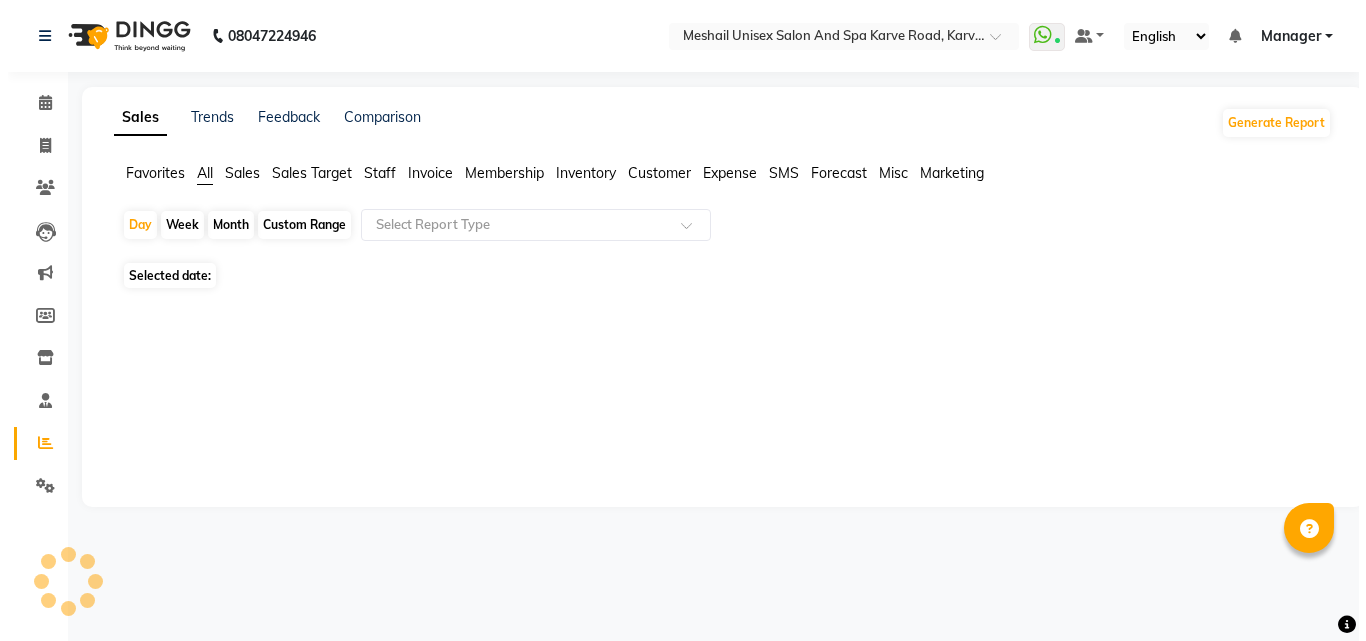 scroll, scrollTop: 0, scrollLeft: 0, axis: both 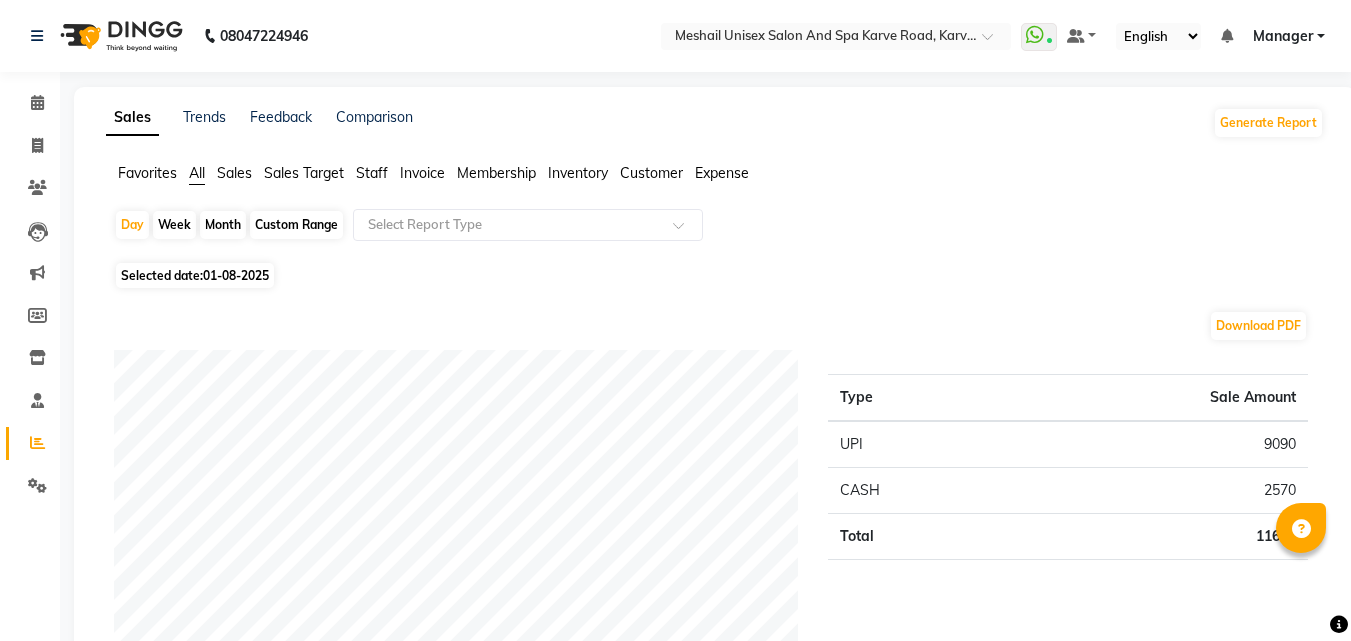 click on "01-08-2025" 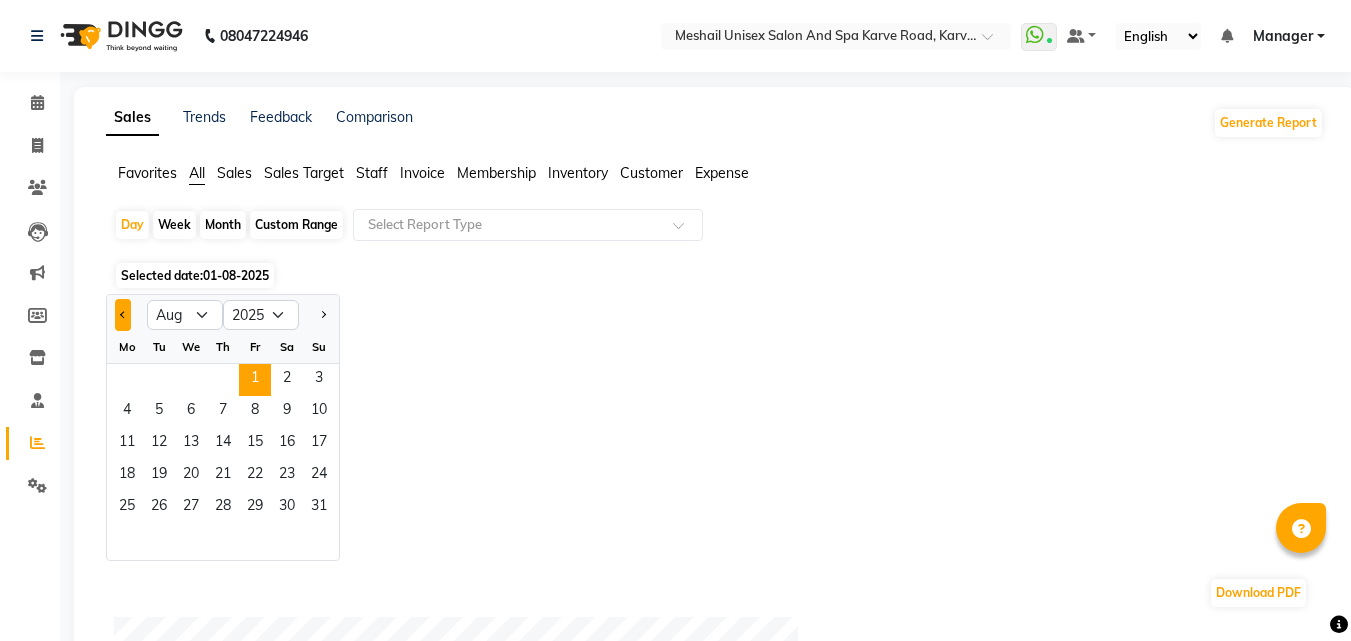 click 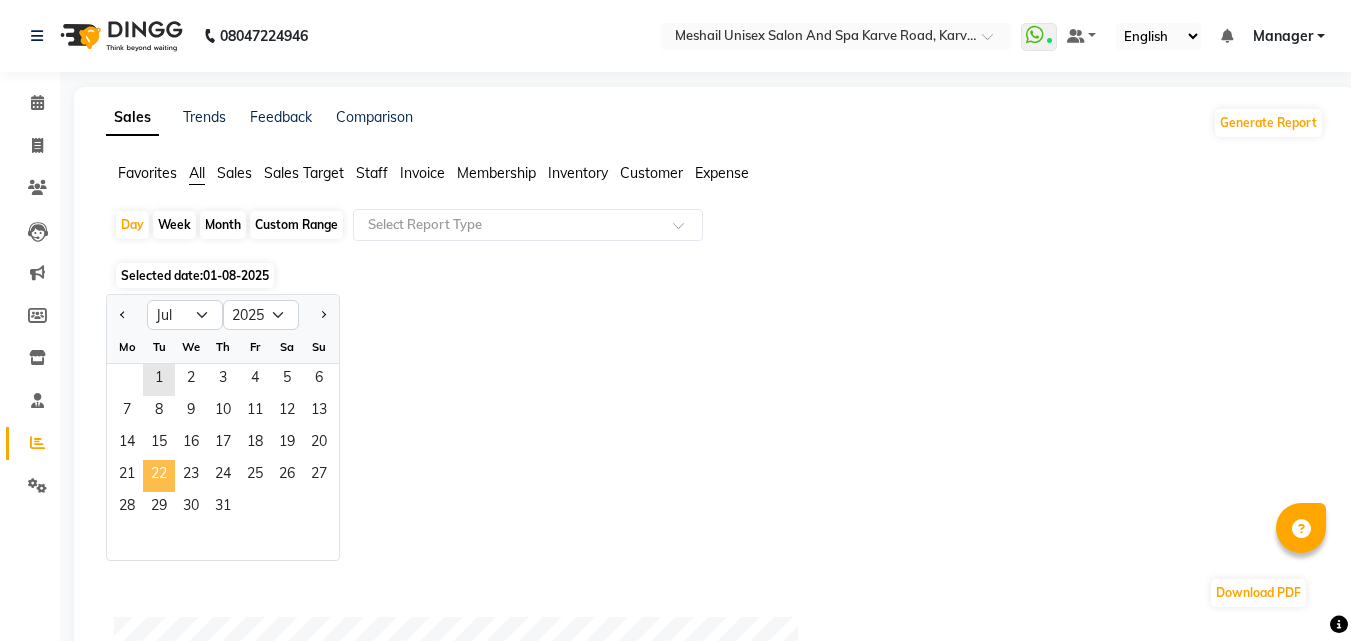 click on "22" 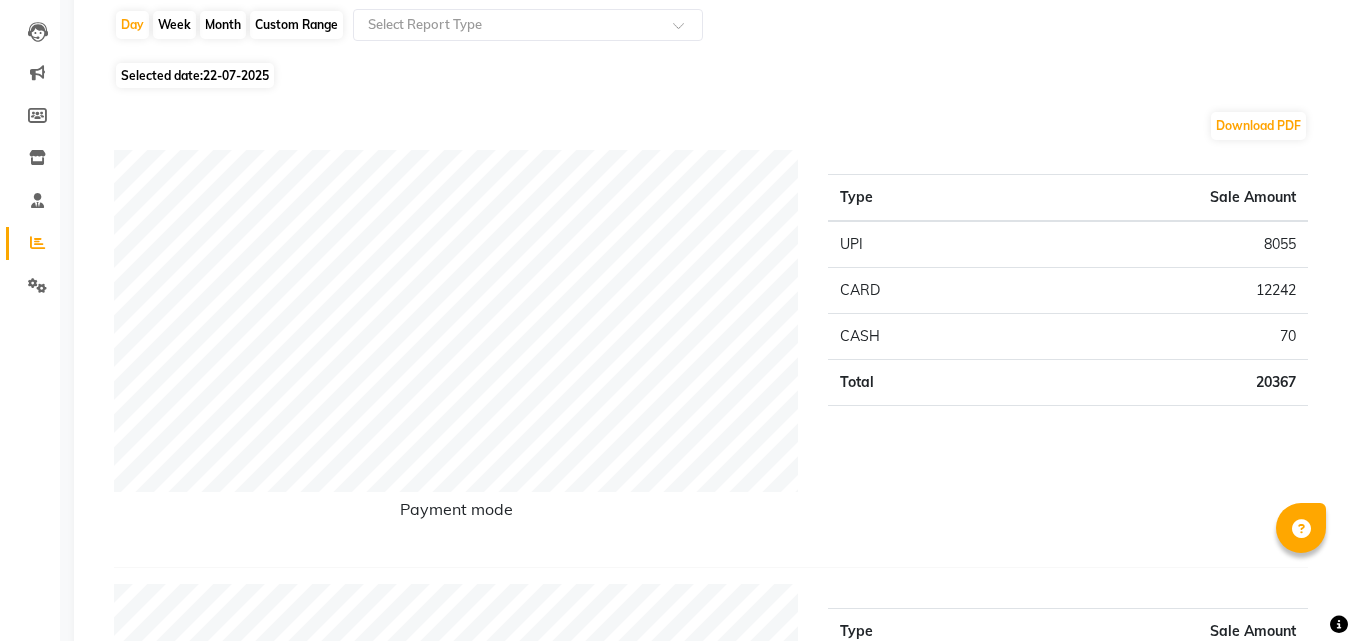 scroll, scrollTop: 0, scrollLeft: 0, axis: both 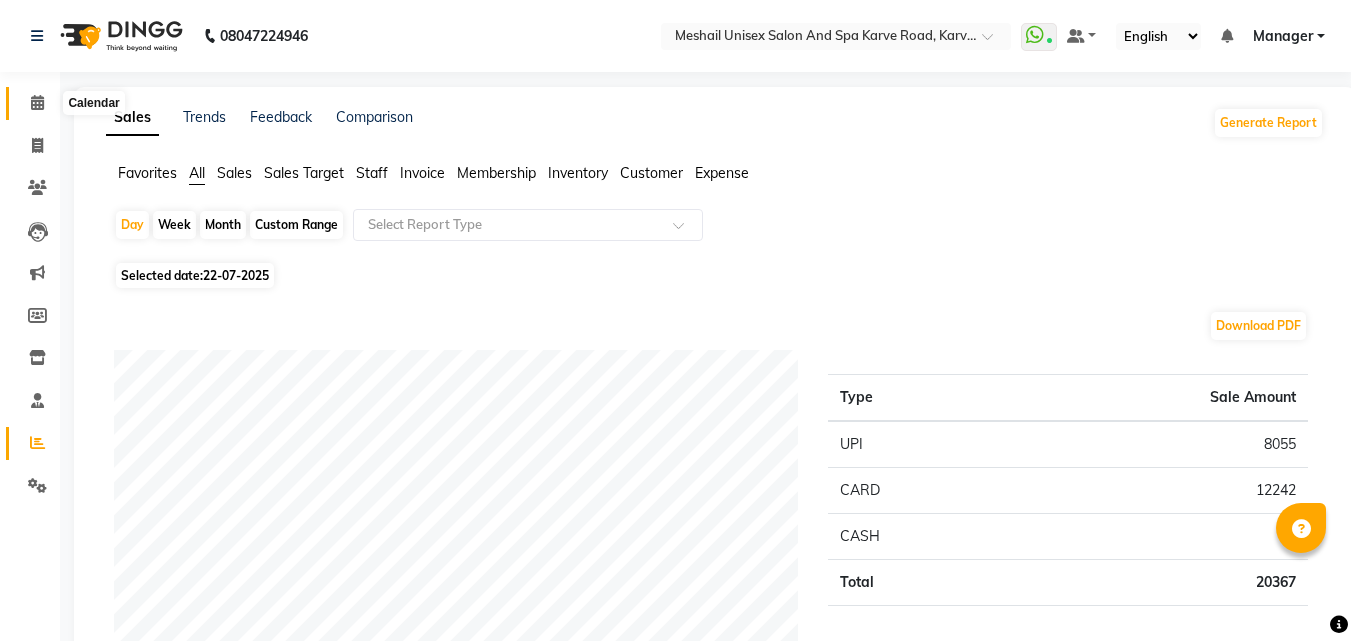 click 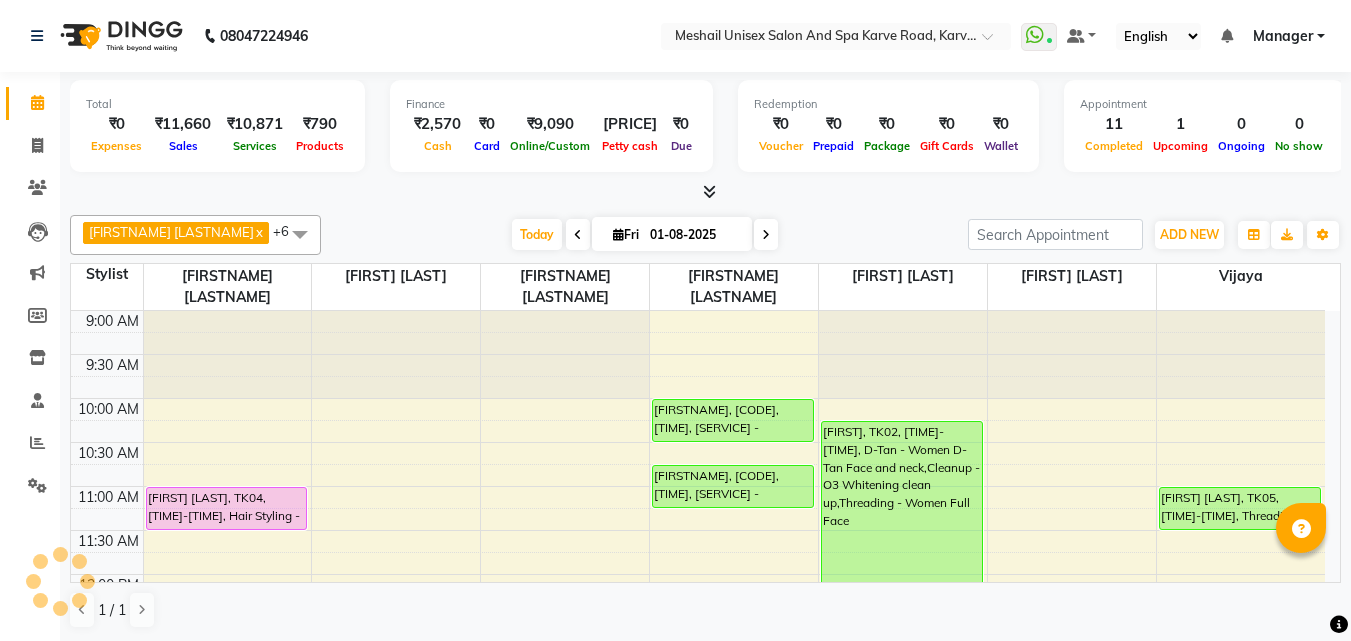 scroll, scrollTop: 0, scrollLeft: 0, axis: both 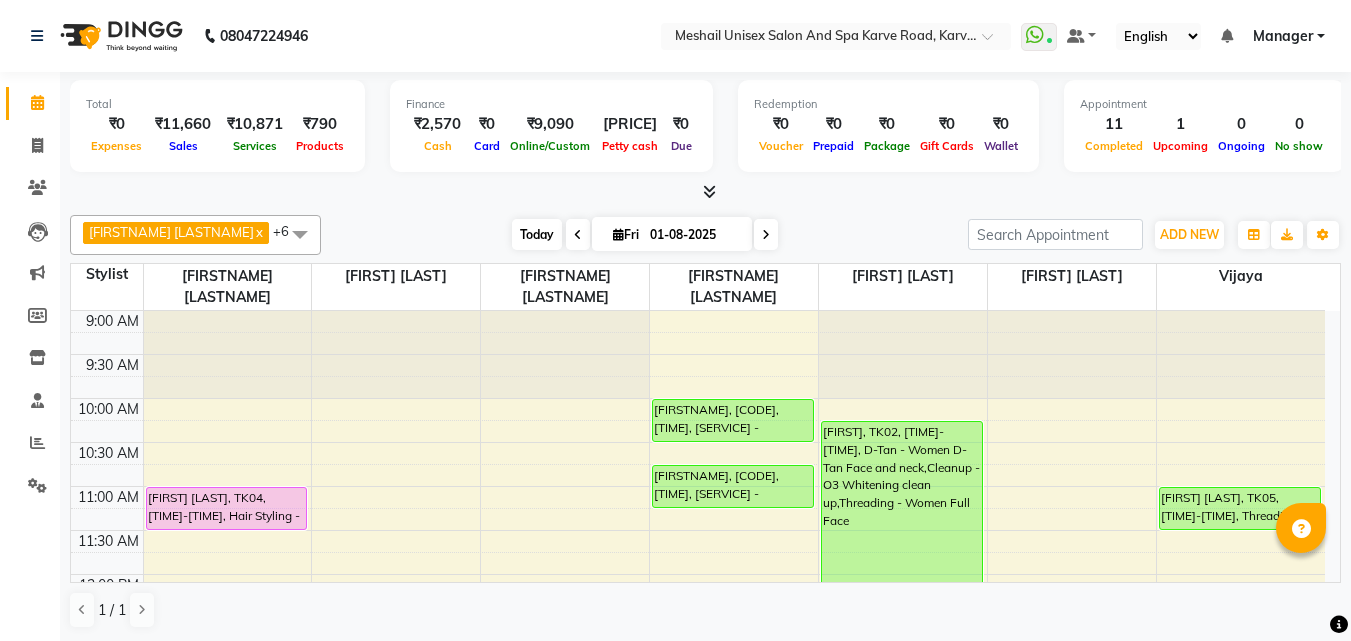 click on "Today" at bounding box center (537, 234) 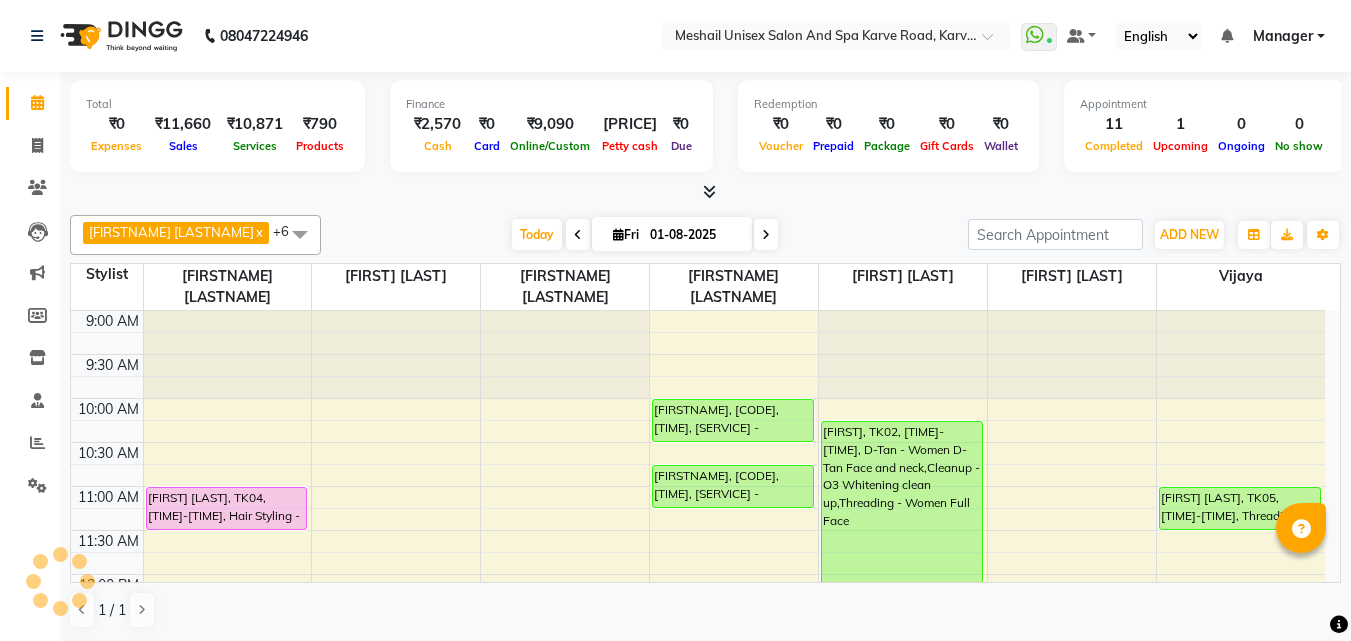 scroll, scrollTop: 851, scrollLeft: 0, axis: vertical 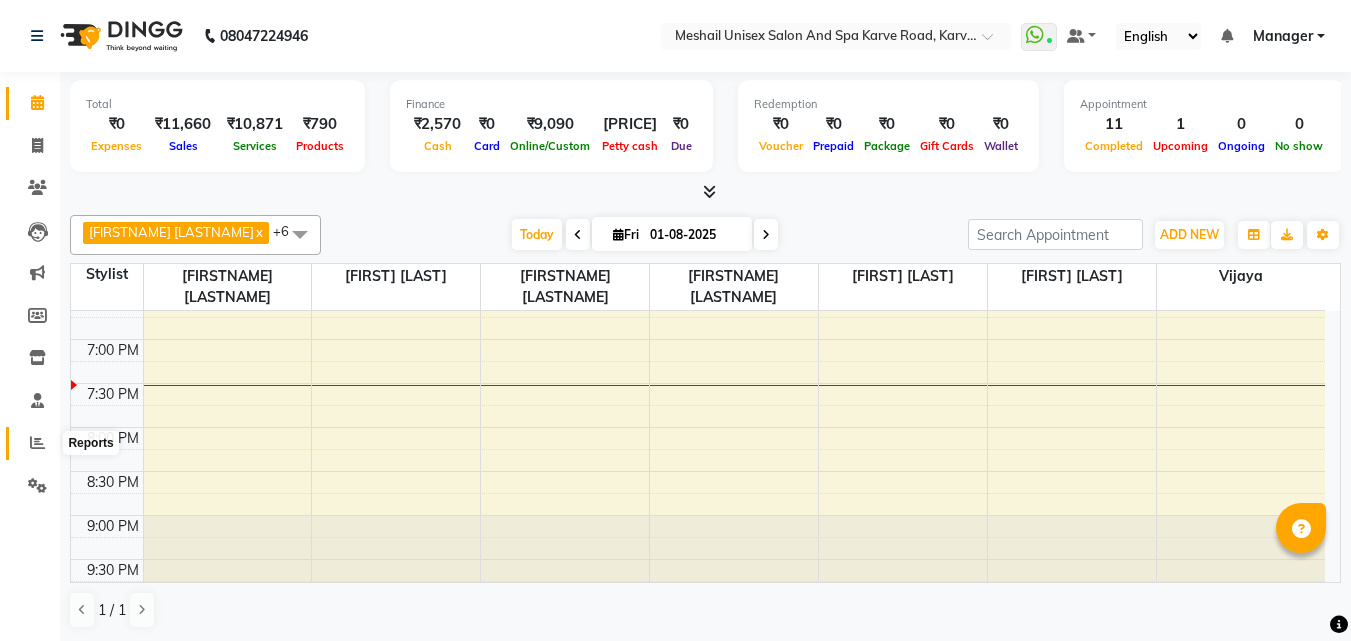 click 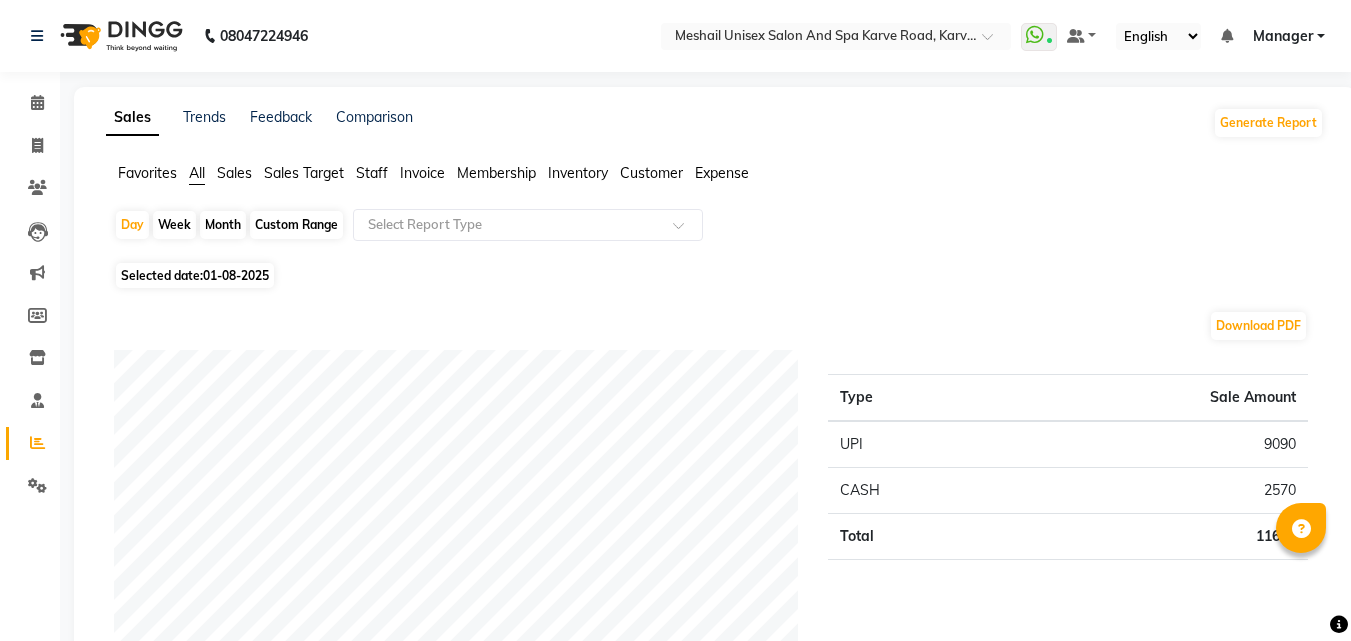 click on "Selected date:  01-08-2025" 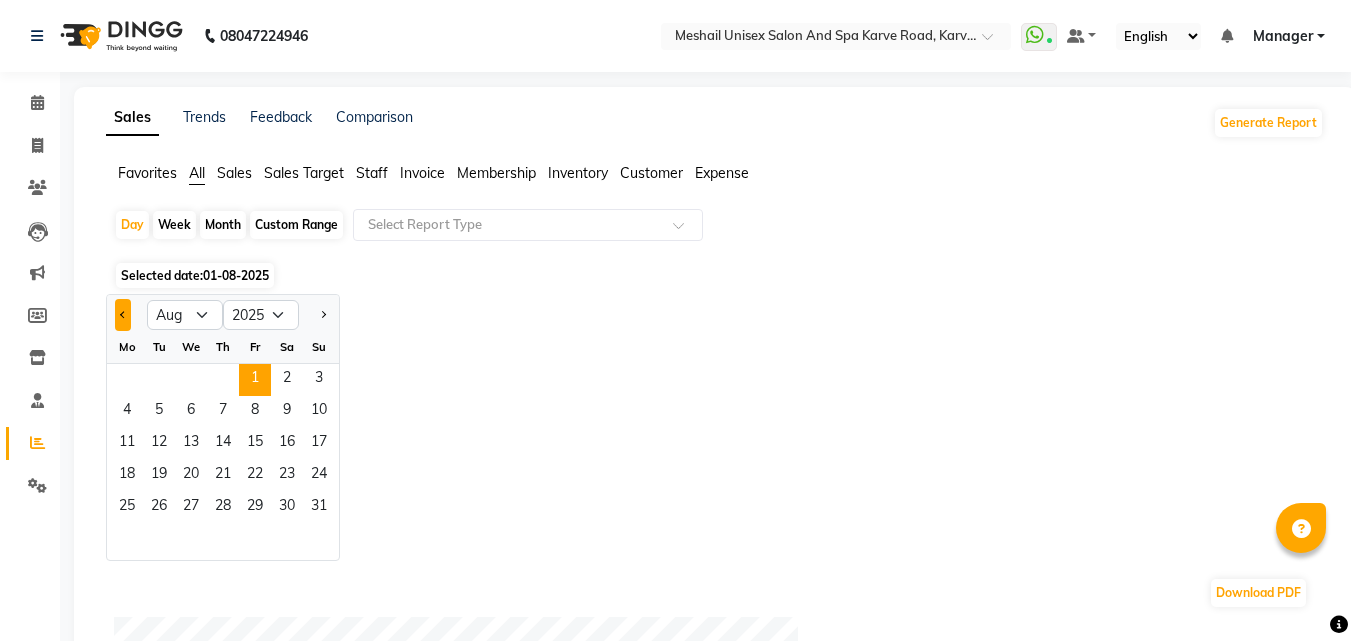 click 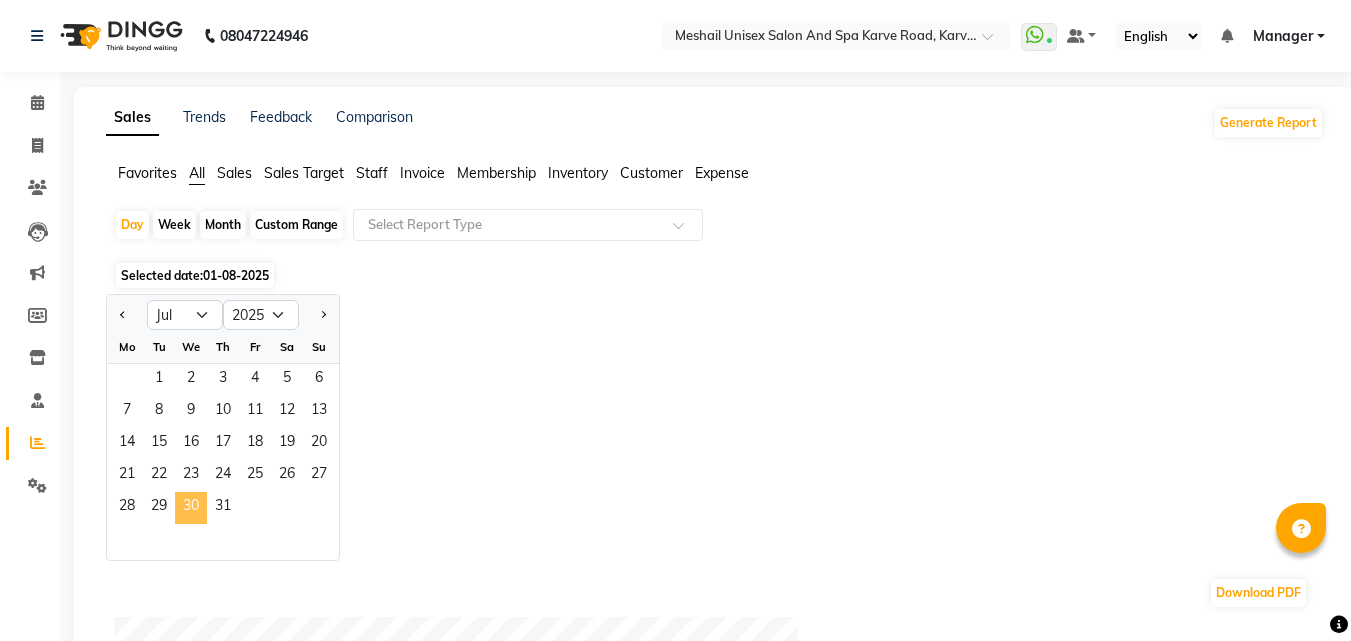 click on "30" 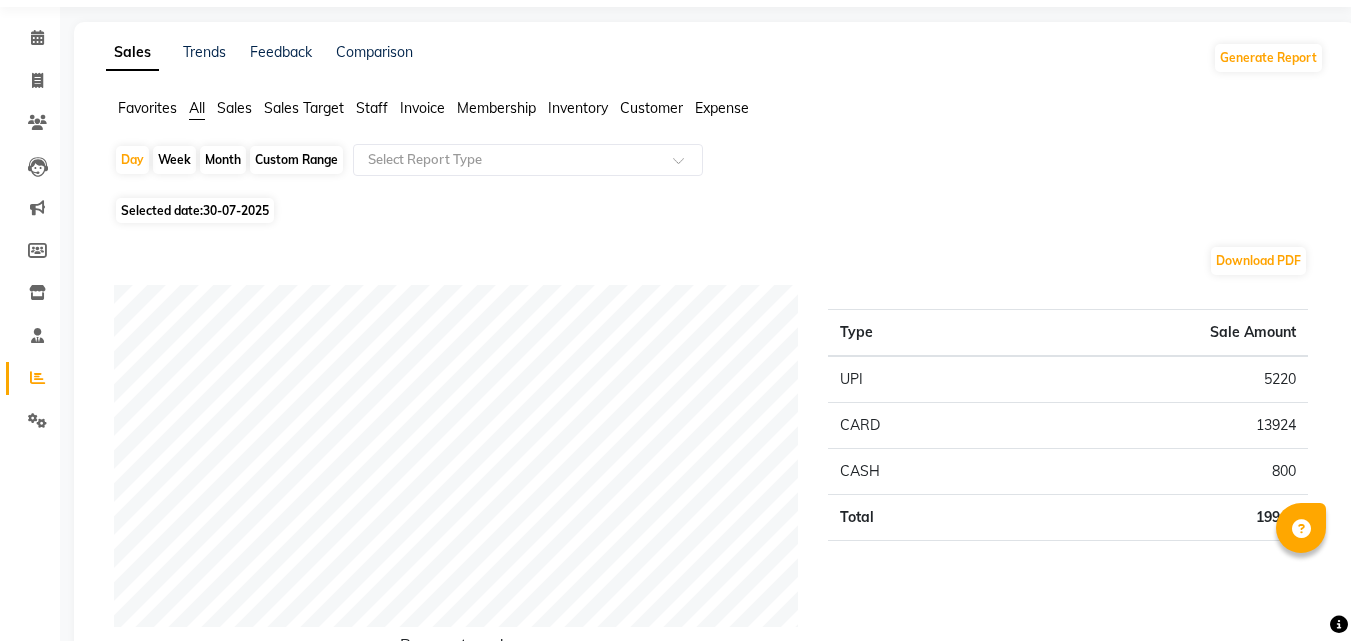 scroll, scrollTop: 100, scrollLeft: 0, axis: vertical 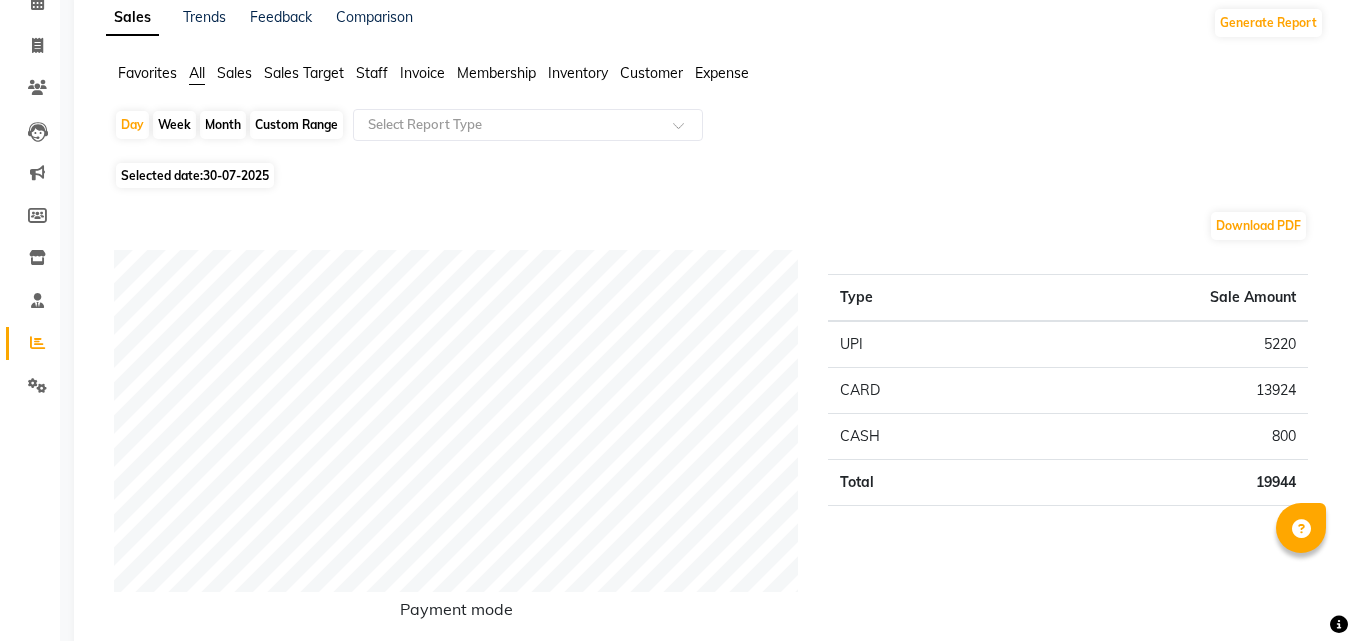 click on "30-07-2025" 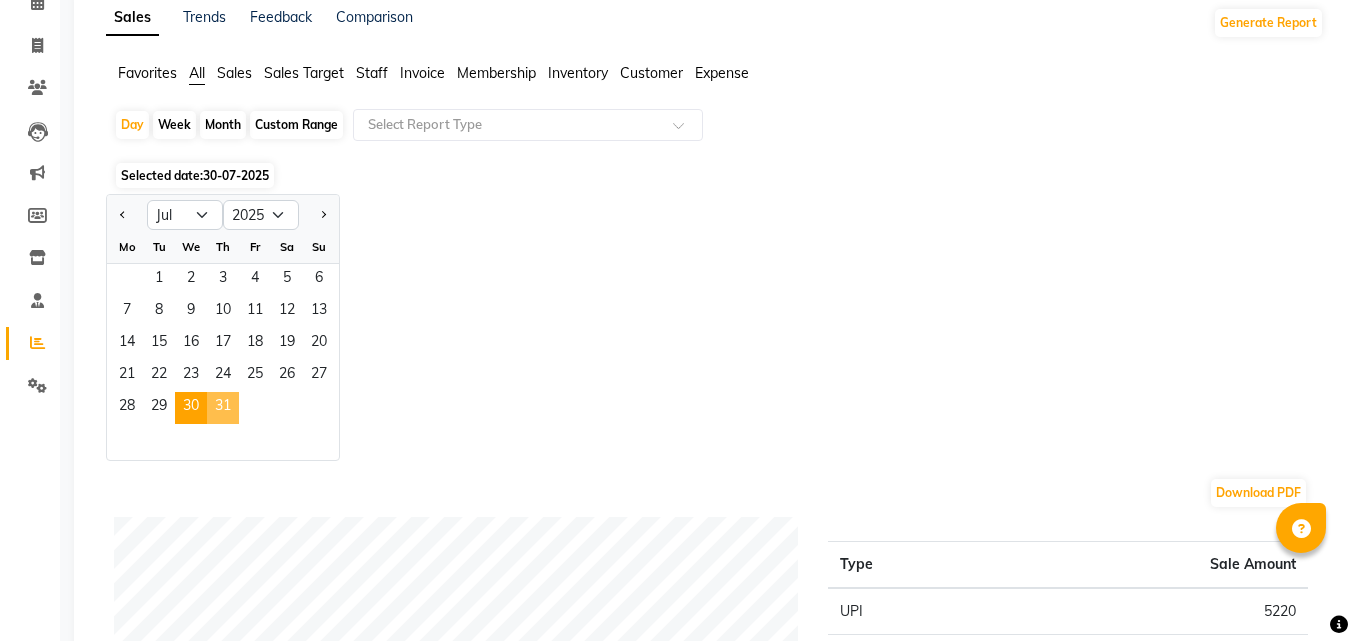 click on "31" 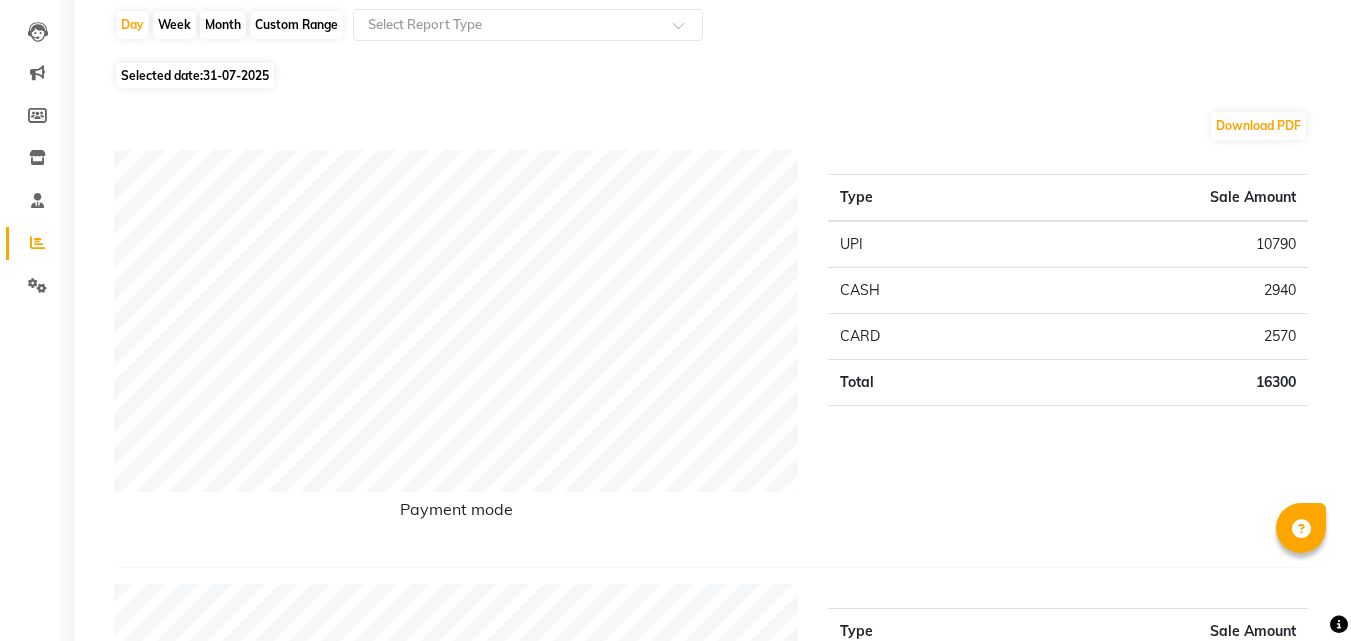 scroll, scrollTop: 0, scrollLeft: 0, axis: both 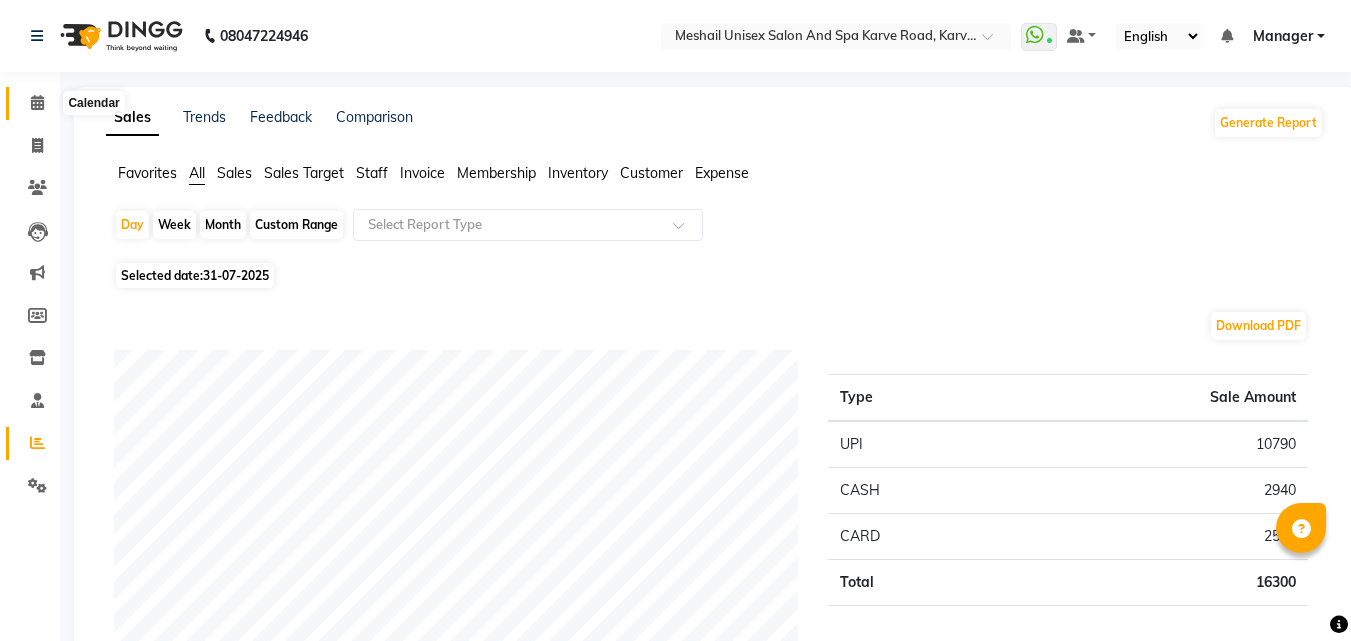 click 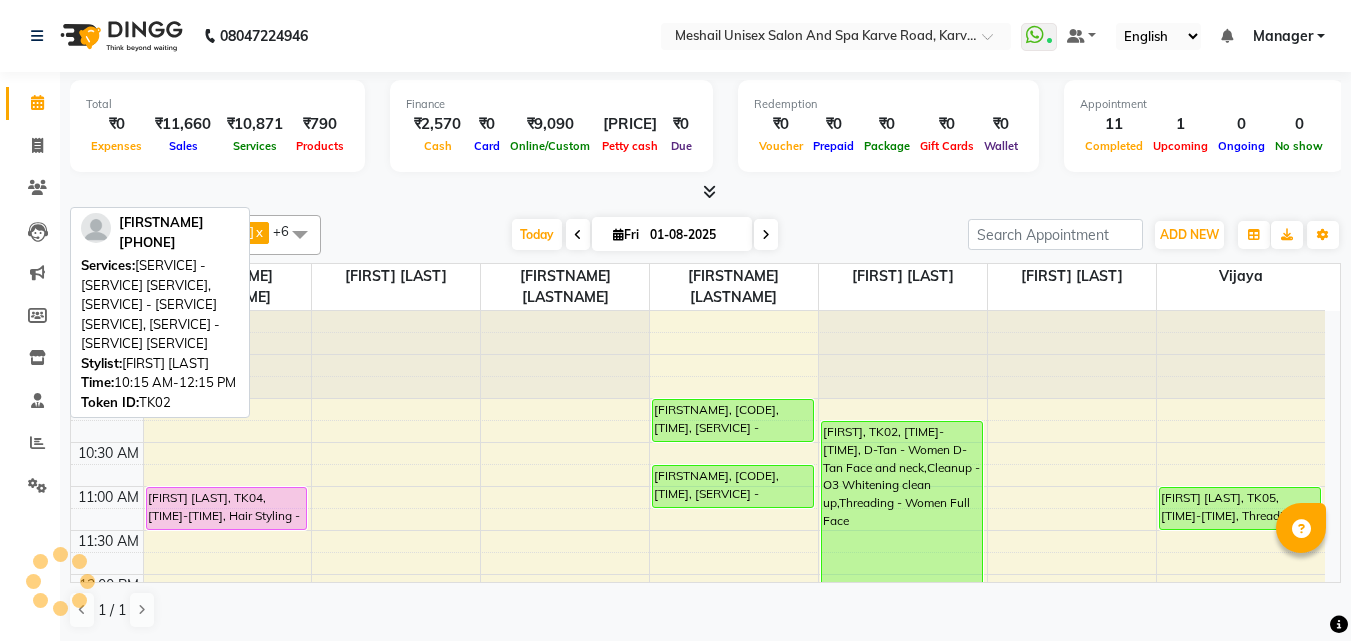 scroll, scrollTop: 0, scrollLeft: 0, axis: both 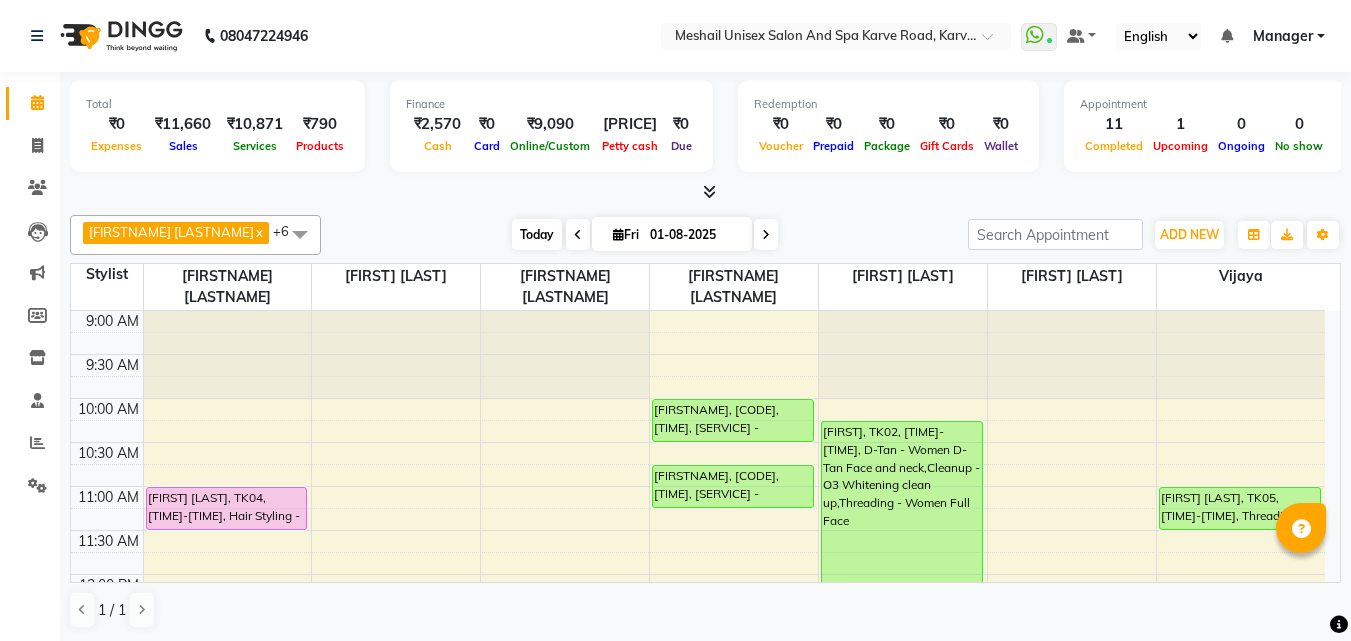 click on "Today" at bounding box center (537, 234) 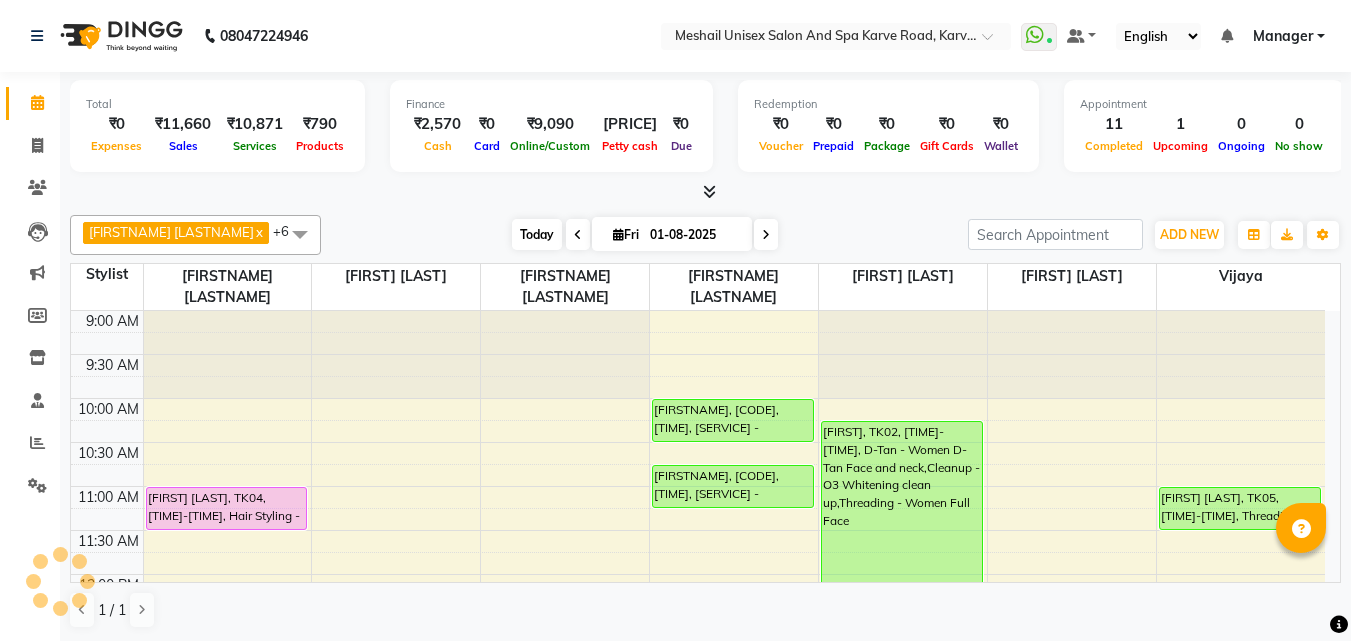 scroll, scrollTop: 851, scrollLeft: 0, axis: vertical 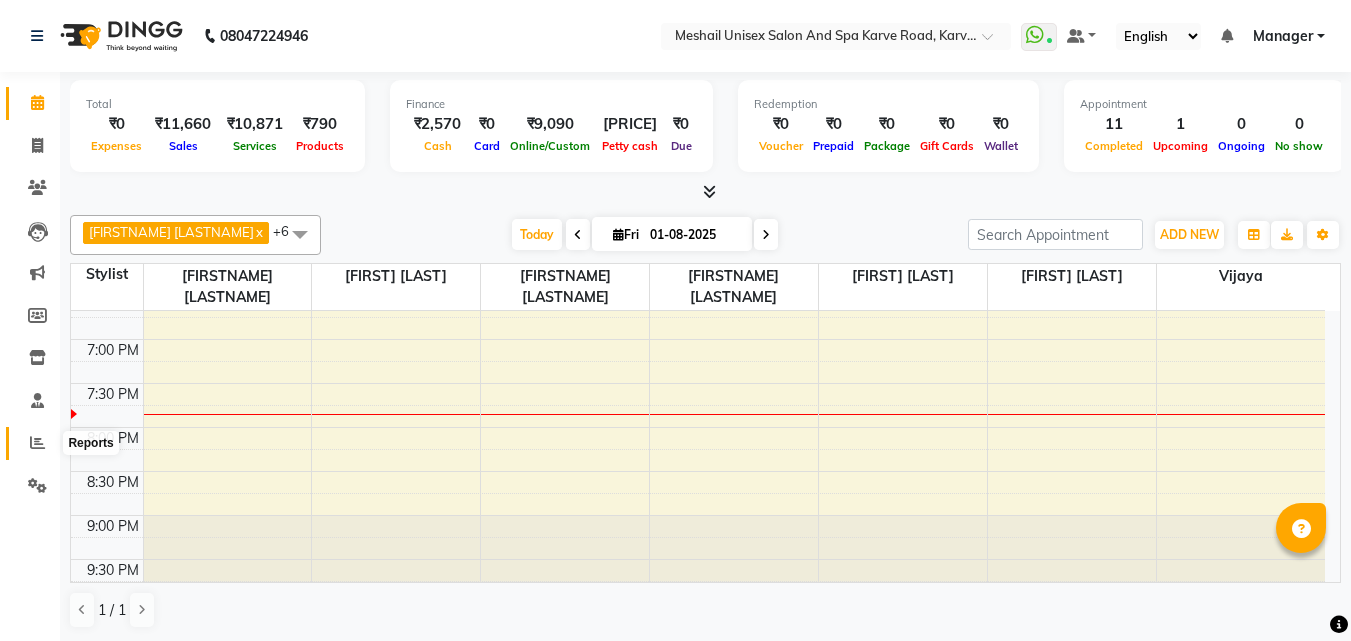 click 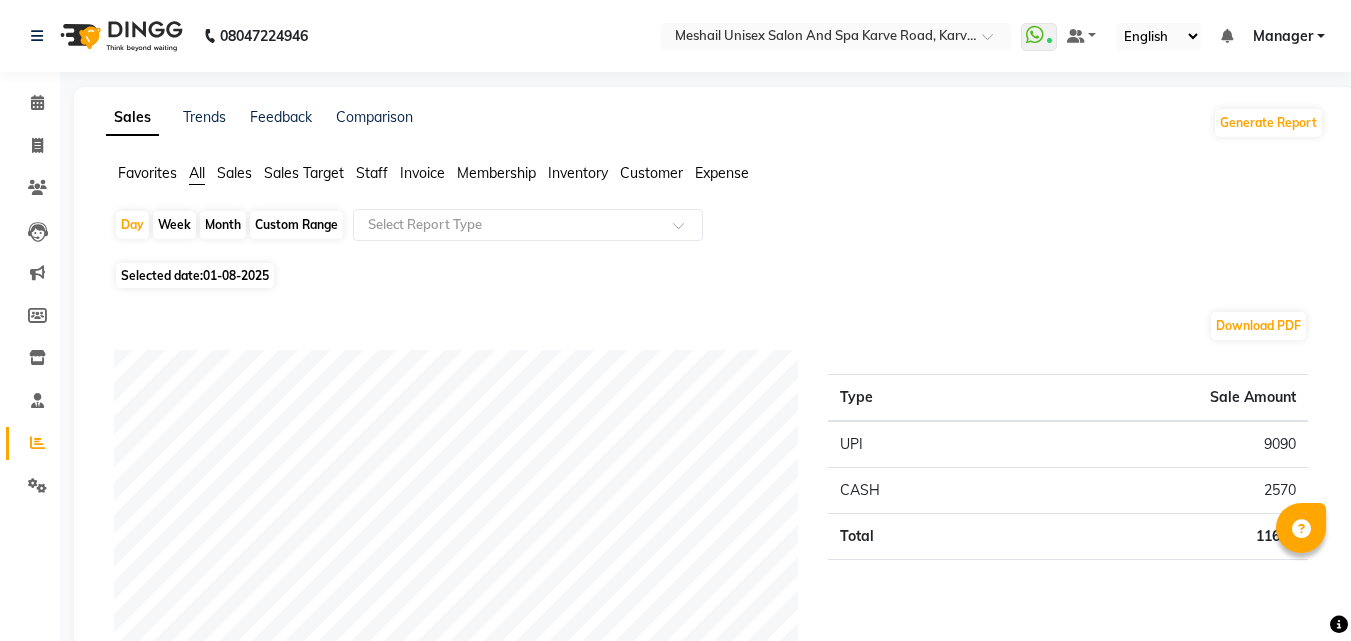 click on "Custom Range" 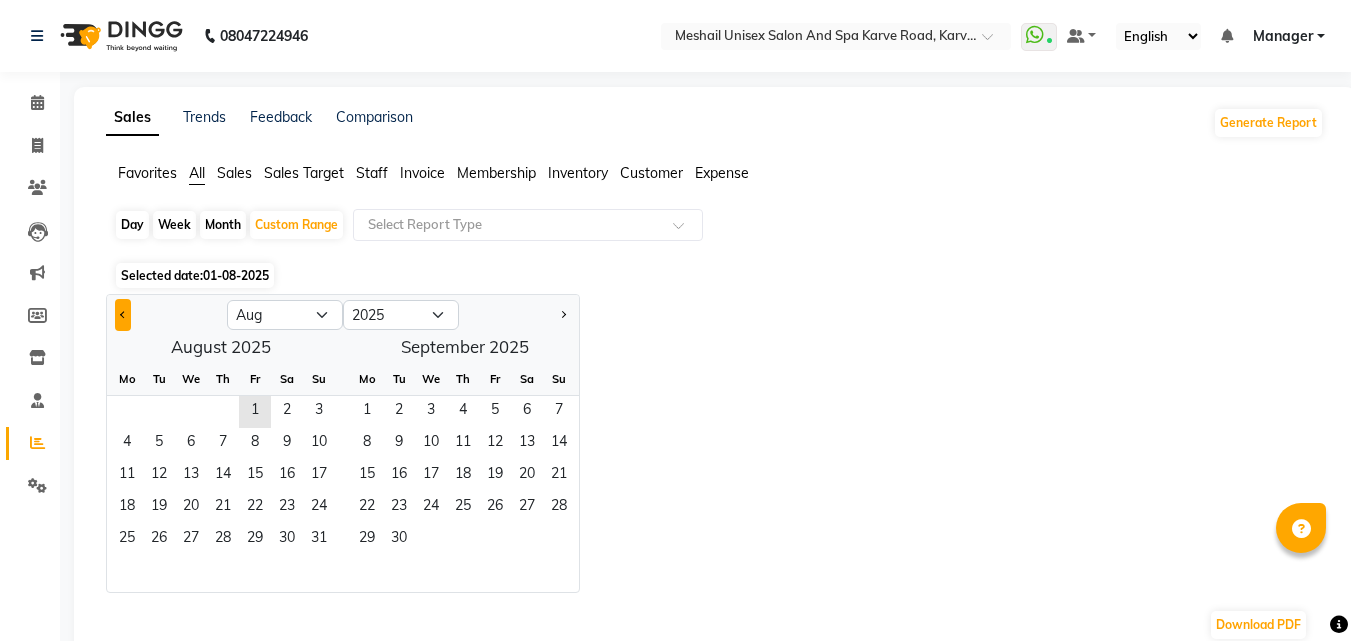click 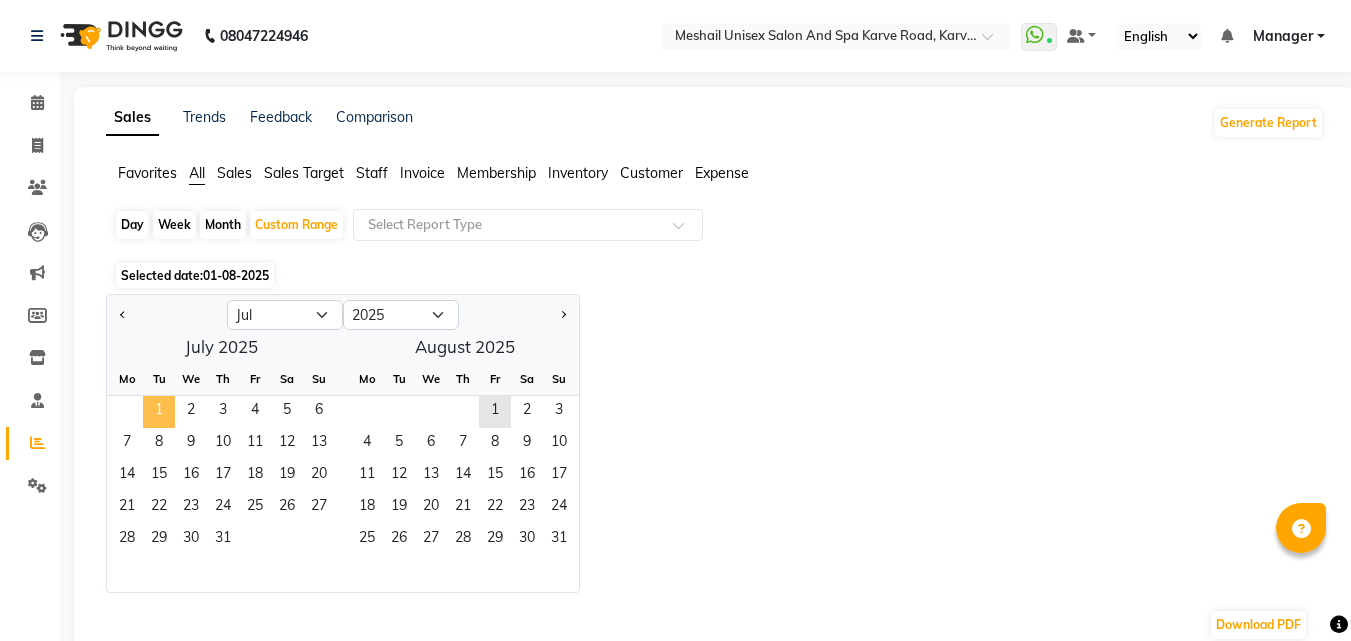 click on "1" 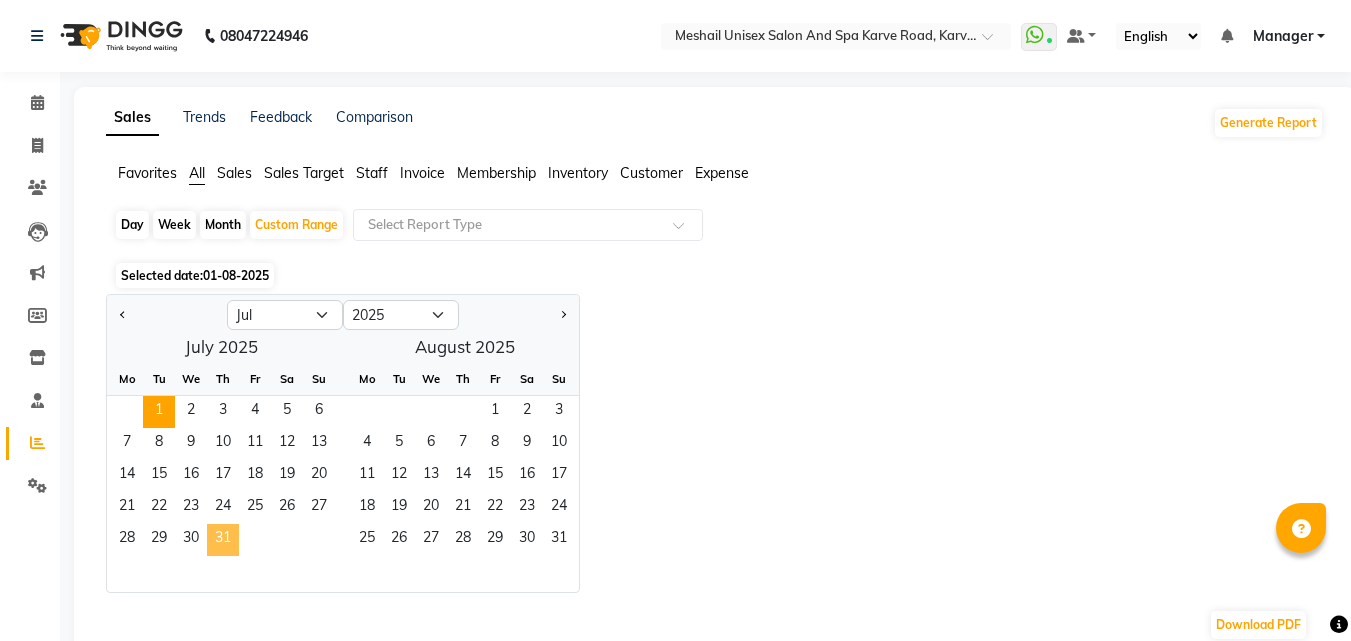 click on "31" 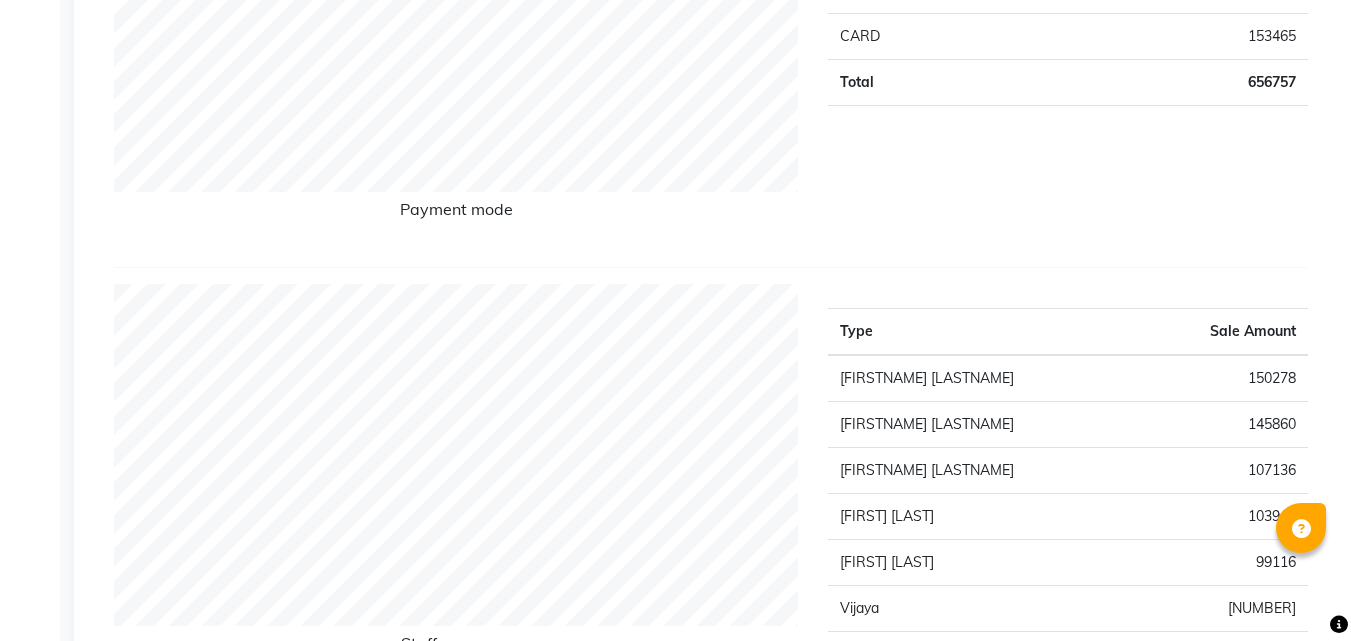 scroll, scrollTop: 100, scrollLeft: 0, axis: vertical 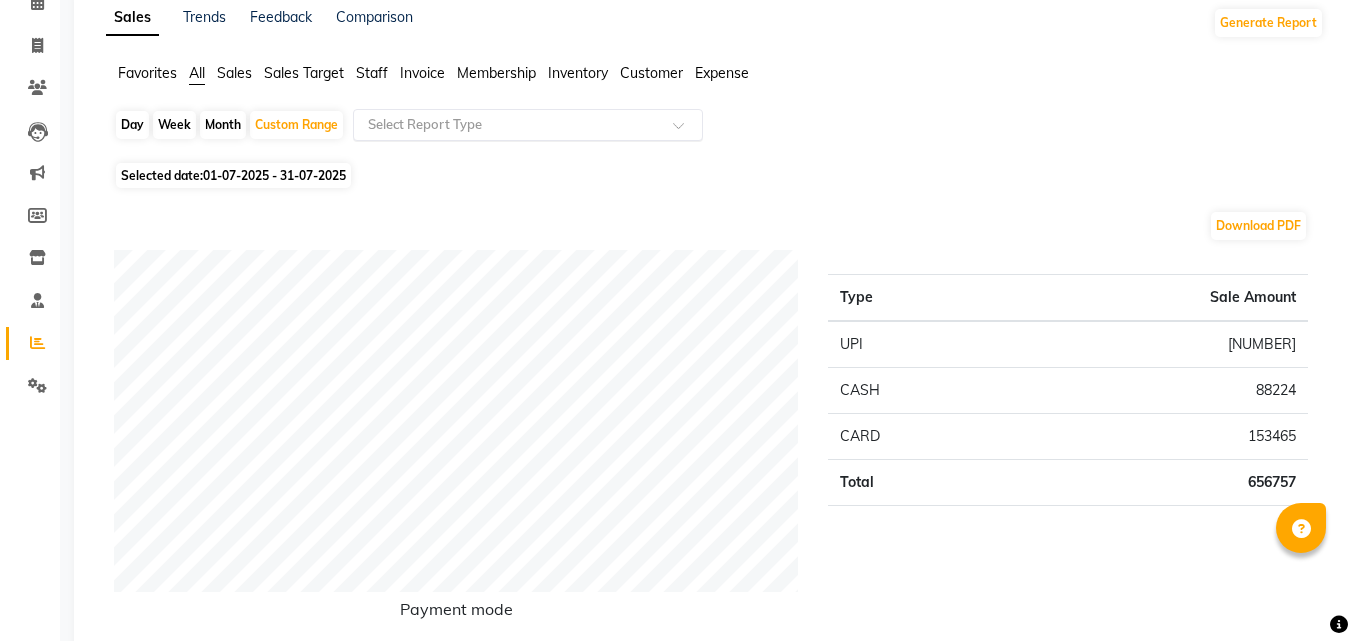 click 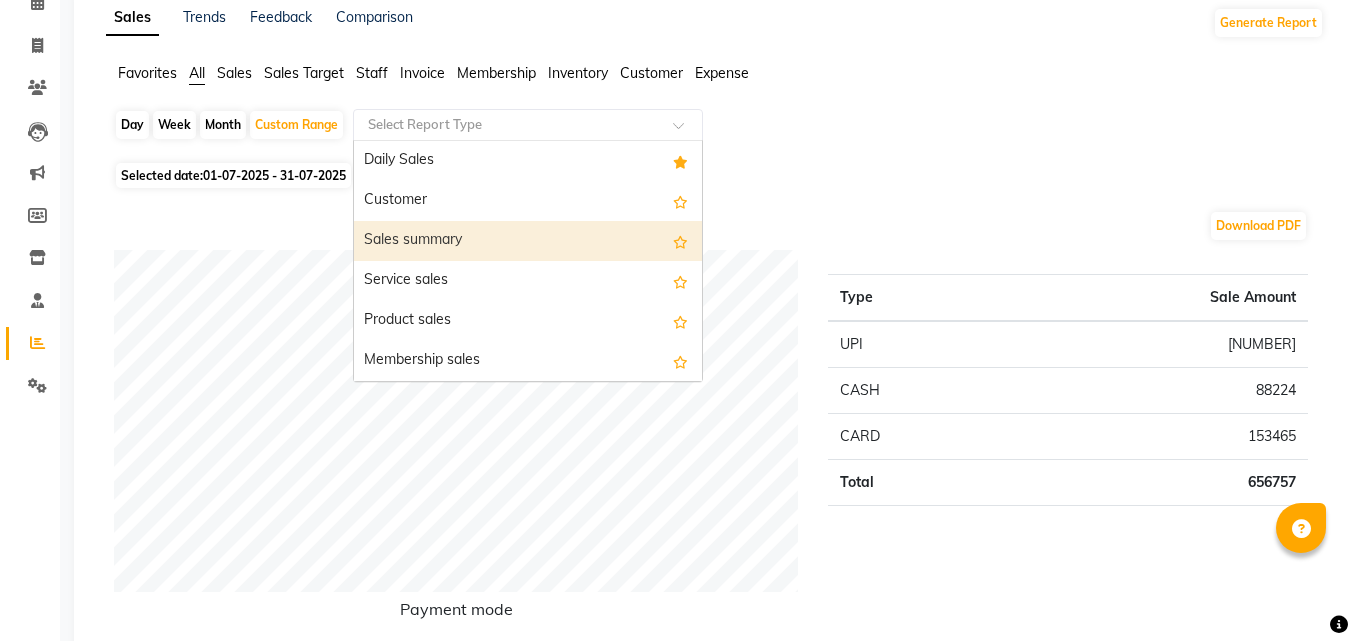 click on "Sales summary" at bounding box center [528, 241] 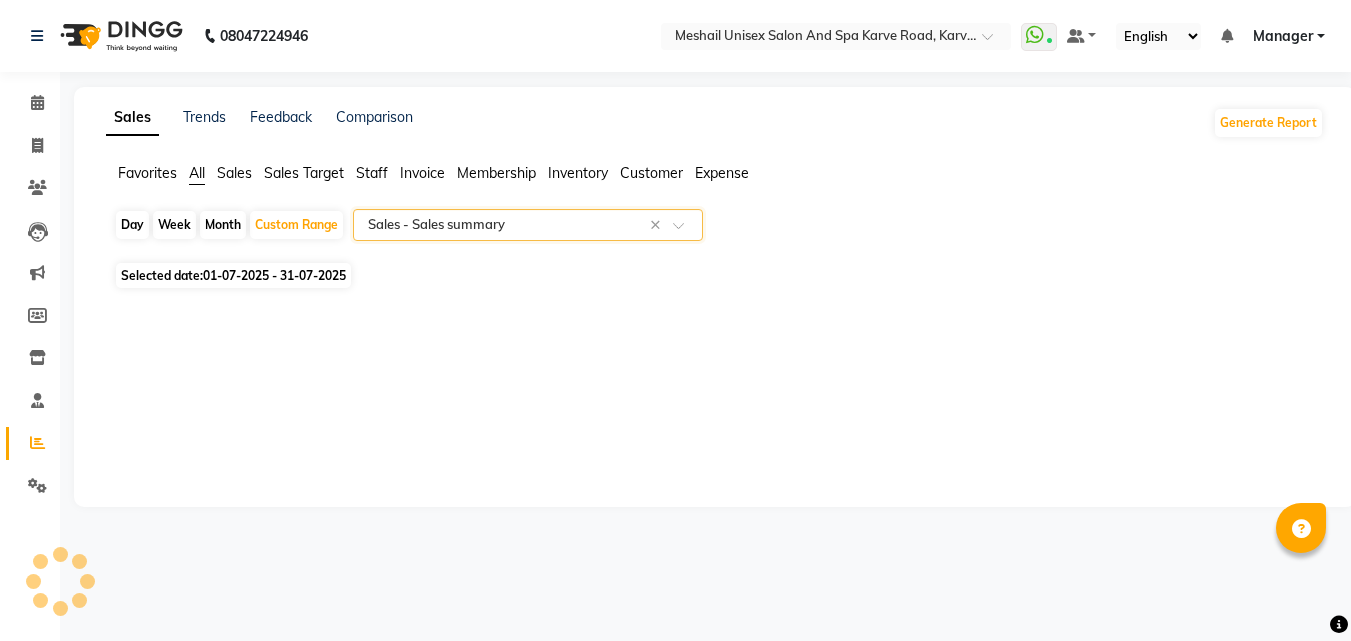 scroll, scrollTop: 0, scrollLeft: 0, axis: both 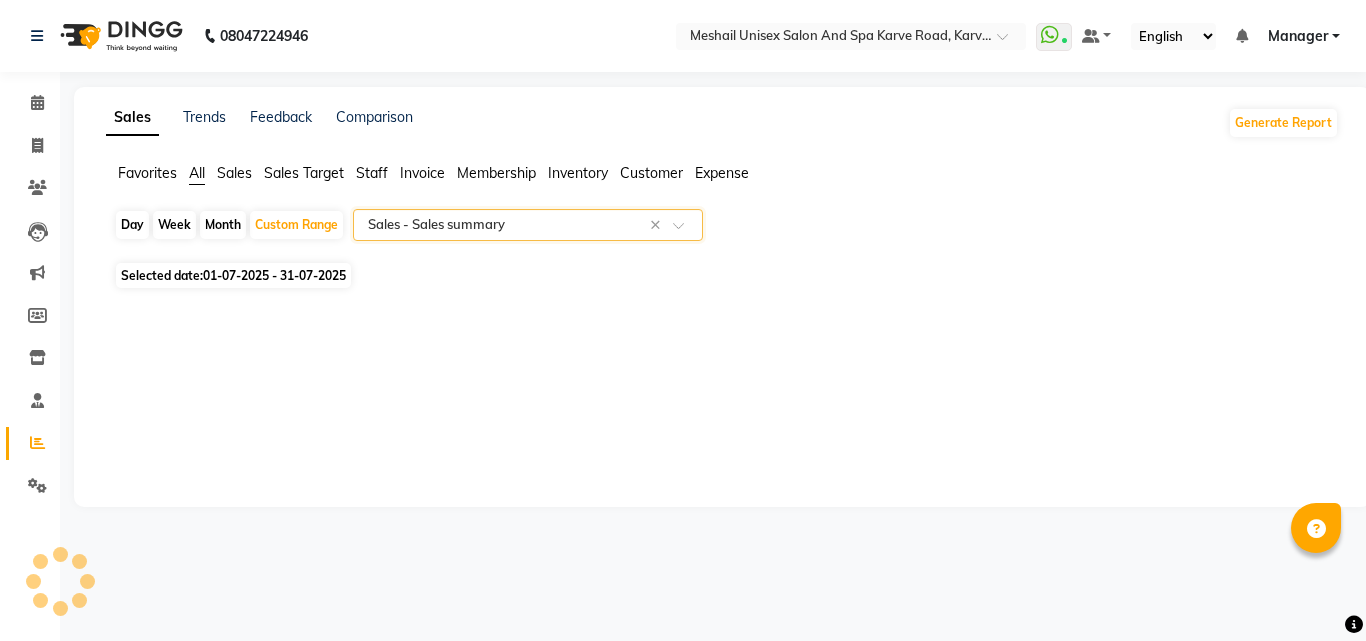 select on "full_report" 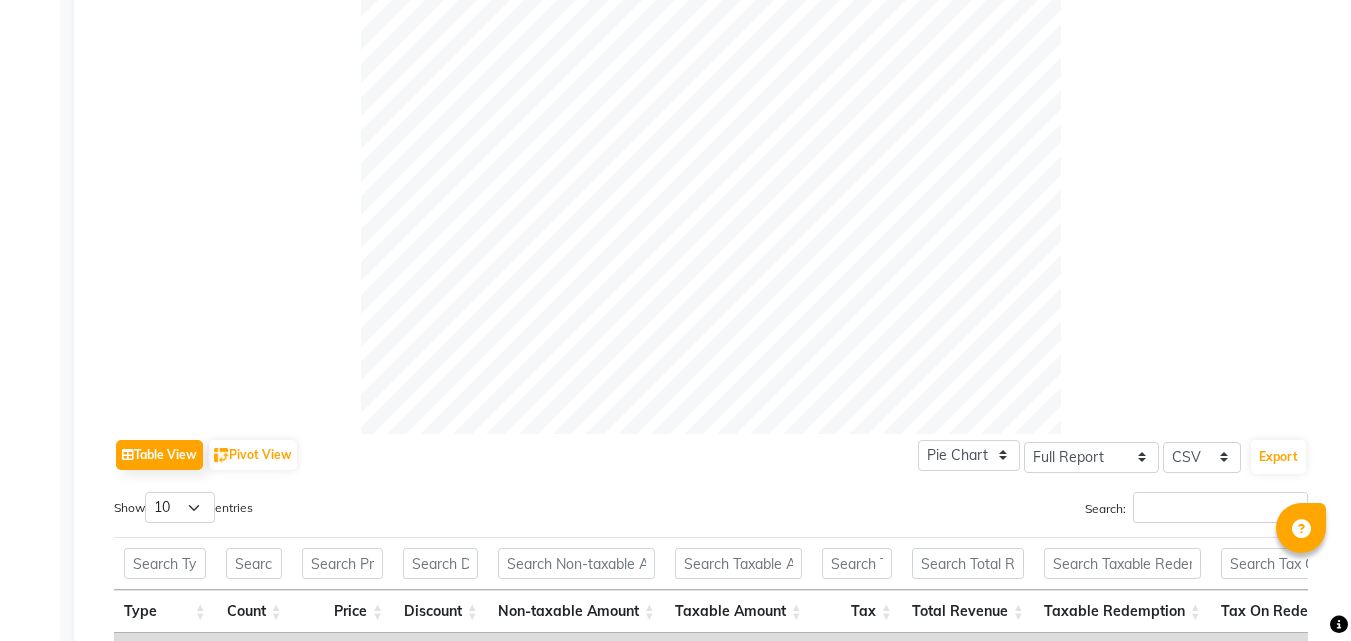 scroll, scrollTop: 1000, scrollLeft: 0, axis: vertical 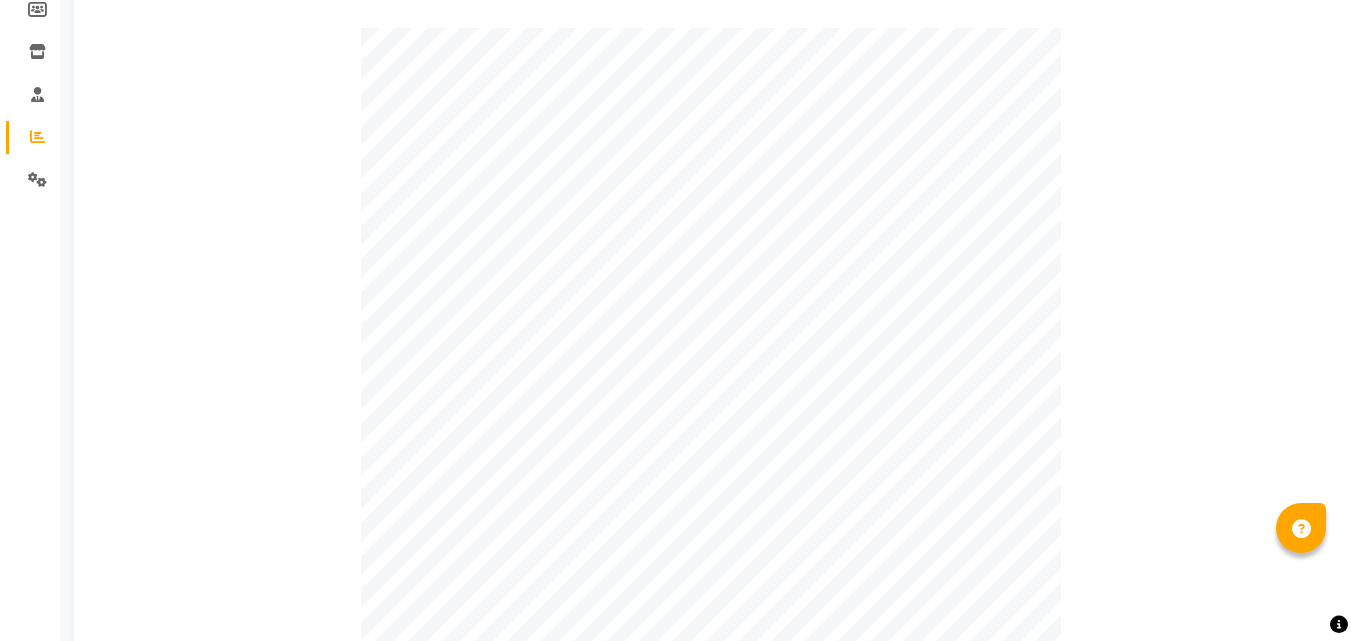click 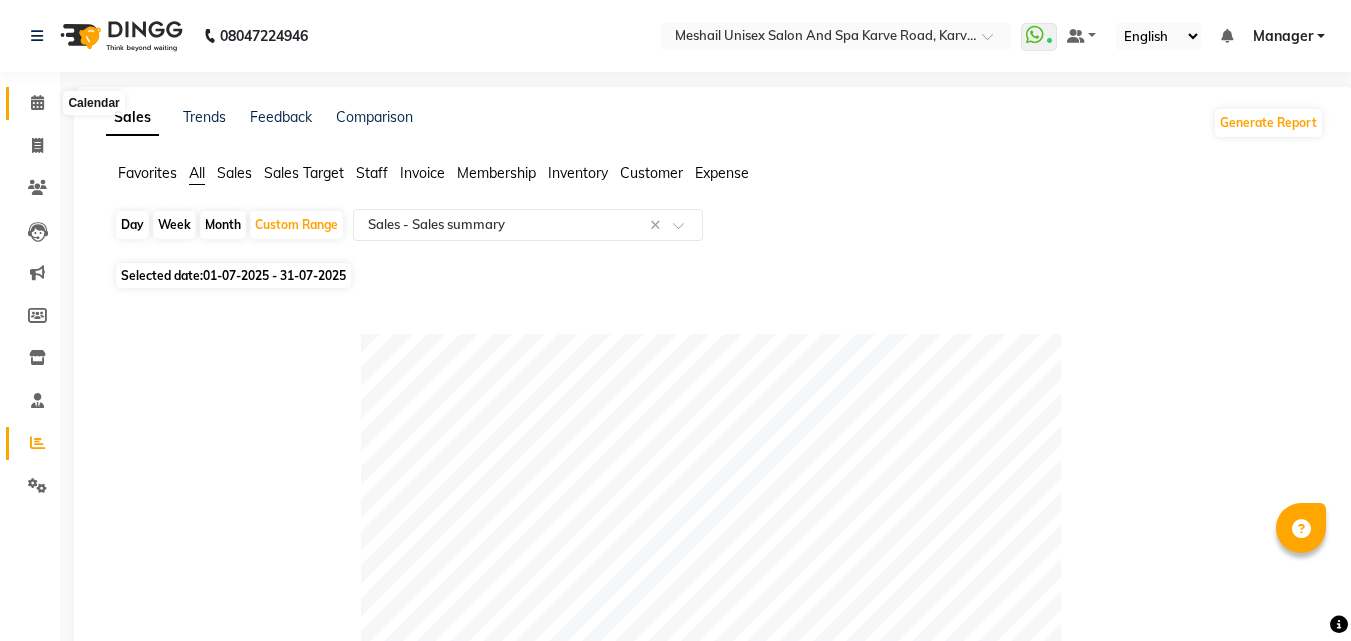 click 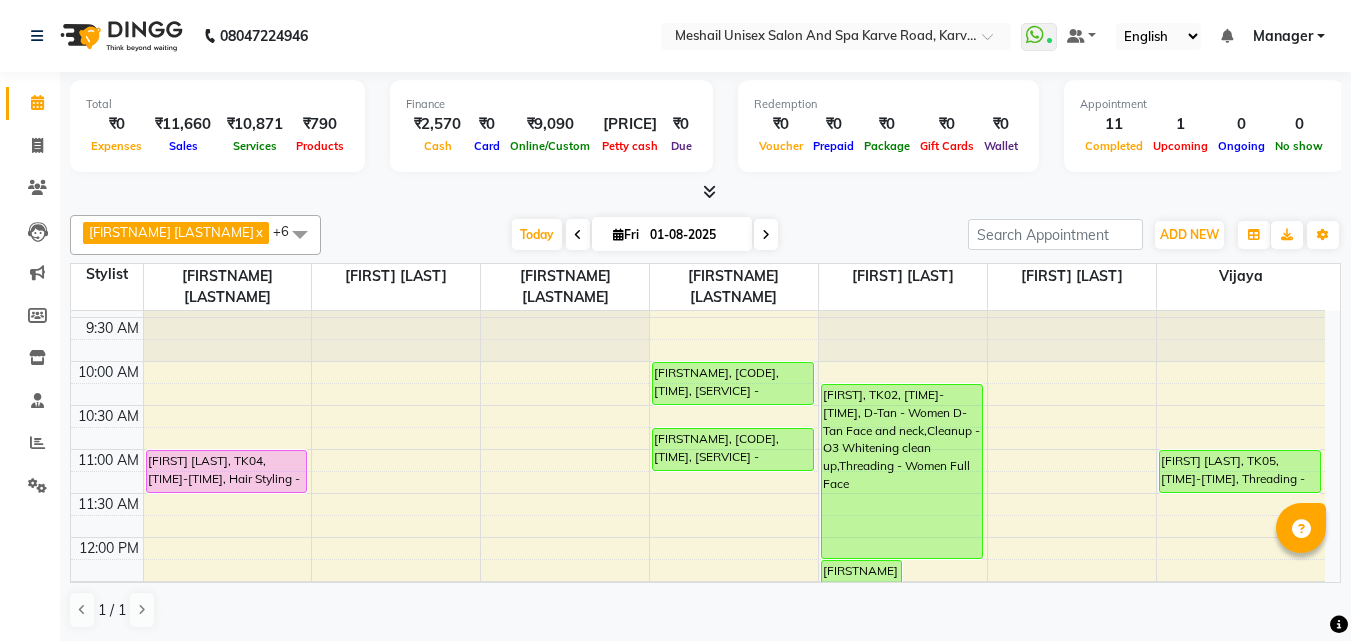 scroll, scrollTop: 0, scrollLeft: 0, axis: both 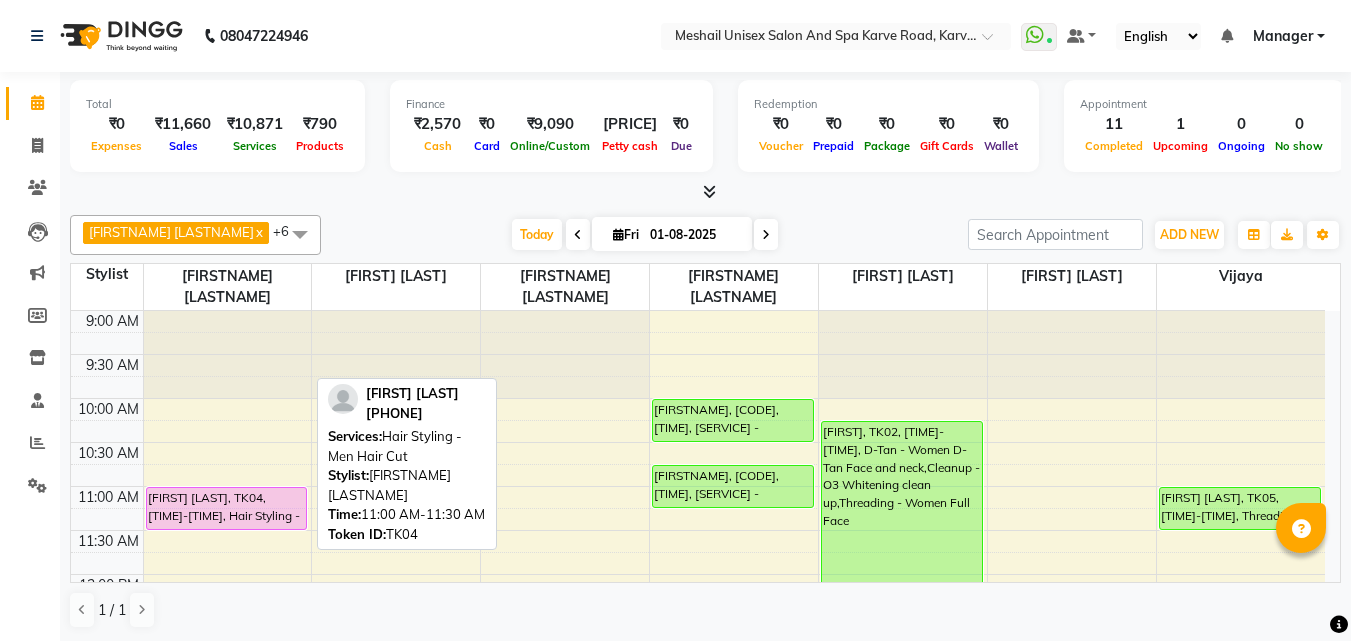 click on "[FIRST] [LAST], TK04, [TIME]-[TIME], Hair Styling - Men Hair Cut" at bounding box center (227, 508) 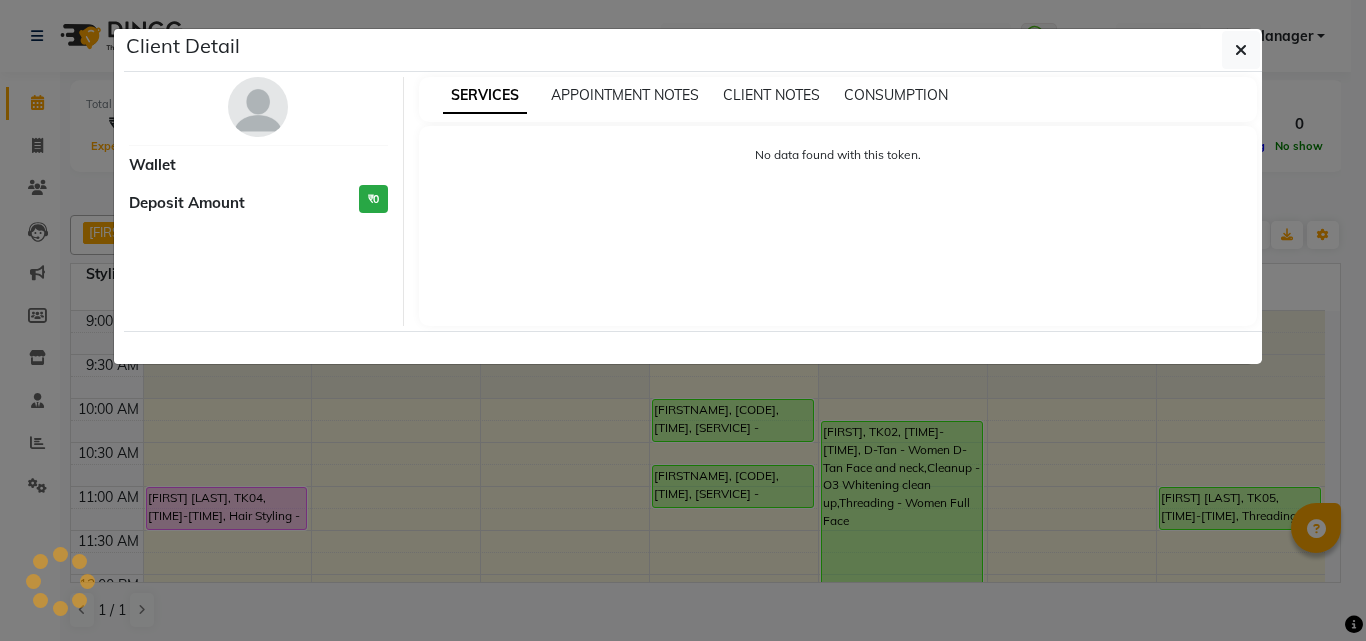 select on "7" 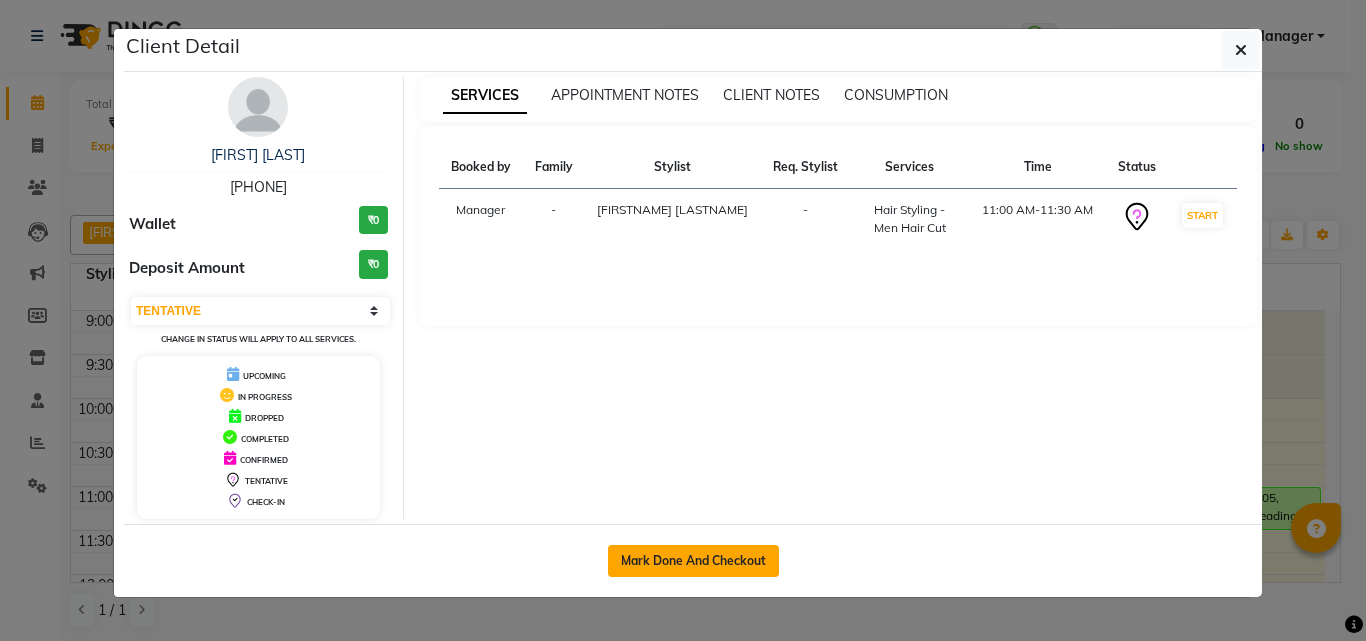 click on "Mark Done And Checkout" 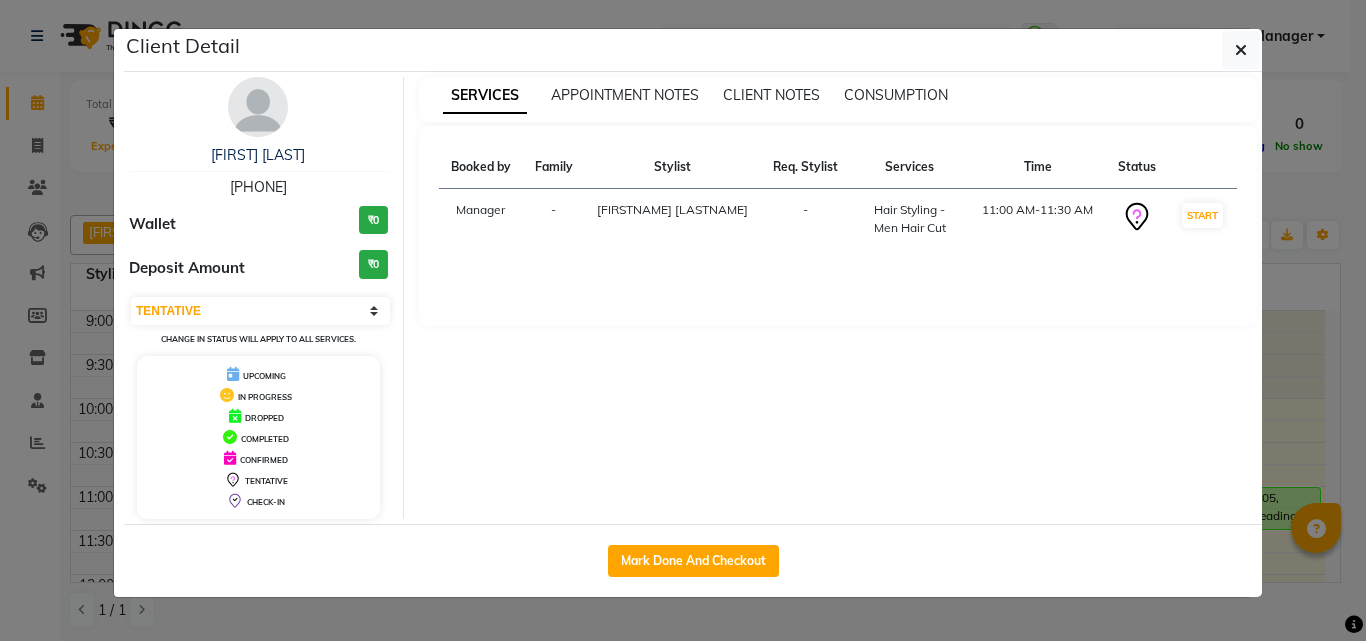 select on "service" 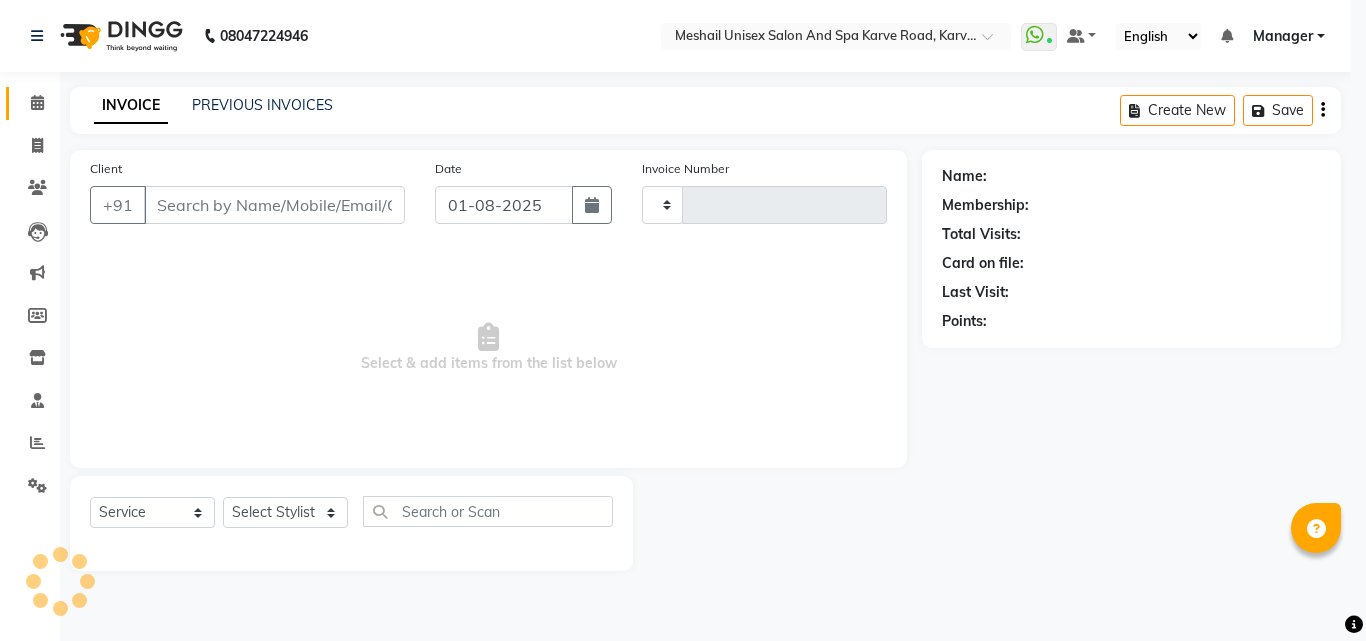 type on "1979" 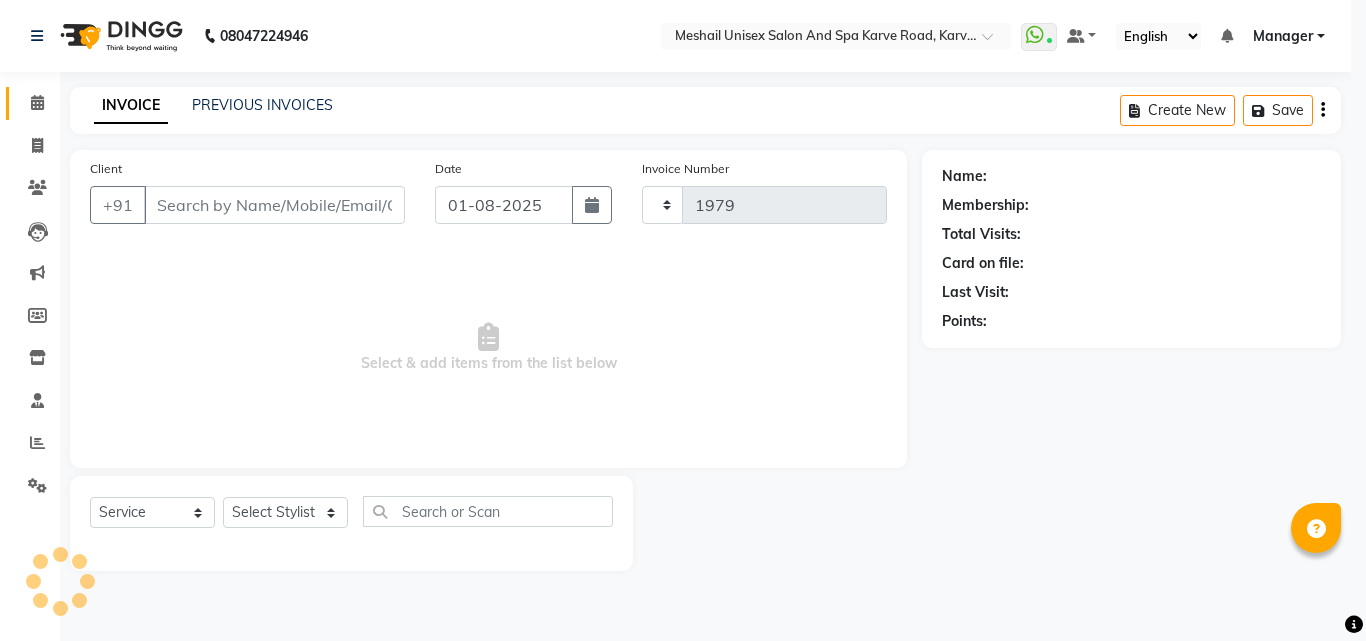 select on "6713" 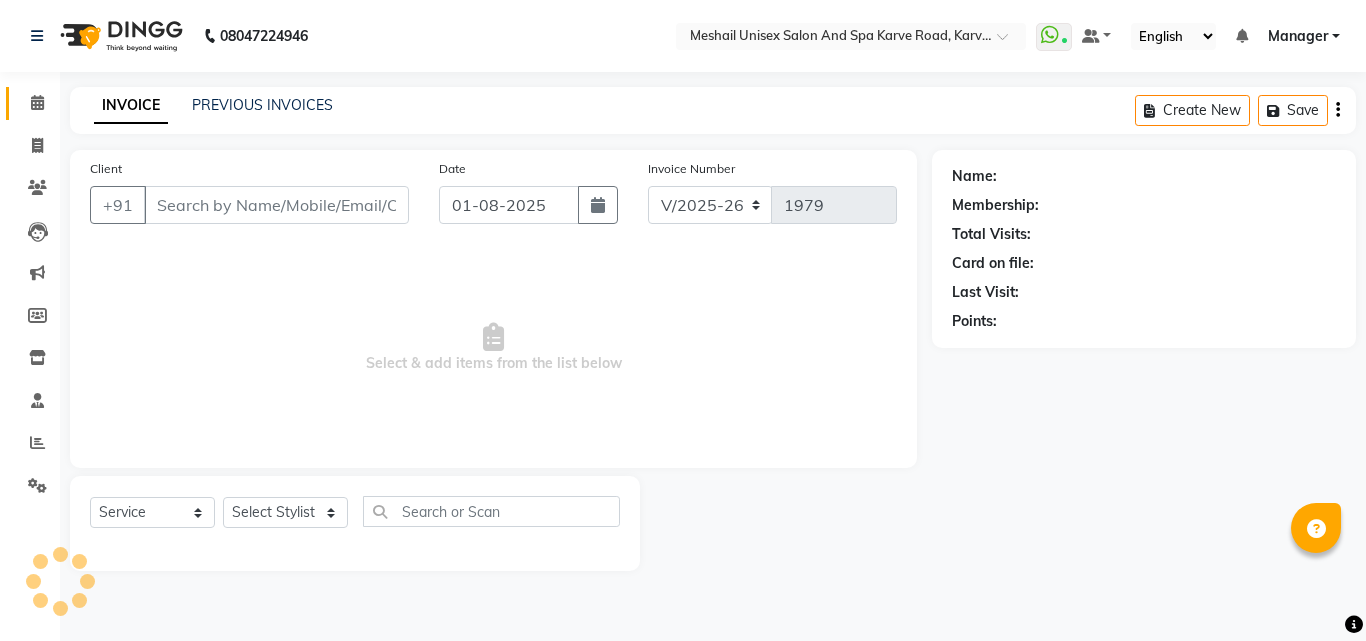type on "95******45" 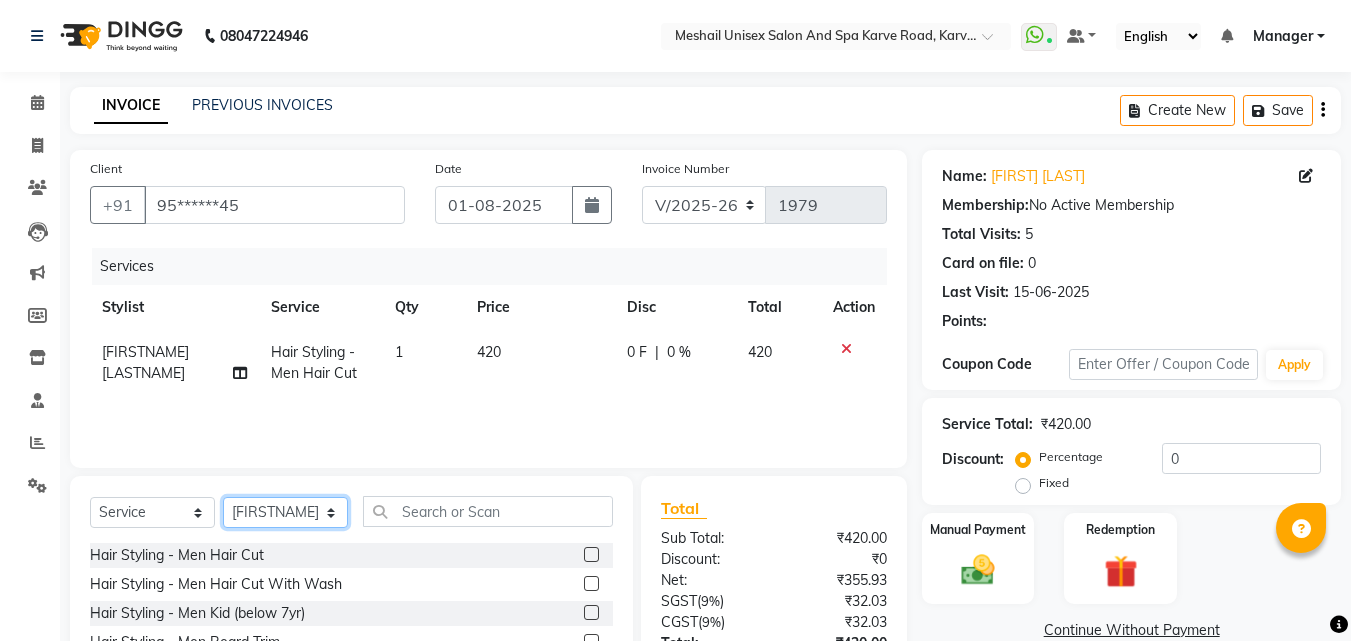 click on "Select Stylist Akshay Hire Manager Sandeep Band Seema Lavangare Shweta maam Vijaya Vikas Kshirsagar Vishal Shelar" 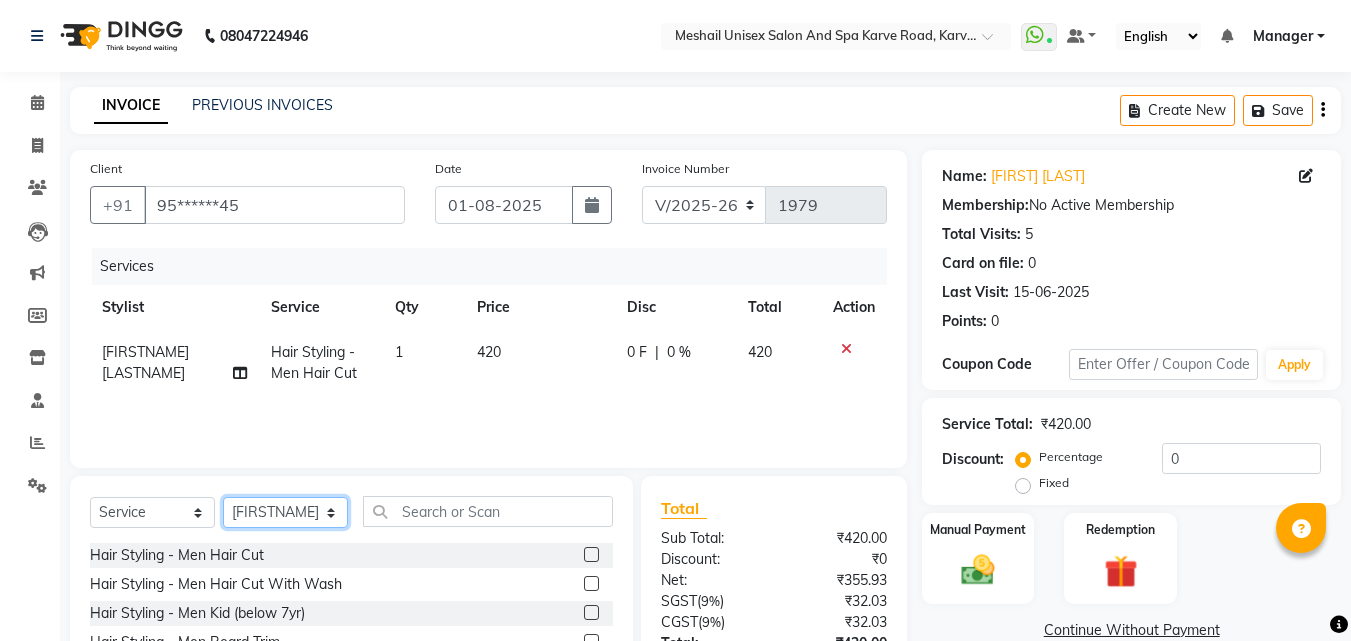 click on "Select Stylist Akshay Hire Manager Sandeep Band Seema Lavangare Shweta maam Vijaya Vikas Kshirsagar Vishal Shelar" 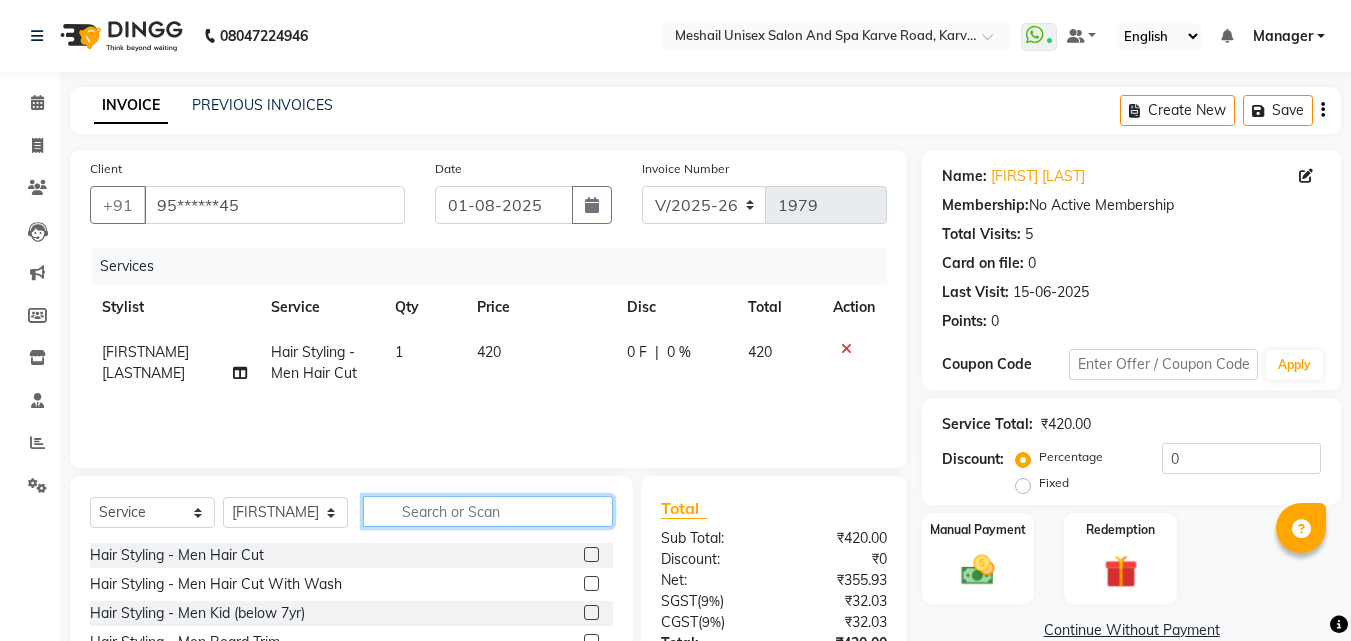 click 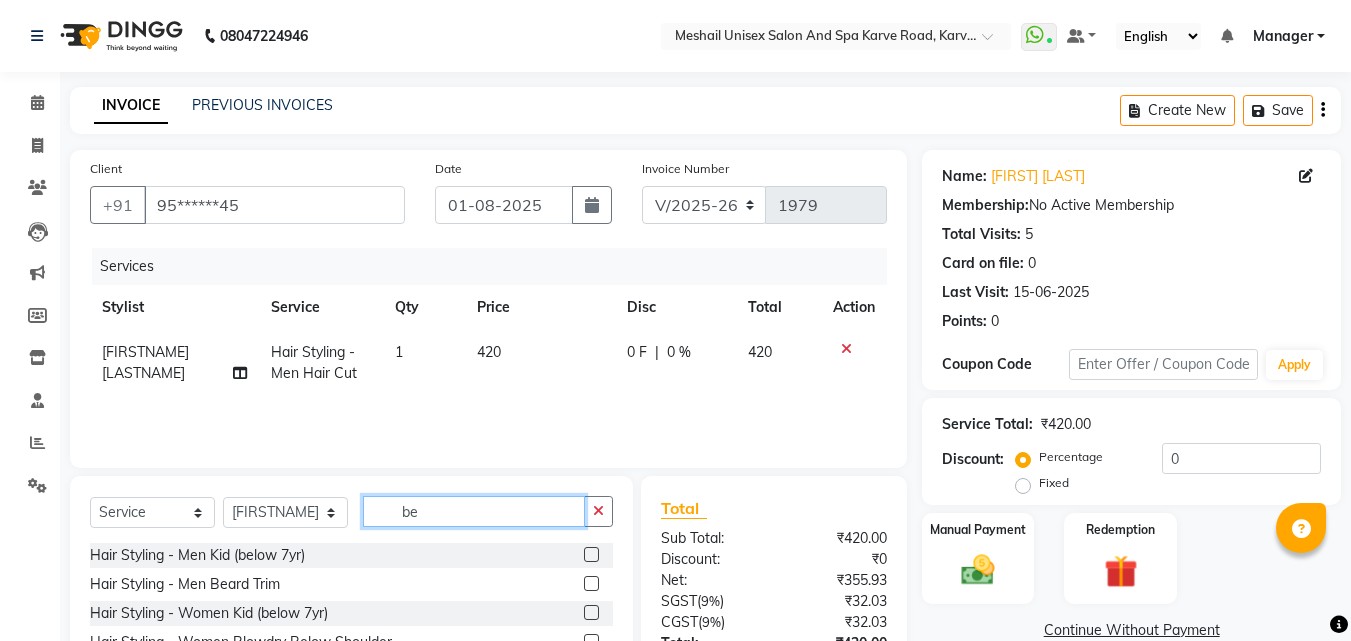 type on "be" 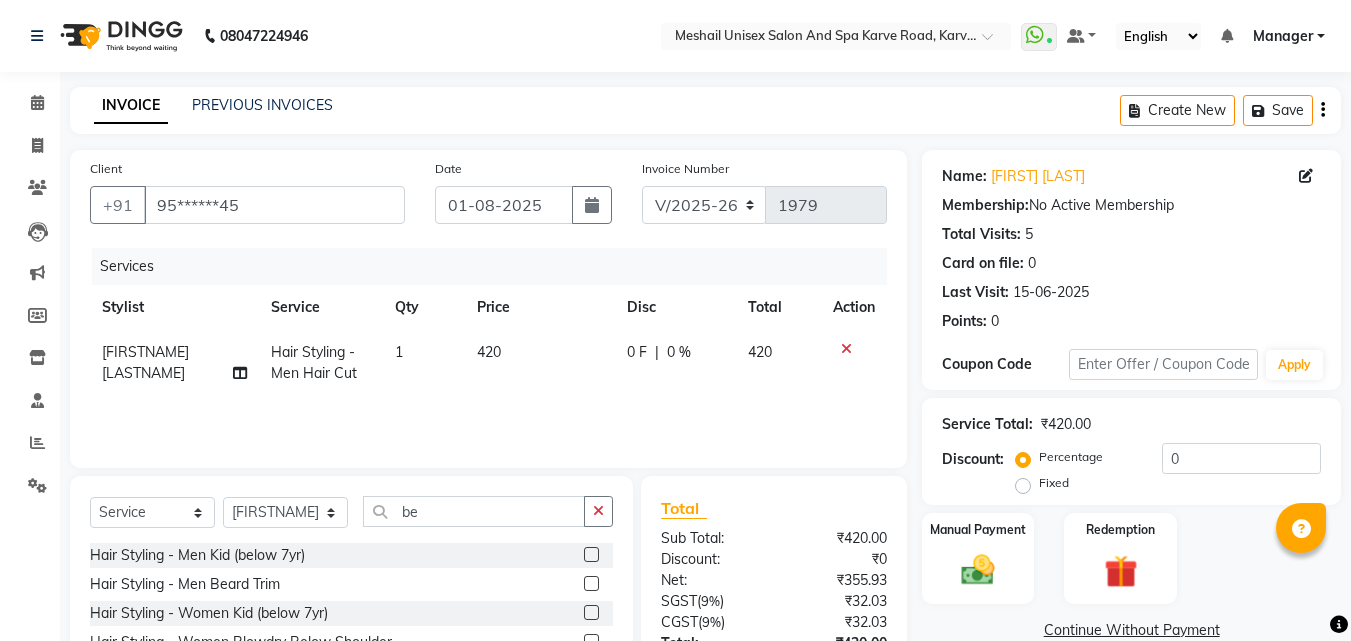 click 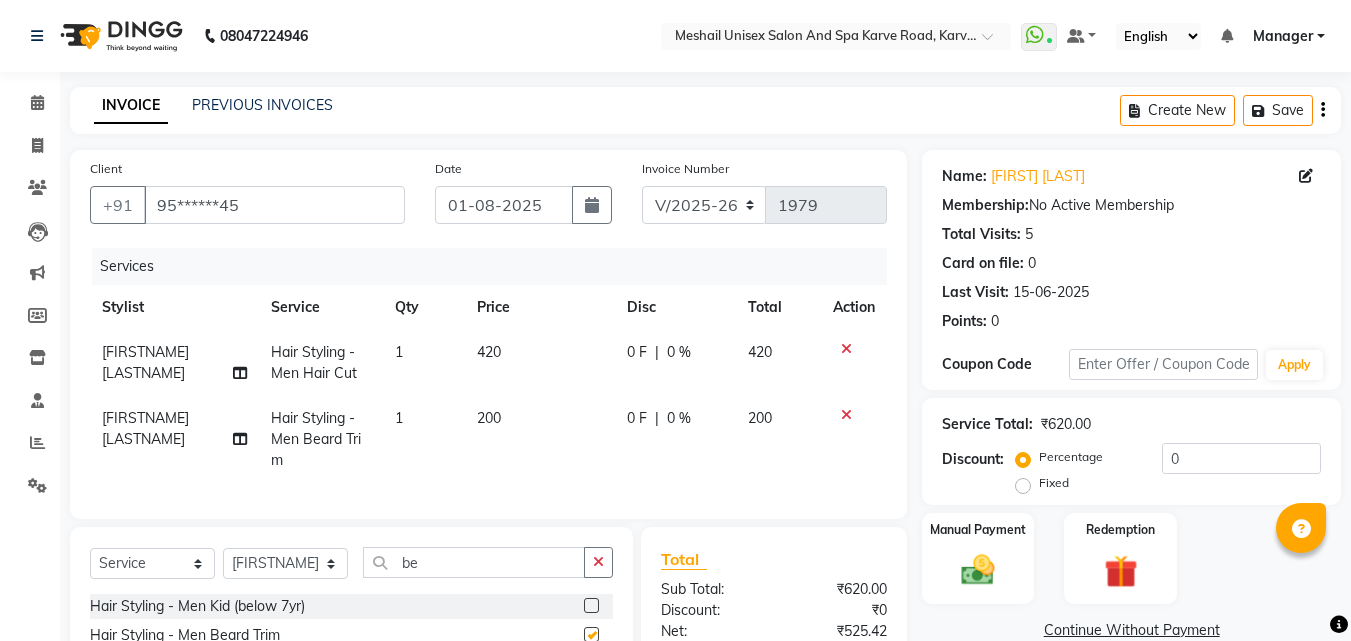 checkbox on "false" 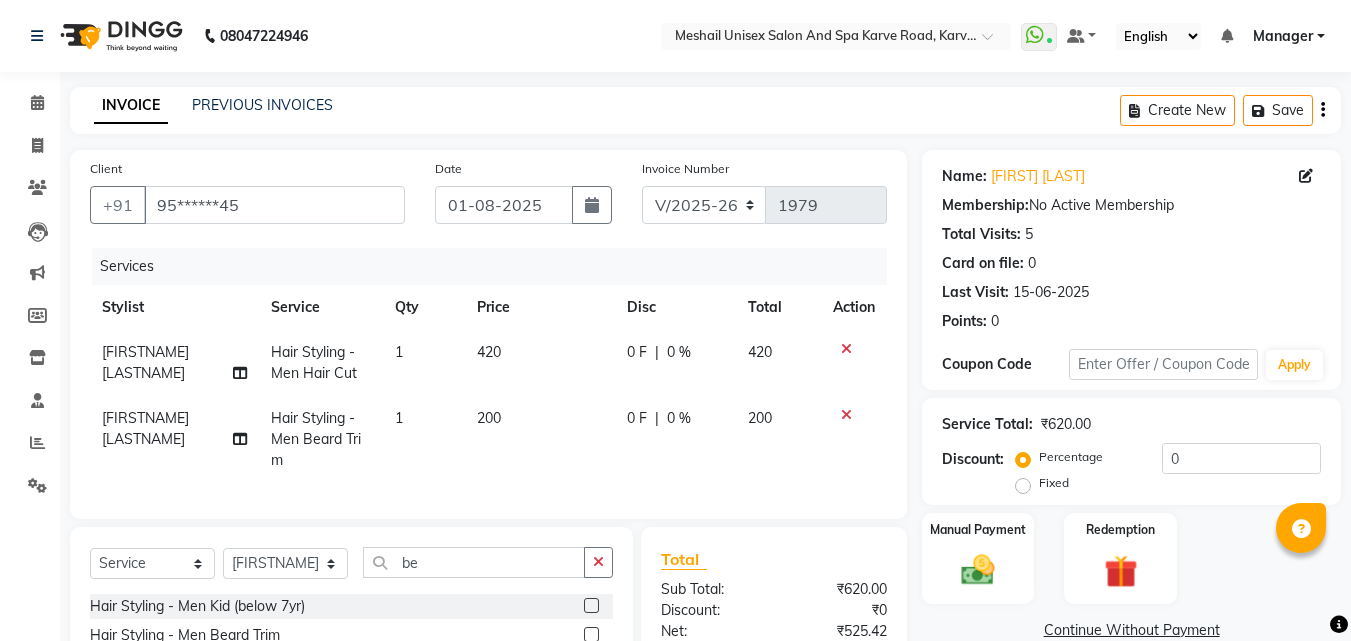 click on "200" 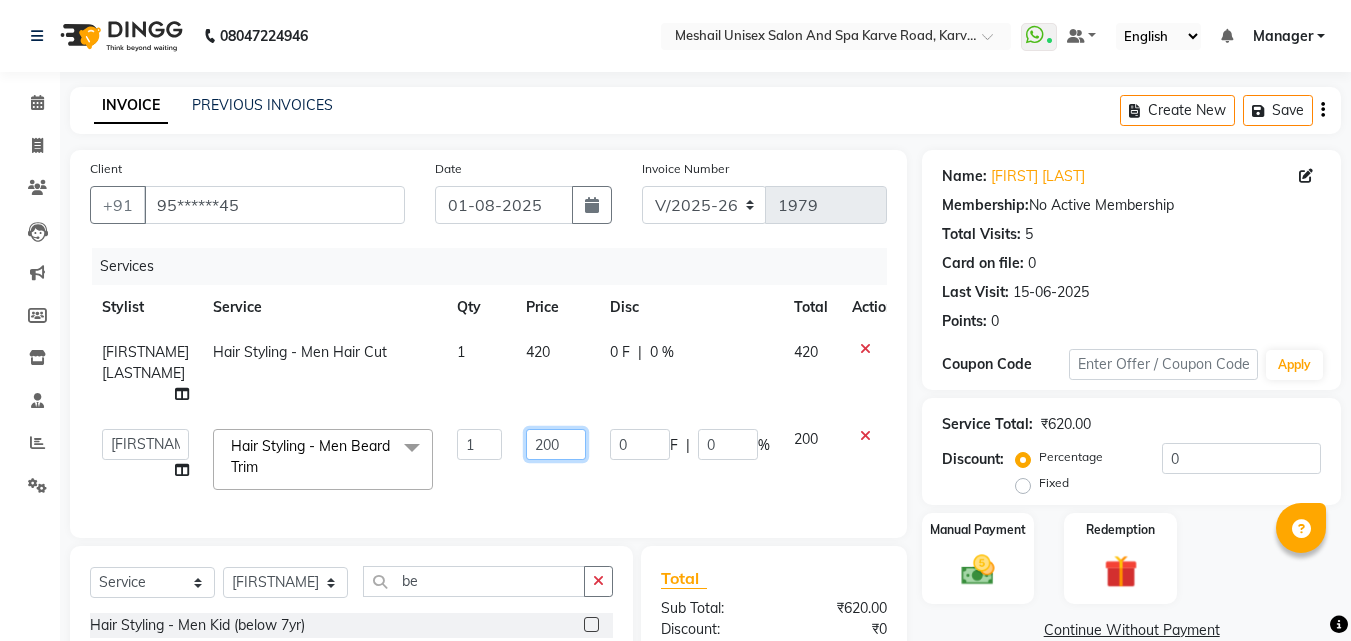 click on "200" 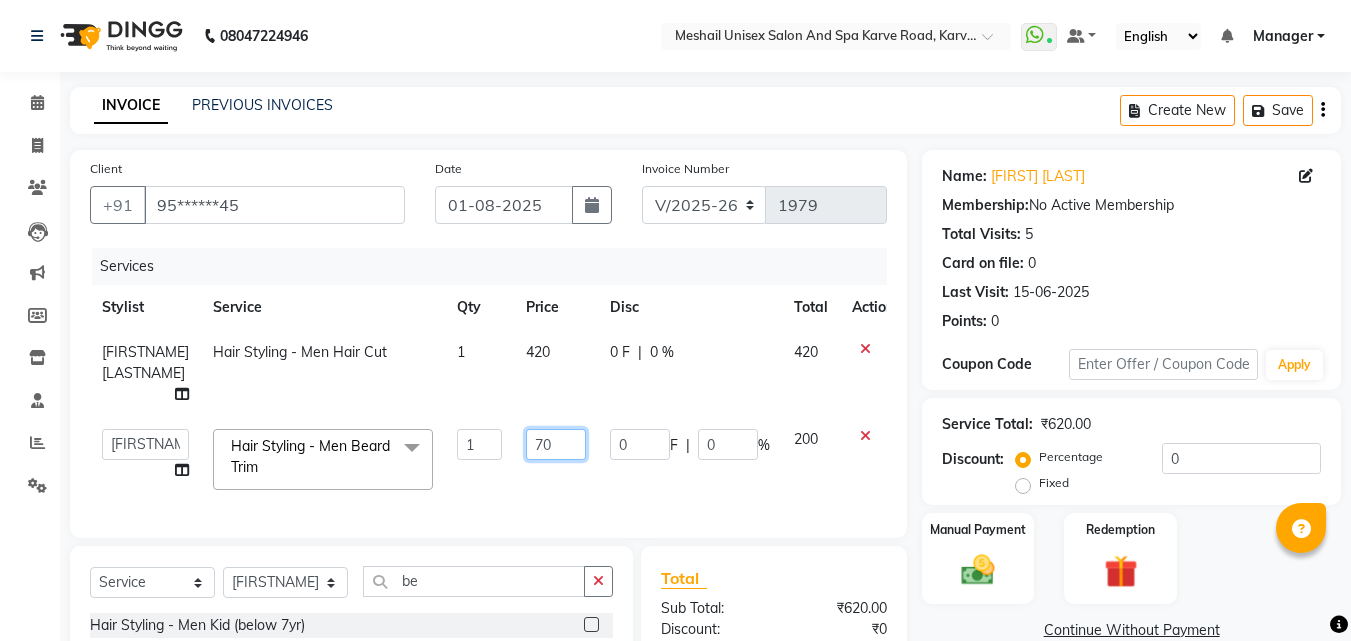 type on "750" 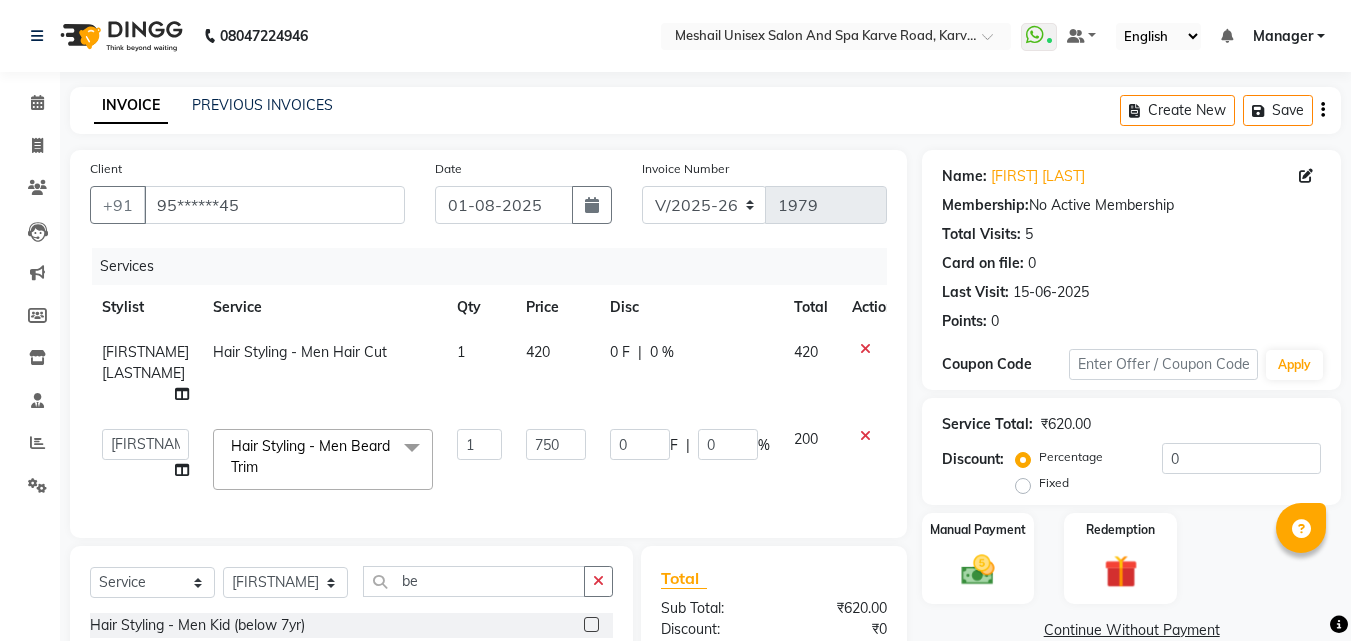 click on "750" 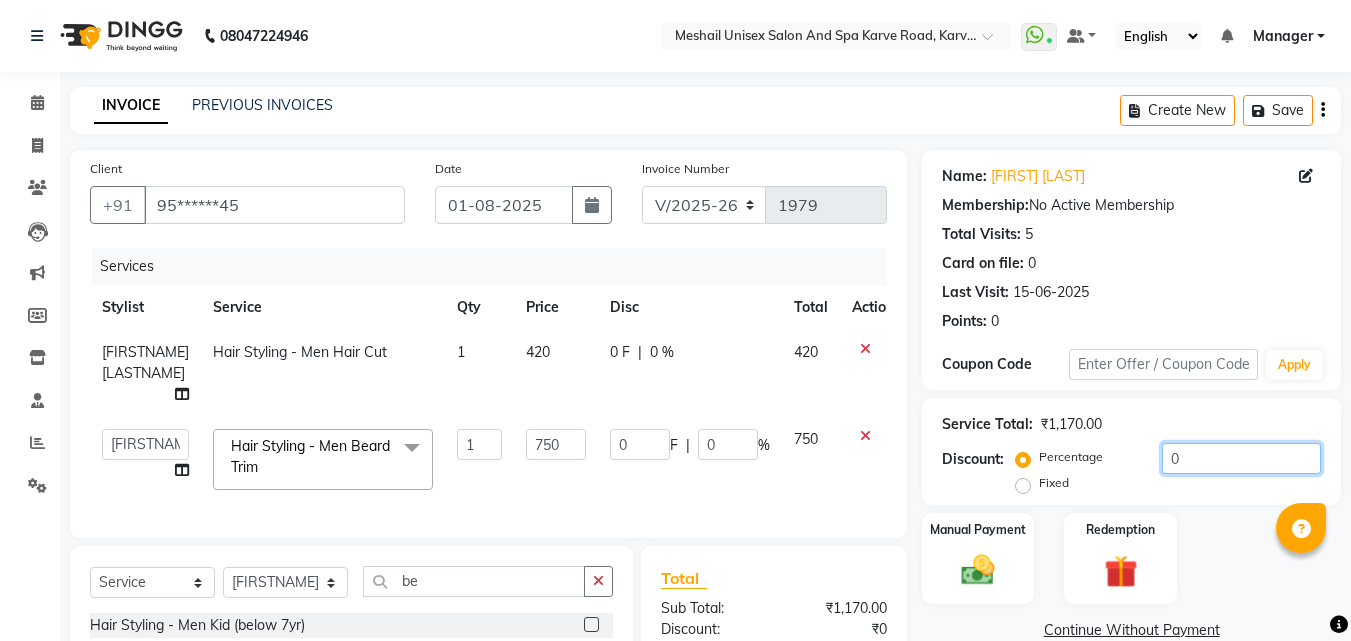click on "0" 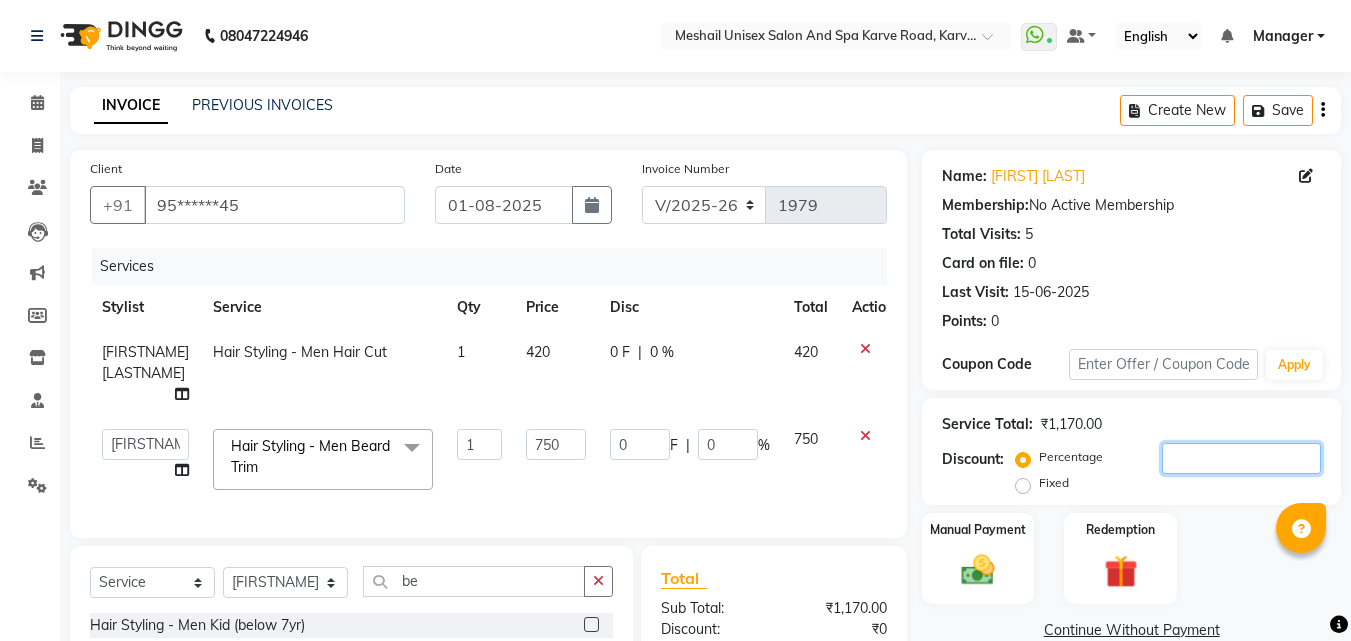 type on "1" 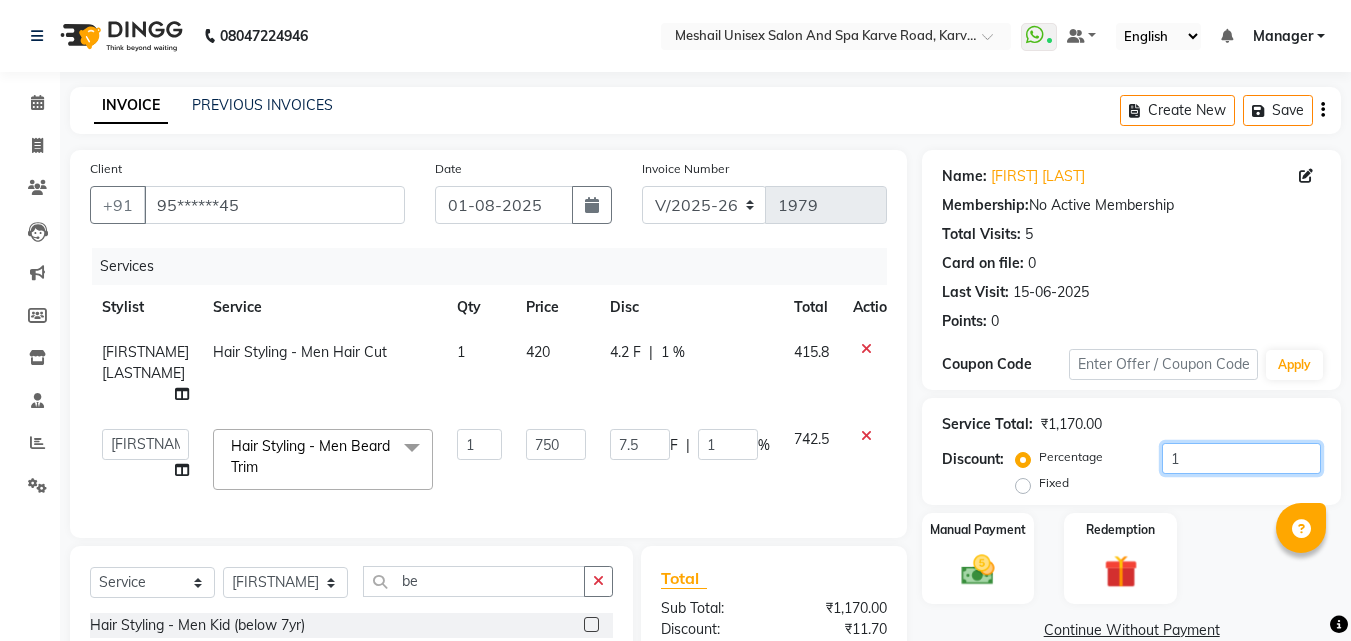 type on "15" 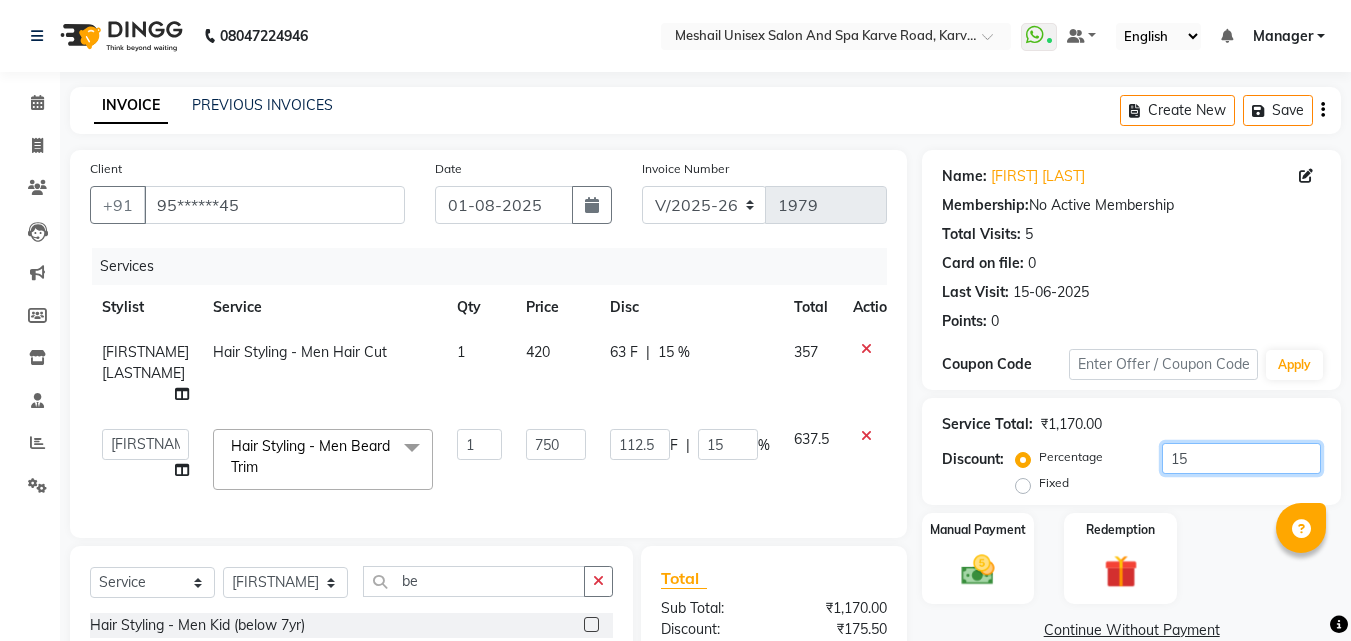type on "15" 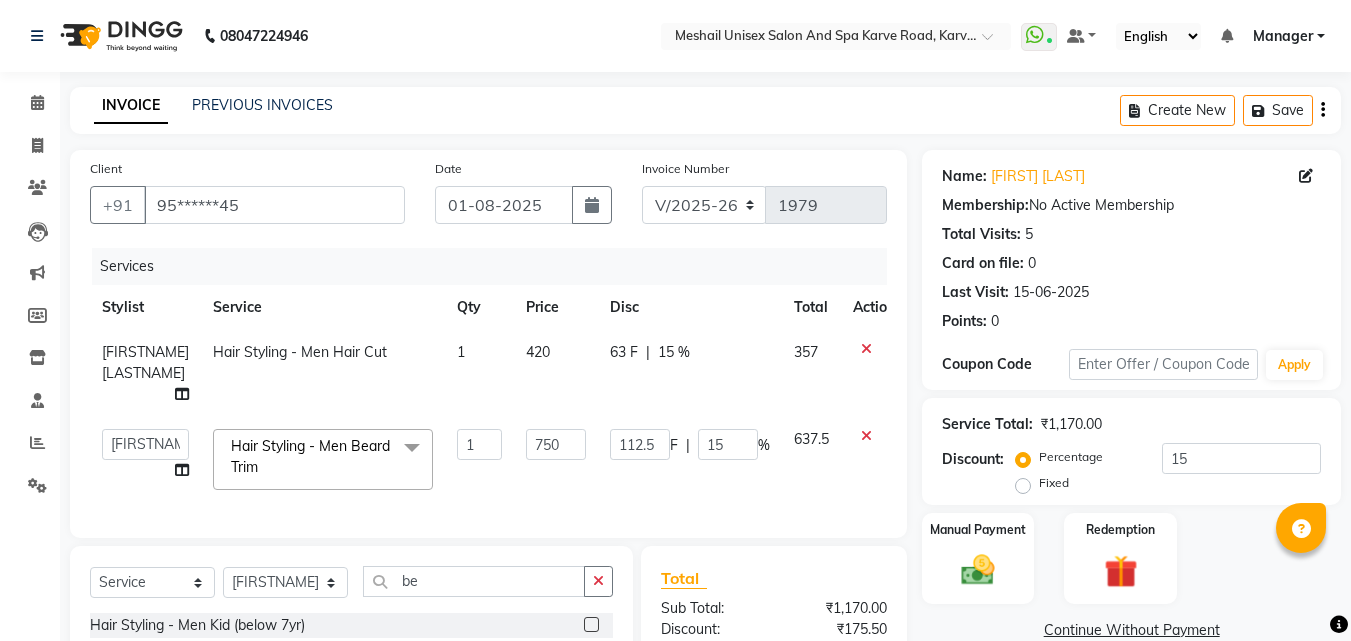 click on "Percentage   Fixed  15" 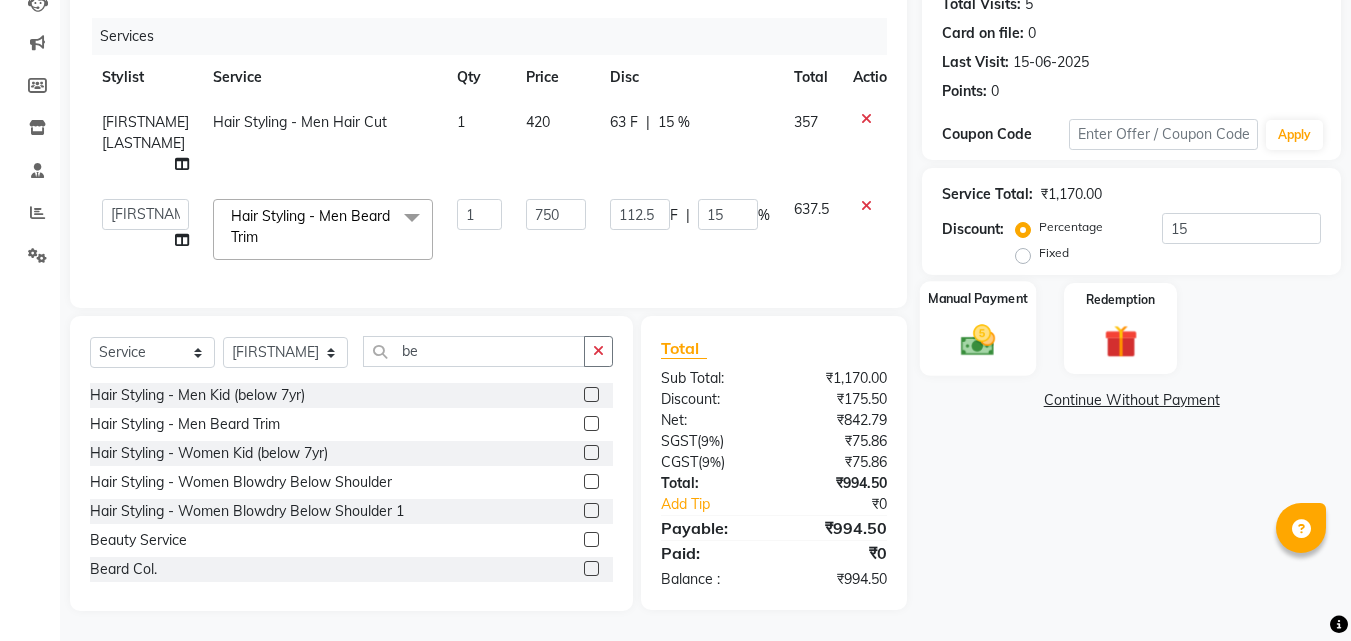 click 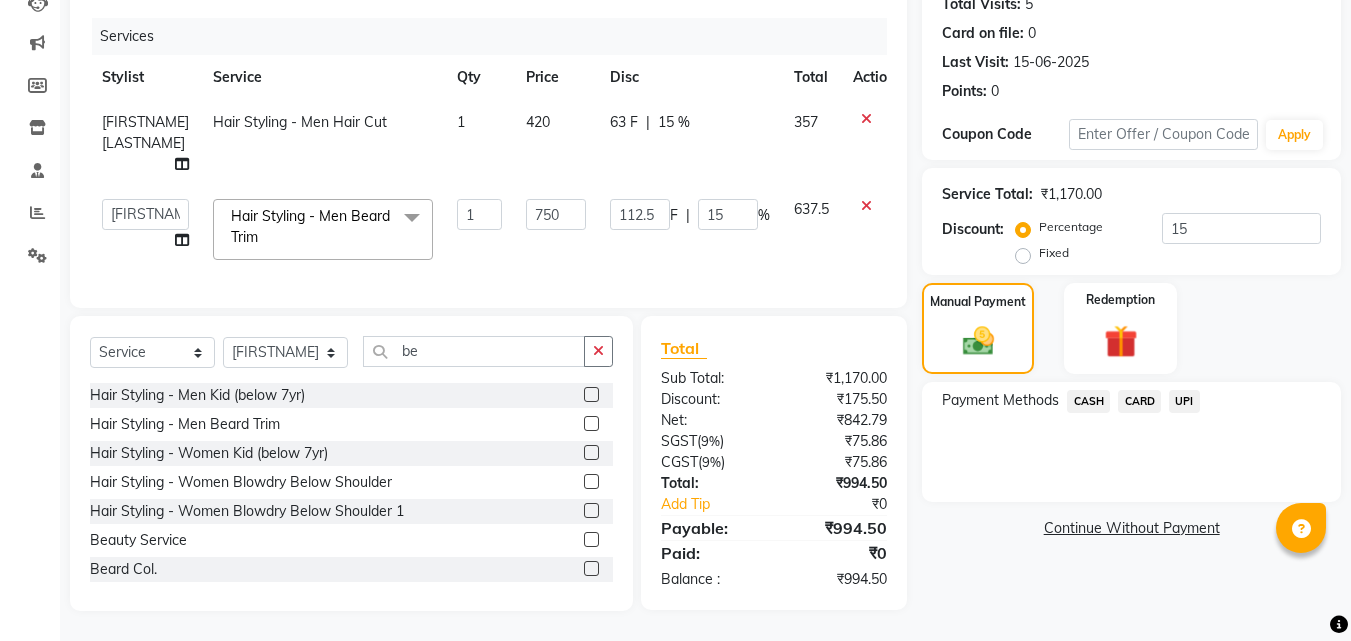 click on "UPI" 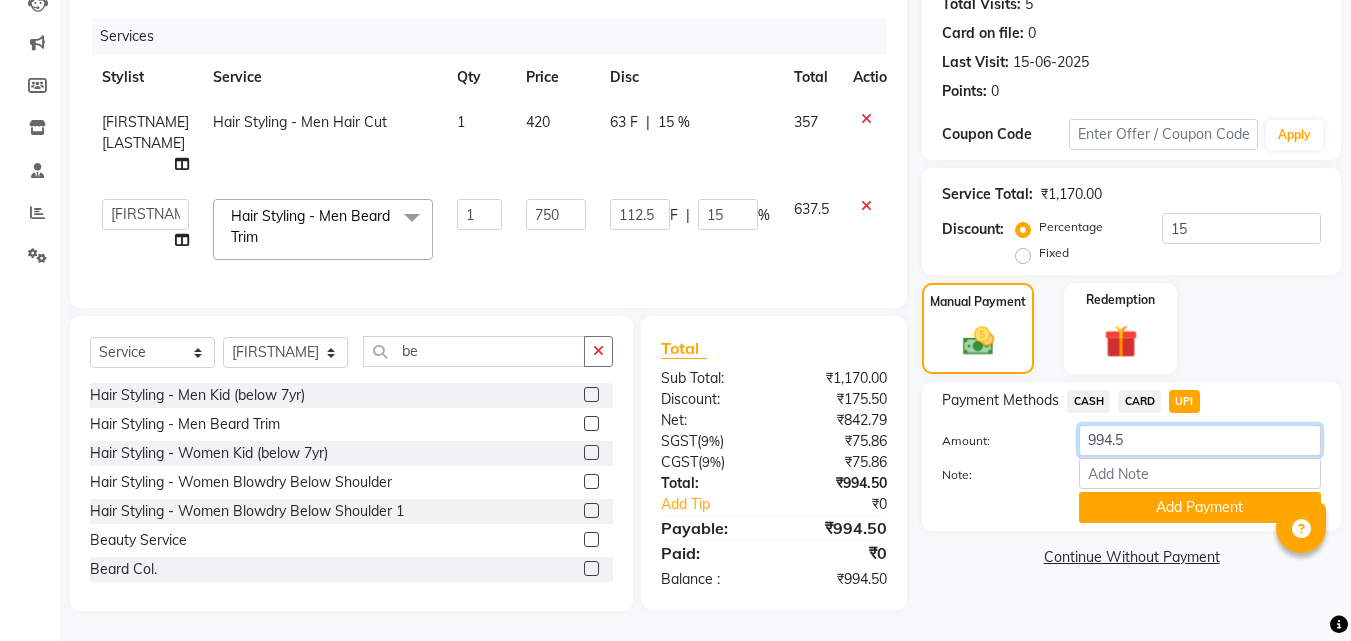 click on "994.5" 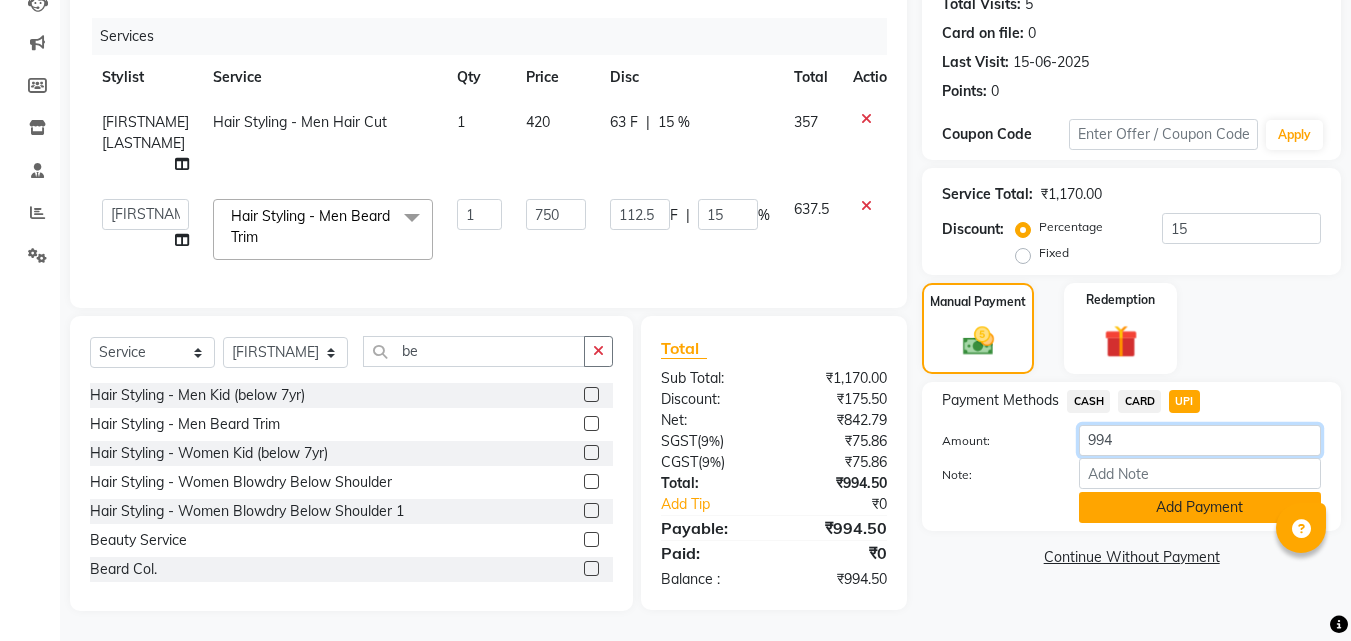 type on "994" 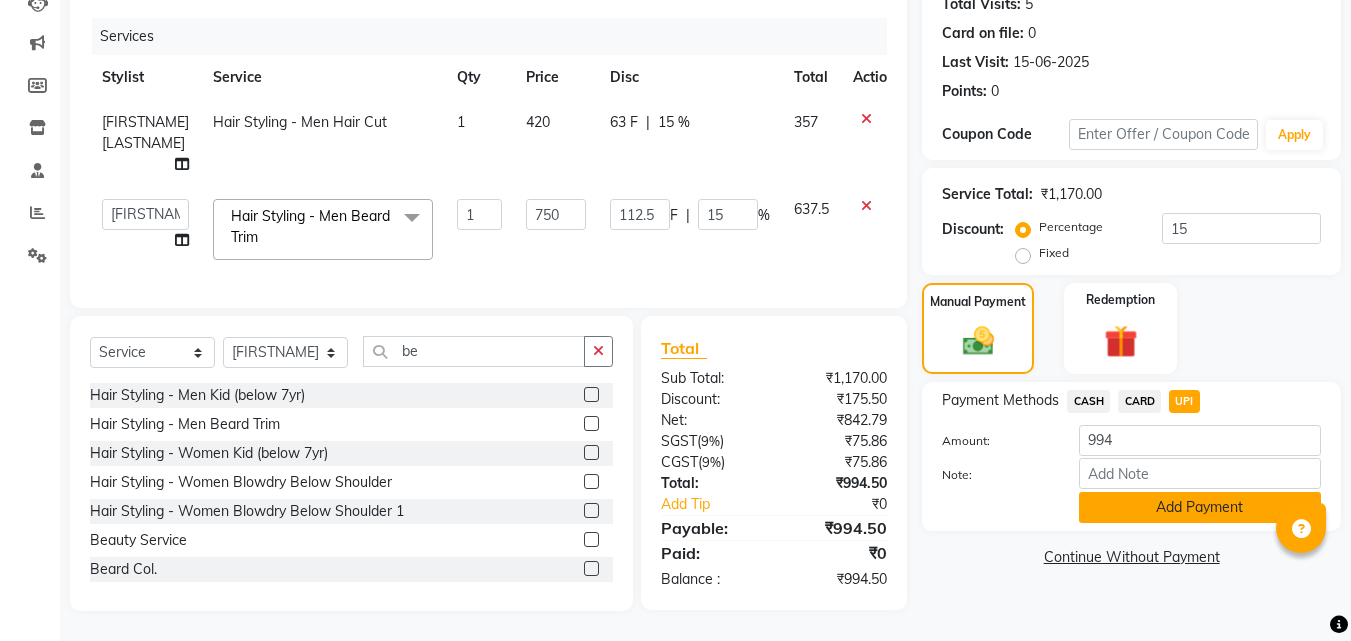 click on "Add Payment" 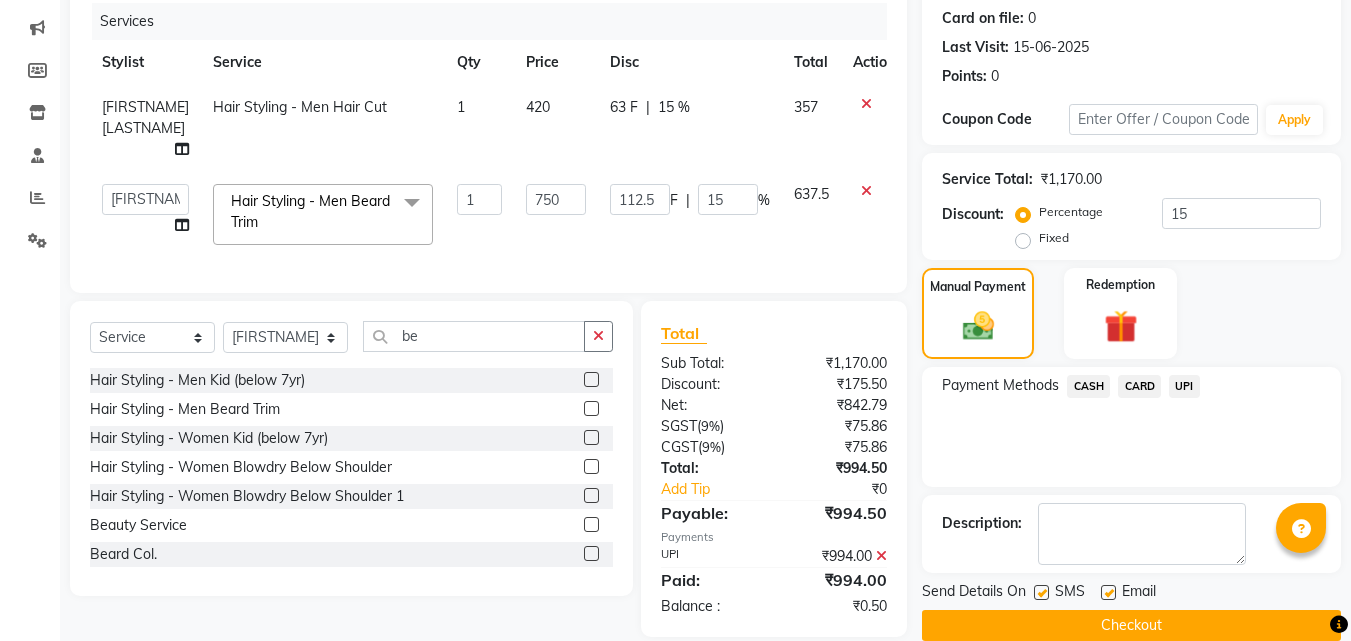 scroll, scrollTop: 286, scrollLeft: 0, axis: vertical 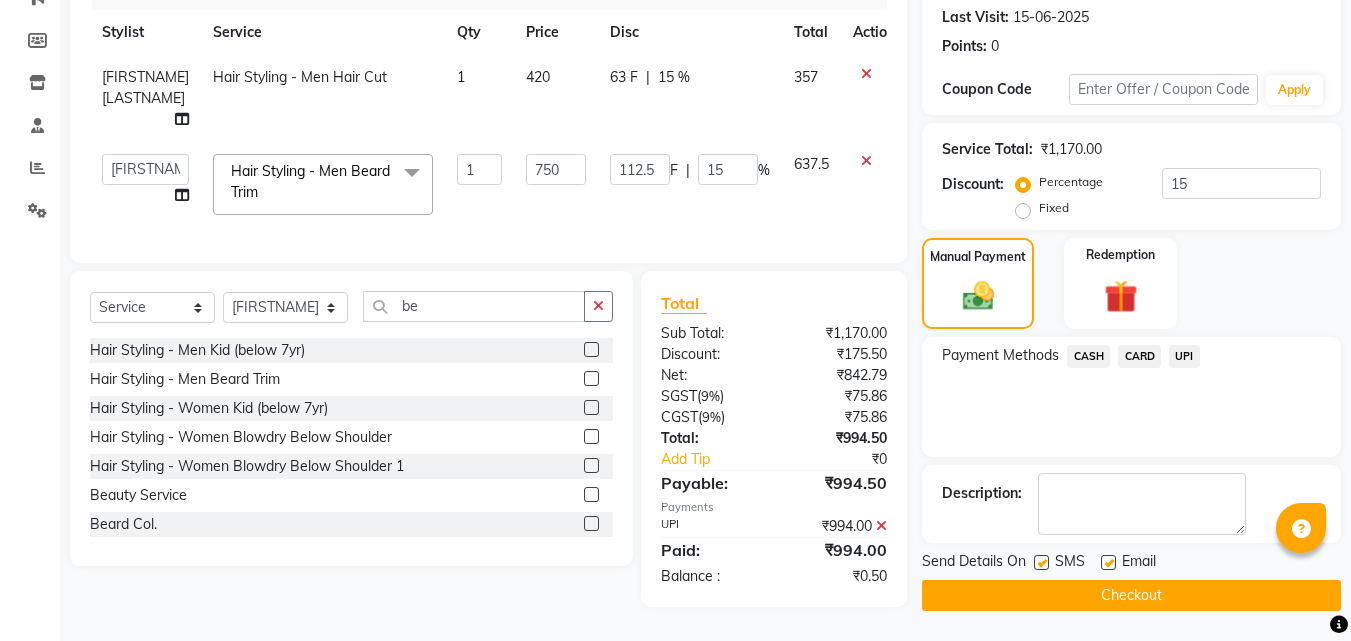 click 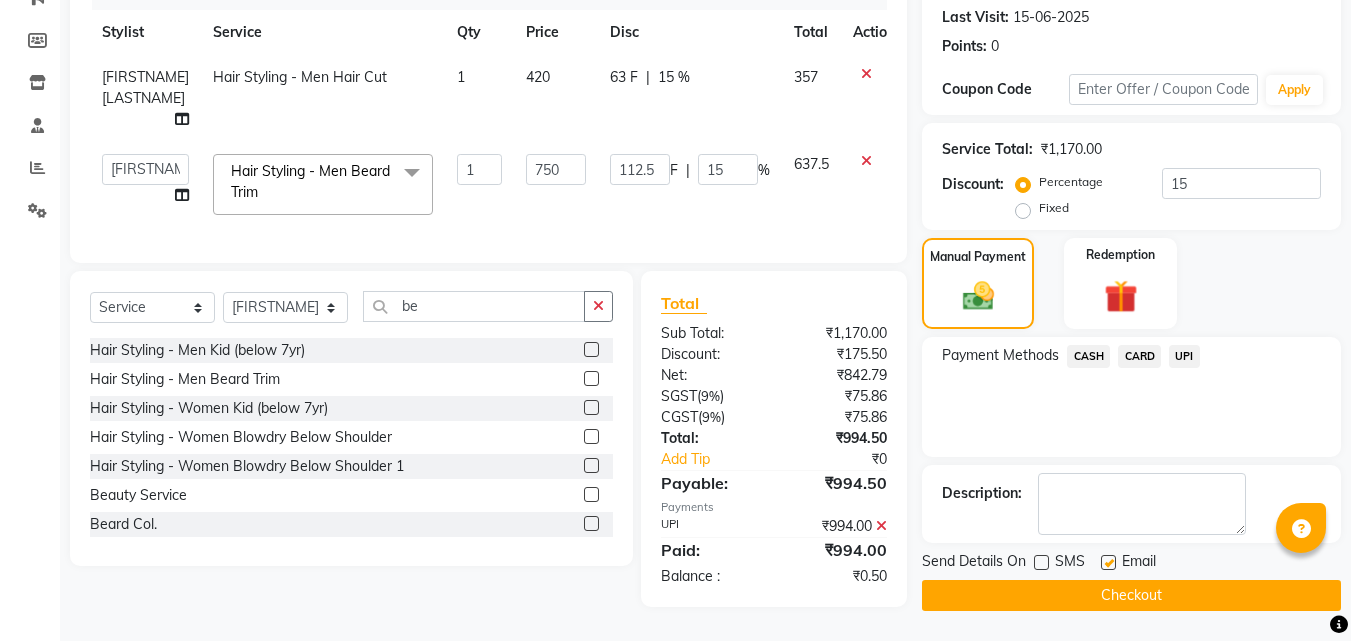 click on "Checkout" 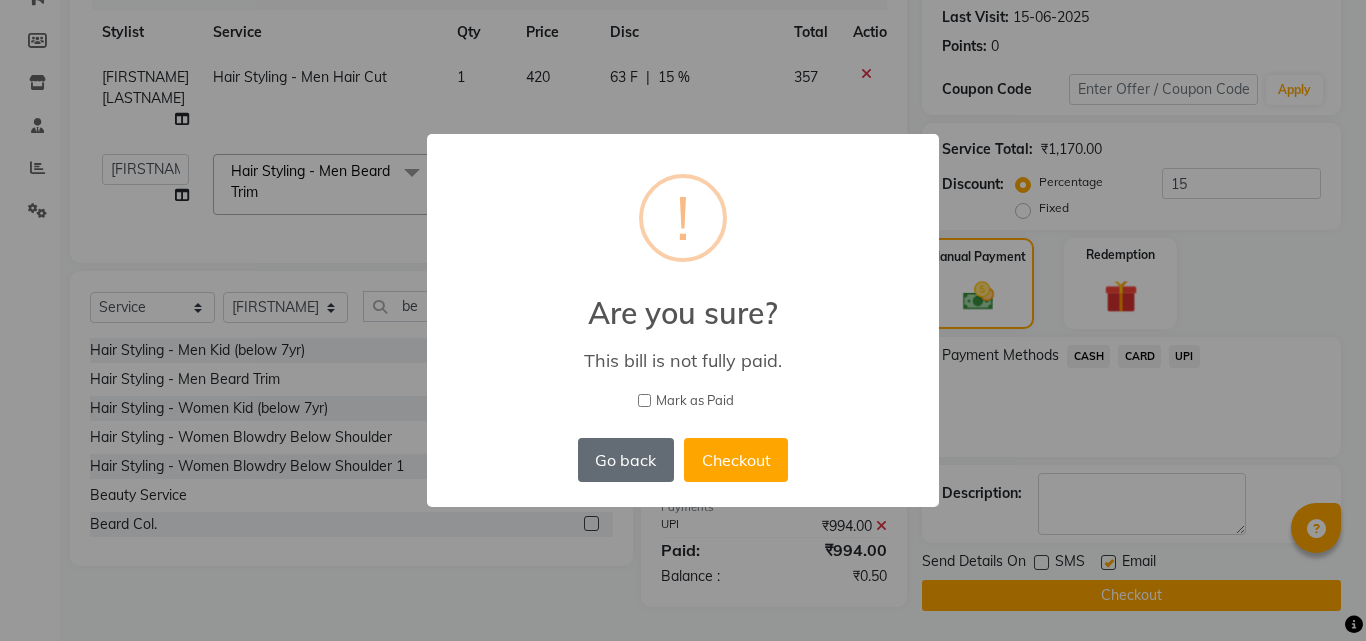 click on "Go back" at bounding box center [626, 460] 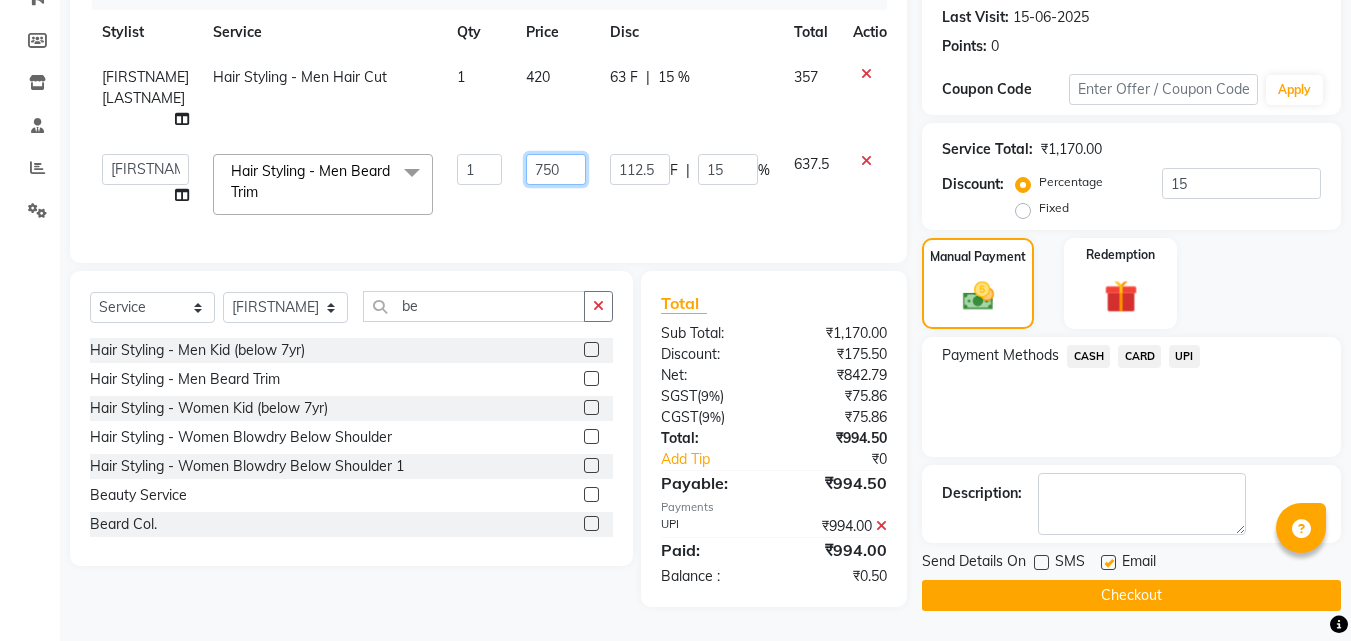 click on "750" 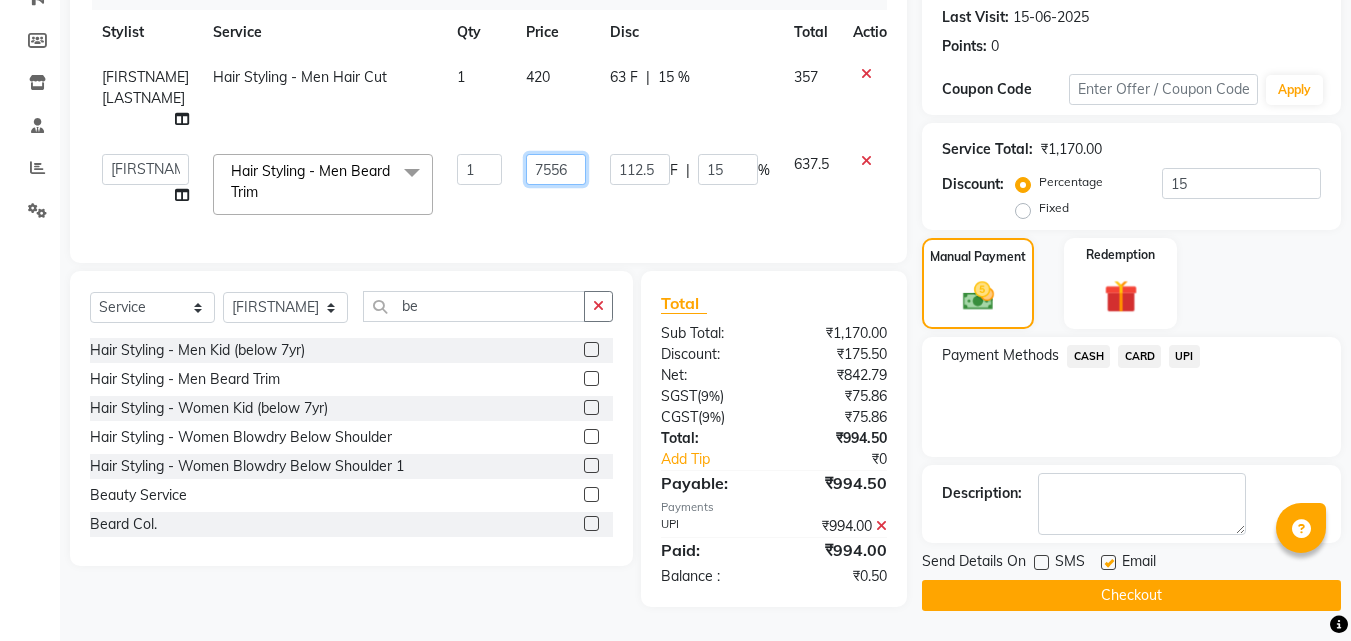 type on "755" 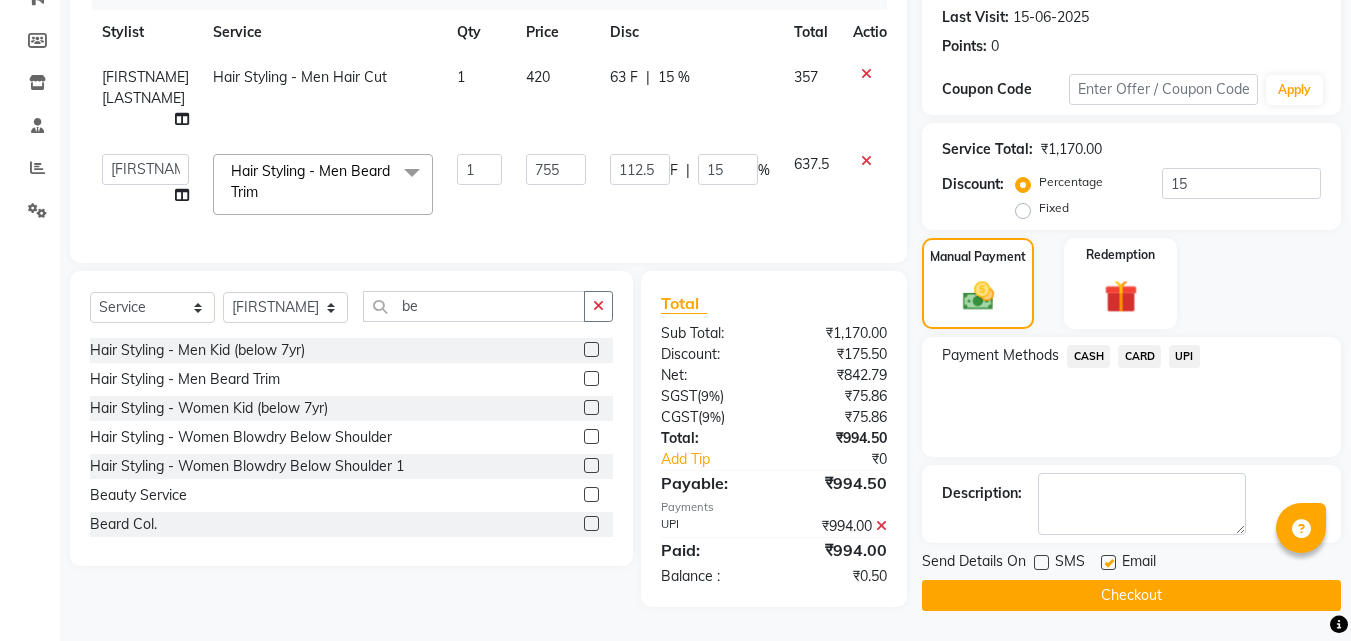 click on "Manager [FIRST] [LAST] [FIRST] [LAST] [FIRST] [LAST] [FIRST] [LAST] [FIRST] [LAST] Hair Styling - Men Hair Cut Hair Styling - Men Hair Cut With Wash Hair Styling - Men Kid (below 7yr) Hair Styling - Men Beard Trim Hair Styling - Men Hair Wash Hair Styling - Men Treatment wash Hair Styling - Men Ironing Upto Shoulder Hair Styling - Men Blowdry Up To Shoulder Hair Styling - Men Majirel Touch Up Hair Styling - Men Inoa Touch Up Hair Styling - Men Streaking Hair Styling - Women Hair Cut Hair Styling - Women Hair Cut With Wash Hair Styling - Women Kid (below 7yr) Hair Styling - Women Hair Wash Hair Styling - Women Treatment wash Hair Styling - Women Hair Blowdry Up To Shoulder Hair Styling - Women Blowdry Below Shoulder Hair Styling - Women Blowdry Up To Waist Hair Styling - Women Hair Blowdry Up To Shoulder 1 Hair Styling - Women Blowdry Below Shoulder 1 Hair Styling - Women Blowdry Up To Waist 1 Hair Styling - Women Crimping fringes cut Nail Paint" 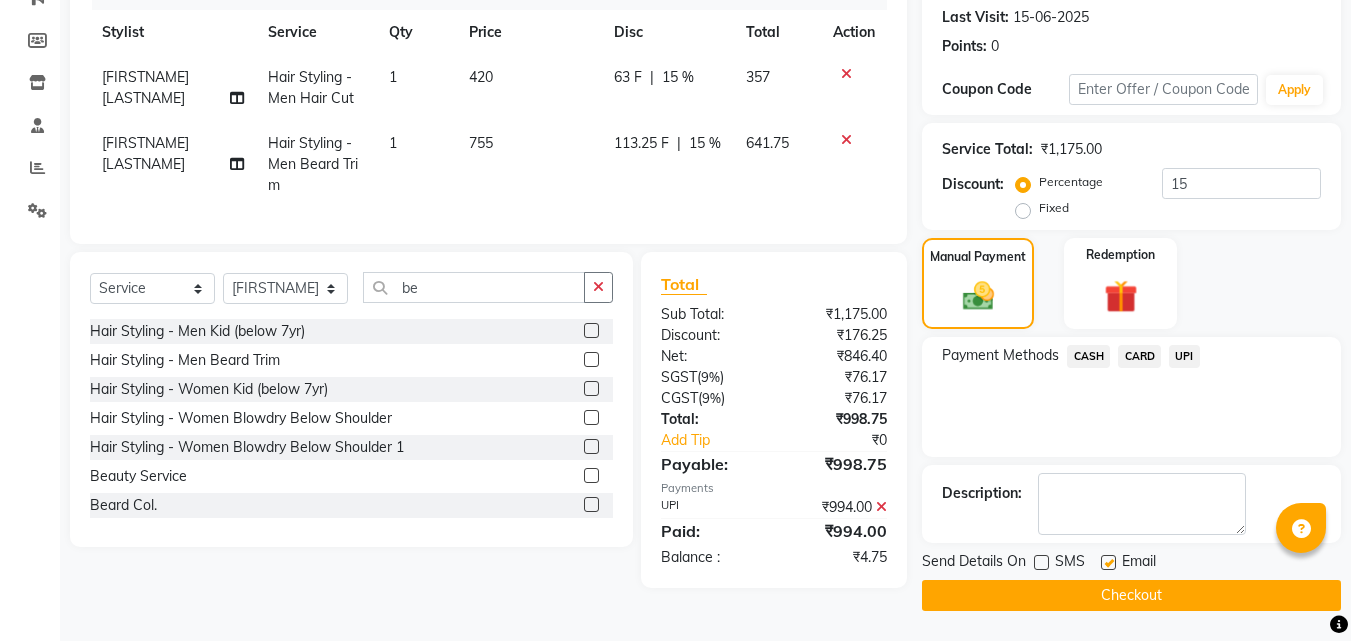 scroll, scrollTop: 275, scrollLeft: 0, axis: vertical 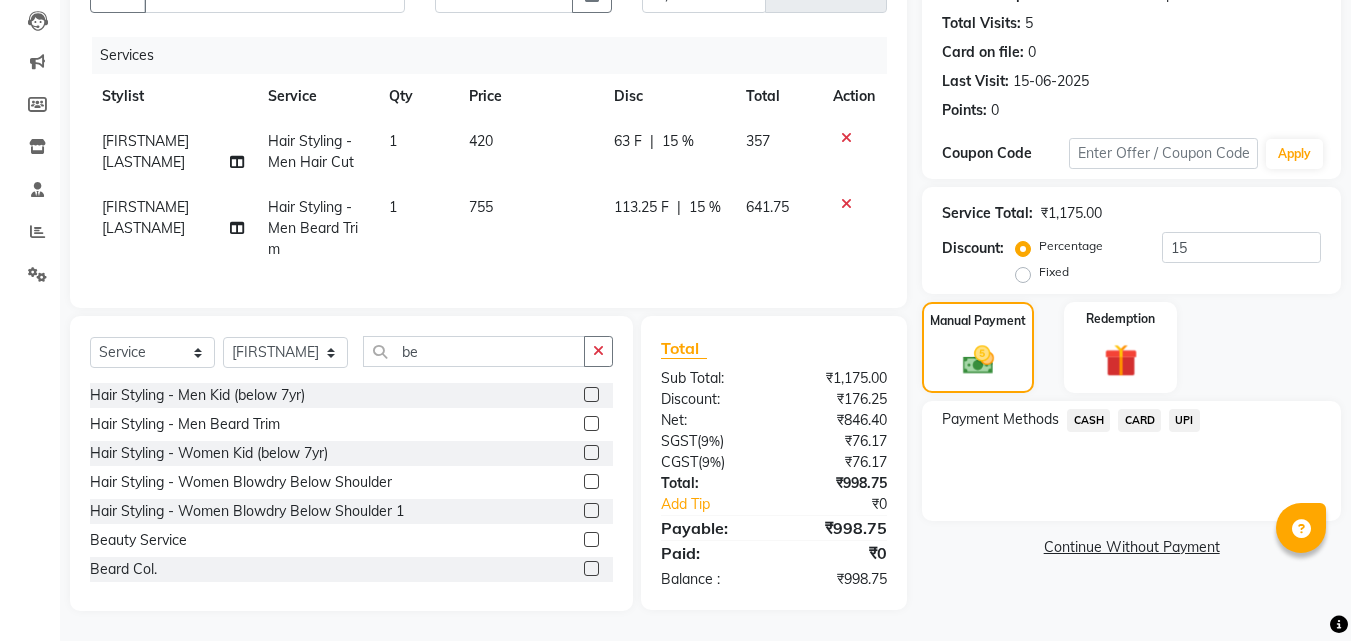 click on "Percentage   Fixed" 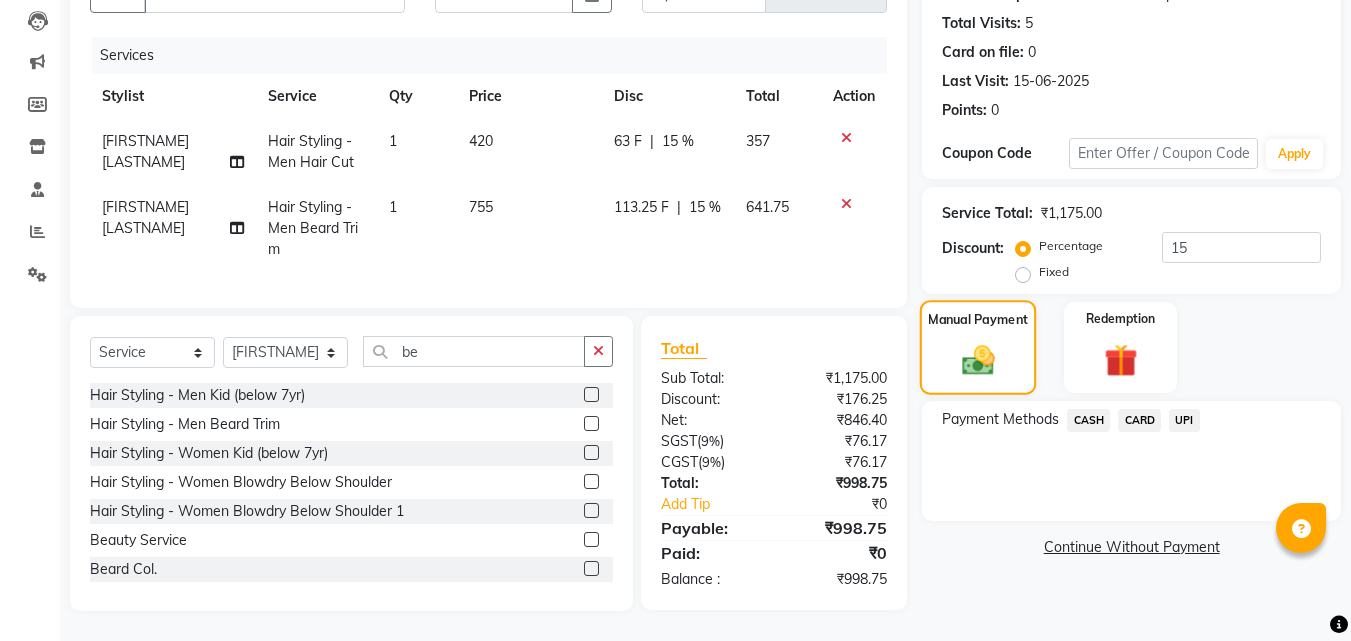 click on "Manual Payment" 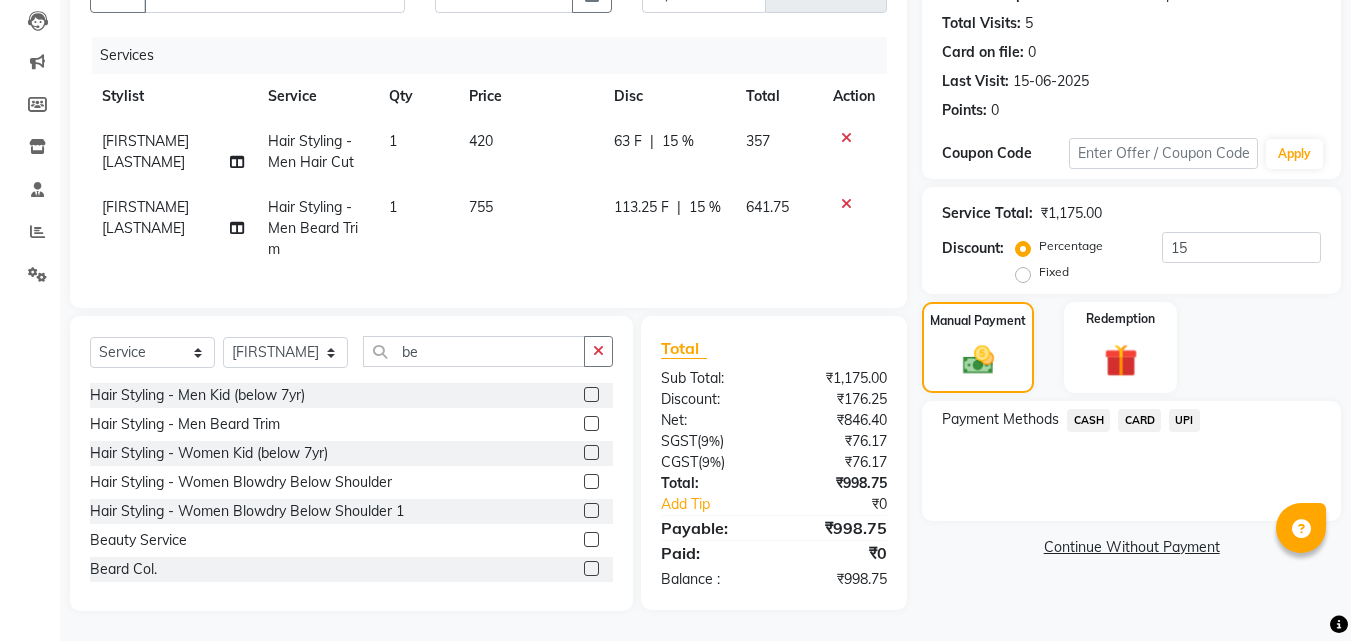 click on "UPI" 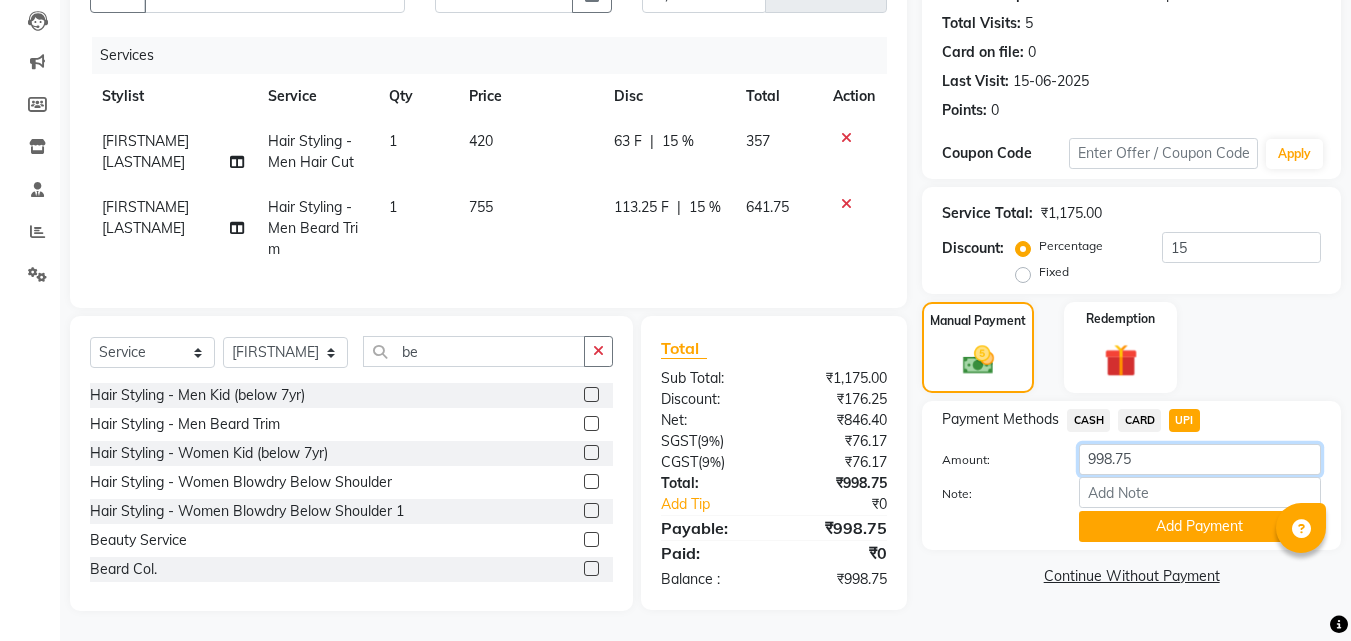 click on "998.75" 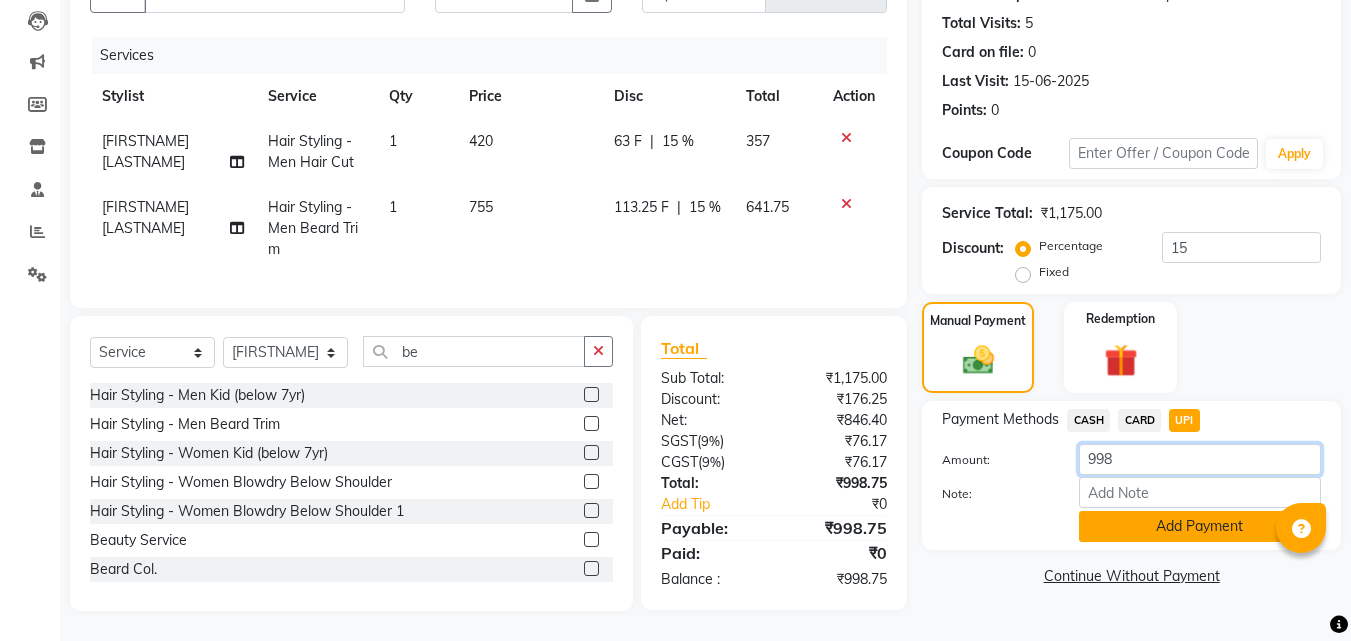 type on "998" 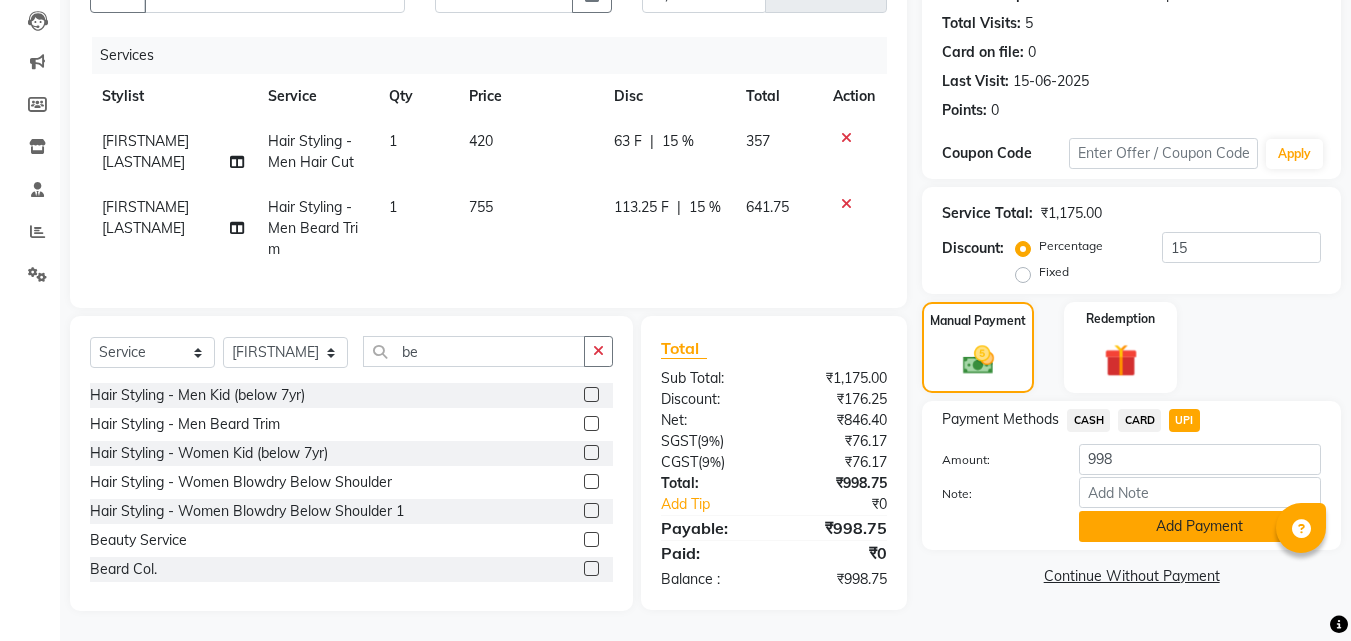 click on "Add Payment" 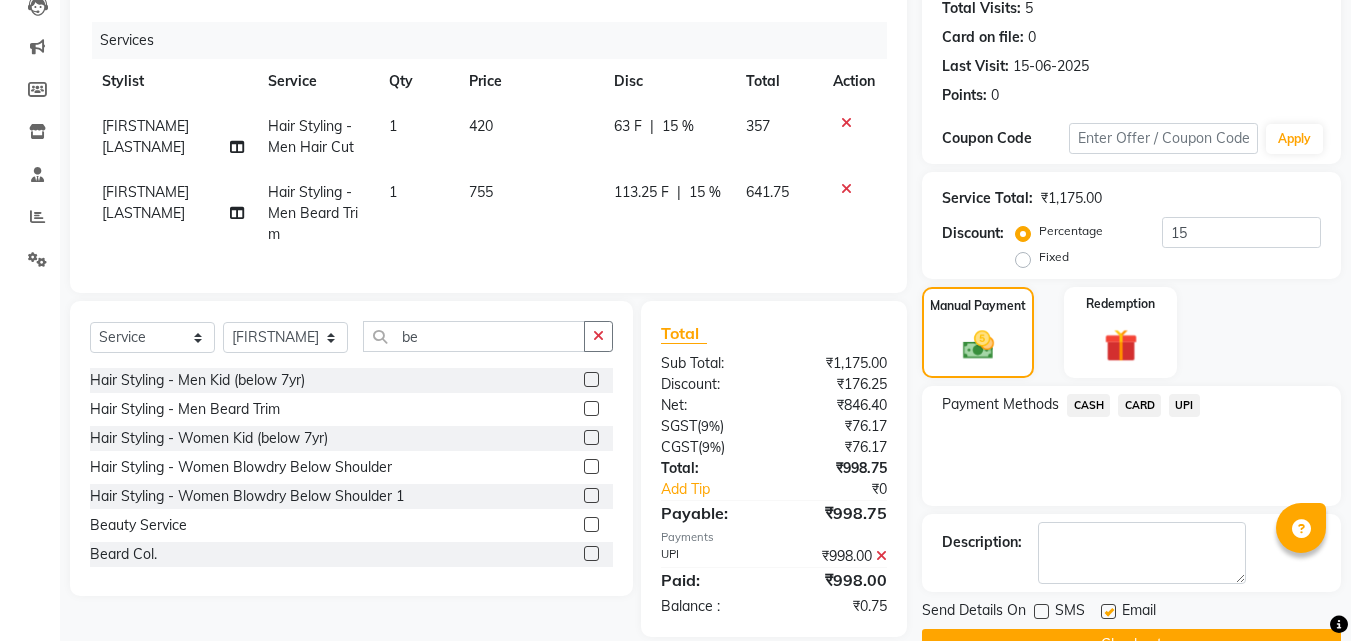 scroll, scrollTop: 275, scrollLeft: 0, axis: vertical 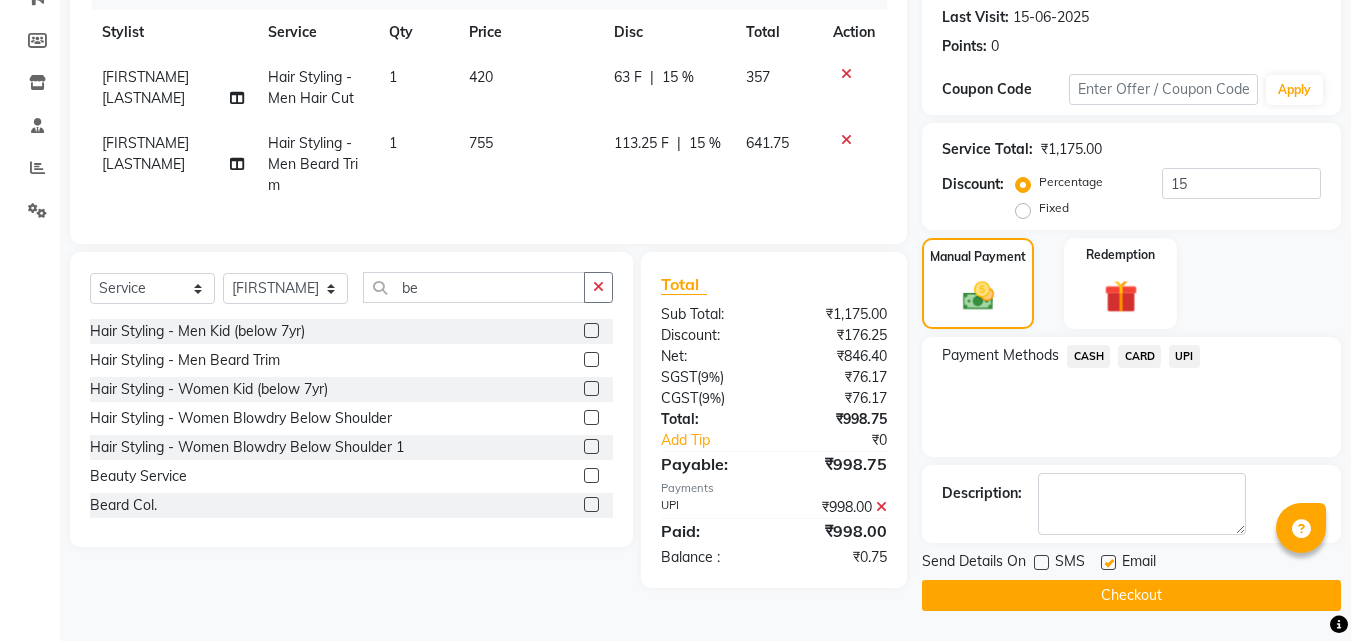click on "Checkout" 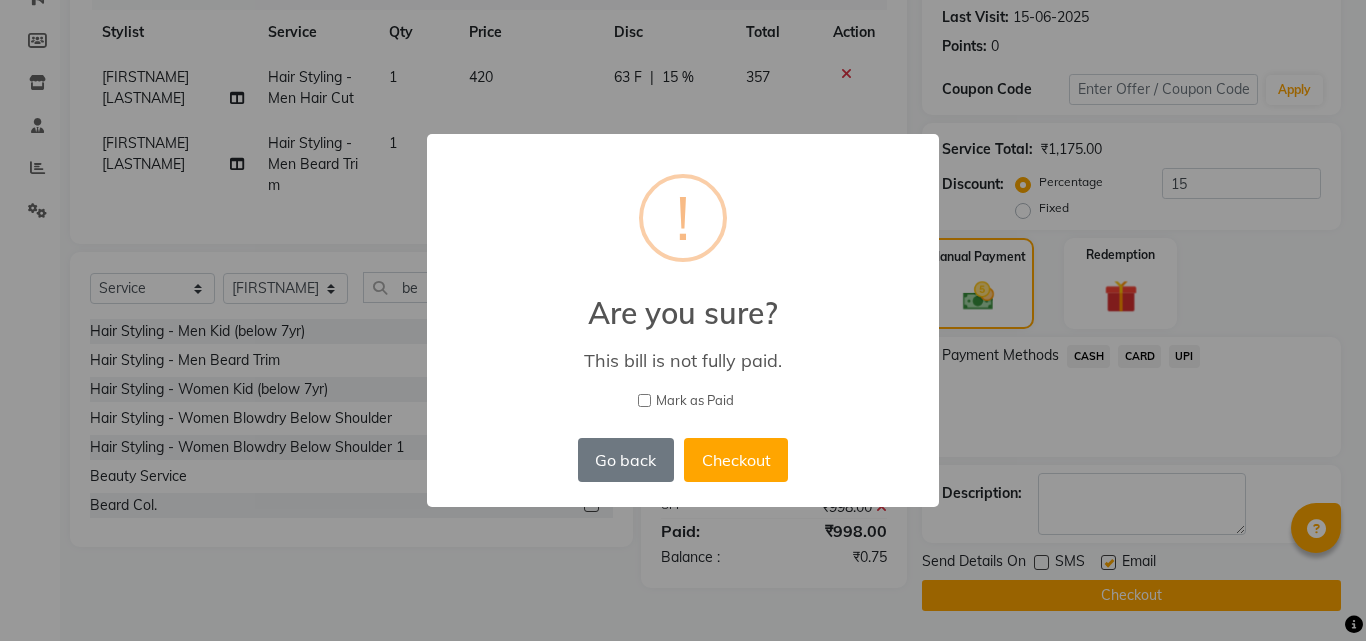 click on "Mark as Paid" at bounding box center (644, 400) 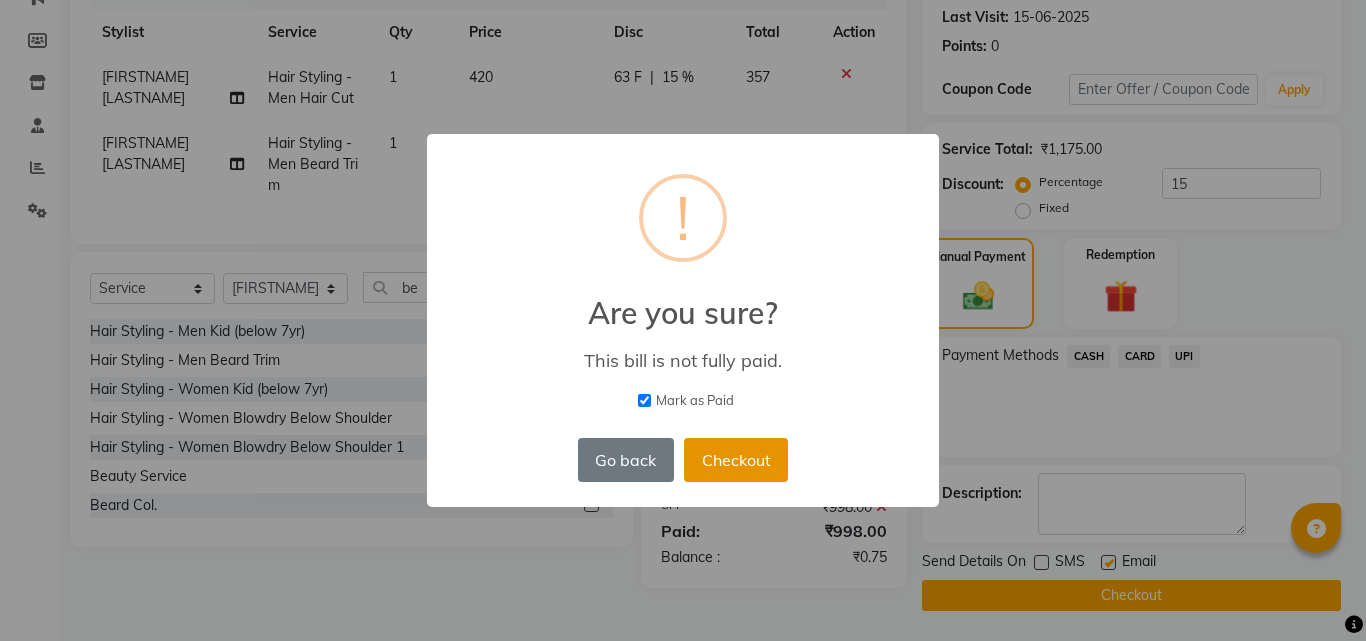 click on "Checkout" at bounding box center [736, 460] 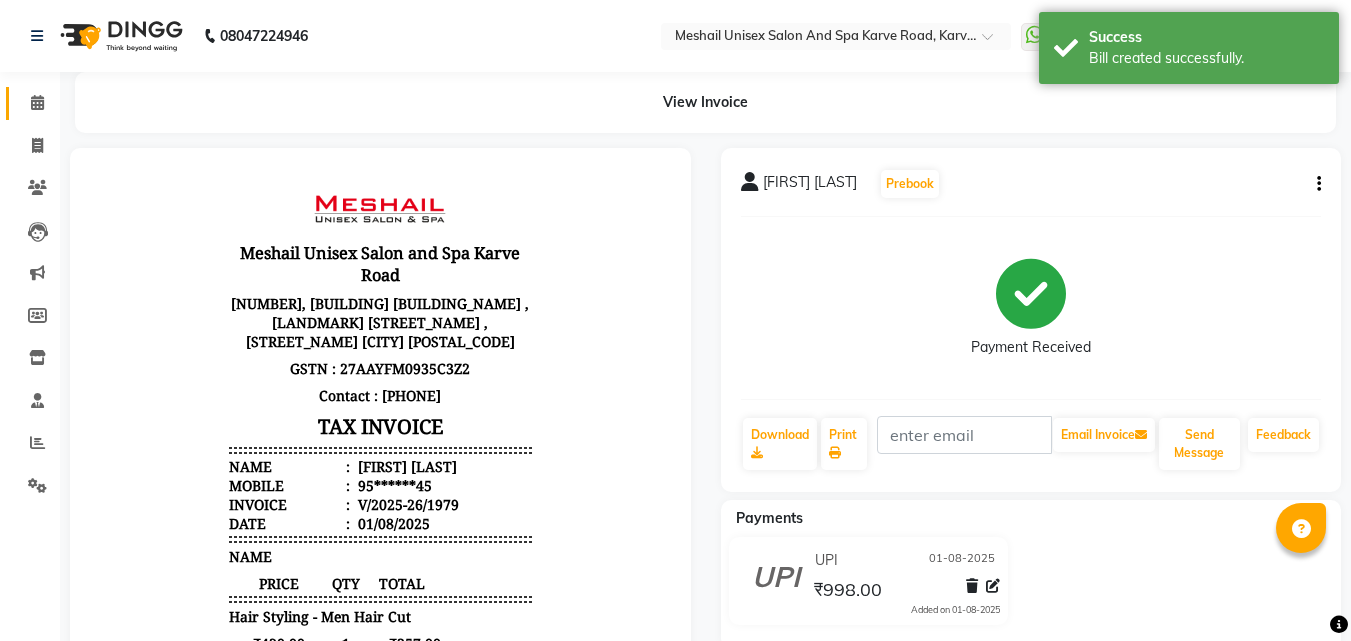 scroll, scrollTop: 0, scrollLeft: 0, axis: both 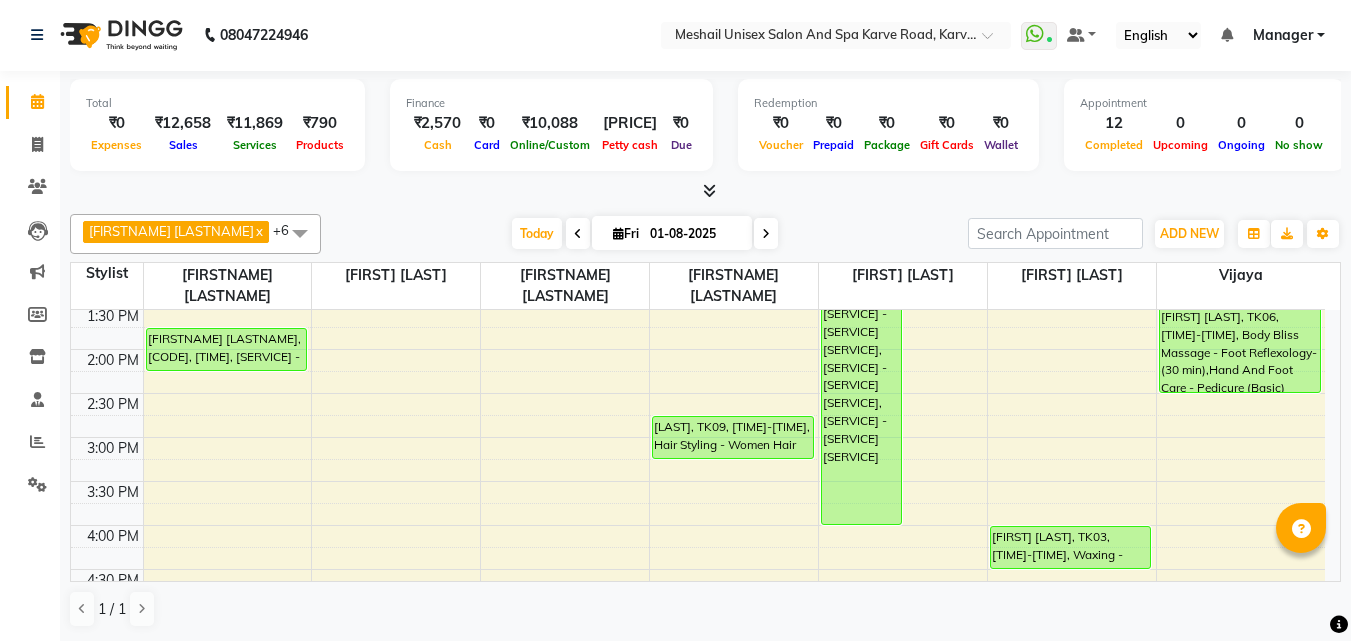click on "Anand Kulkarni, TK04, [TIME]-[TIME], Hair Styling - Men Hair Cut,Hair Styling - Men Beard Trim Sunila Sakpal, TK03, [TIME]-[TIME], Hair Styling - Women Treatment wash Amit Patil, TK08, [TIME]-[TIME], Hair Styling - Men Beard Trim Chinmay, TK01, [TIME]-[TIME], Hair Styling - Men Hair Cut Vedant, TK07, [TIME]-[TIME], Hair Styling - Men Hair Cut Sharad Mande, TK09, [TIME]-[TIME], Hair Styling - Women Hair Cut Sunila Sakpal, TK03, [TIME]-[TIME], Facials - O3 plus Diamond Facial,Waxing - WAXING Woman Imported Under Arms,Waxing - WAXING Woman Imported Full Hands,Waxing - WAXING Woman Imported Half Legs,Waxing - WAXING Woman Imported Upper Lips Sudakshana Rajguru, TK06, [TIME]-[TIME], Threading - Women Eye Brows" at bounding box center (698, 481) 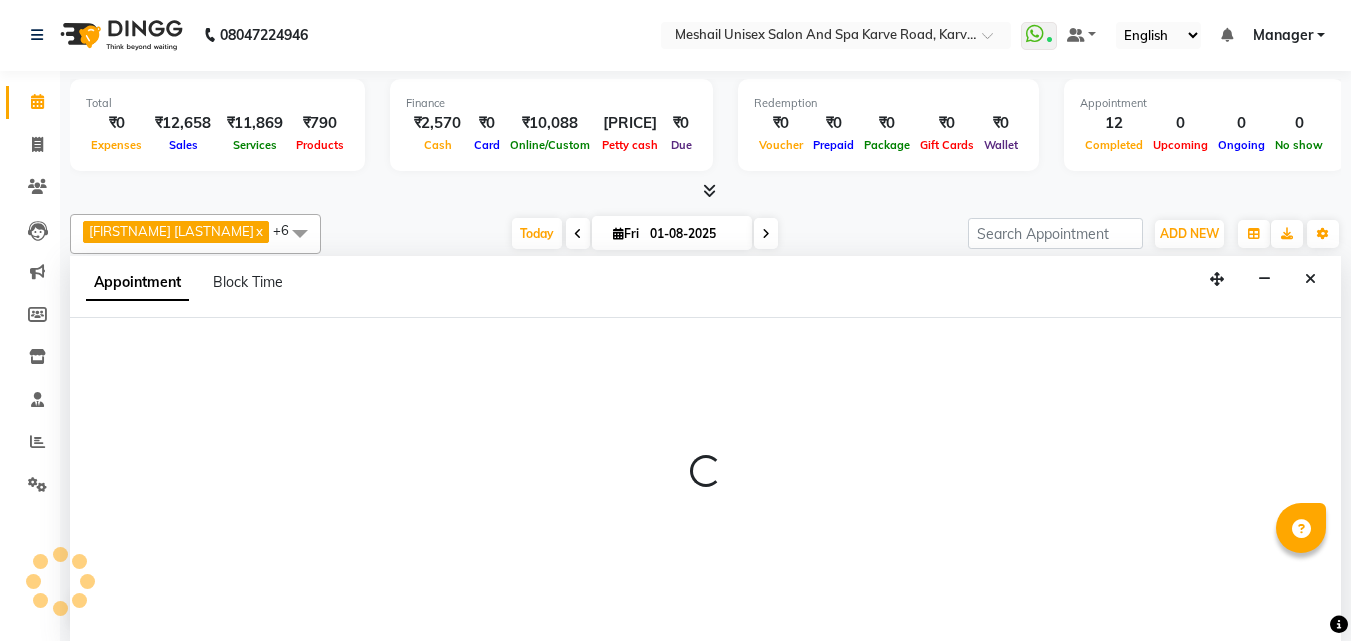 select on "[NUMBER]" 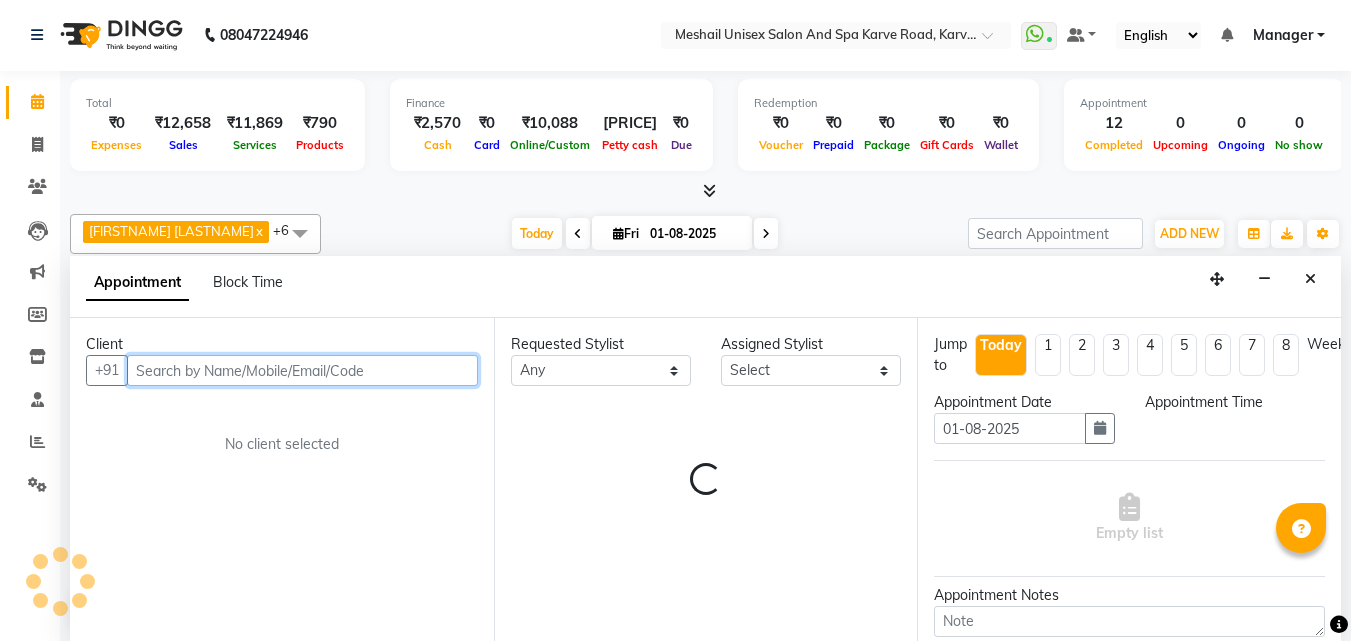 select on "975" 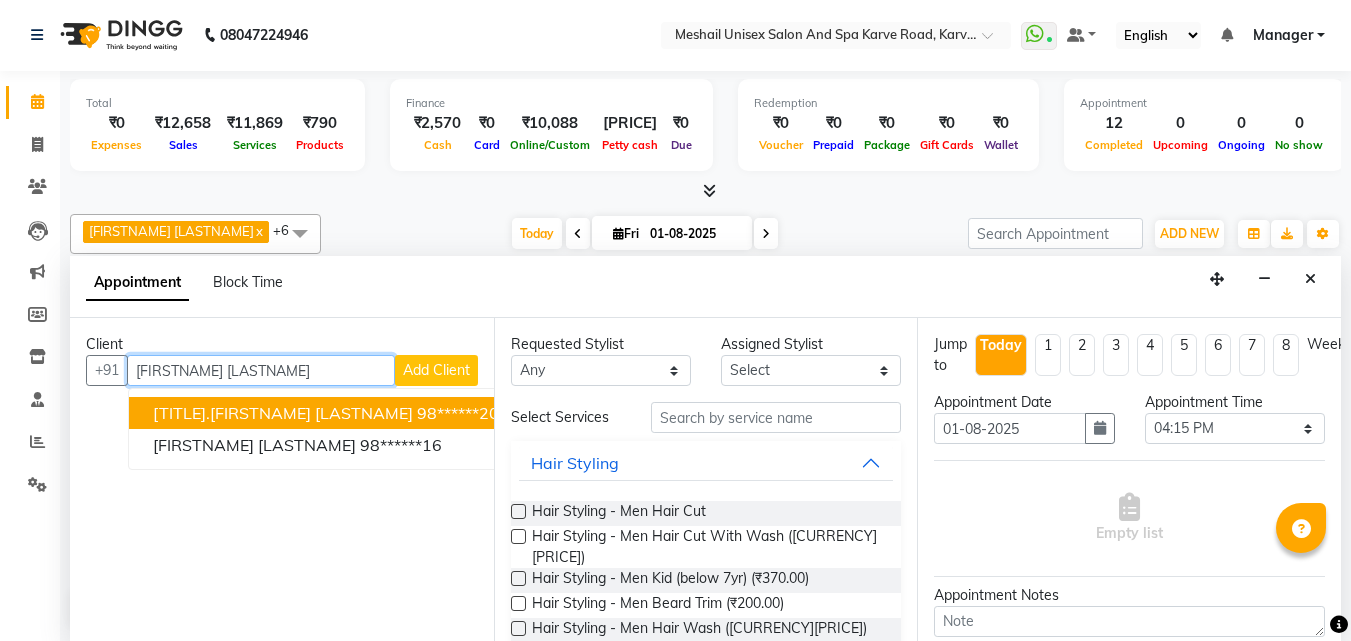 click on "98******20" at bounding box center [458, 413] 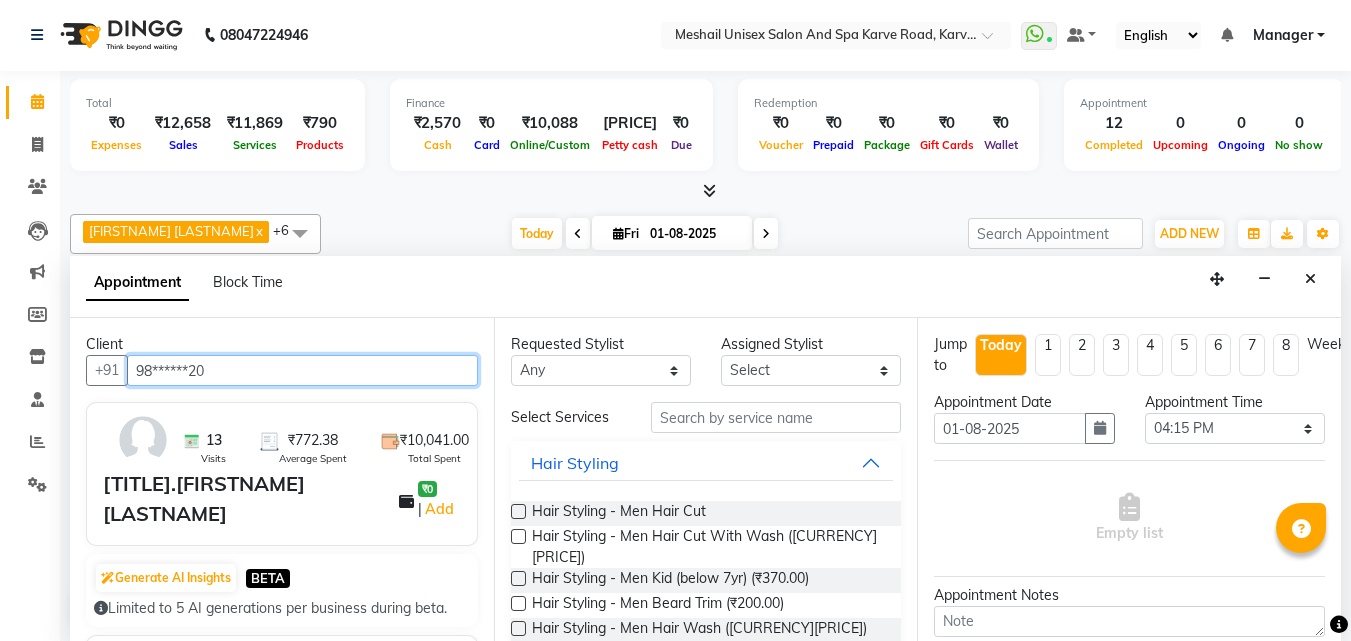 type on "98******20" 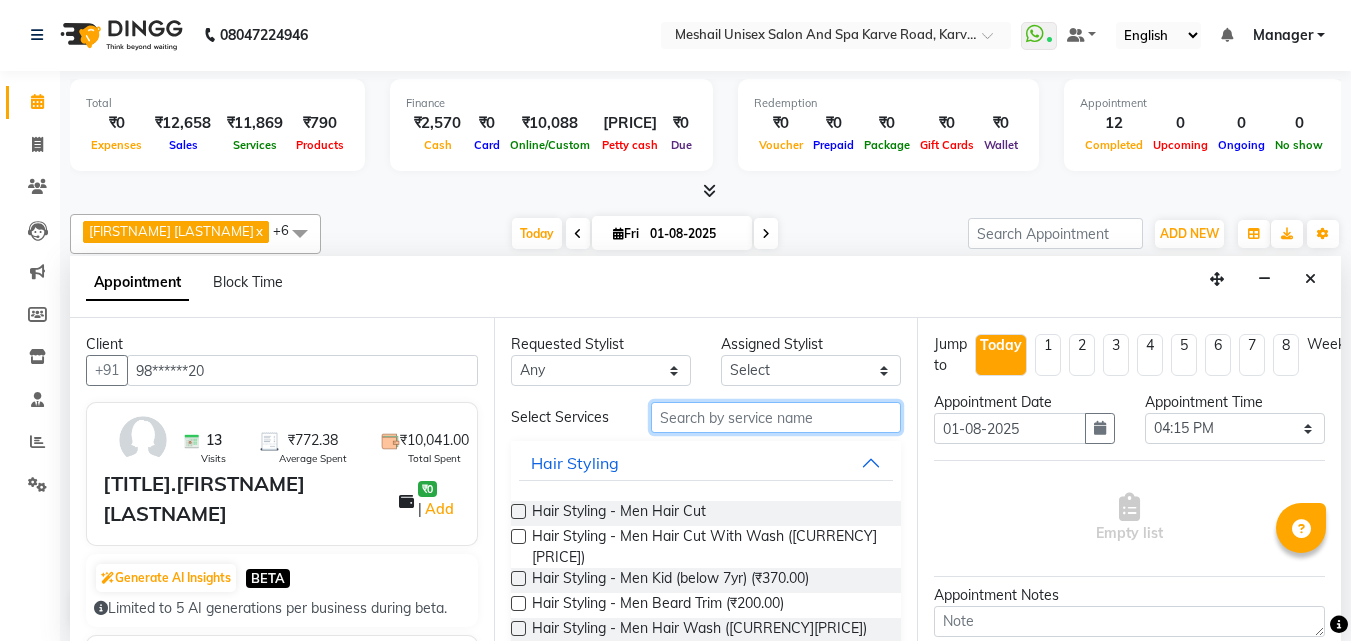 click at bounding box center [776, 417] 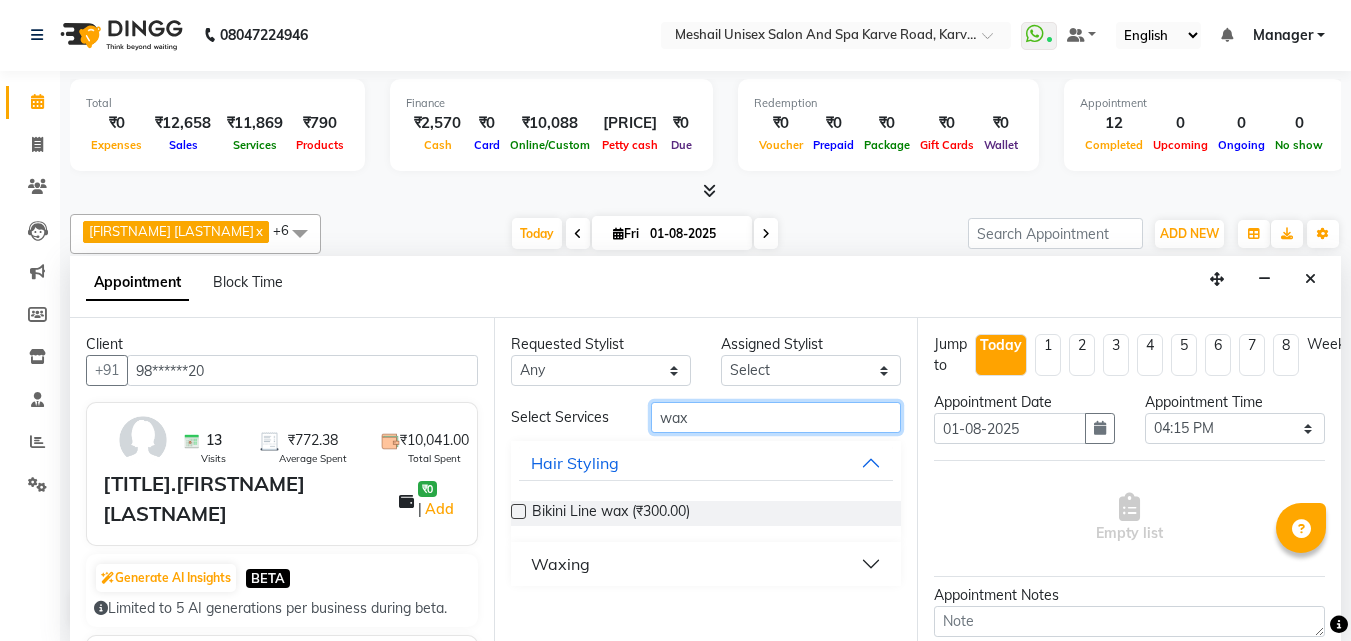 type on "wax" 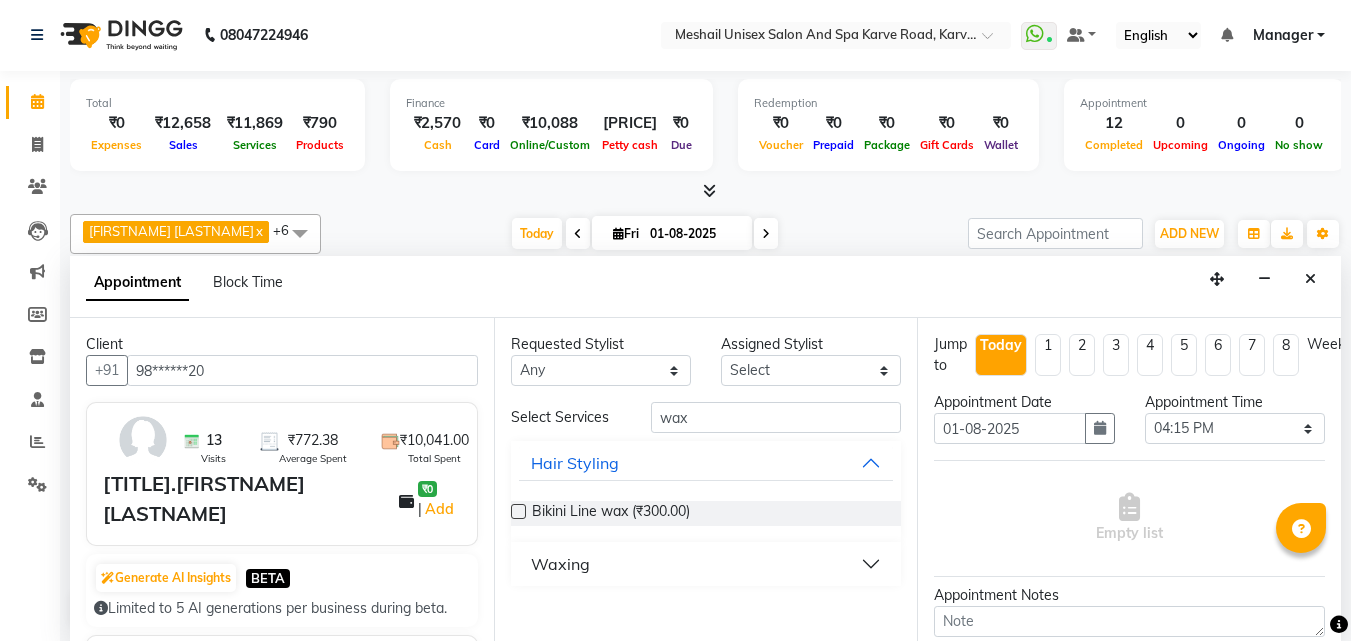 click on "Waxing" at bounding box center [706, 564] 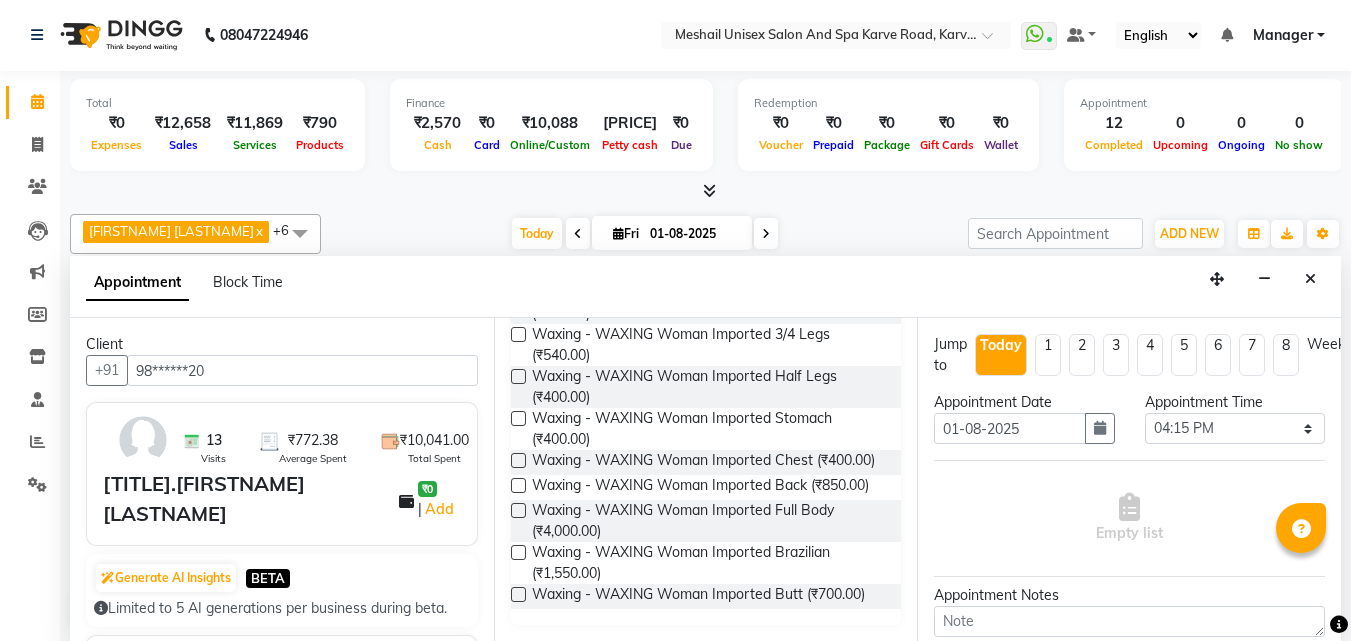scroll, scrollTop: 2000, scrollLeft: 0, axis: vertical 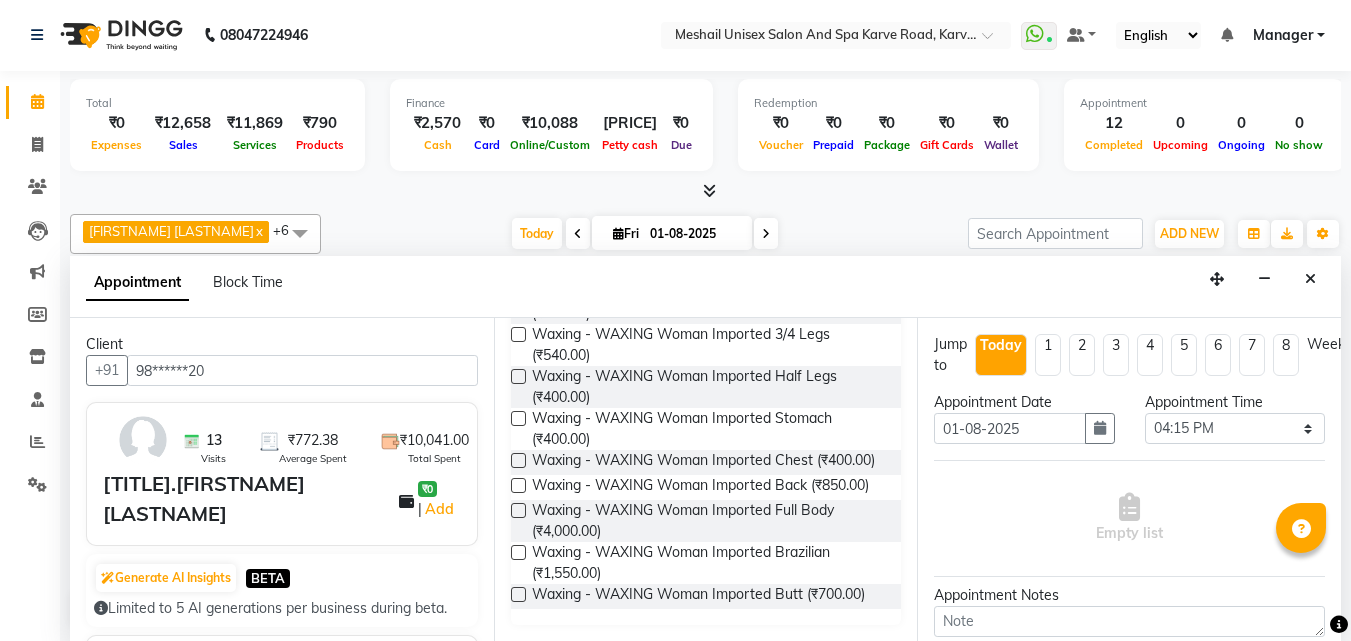 click on "Waxing - WAXING Woman Imported Full Hands ([CURRENCY][PRICE])" at bounding box center [709, 219] 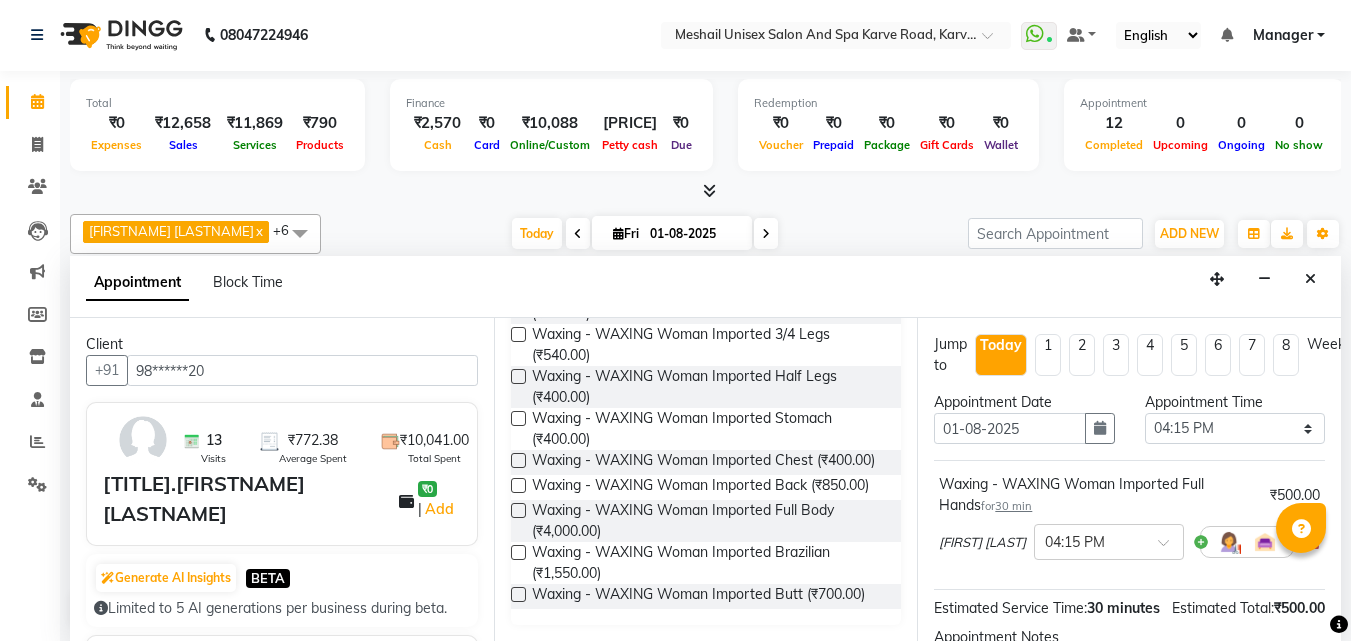 checkbox on "false" 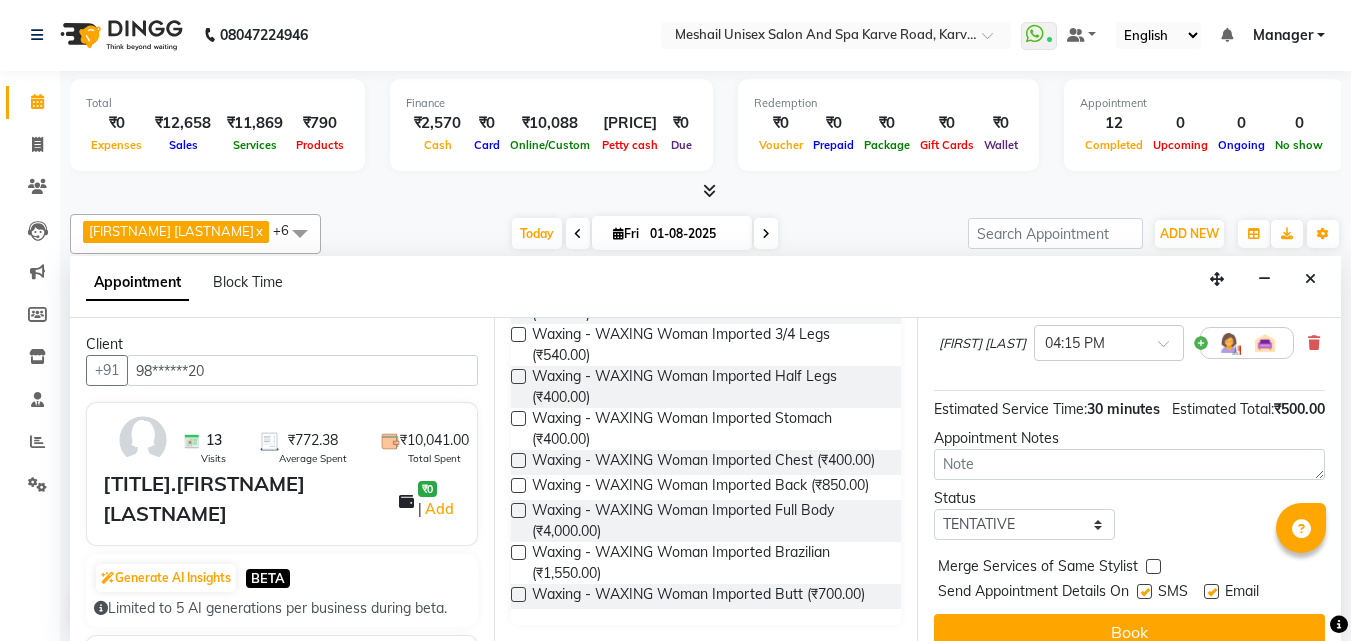 scroll, scrollTop: 263, scrollLeft: 0, axis: vertical 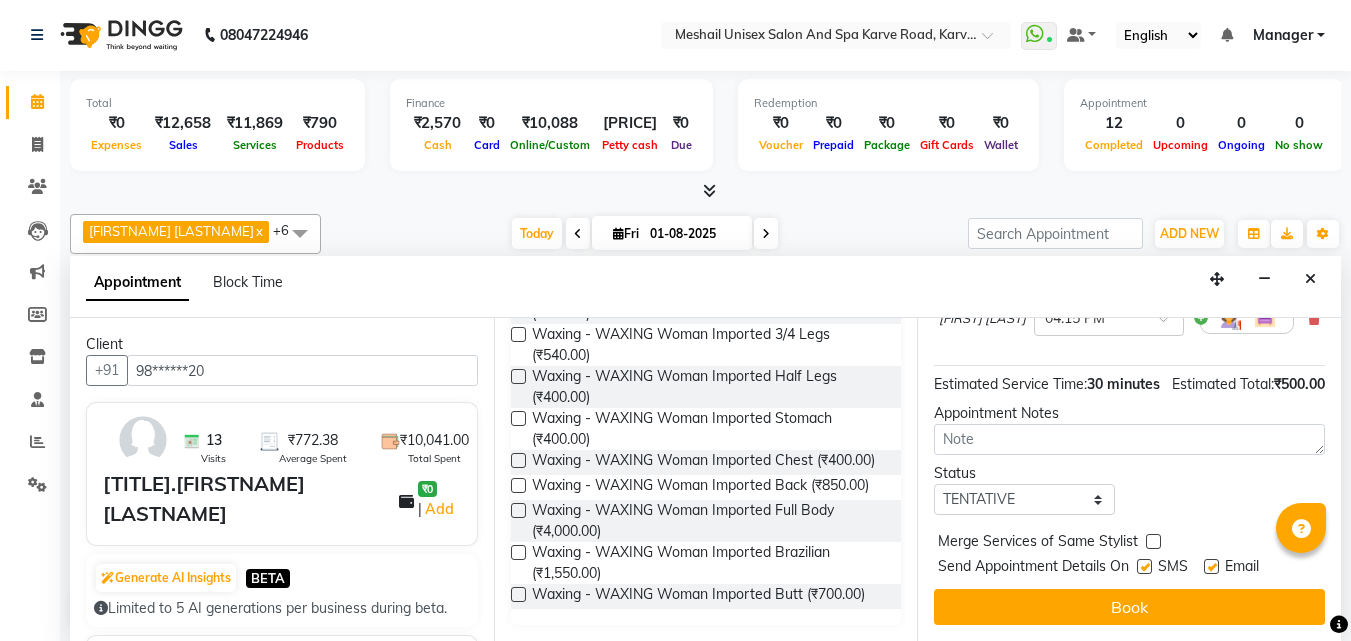 click at bounding box center [1144, 566] 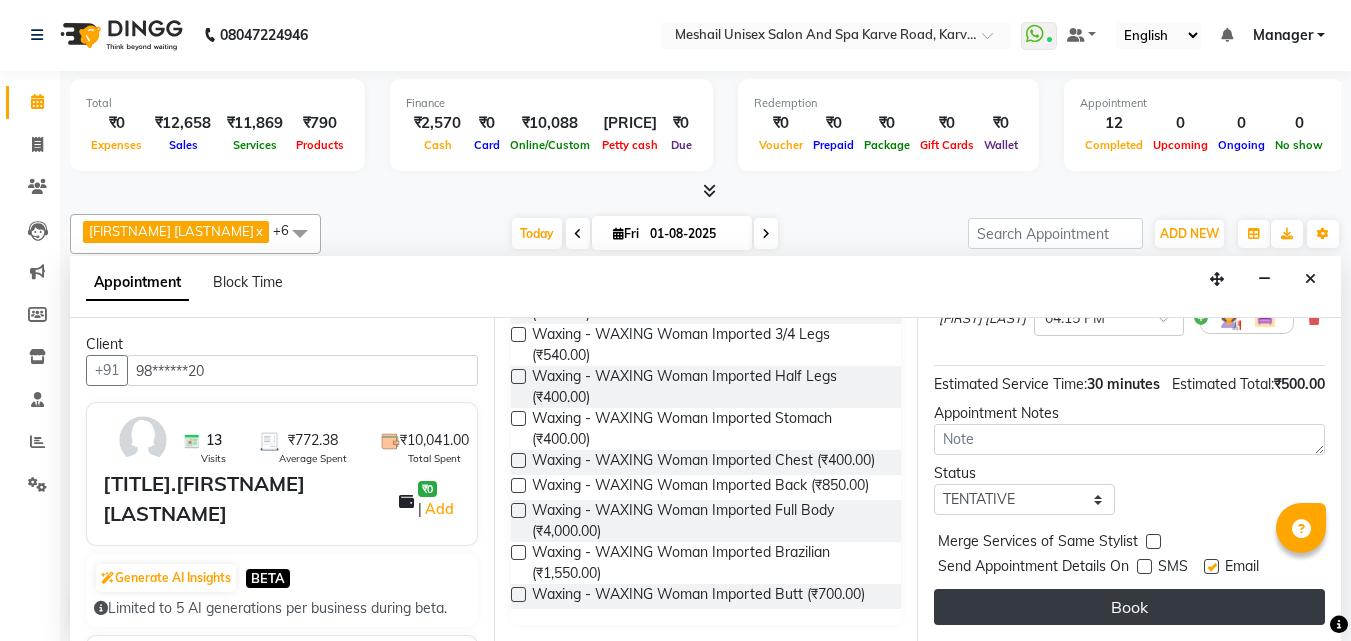 click on "Book" at bounding box center (1129, 607) 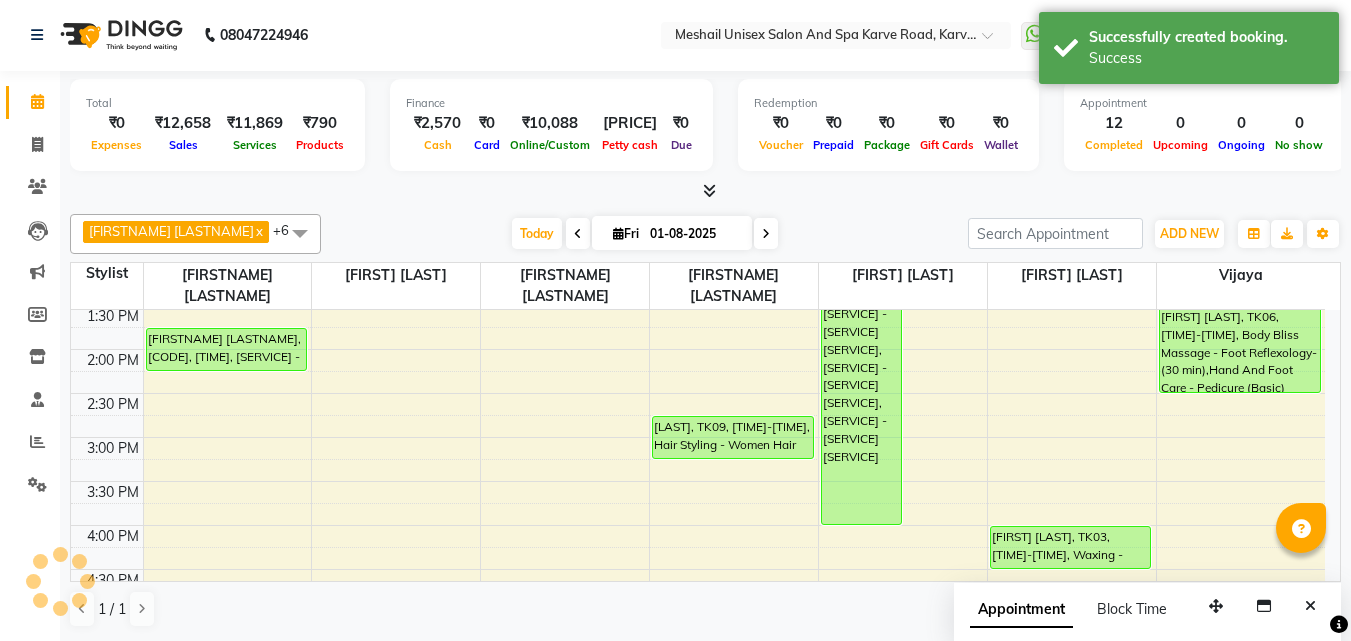 scroll, scrollTop: 0, scrollLeft: 0, axis: both 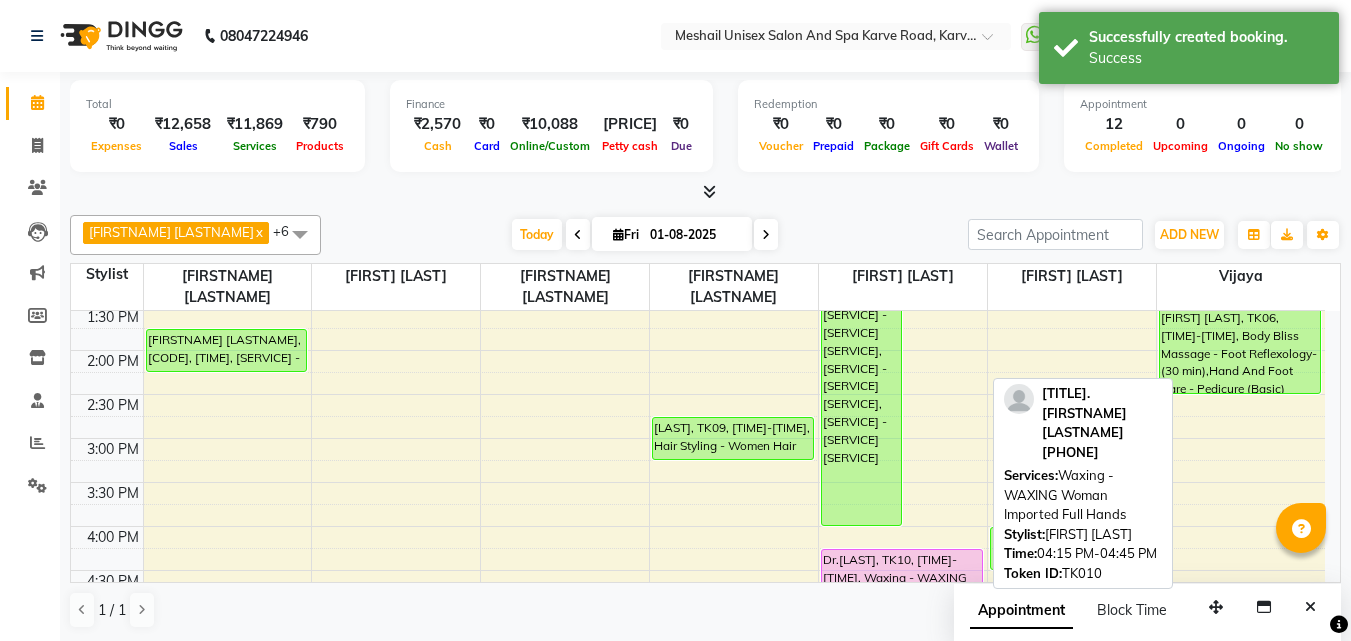 click on "Dr.[LAST], TK10, [TIME]-[TIME], Waxing - WAXING Woman Imported Full Hands" at bounding box center [902, 570] 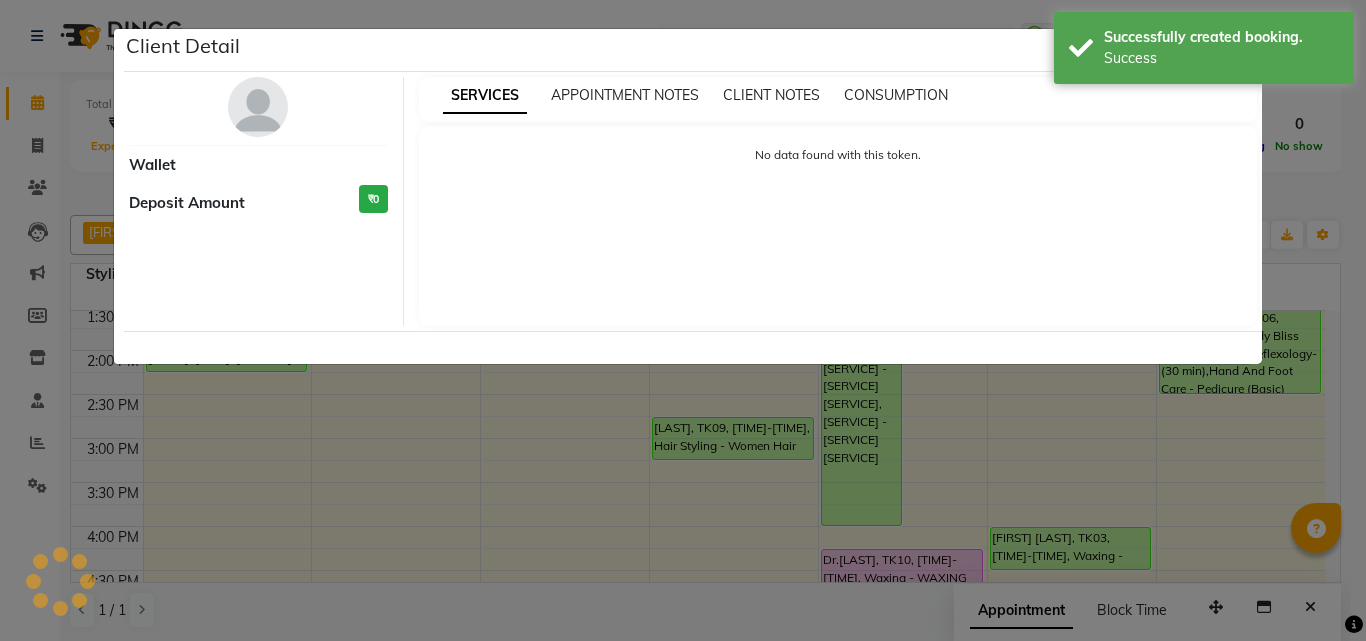 select on "7" 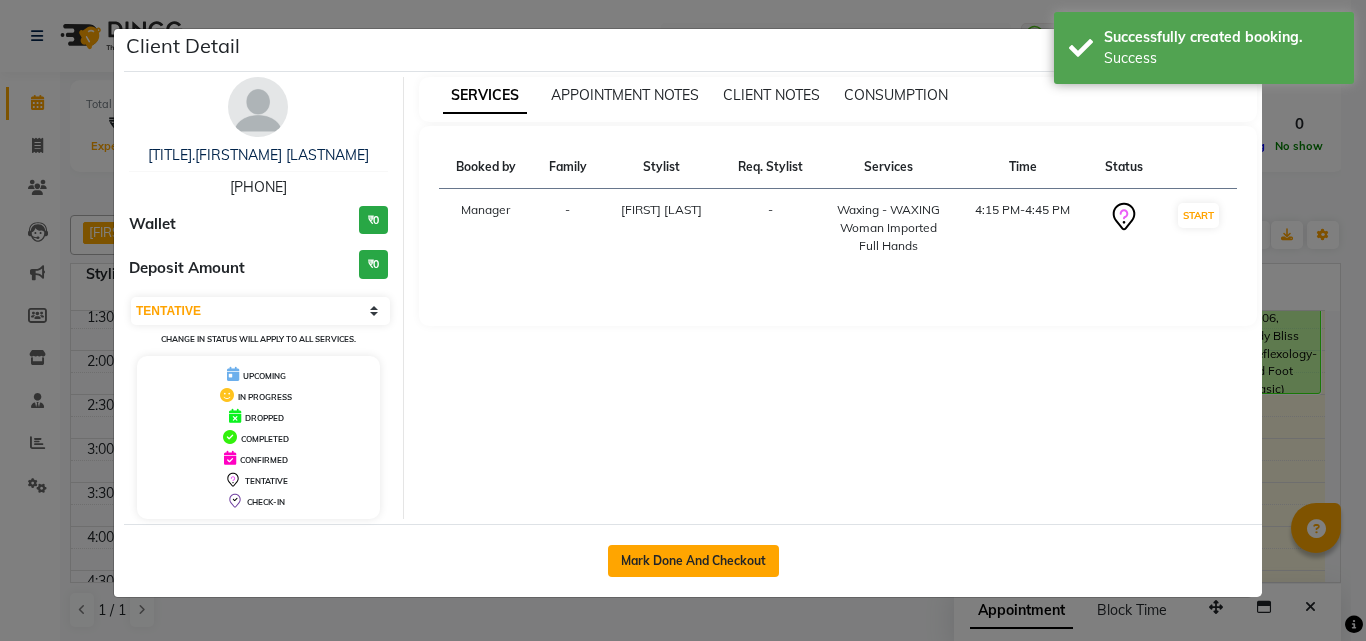 click on "Mark Done And Checkout" 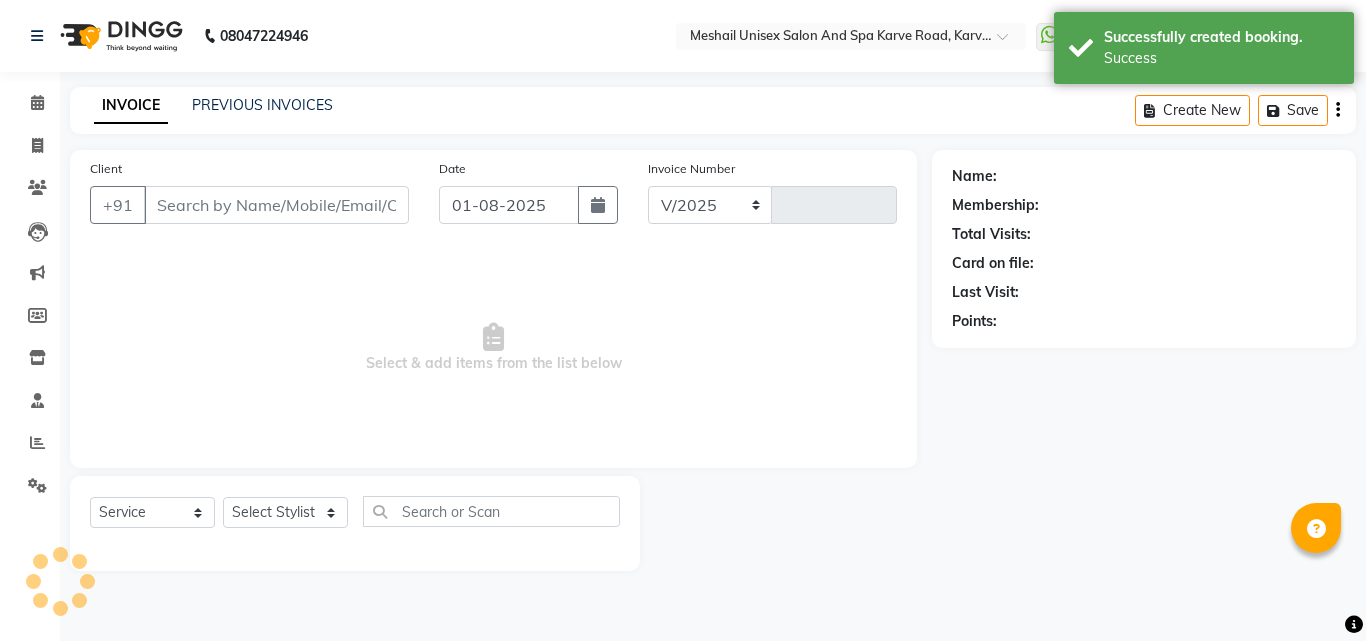 select on "6713" 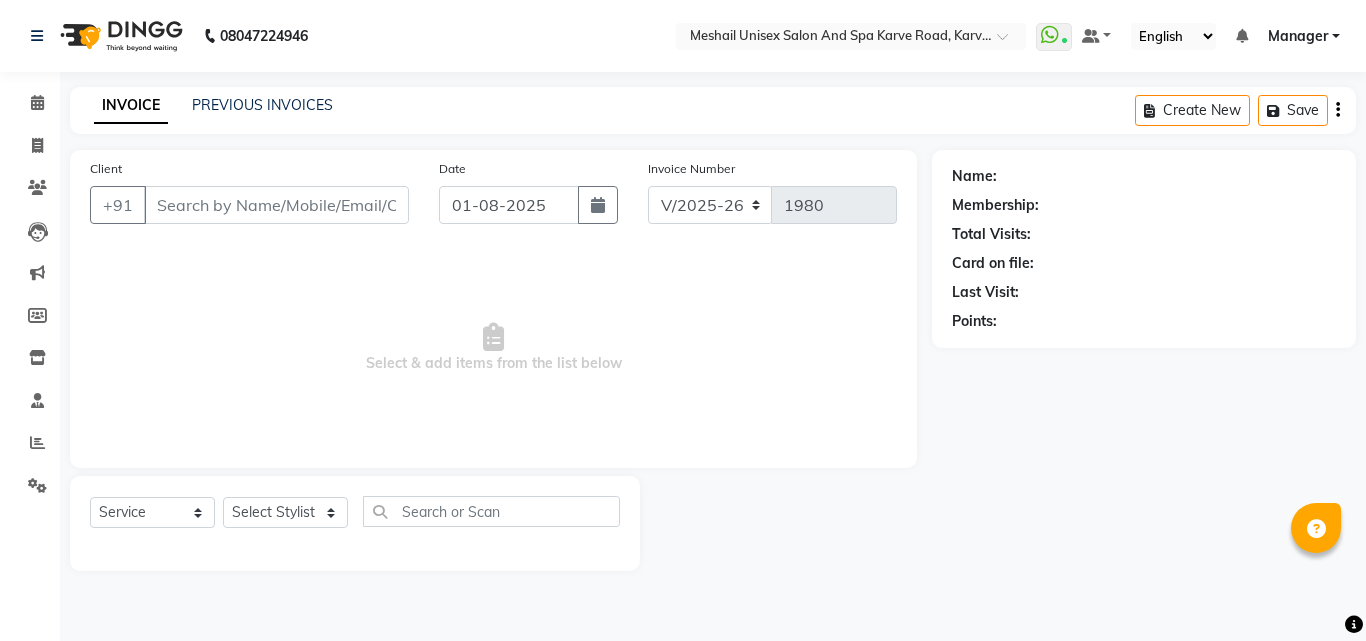 click on "Client" at bounding box center [276, 205] 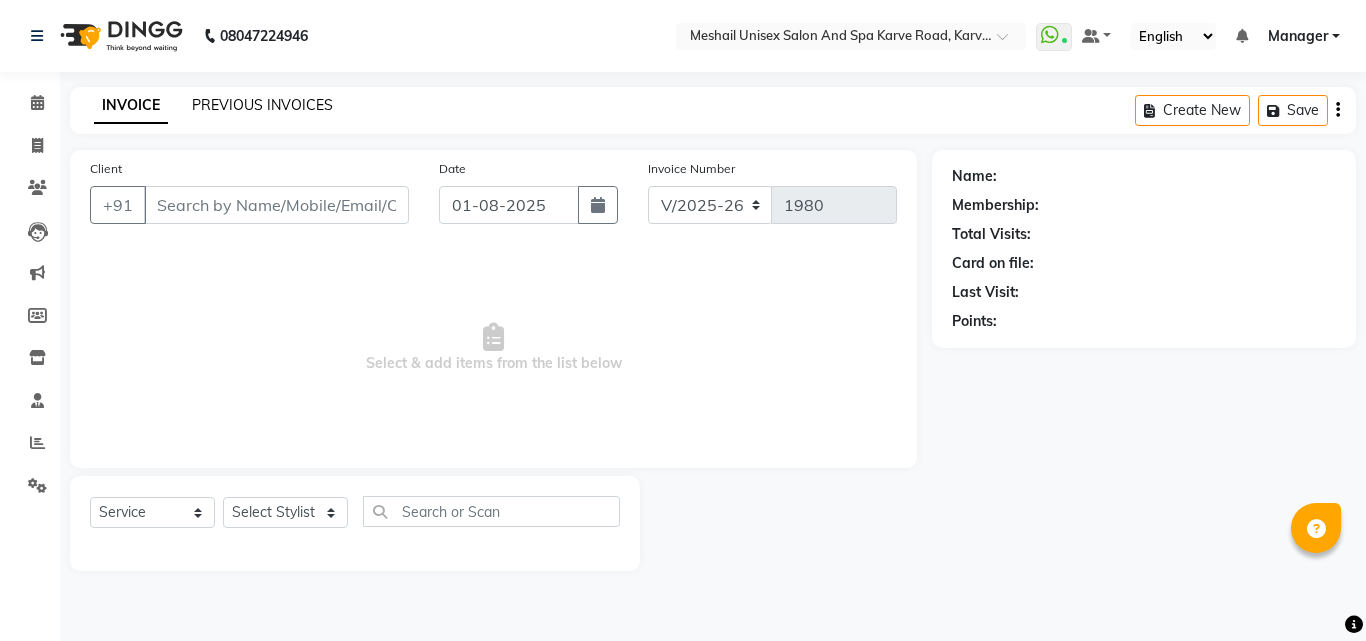 click on "PREVIOUS INVOICES" 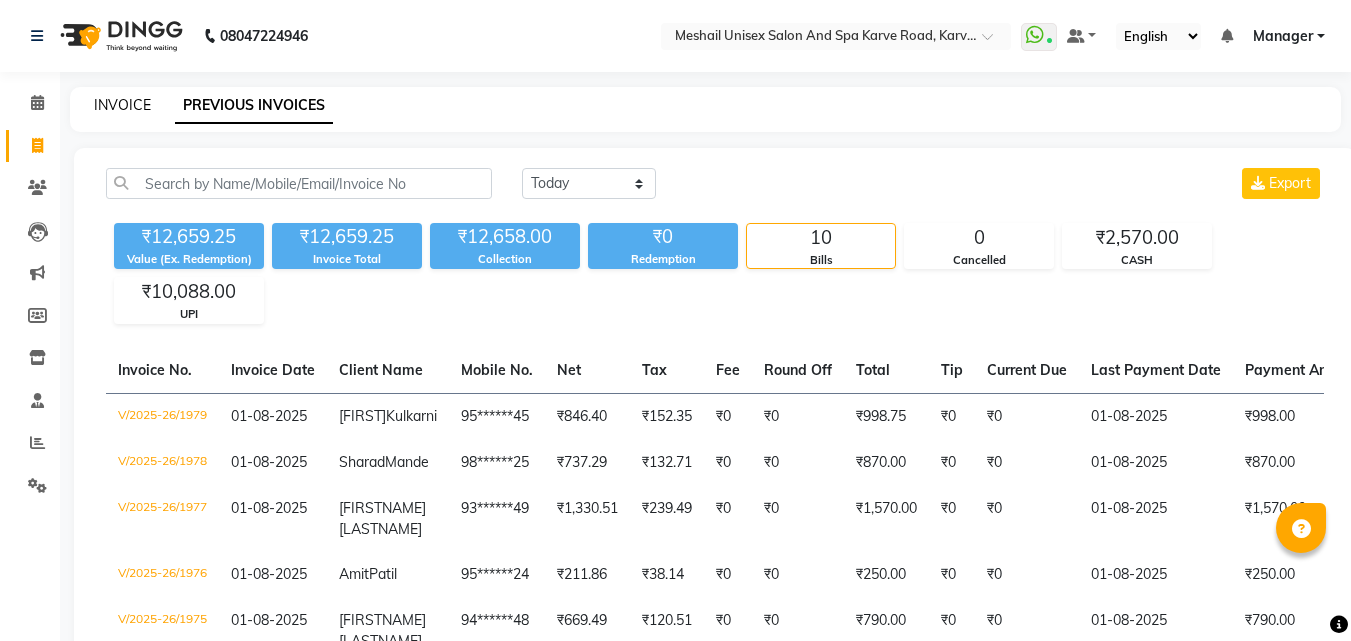 click on "INVOICE" 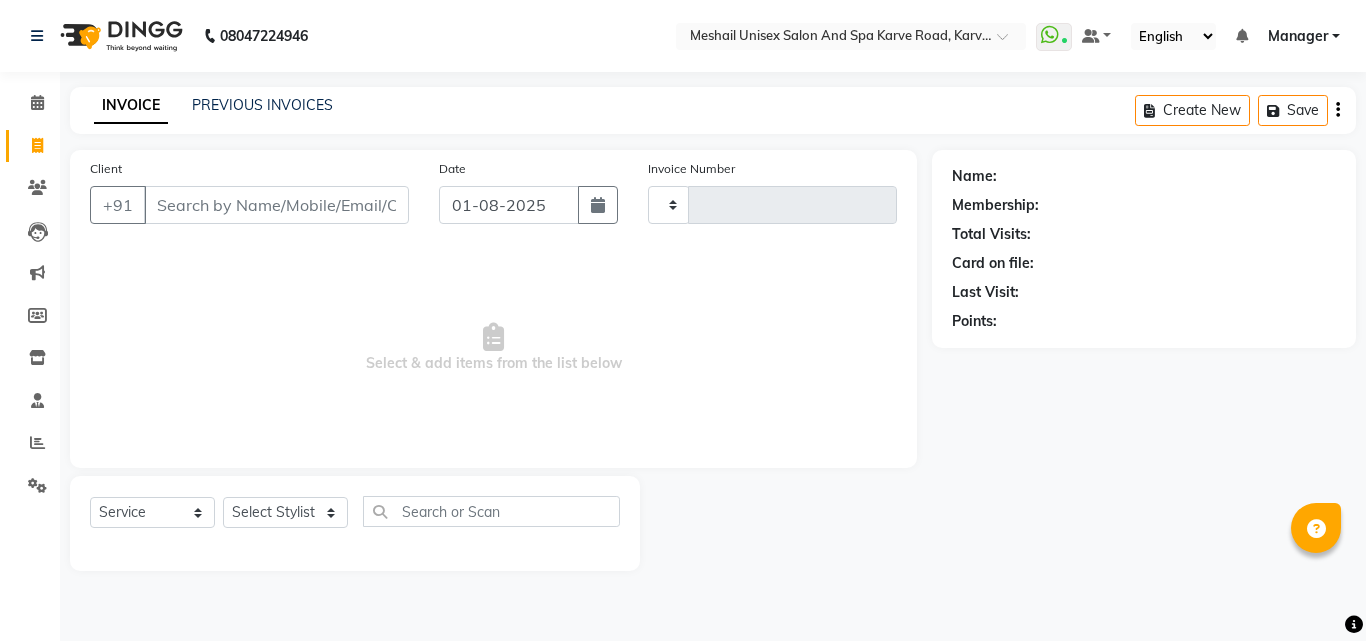 type on "1980" 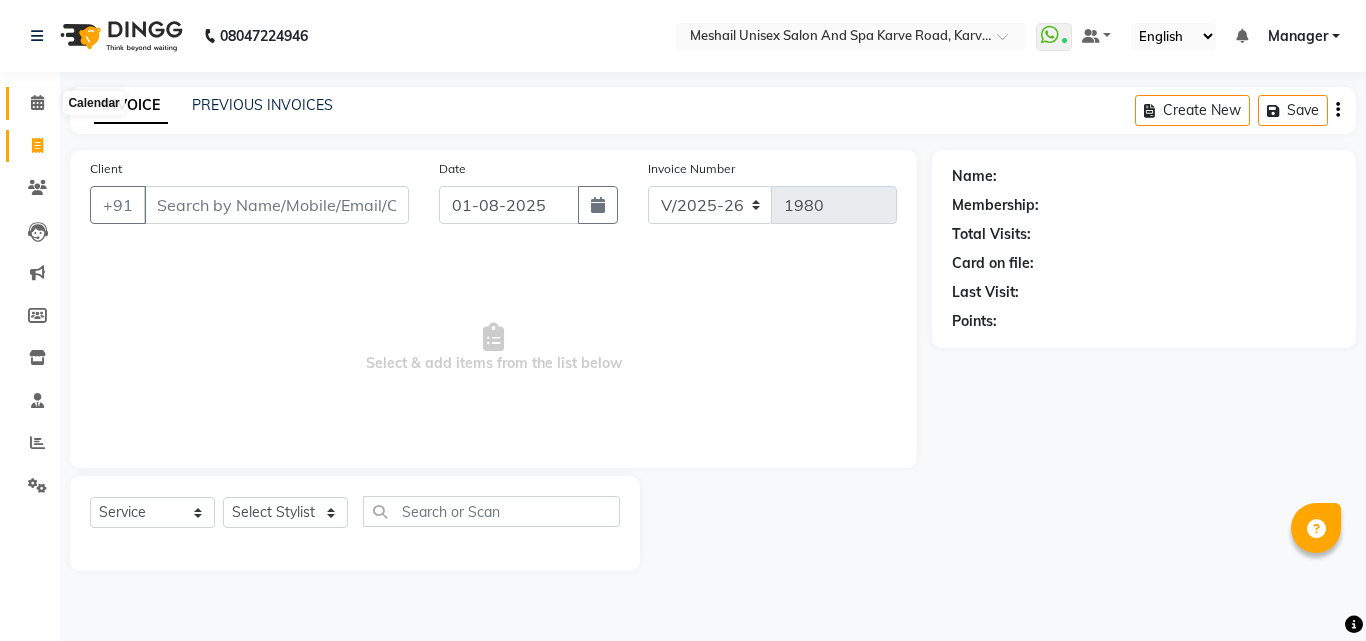 click 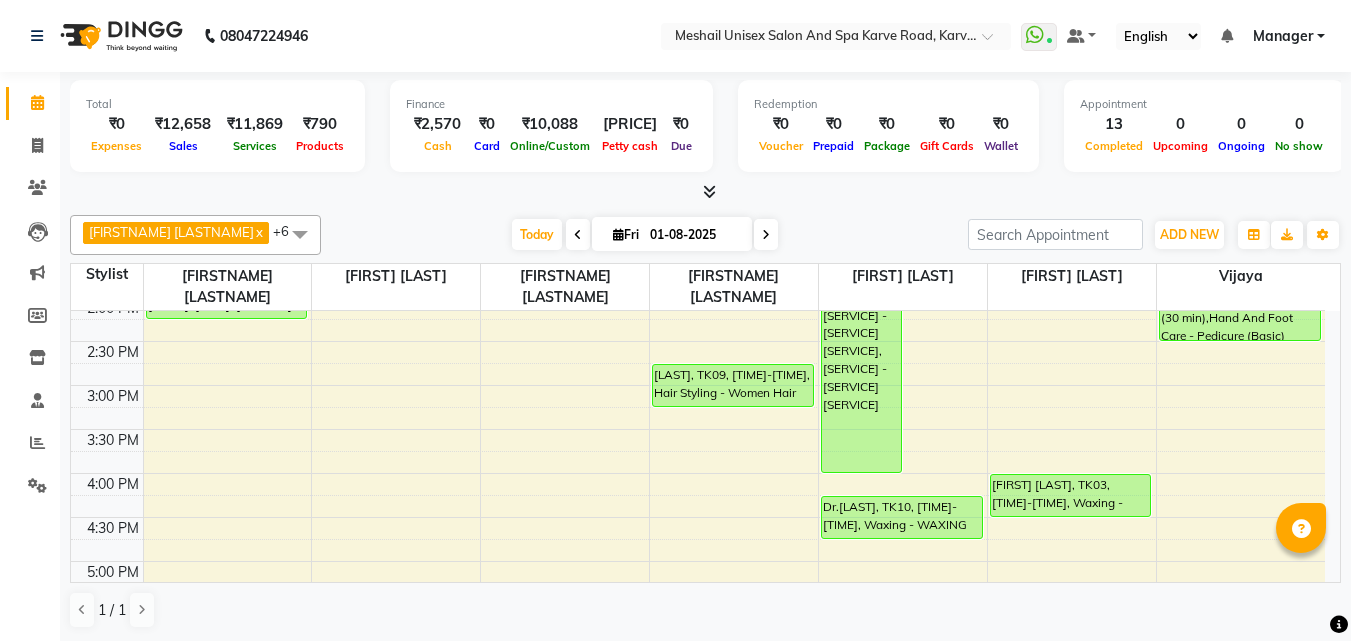 scroll, scrollTop: 500, scrollLeft: 0, axis: vertical 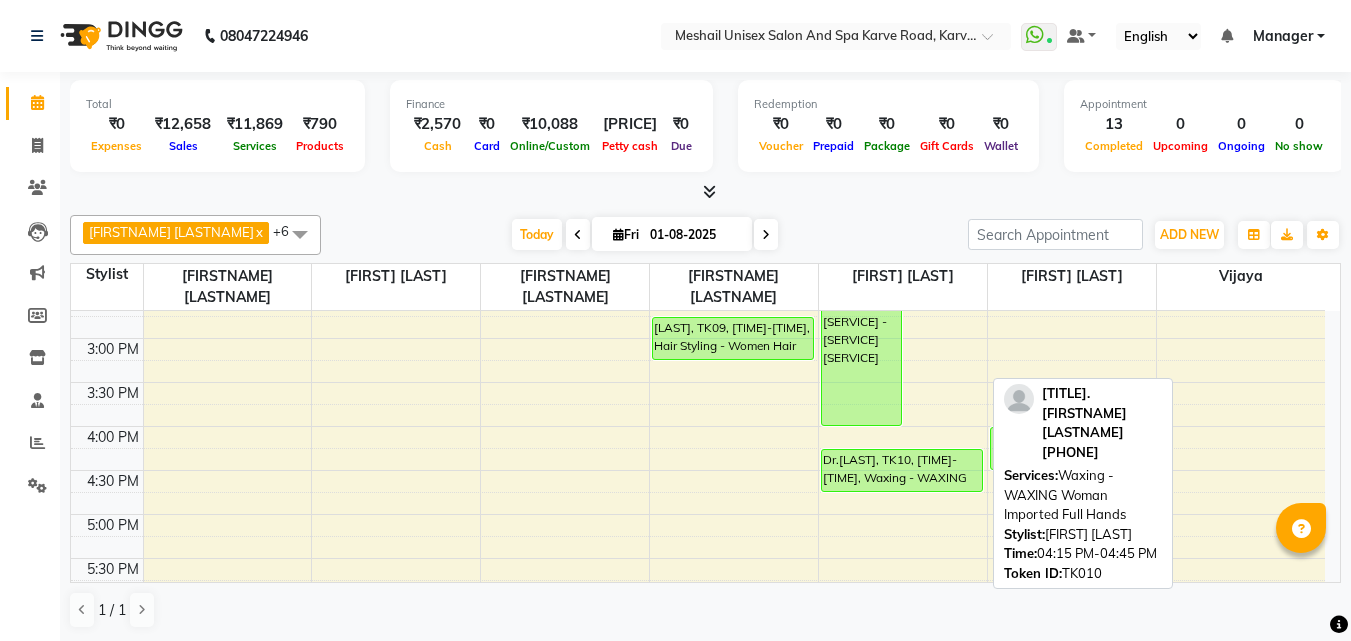 click on "Dr.[LAST], TK10, [TIME]-[TIME], Waxing - WAXING Woman Imported Full Hands" at bounding box center [902, 470] 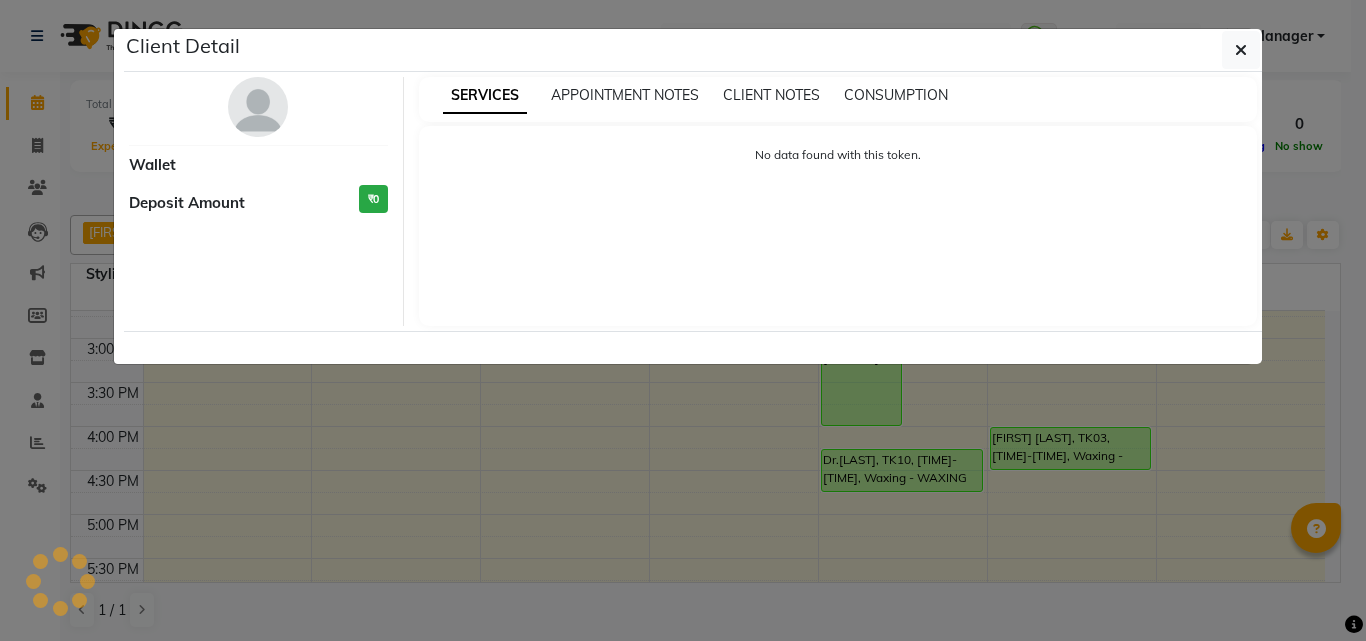 select on "3" 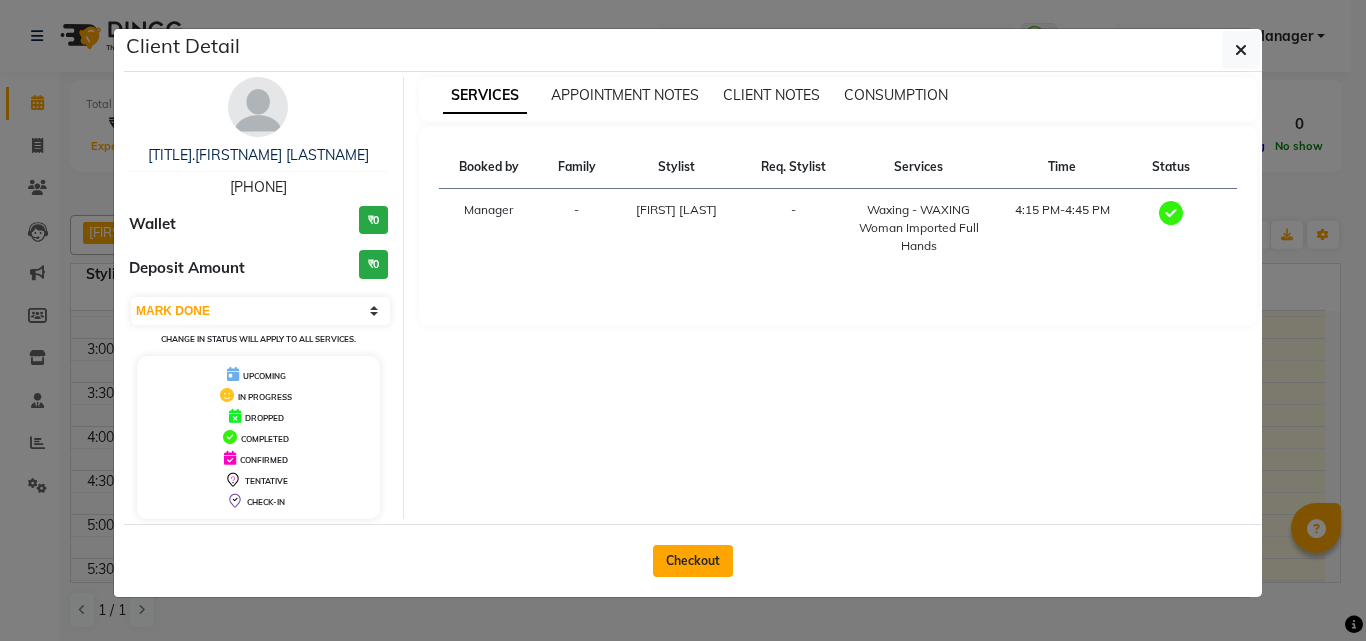 click on "Checkout" 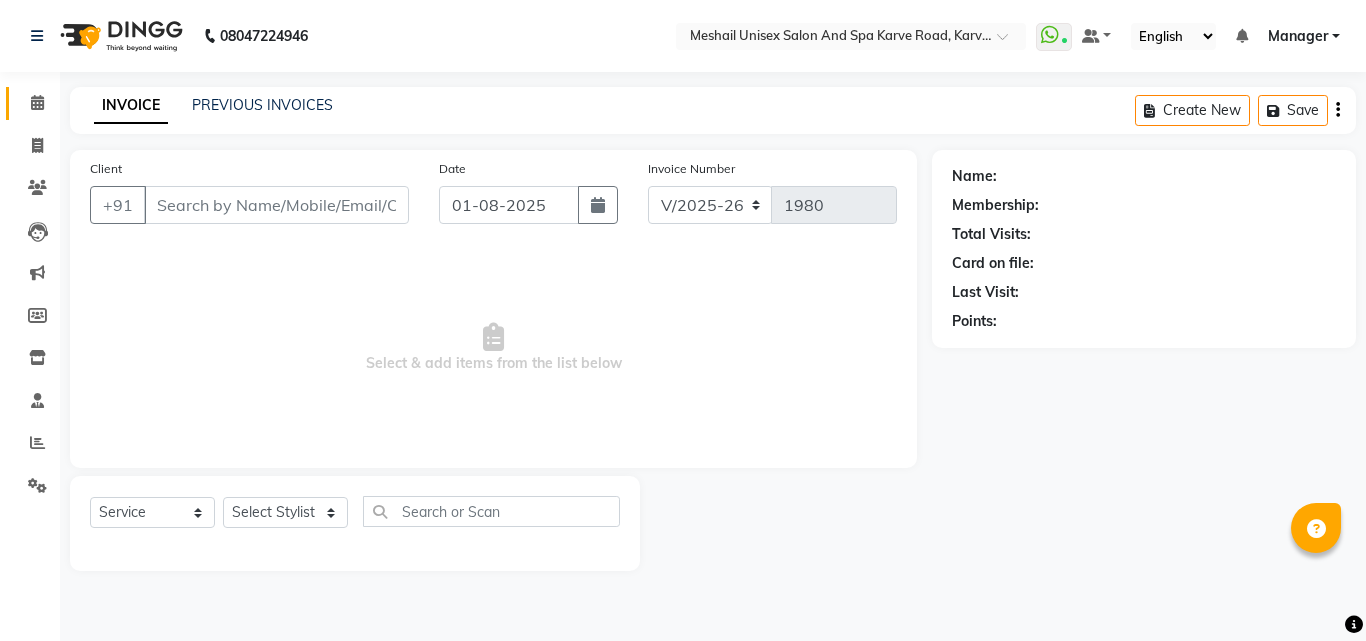 type on "98******20" 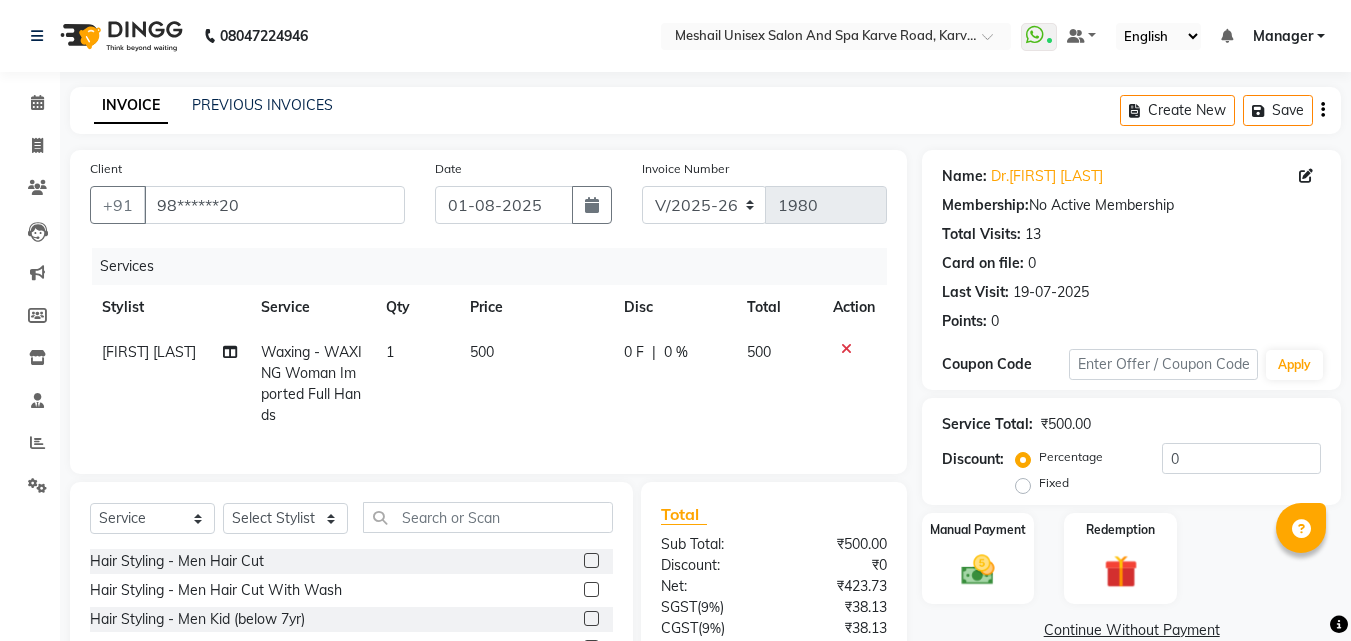 click on "Percentage   Fixed" 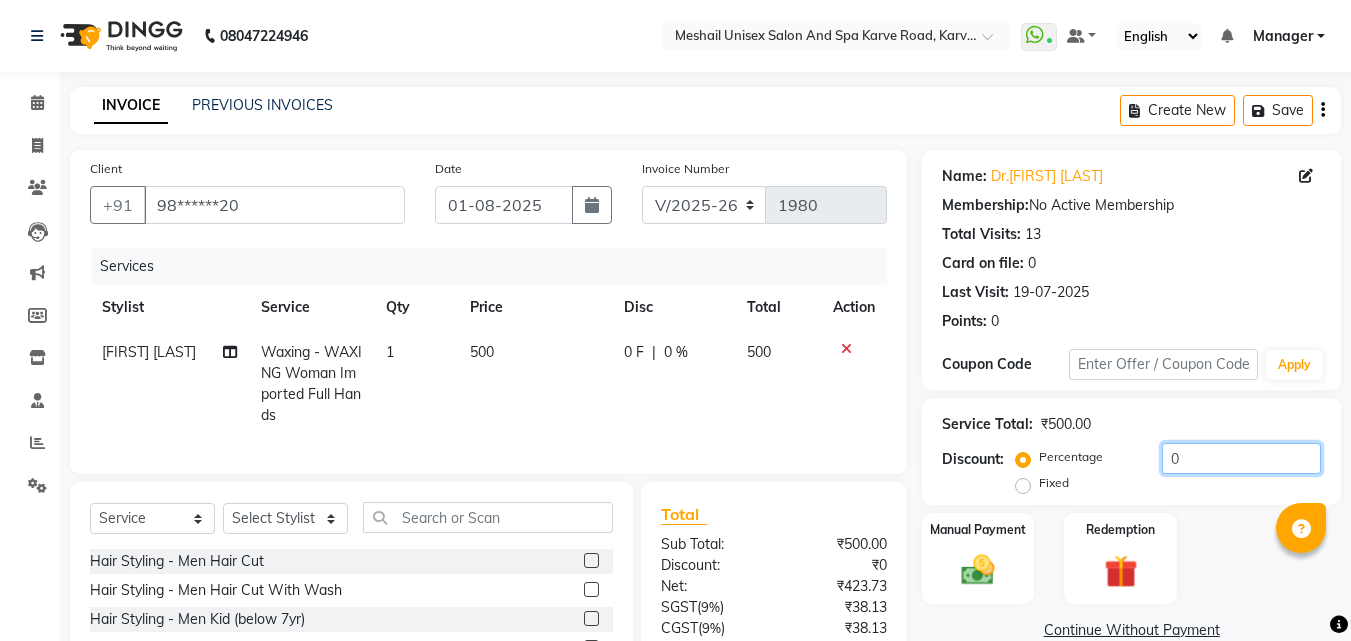 click on "0" 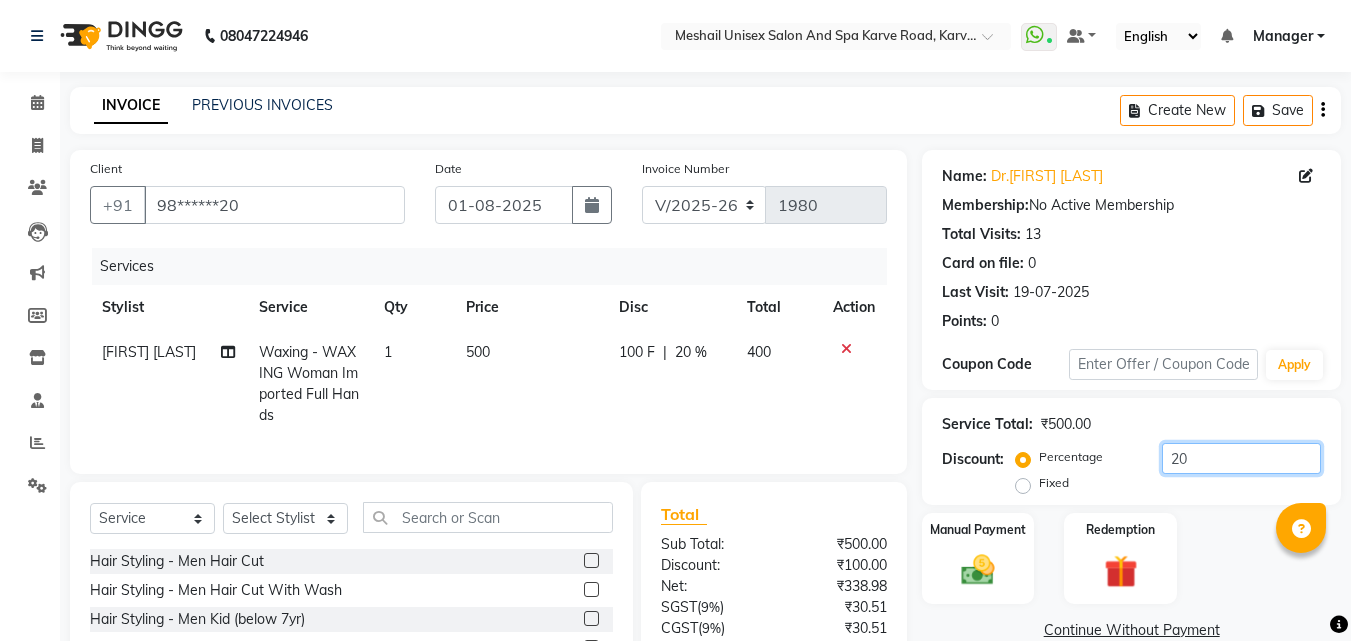 scroll, scrollTop: 181, scrollLeft: 0, axis: vertical 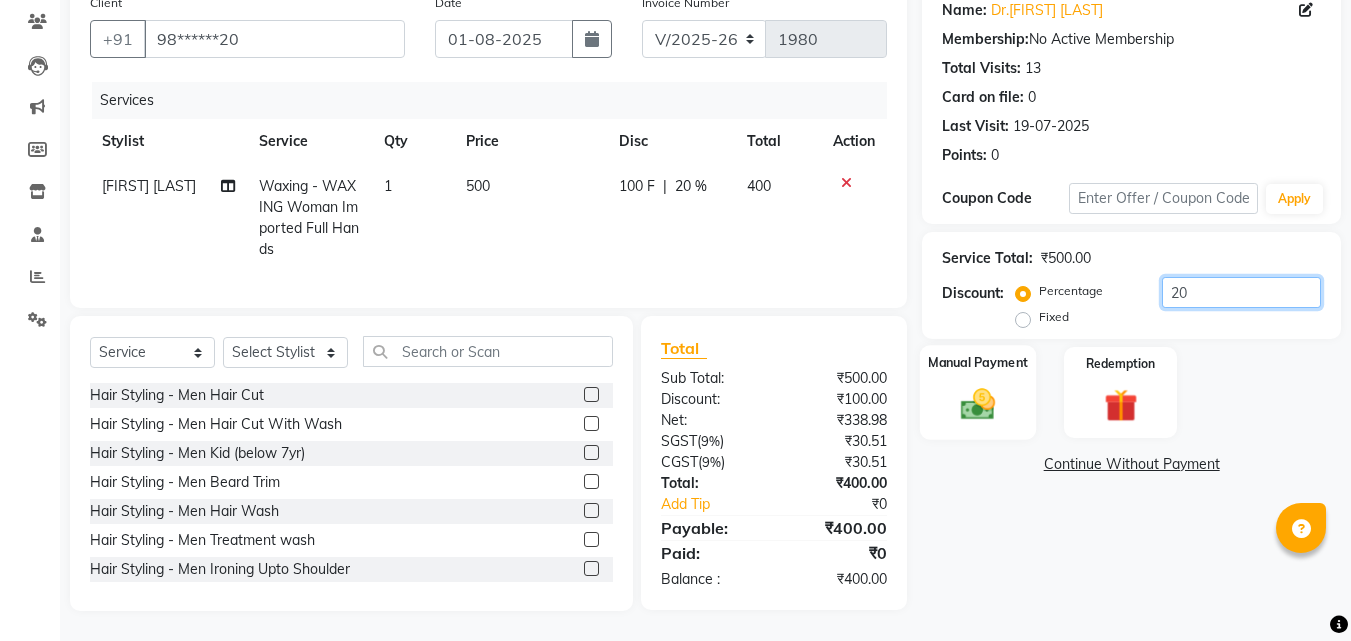 type on "20" 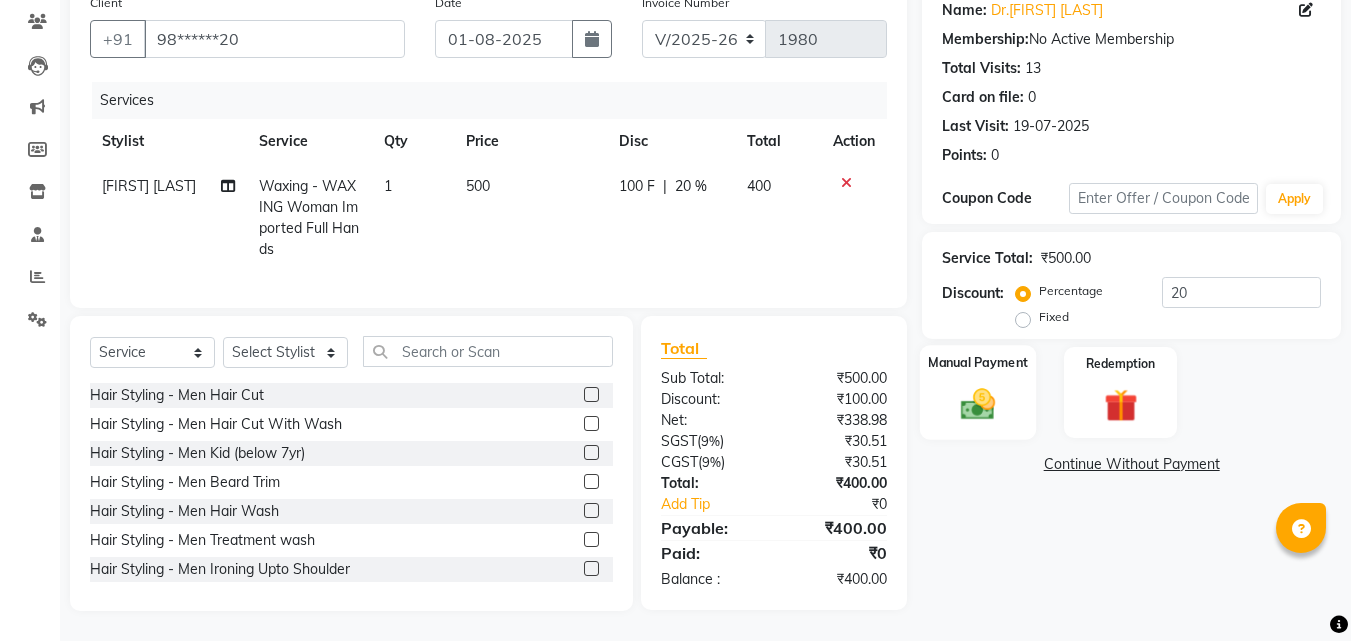 click 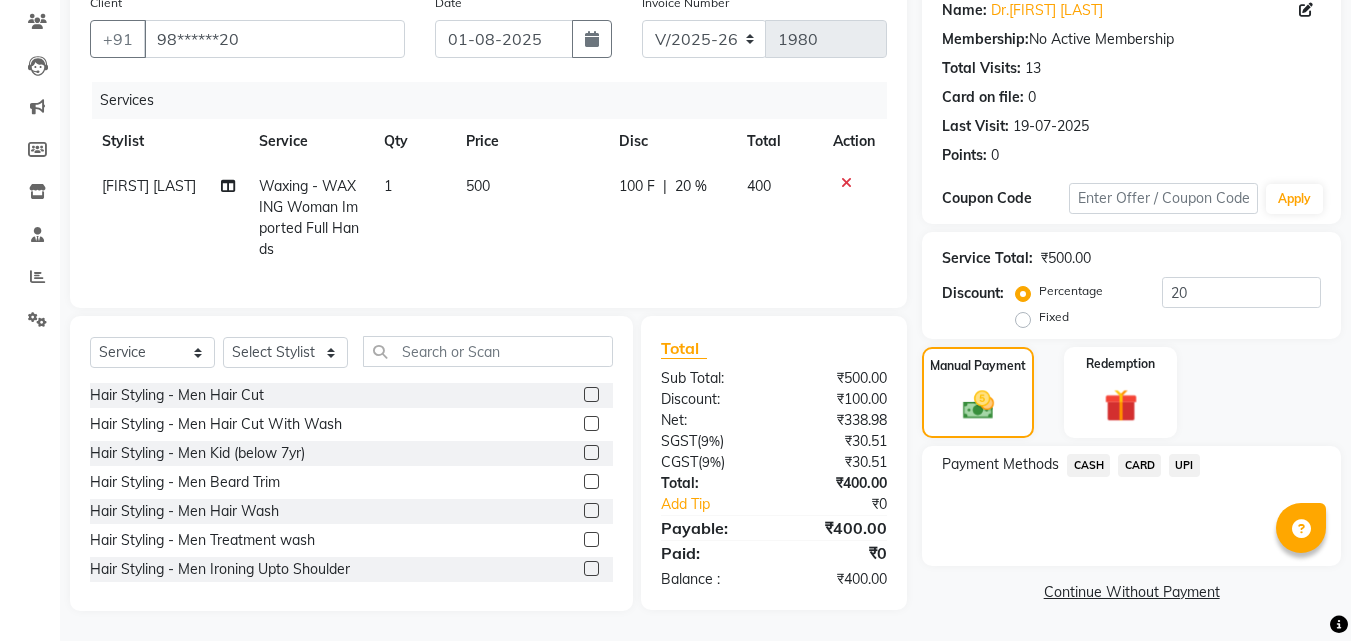 click on "UPI" 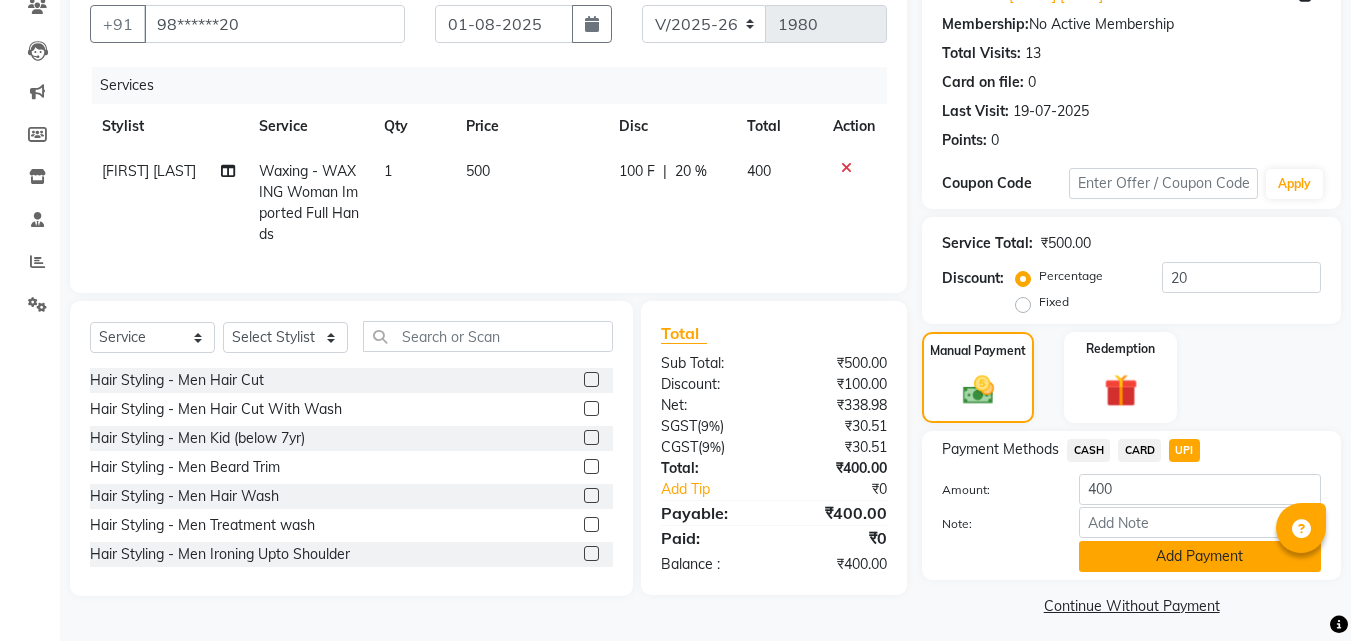 click on "Add Payment" 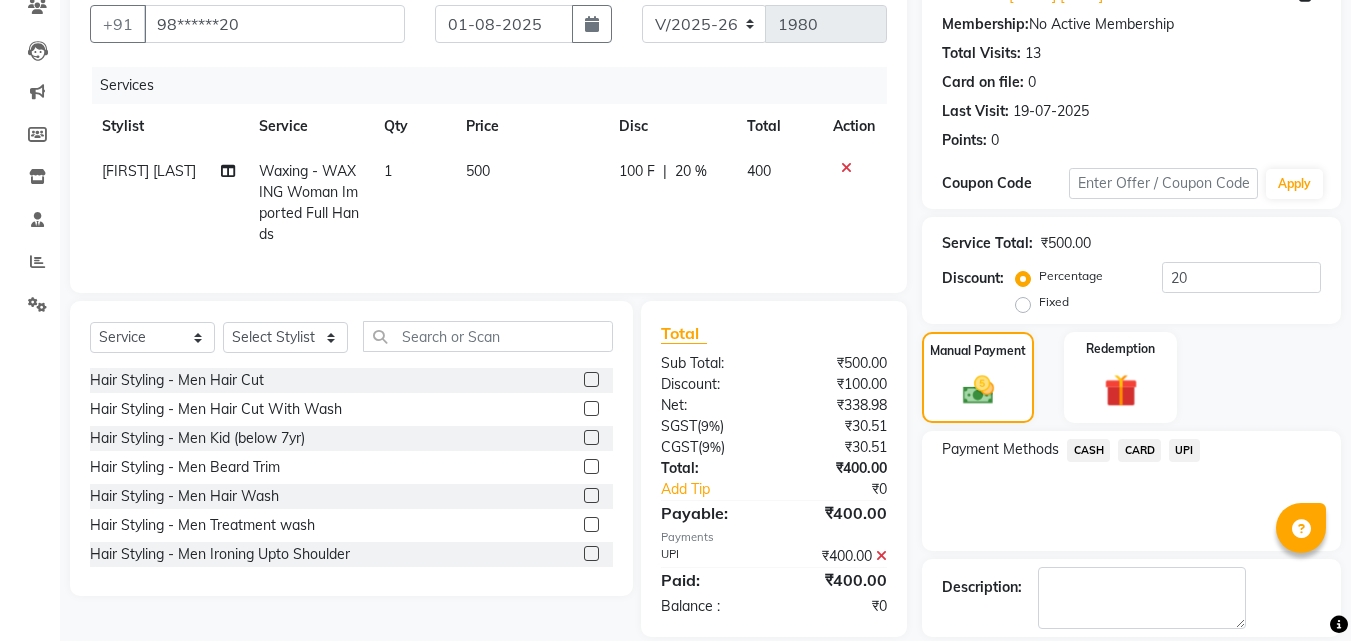 scroll, scrollTop: 275, scrollLeft: 0, axis: vertical 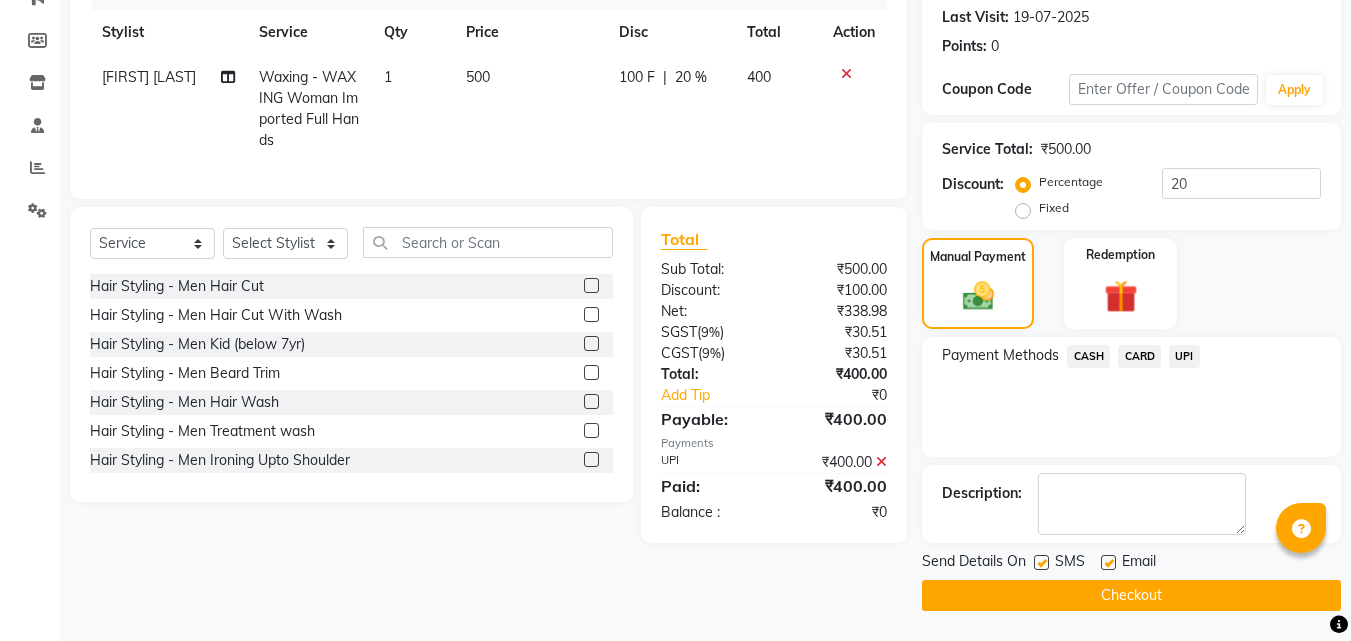 click 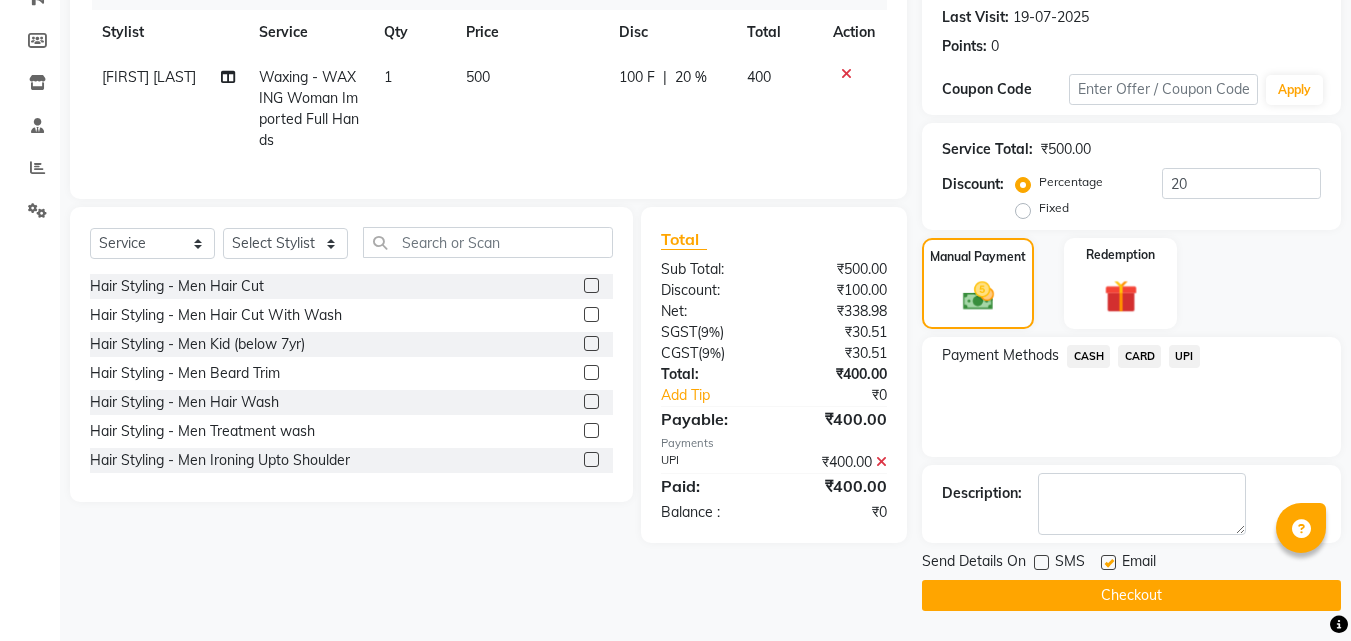 click on "Send Details On SMS Email  Checkout" 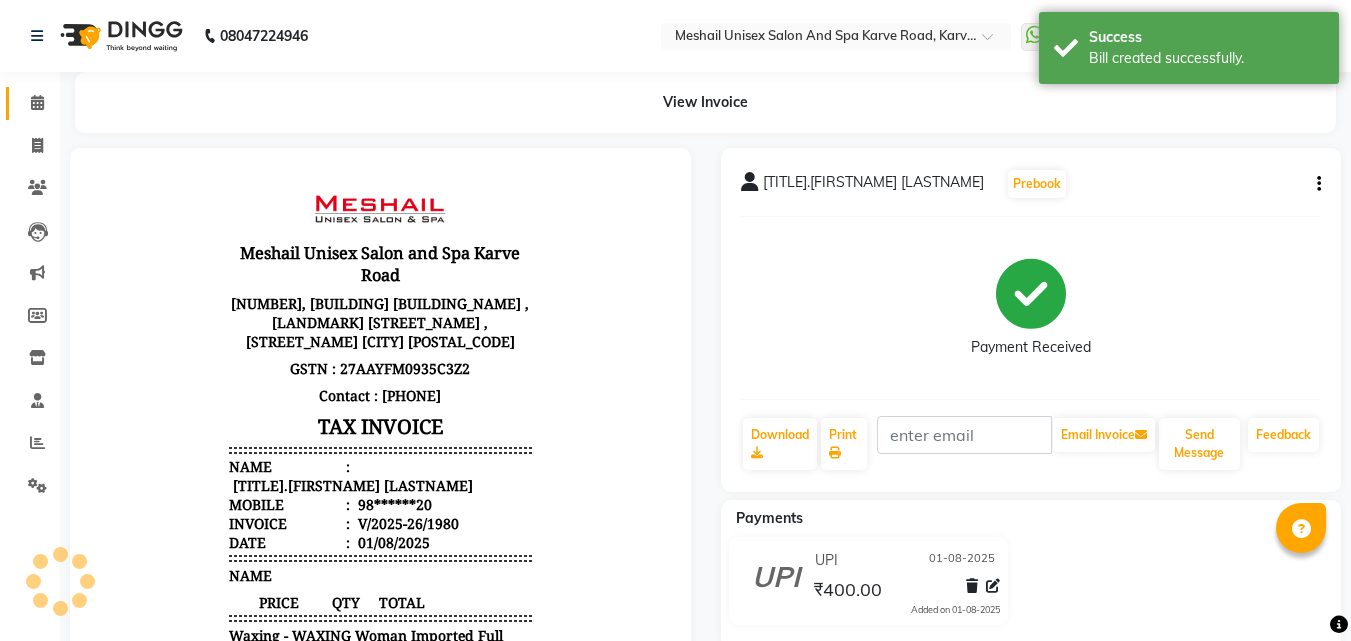 scroll, scrollTop: 0, scrollLeft: 0, axis: both 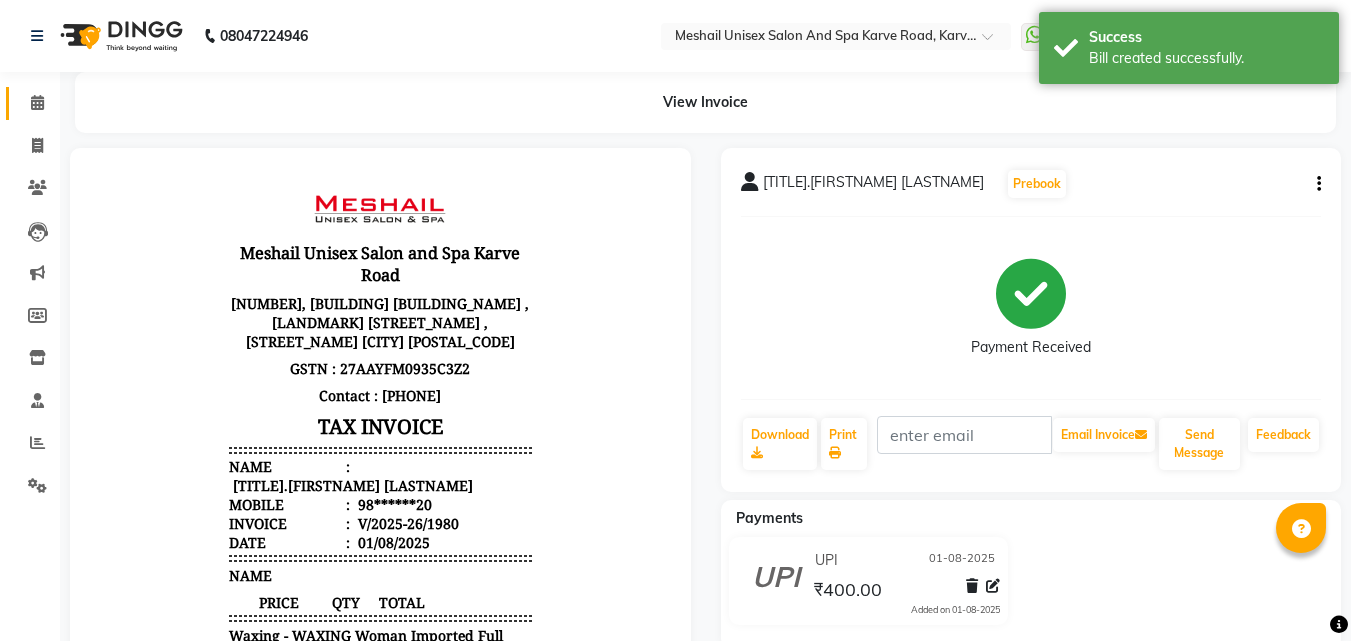 click on "Calendar" 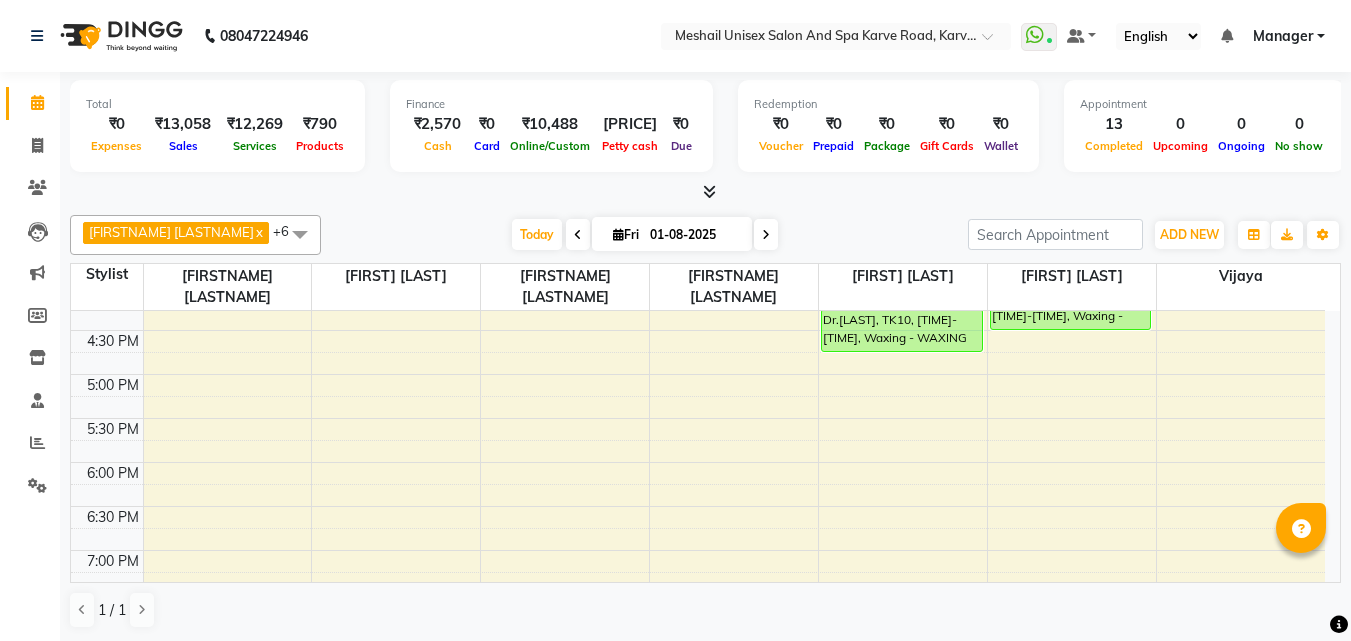 scroll, scrollTop: 700, scrollLeft: 0, axis: vertical 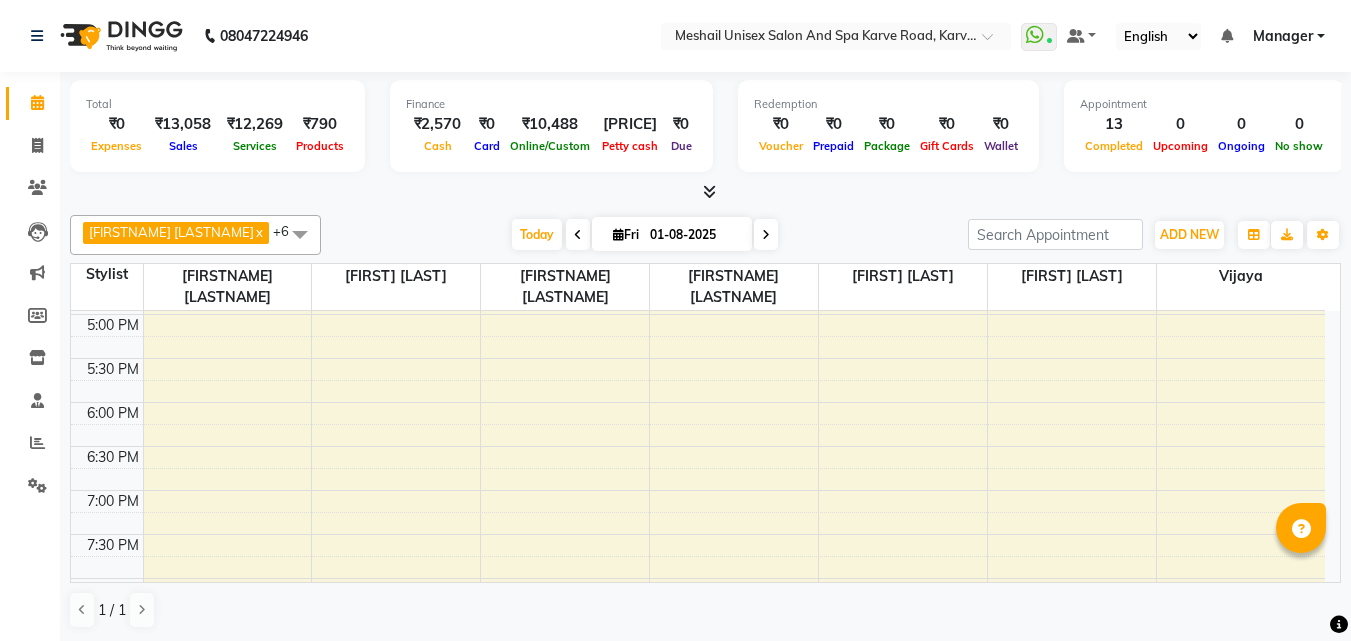 click on "Anand Kulkarni, TK04, [TIME]-[TIME], Hair Styling - Men Hair Cut,Hair Styling - Men Beard Trim Sunila Sakpal, TK03, [TIME]-[TIME], Hair Styling - Women Treatment wash Amit Patil, TK08, [TIME]-[TIME], Hair Styling - Men Beard Trim Chinmay, TK01, [TIME]-[TIME], Hair Styling - Men Hair Cut Vedant, TK07, [TIME]-[TIME], Hair Styling - Men Hair Cut Sharad Mande, TK09, [TIME]-[TIME], Hair Styling - Women Hair Cut Sunila Sakpal, TK03, [TIME]-[TIME], Facials - O3 plus Diamond Facial,Waxing - WAXING Woman Imported Under Arms,Waxing - WAXING Woman Imported Full Hands,Waxing - WAXING Woman Imported Half Legs,Waxing - WAXING Woman Imported Upper Lips Sudakshana Rajguru, TK06, [TIME]-[TIME], Threading - Women Eye Brows" at bounding box center [698, 182] 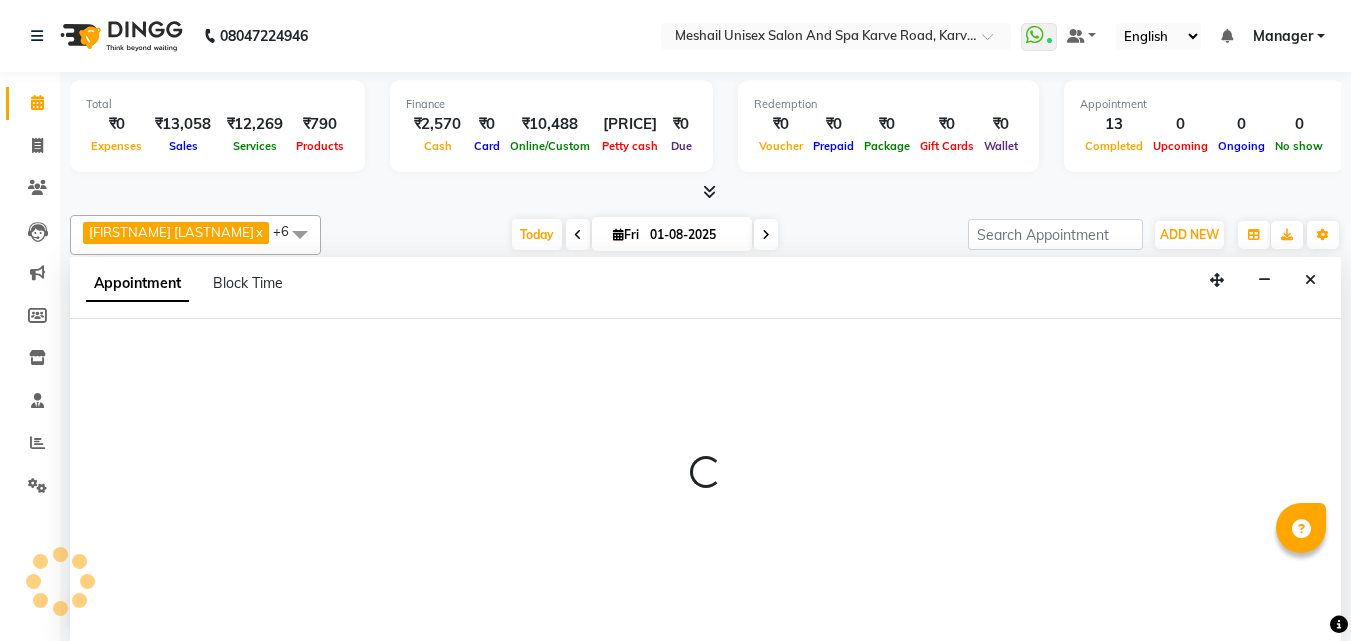 select on "[NUMBER]" 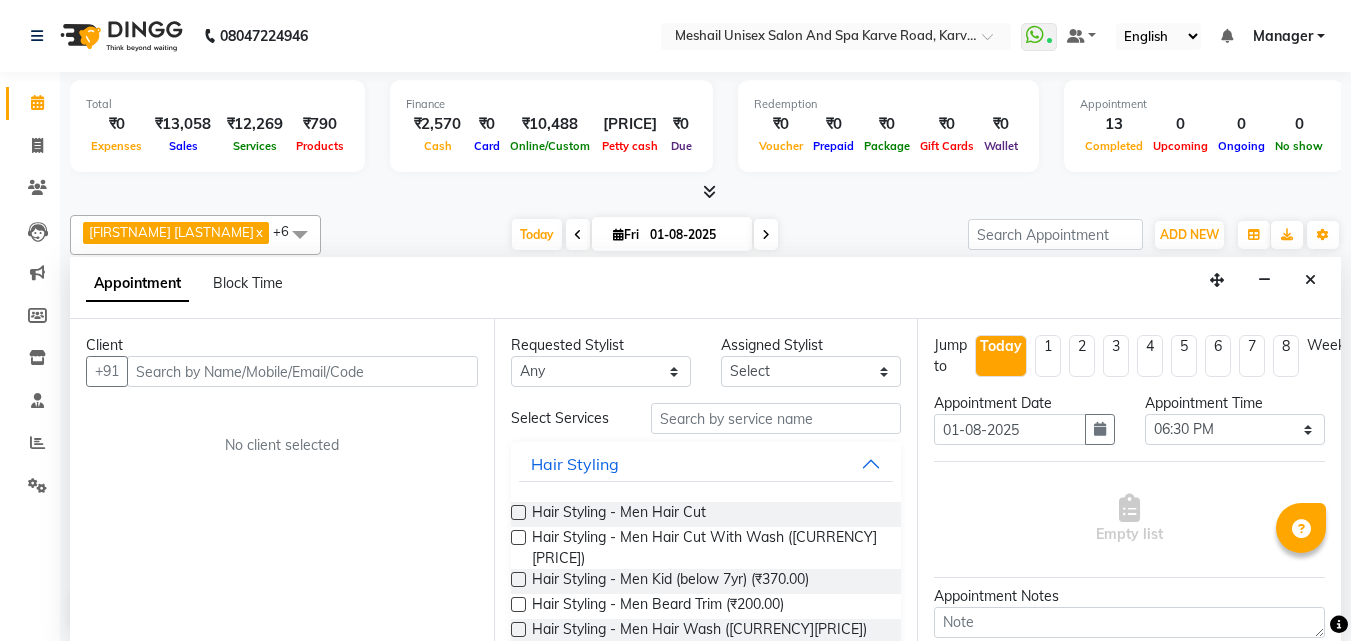 scroll, scrollTop: 1, scrollLeft: 0, axis: vertical 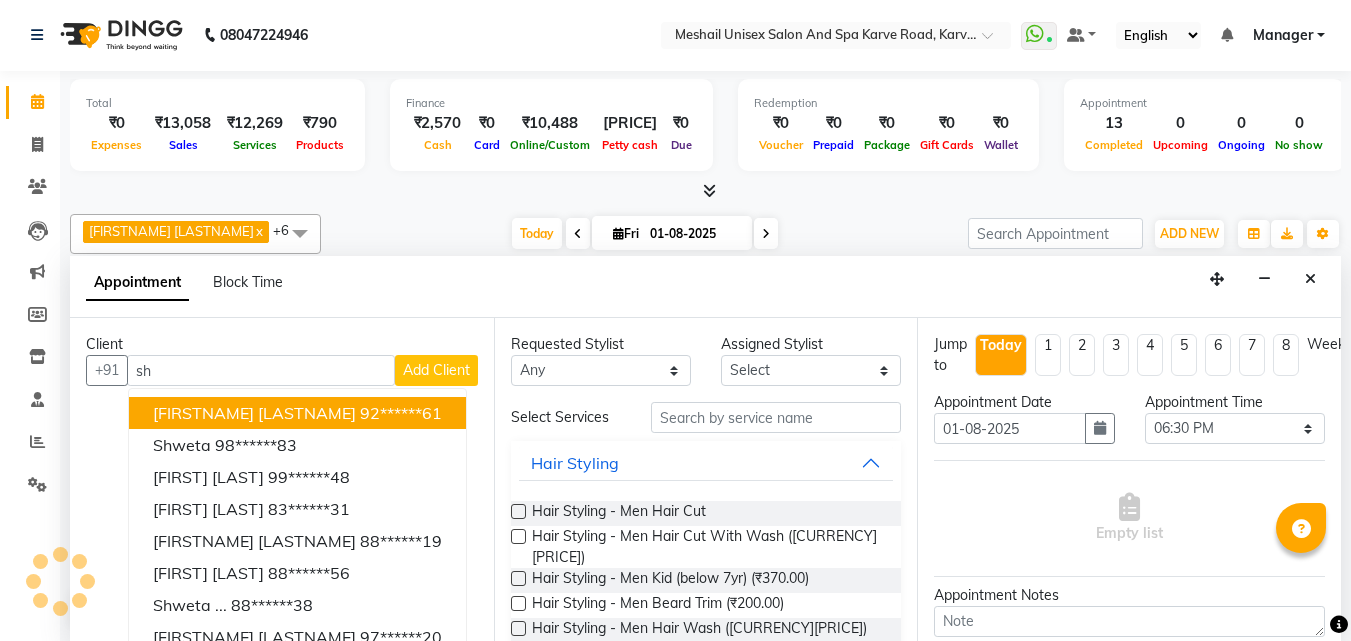 type on "s" 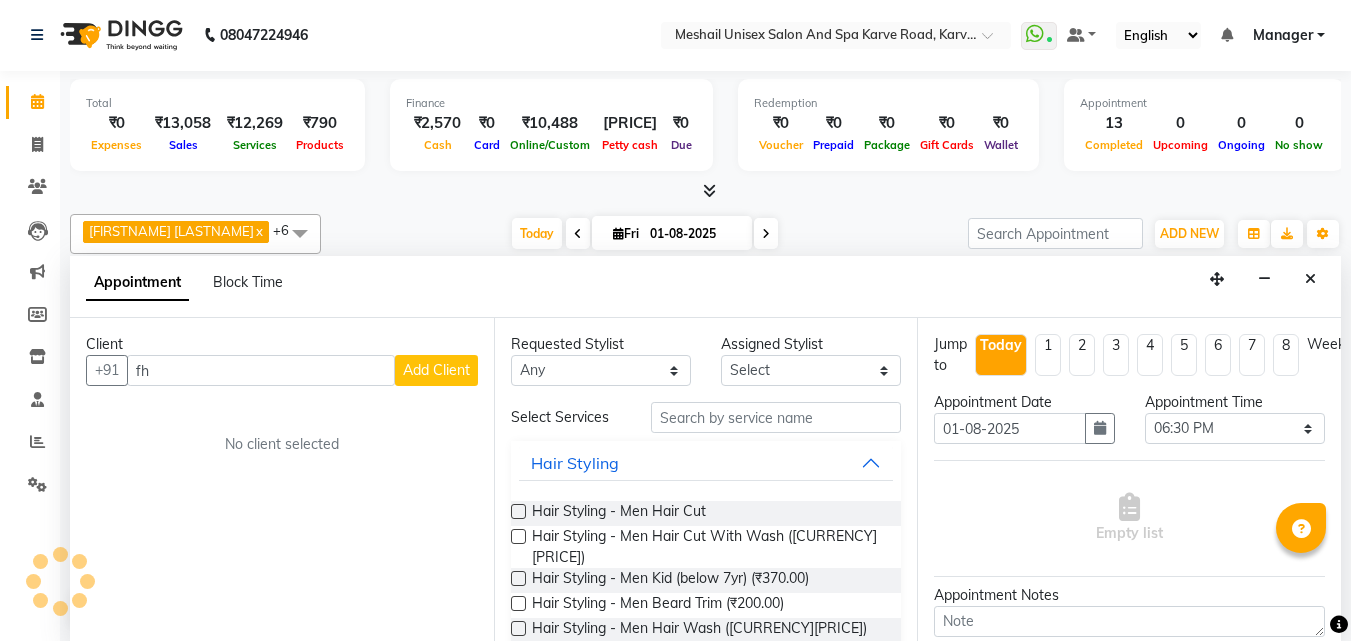 type on "f" 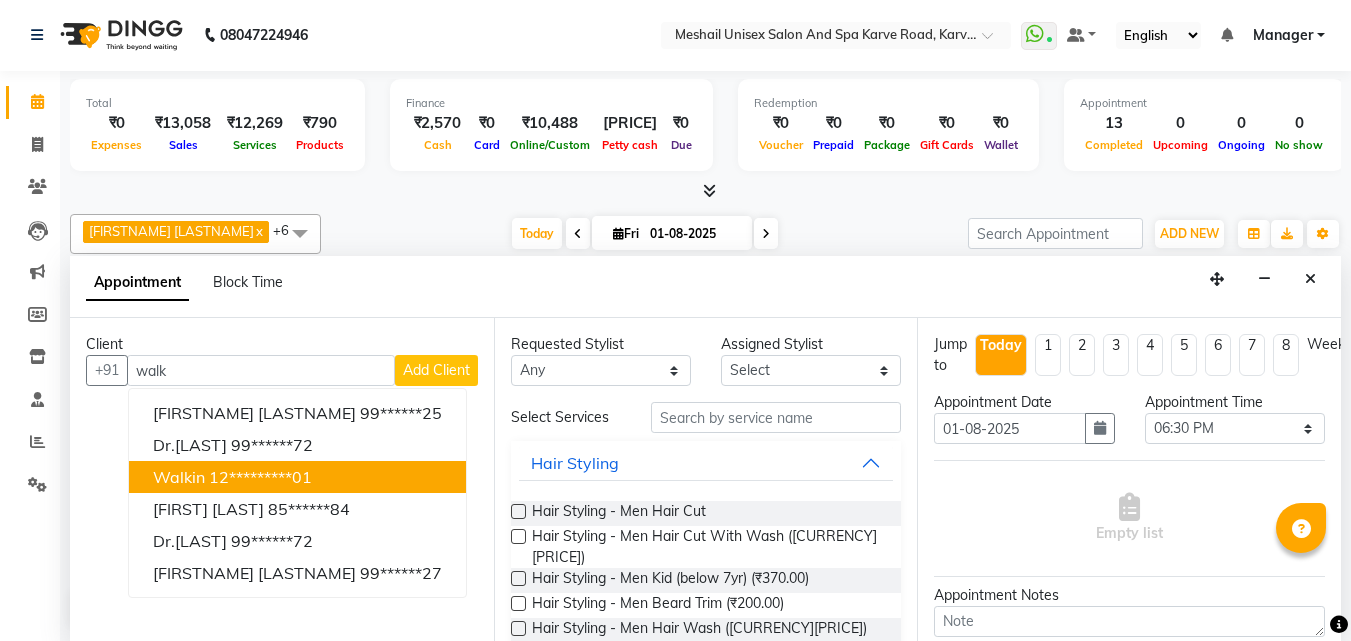 click on "12*********01" at bounding box center [260, 477] 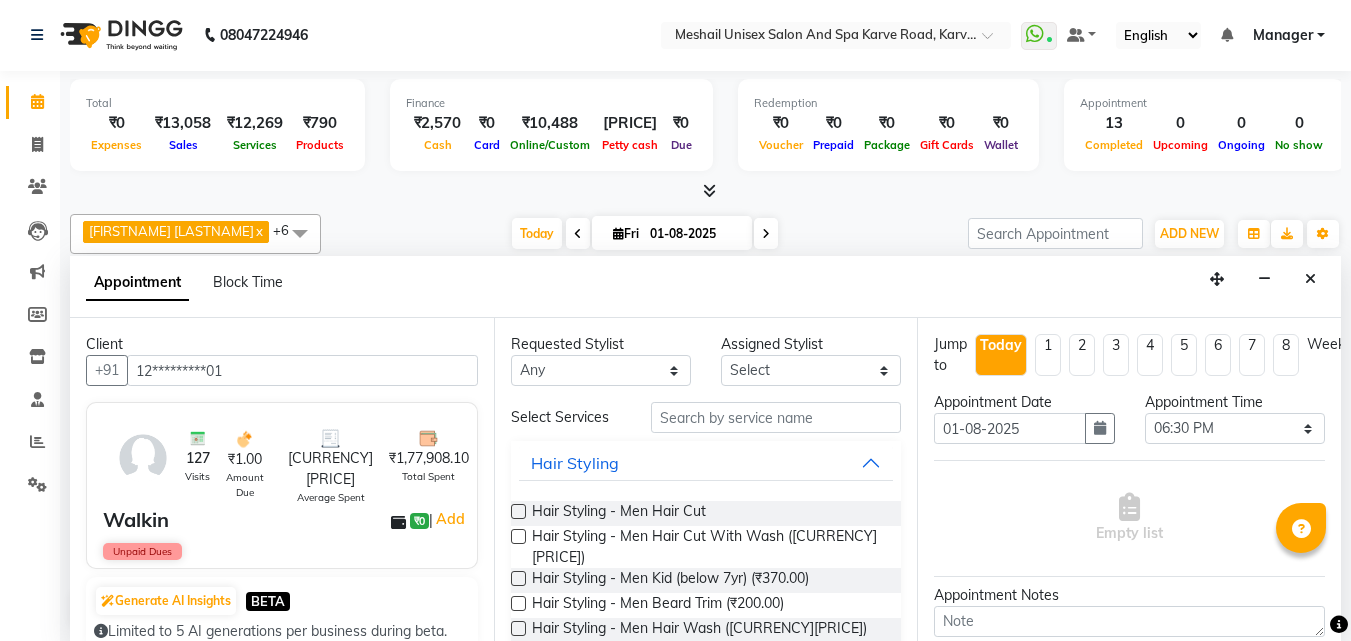 type on "12*********01" 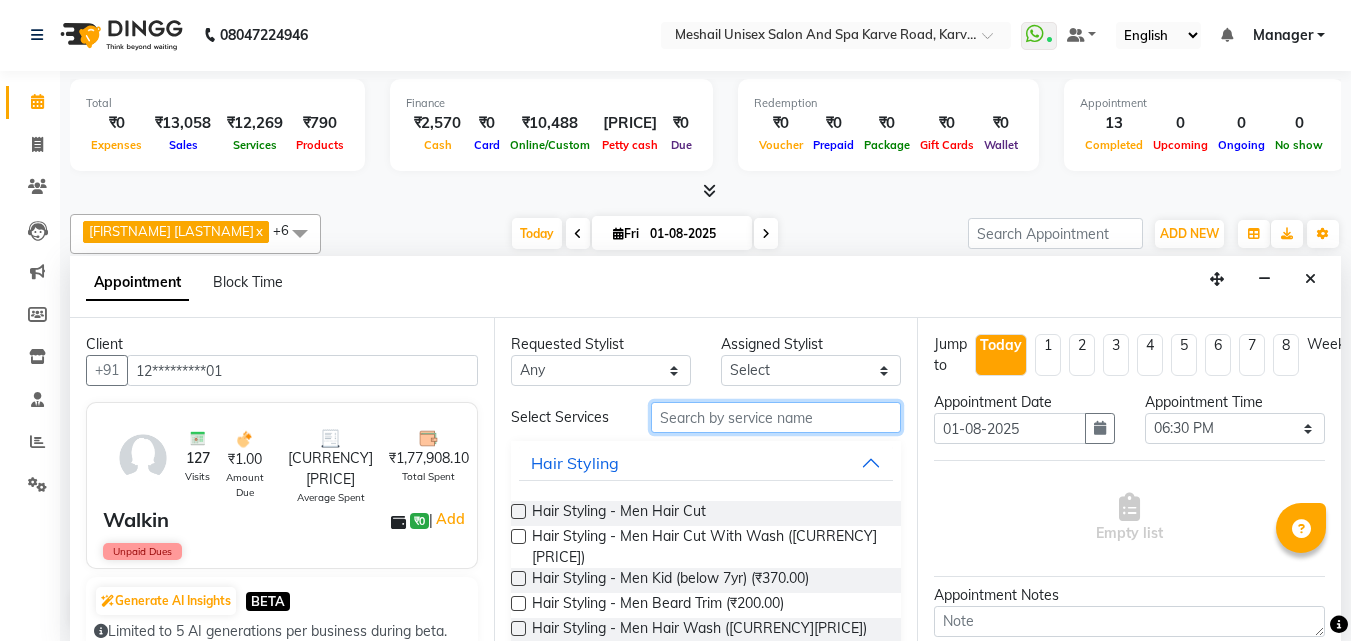 click at bounding box center [776, 417] 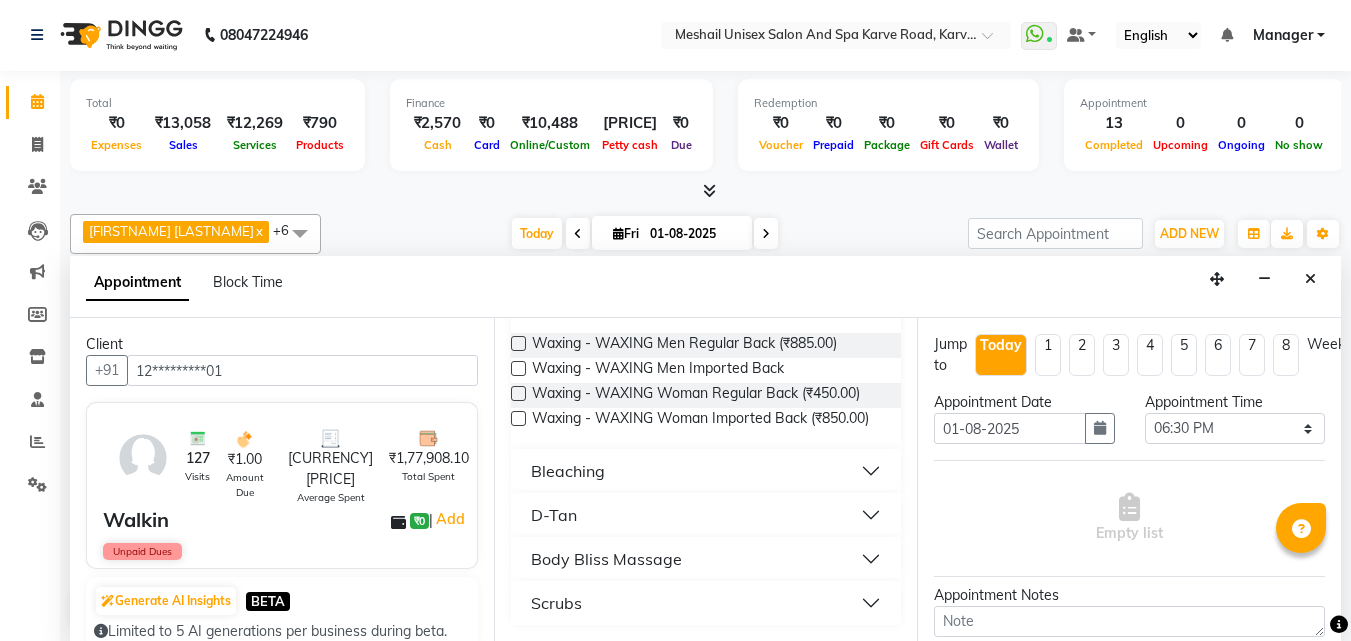 scroll, scrollTop: 185, scrollLeft: 0, axis: vertical 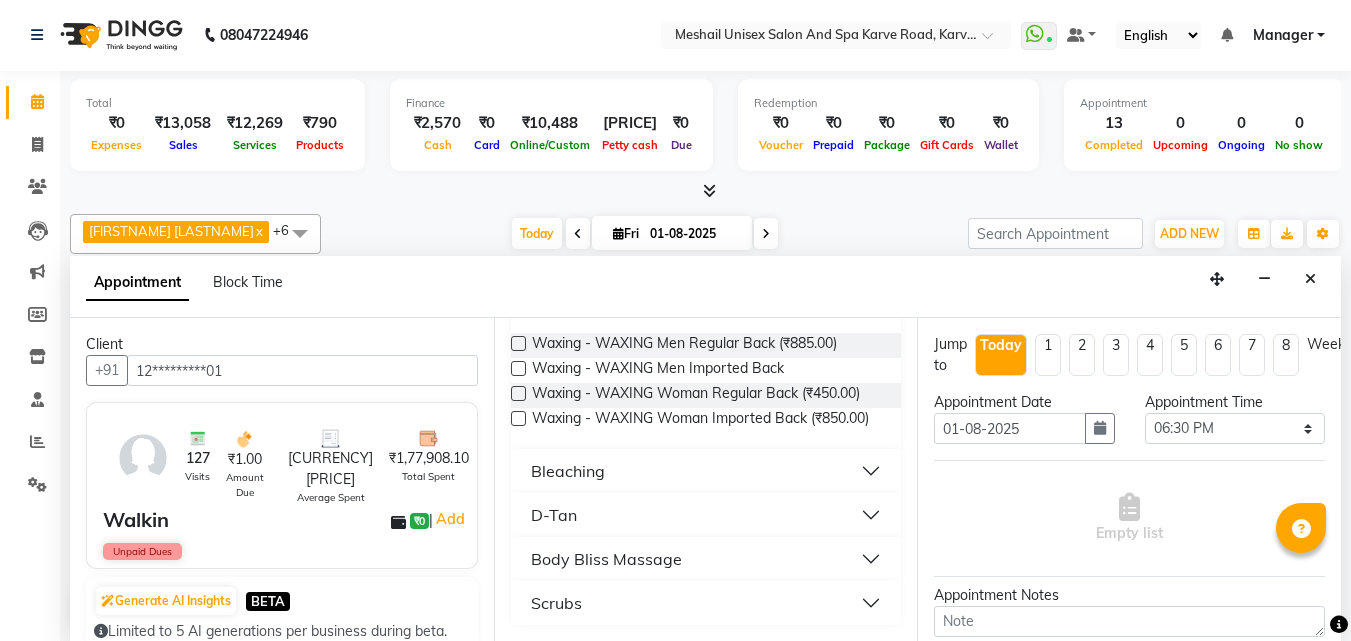click on "Body Bliss Massage" at bounding box center [706, 559] 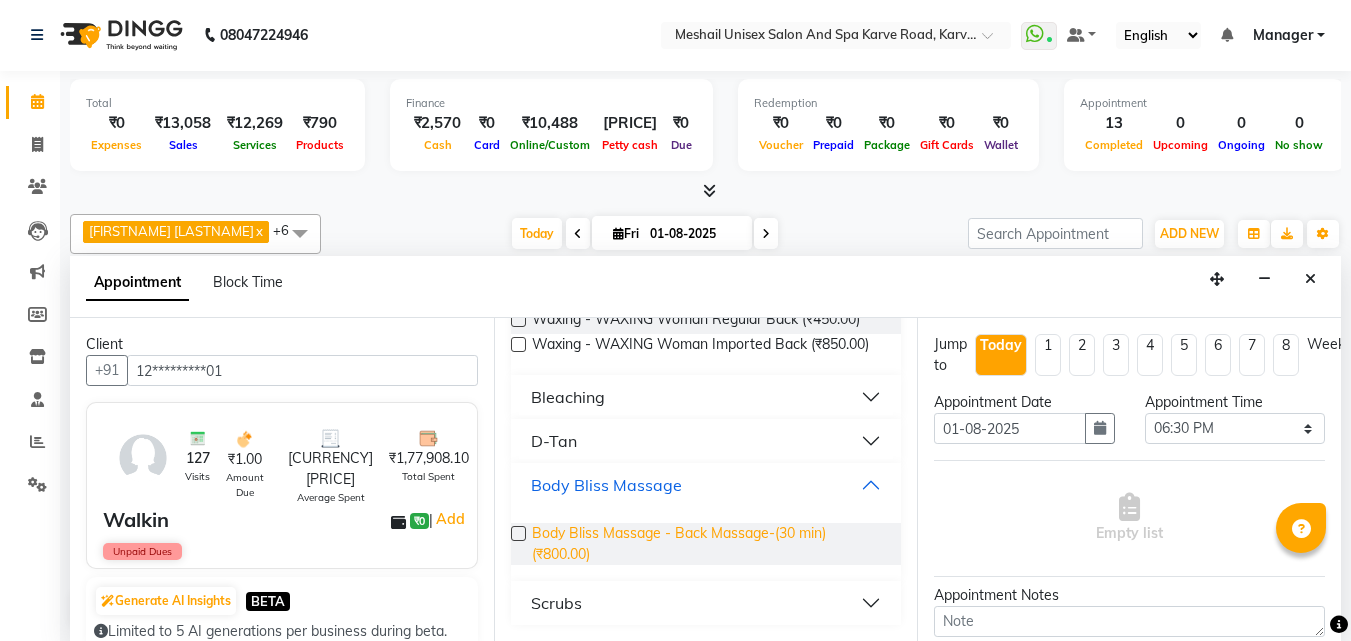 scroll, scrollTop: 259, scrollLeft: 0, axis: vertical 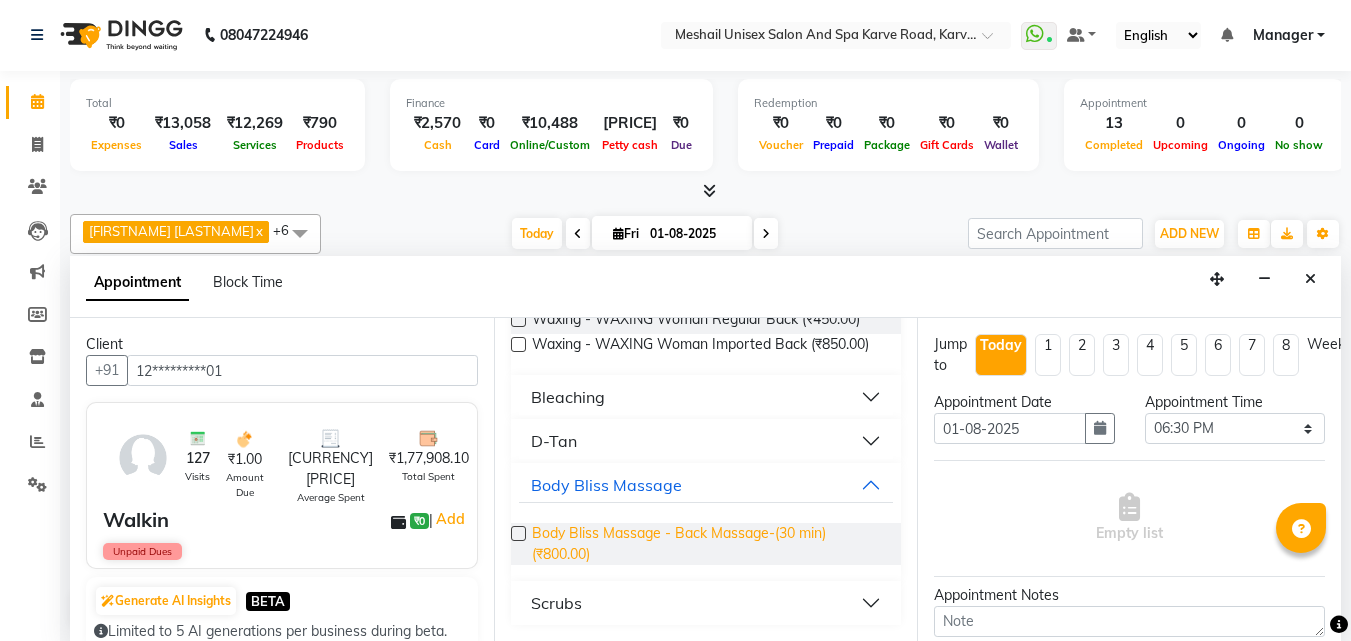 click on "Body Bliss Massage - Back Massage-(30 min) (₹800.00)" at bounding box center [709, 544] 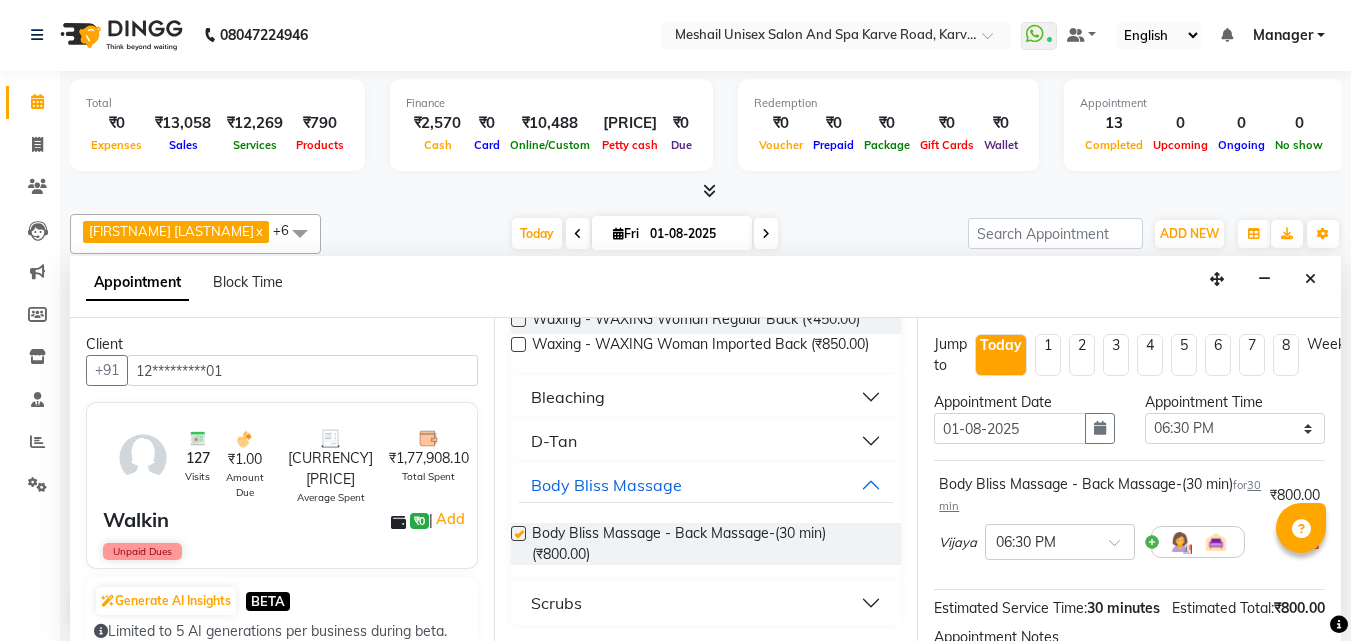 checkbox on "false" 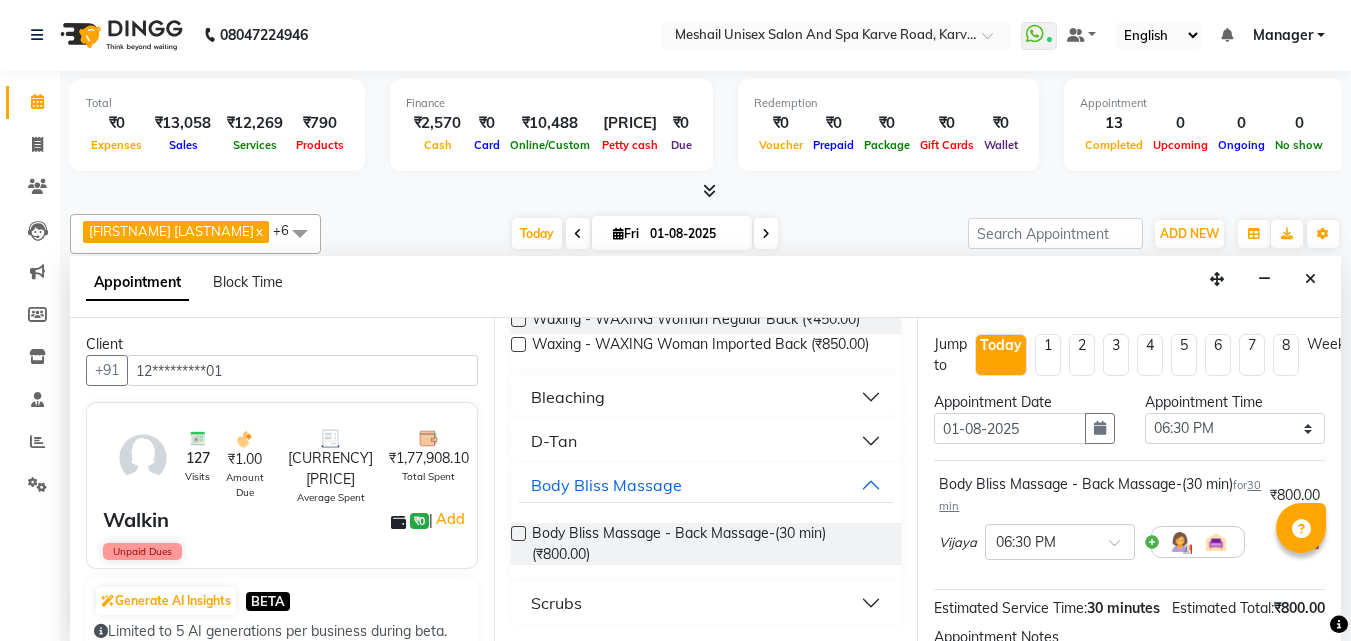 scroll, scrollTop: 0, scrollLeft: 0, axis: both 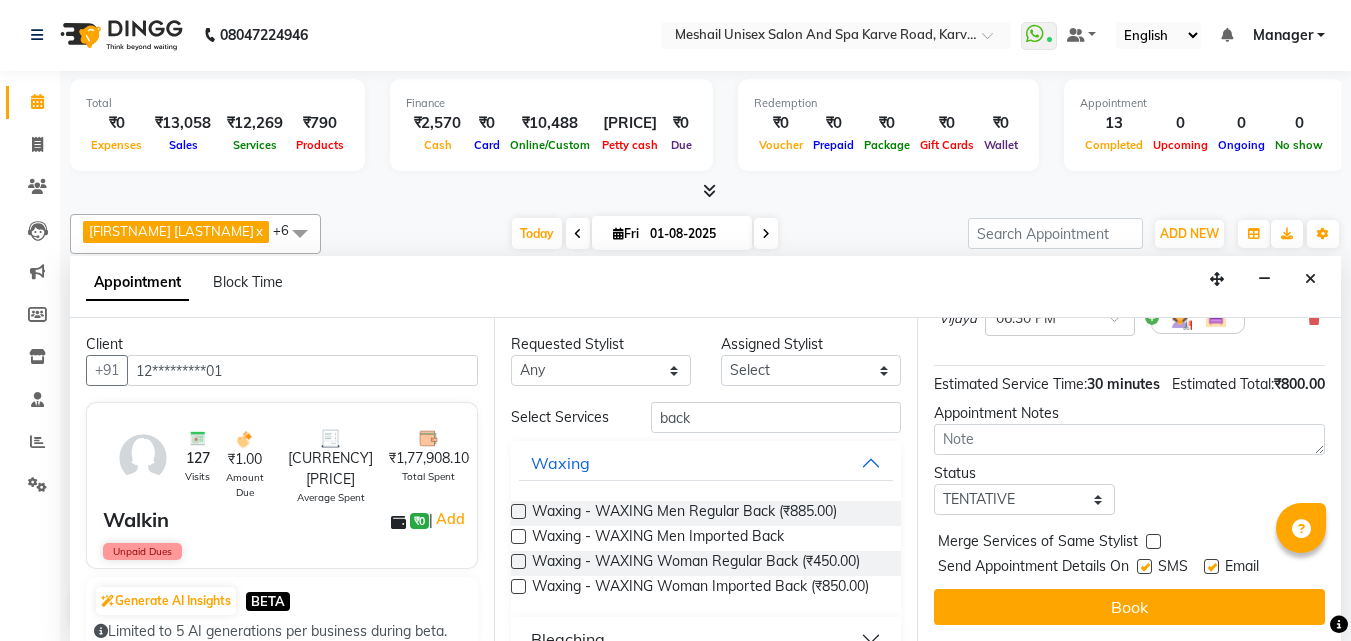 click at bounding box center [1144, 566] 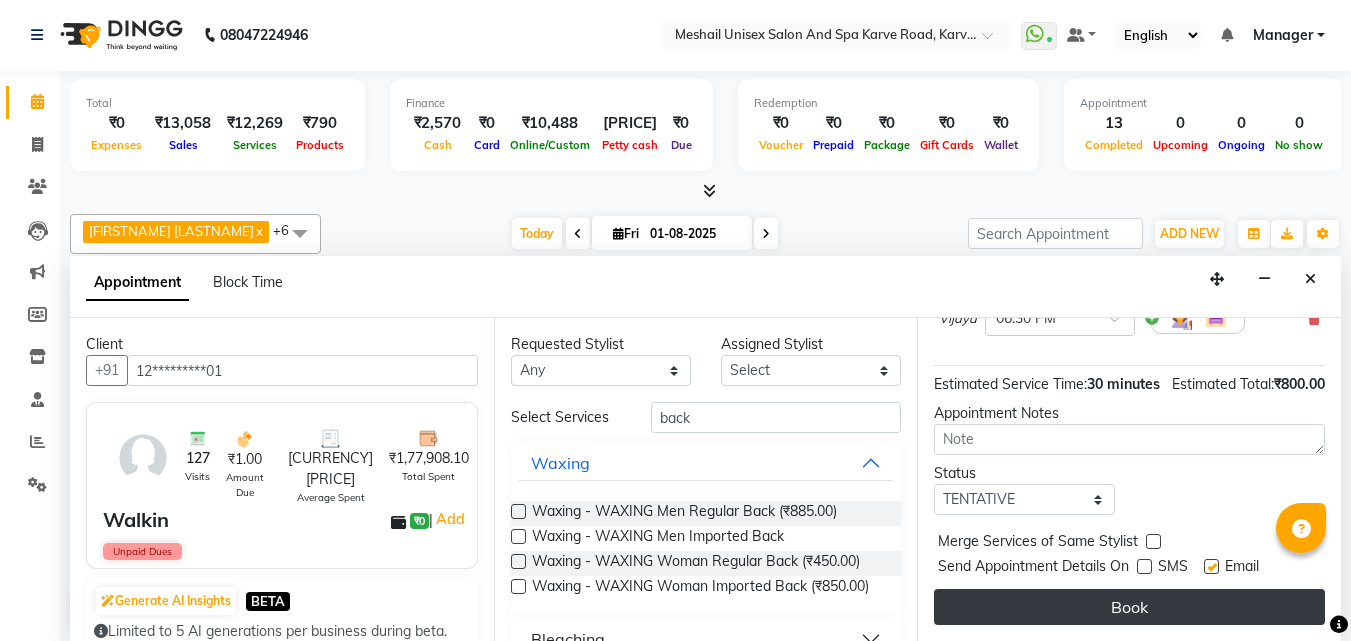 click on "Book" at bounding box center (1129, 607) 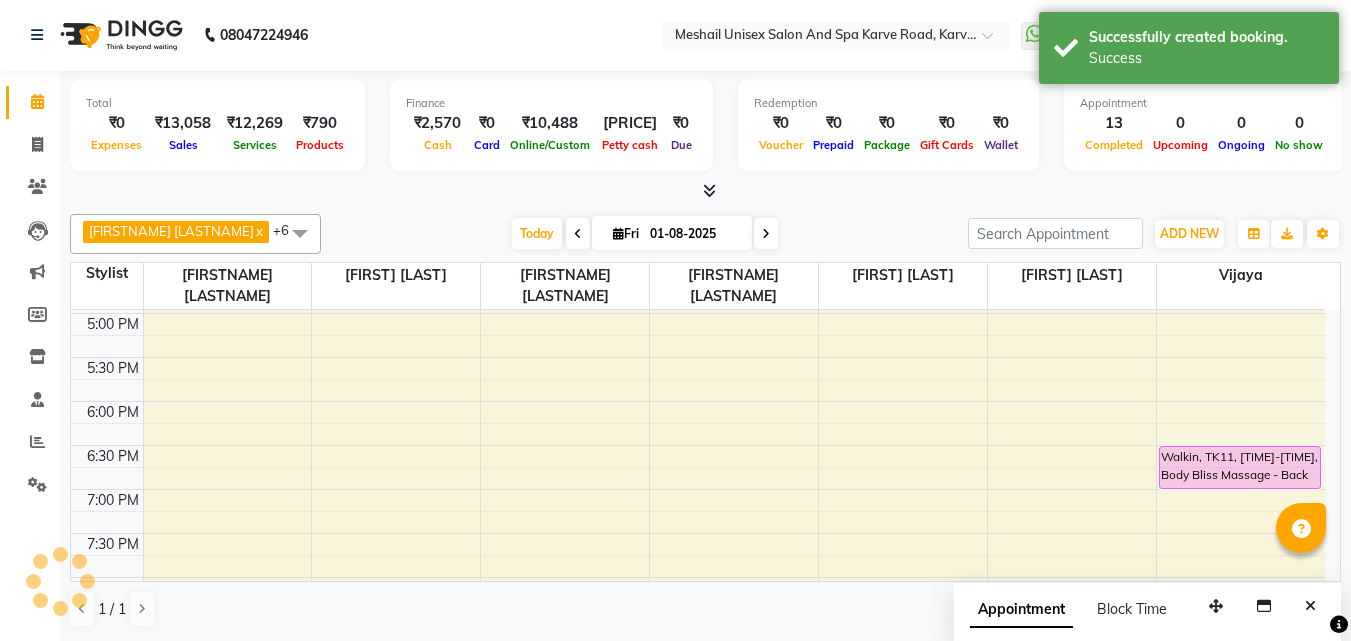 scroll, scrollTop: 0, scrollLeft: 0, axis: both 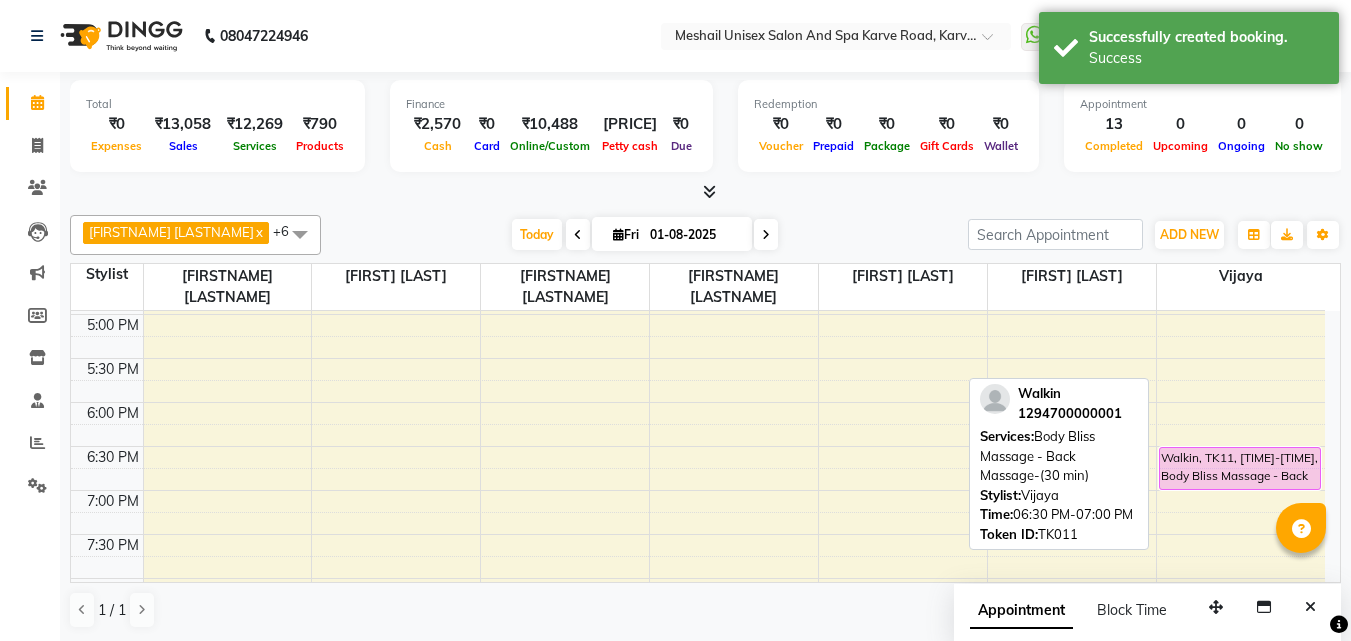 click on "Walkin, TK11, [TIME]-[TIME], Body Bliss Massage - Back Massage-(30 min)" at bounding box center [1240, 468] 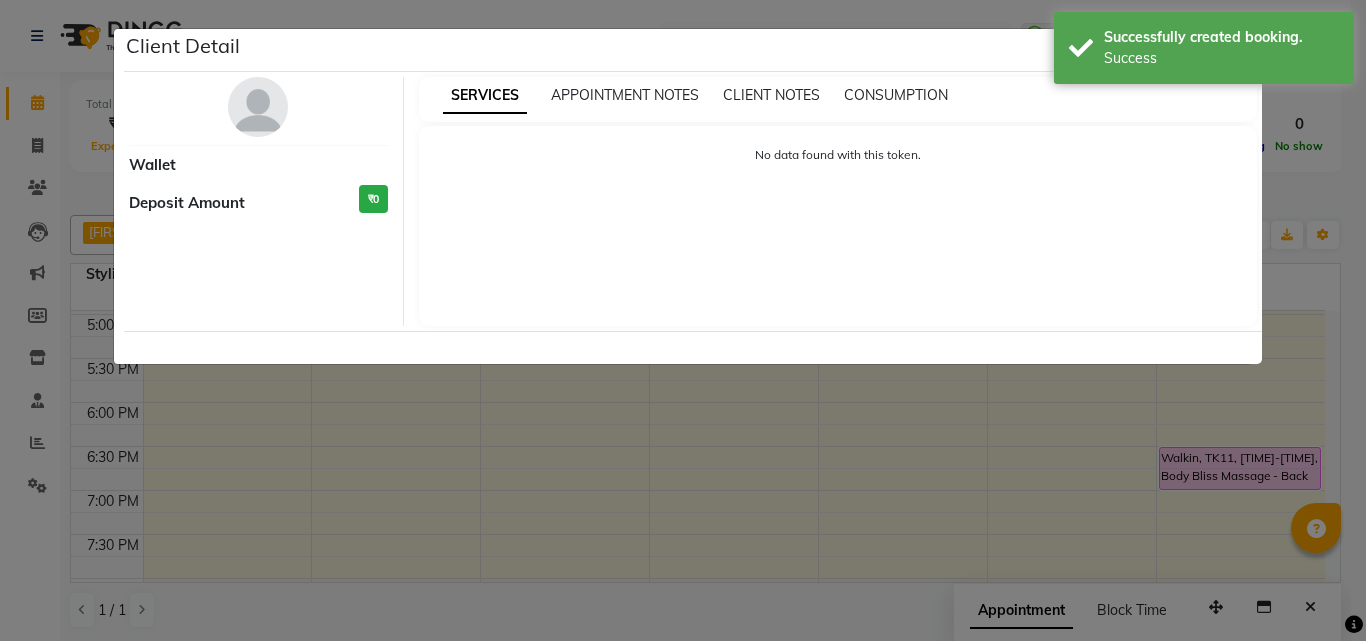 select on "7" 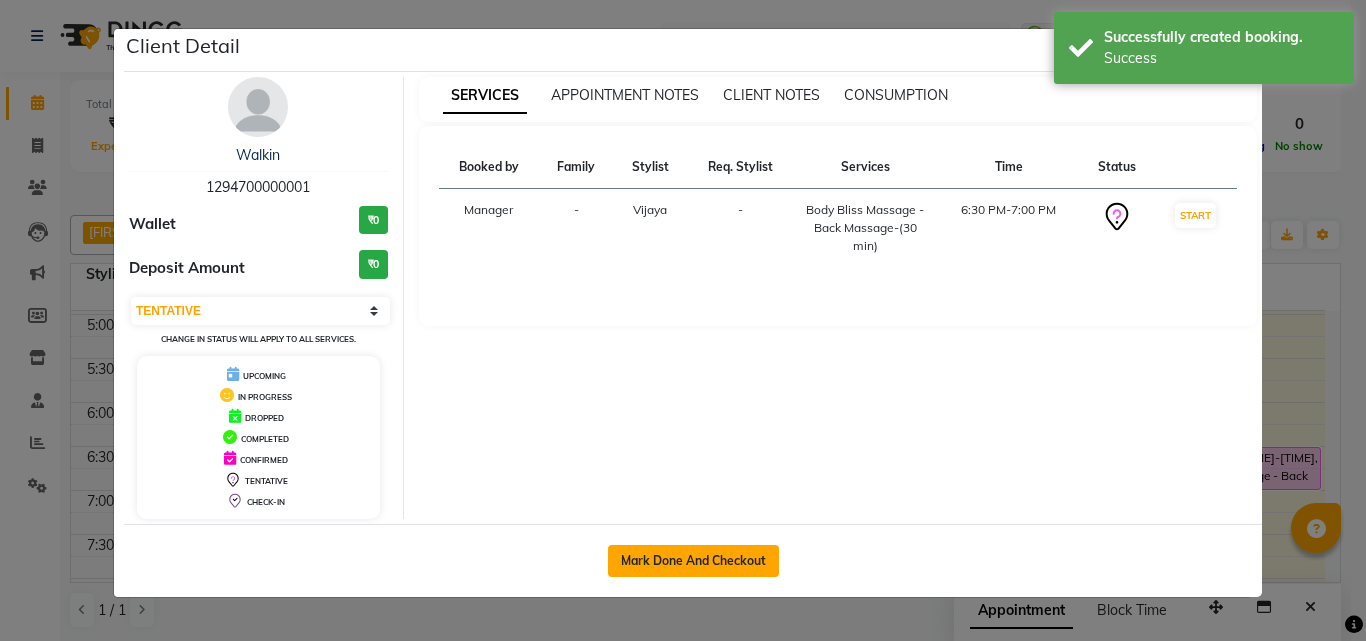 click on "Mark Done And Checkout" 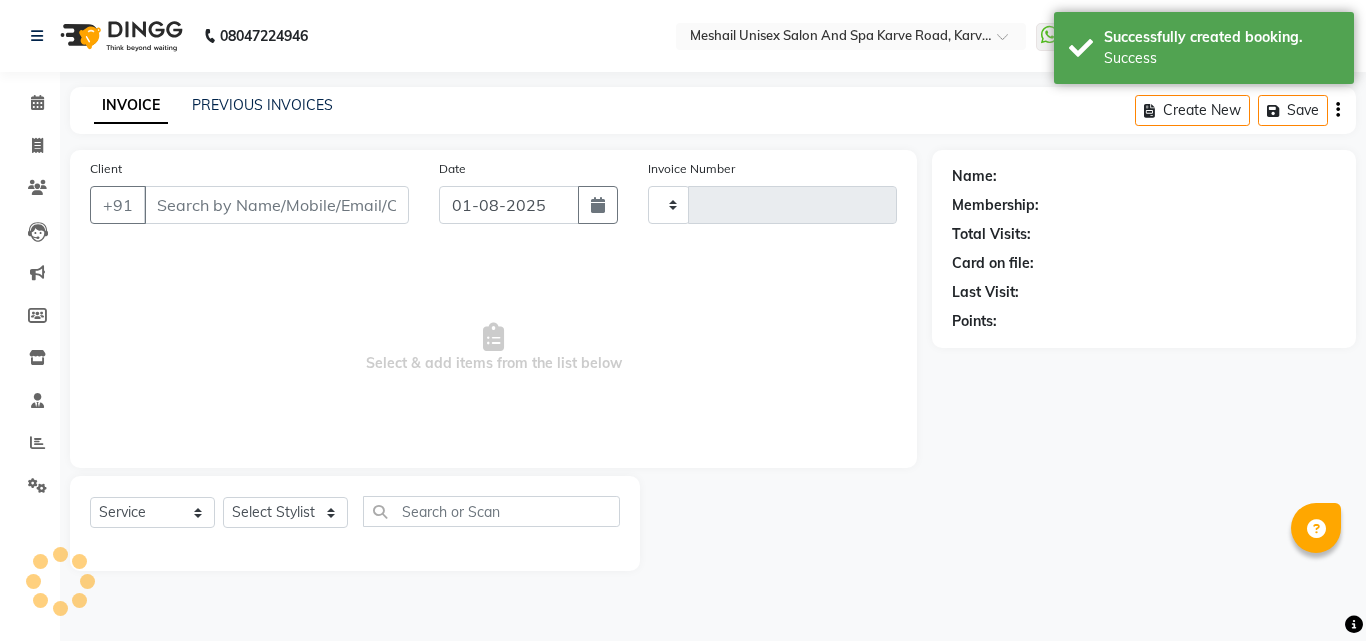type on "1981" 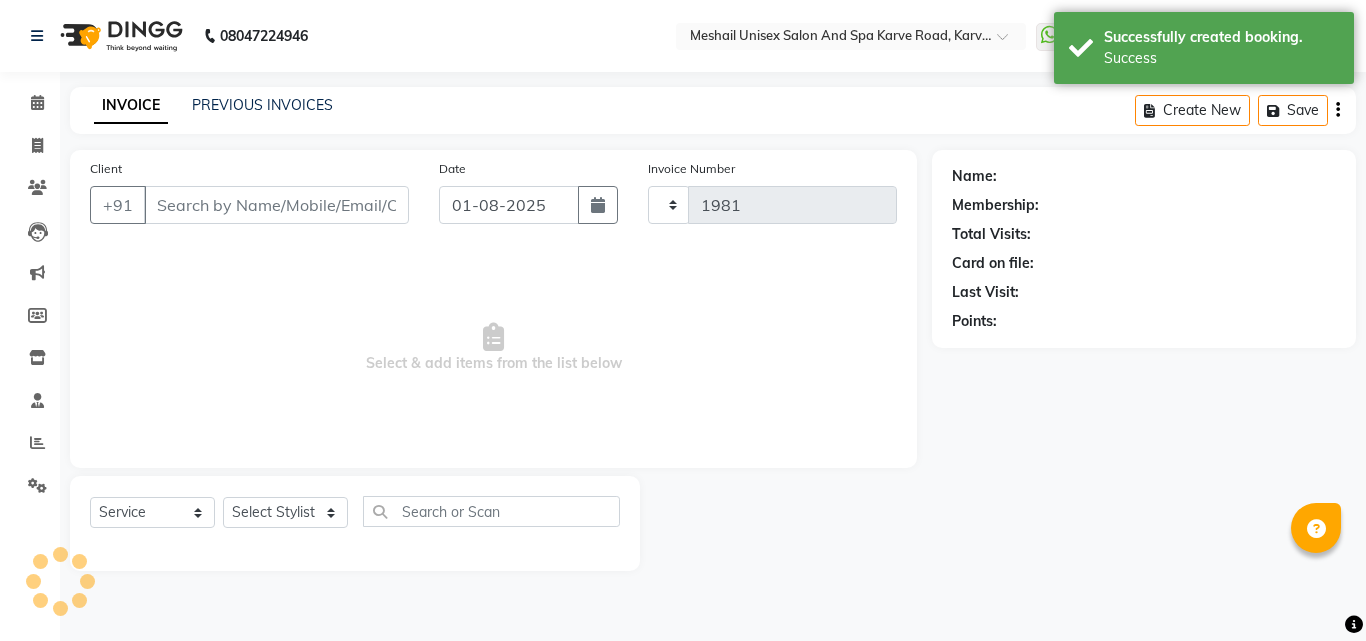 select on "6713" 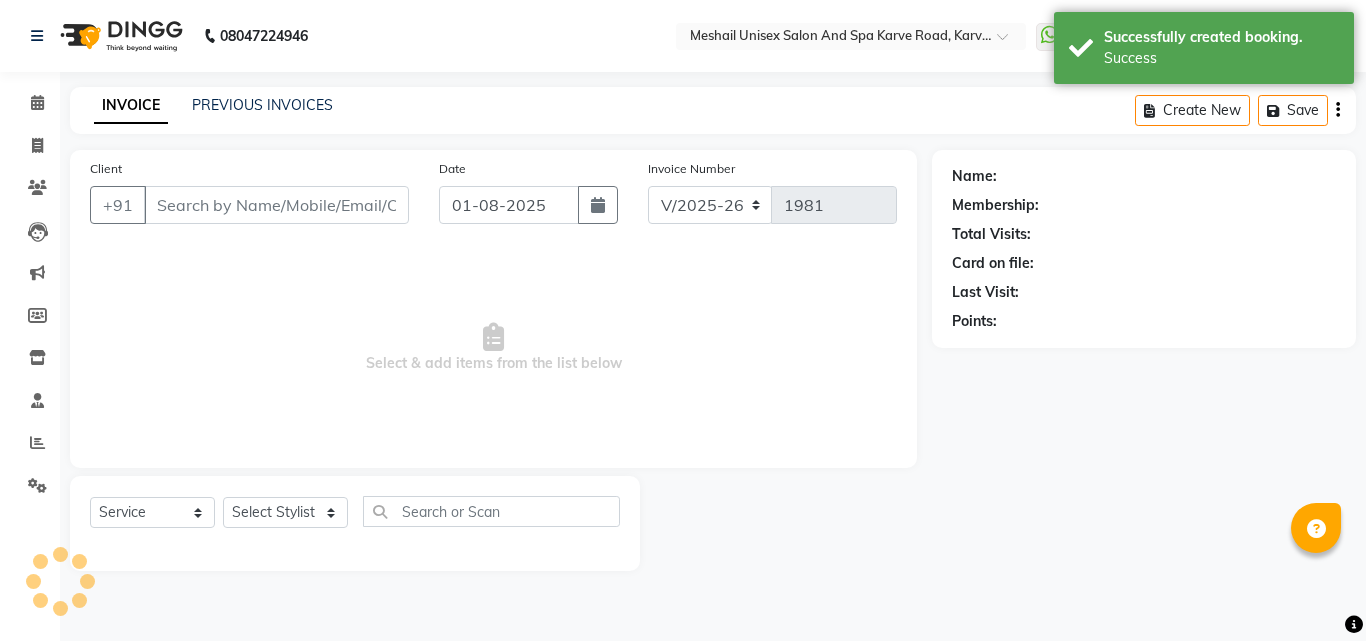 type on "12*********01" 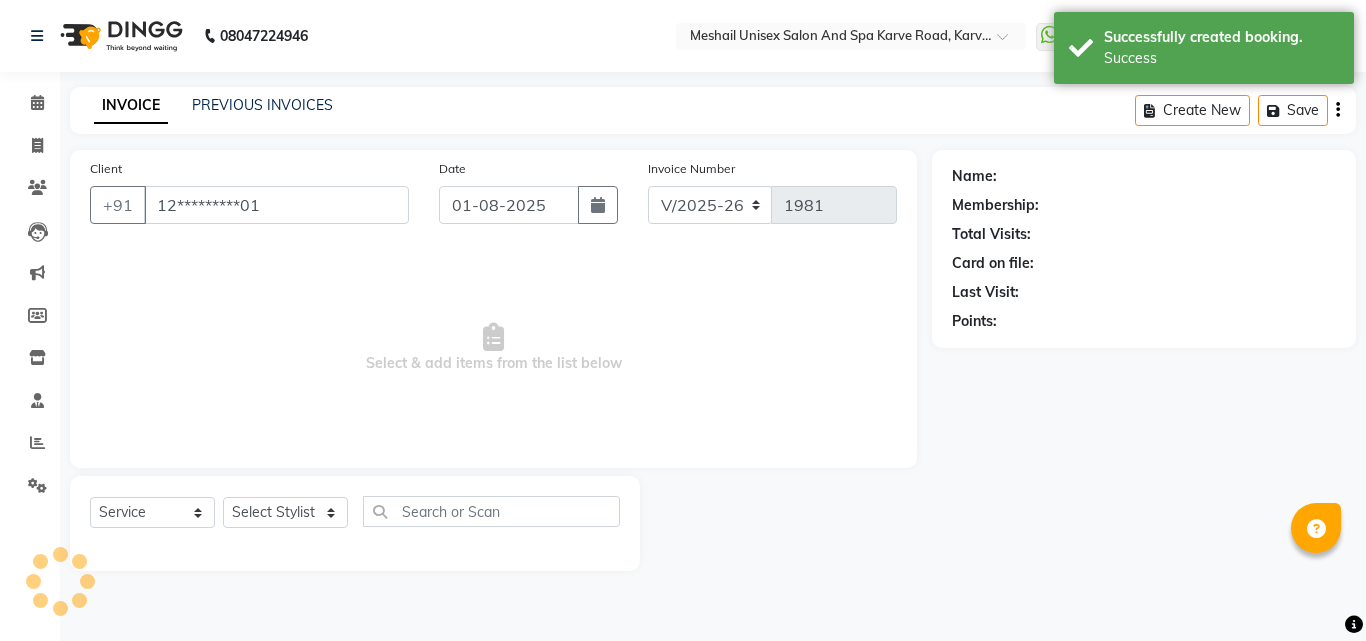 select on "[NUMBER]" 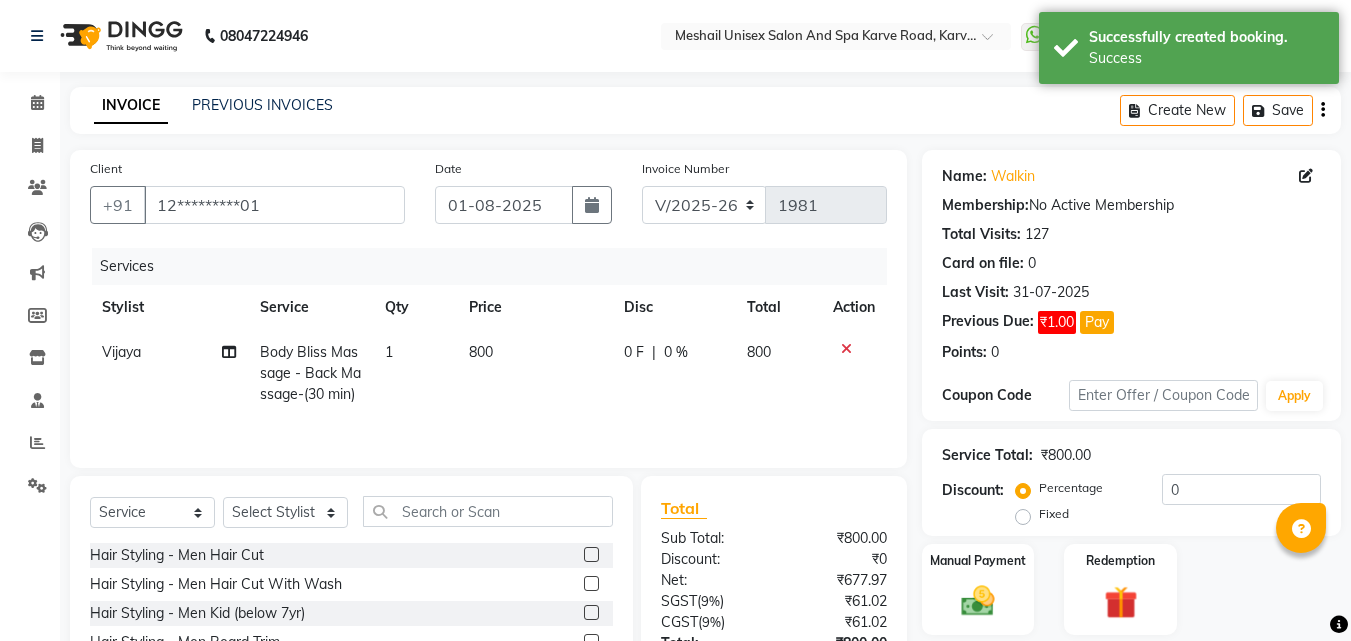 click on "1" 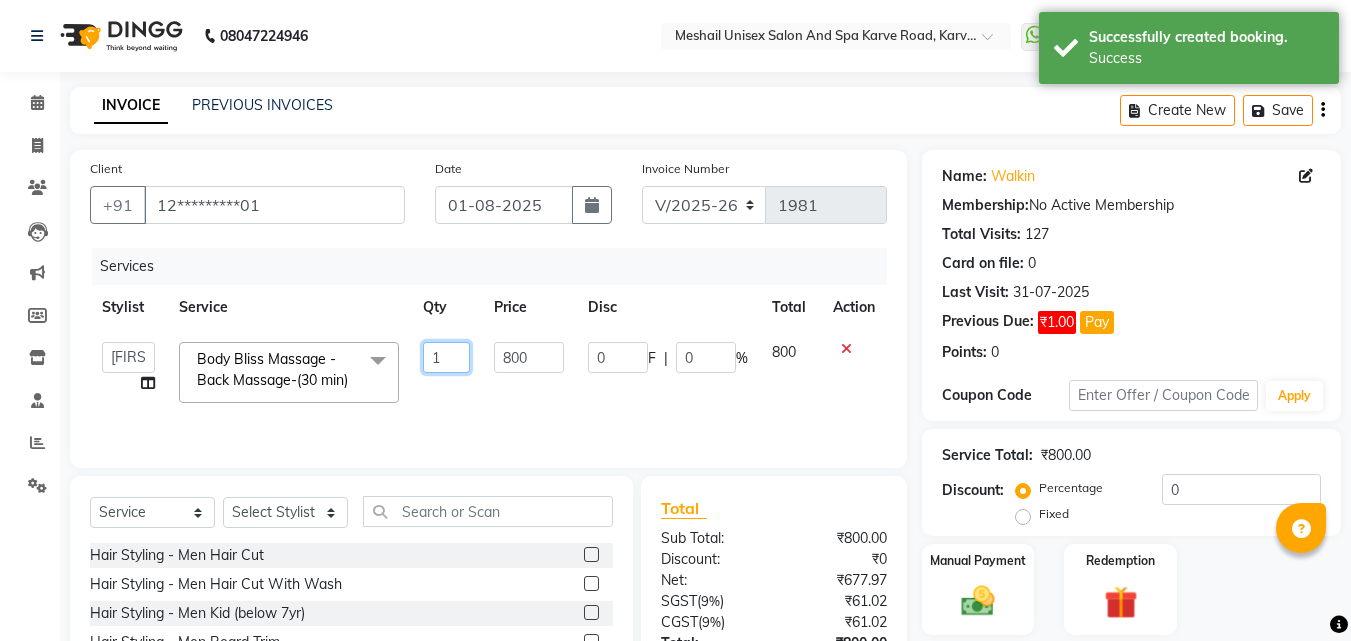 click on "1" 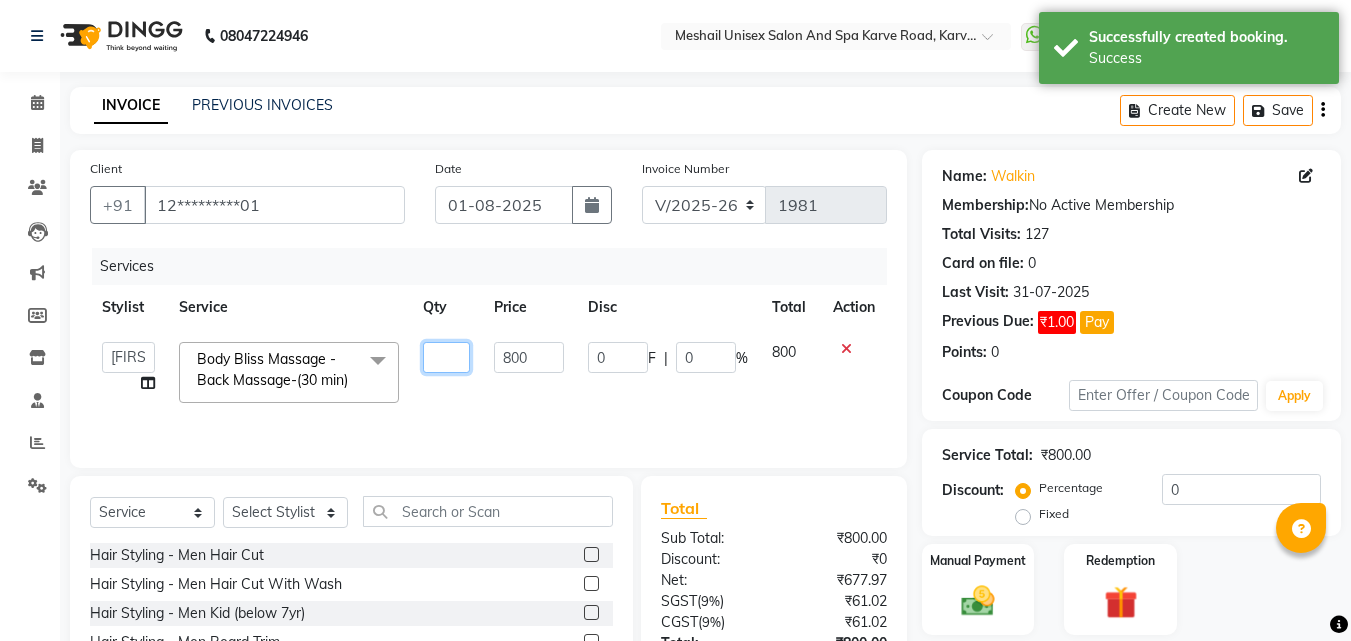 type on "2" 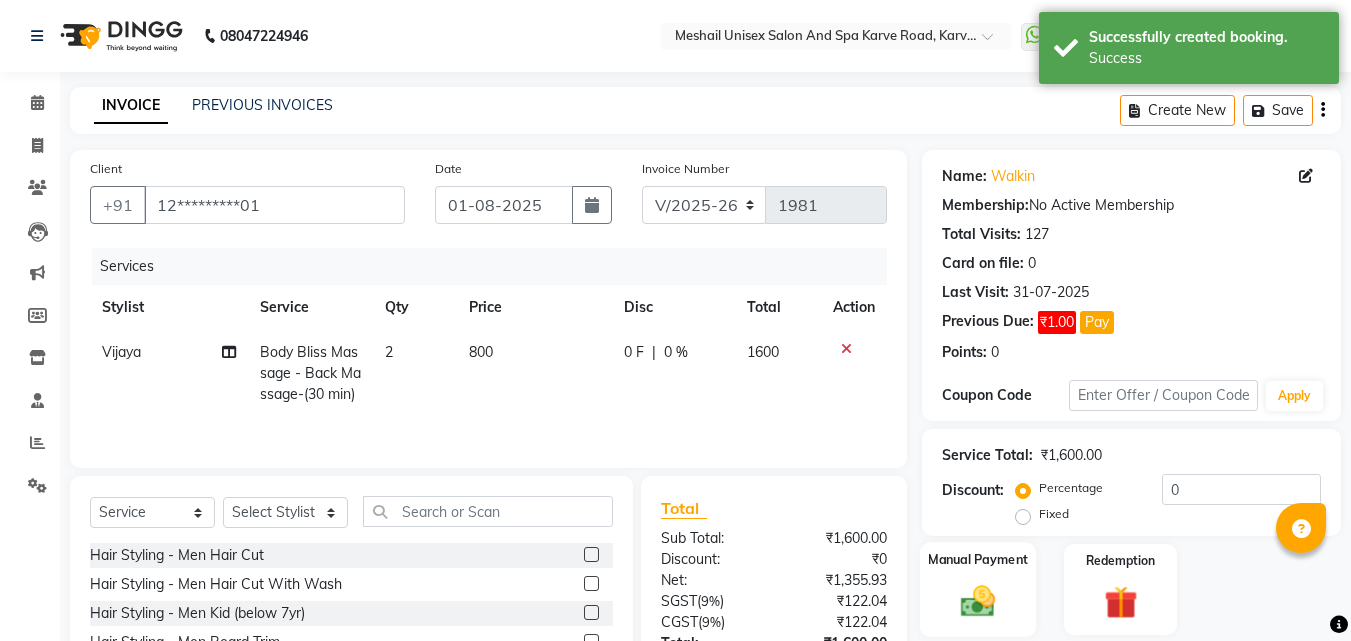 click 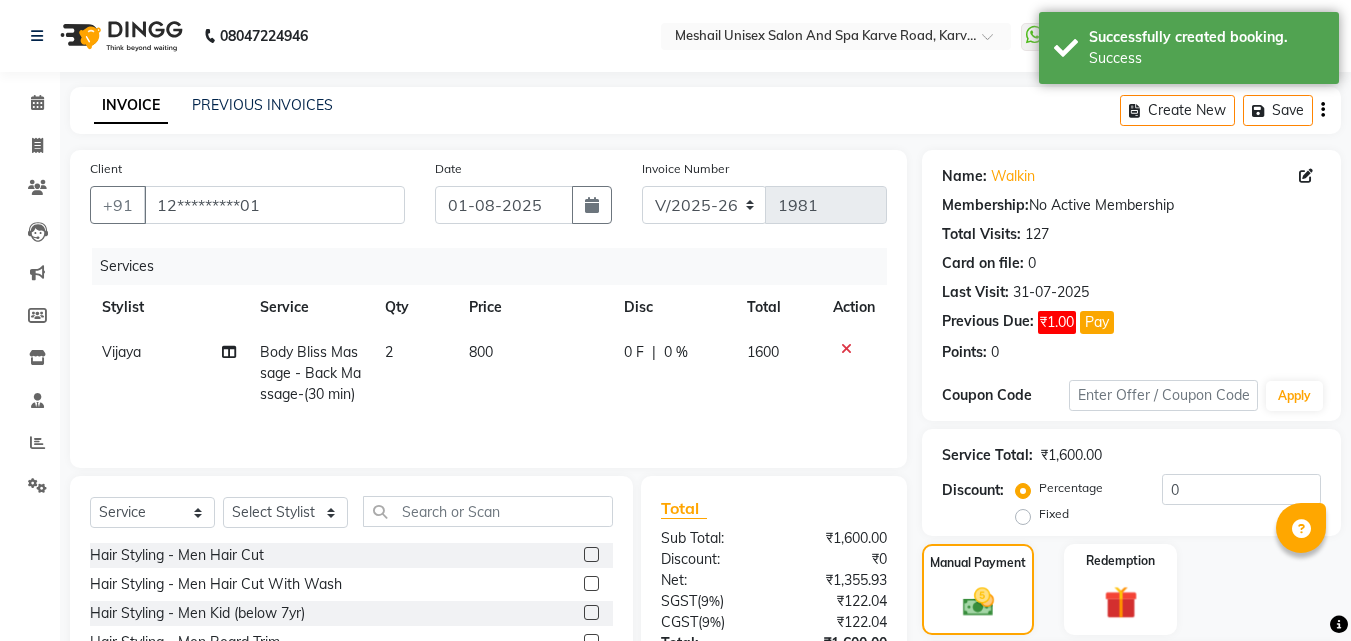 scroll, scrollTop: 160, scrollLeft: 0, axis: vertical 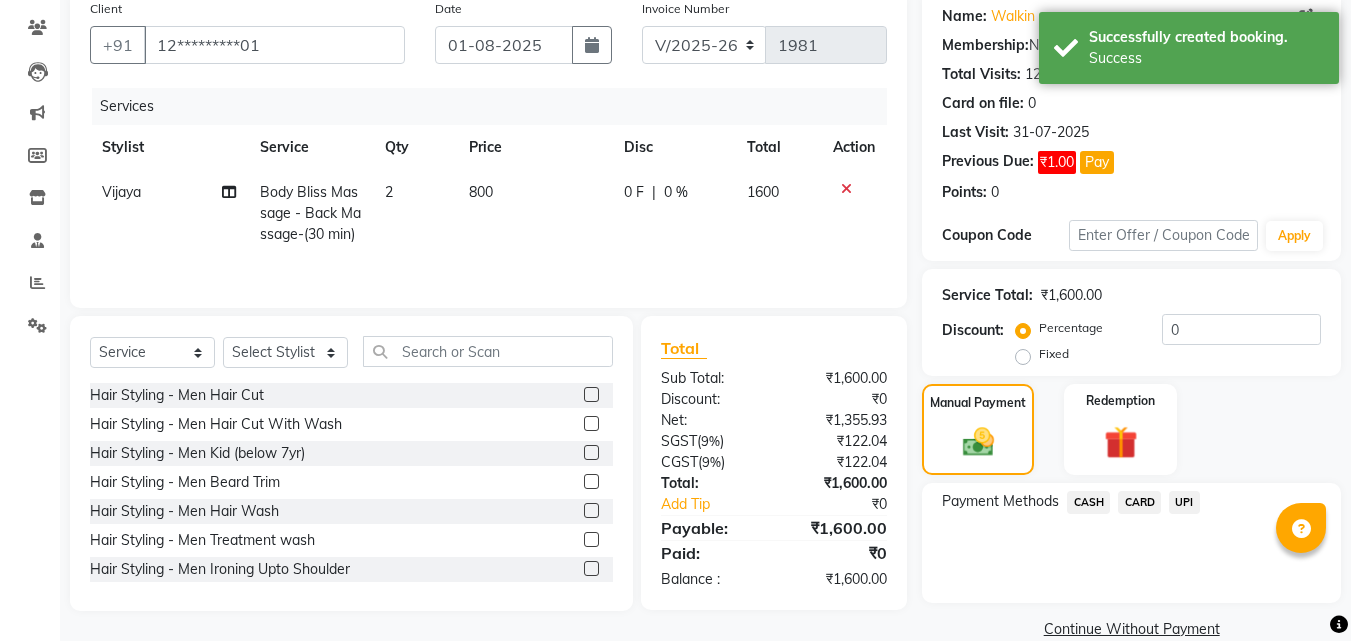 click on "UPI" 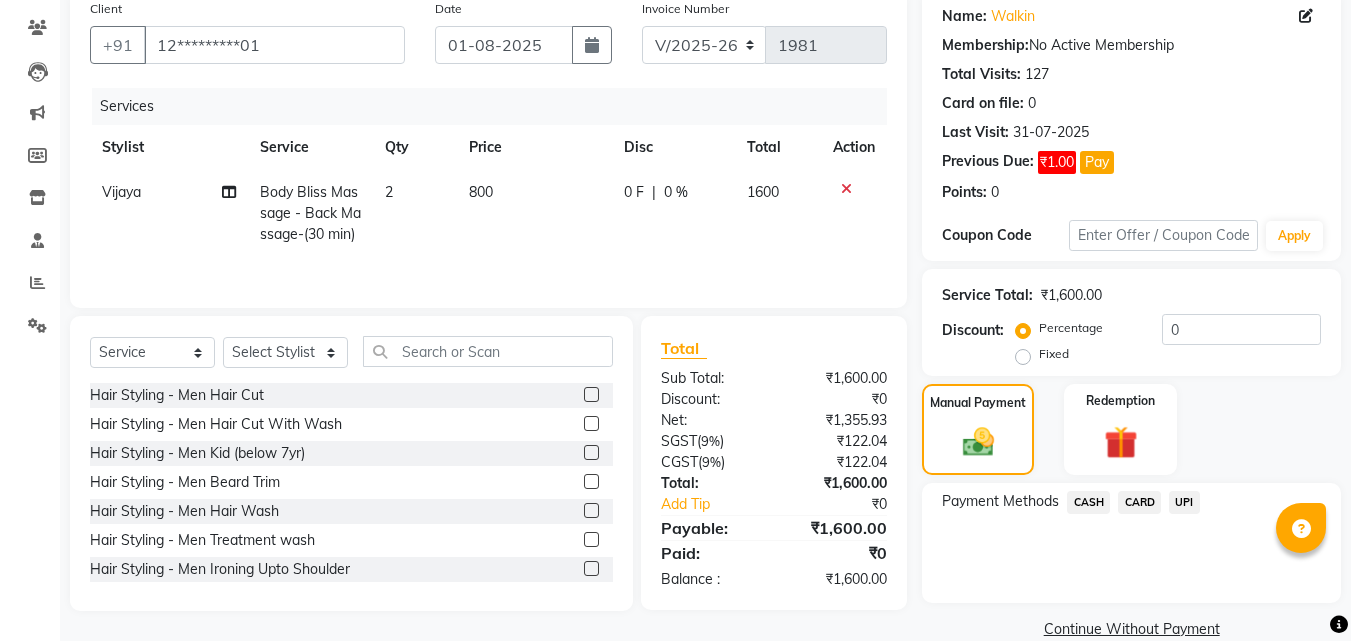 click on "UPI" 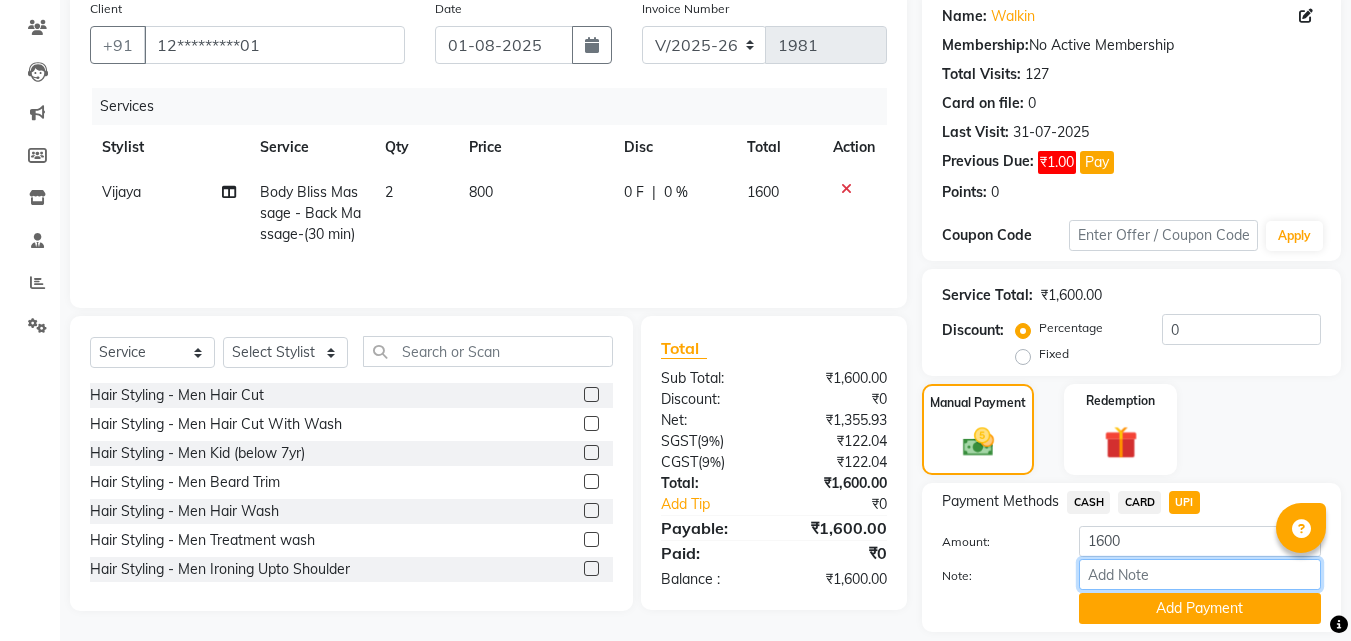 click on "Note:" at bounding box center [1200, 574] 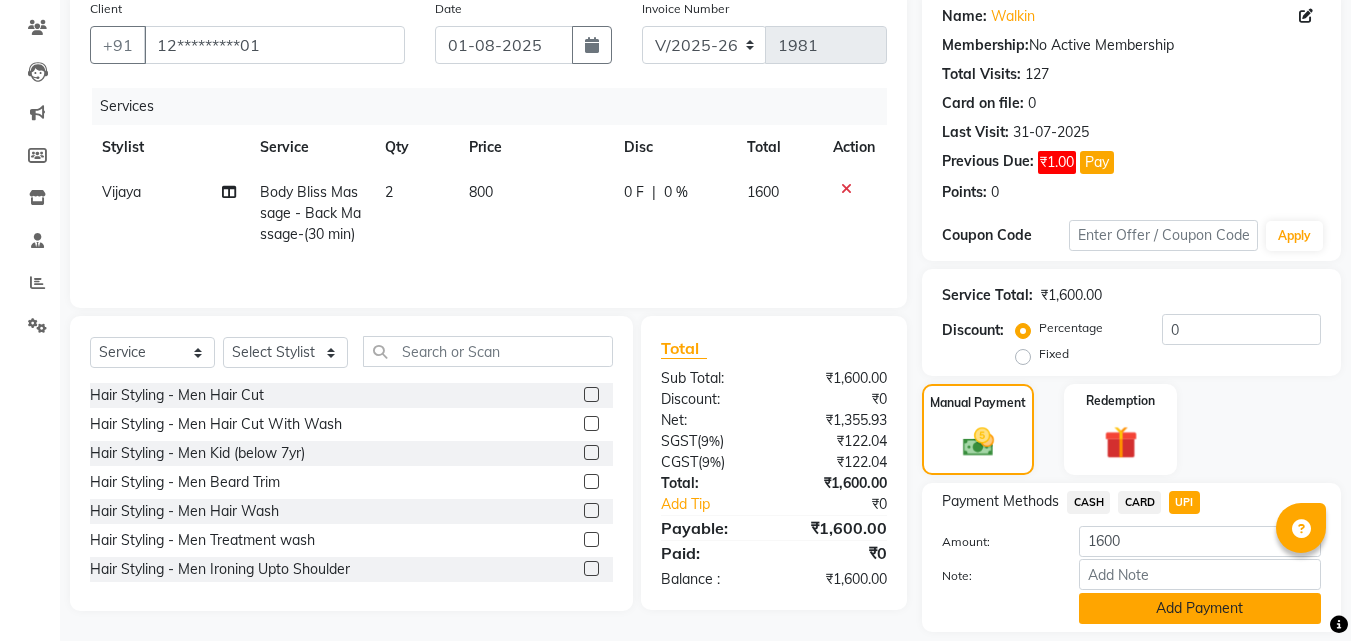 click on "Add Payment" 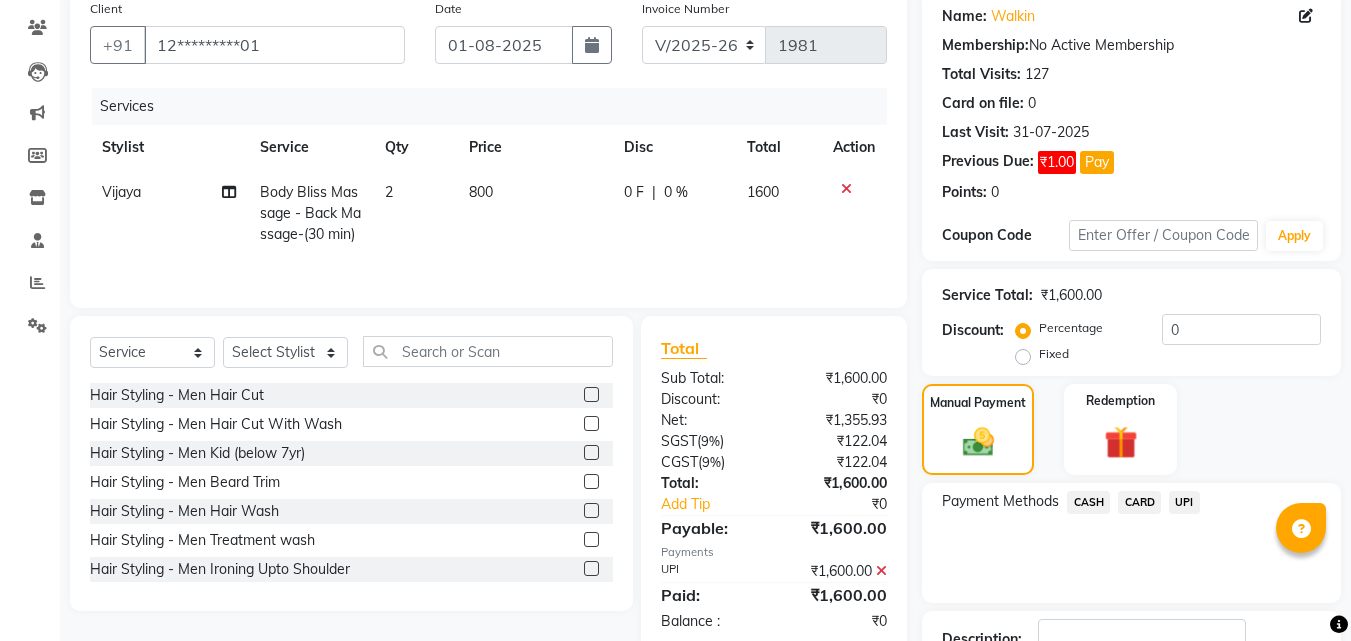 scroll, scrollTop: 306, scrollLeft: 0, axis: vertical 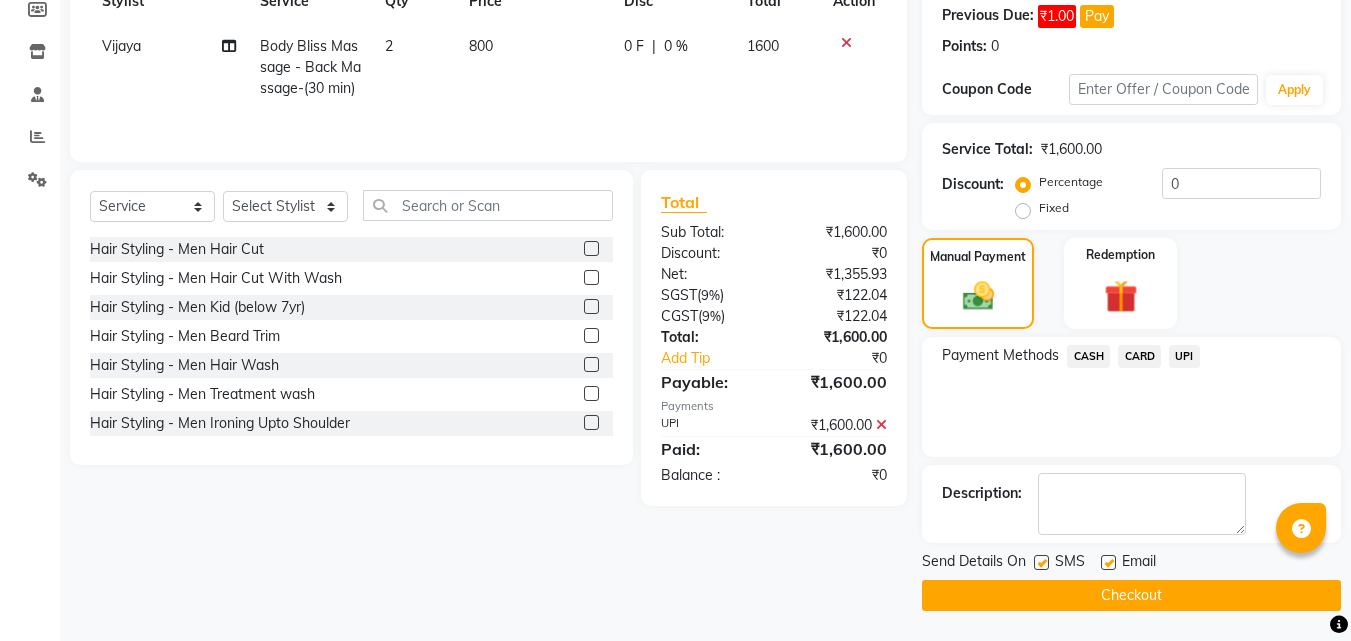 click on "SMS" 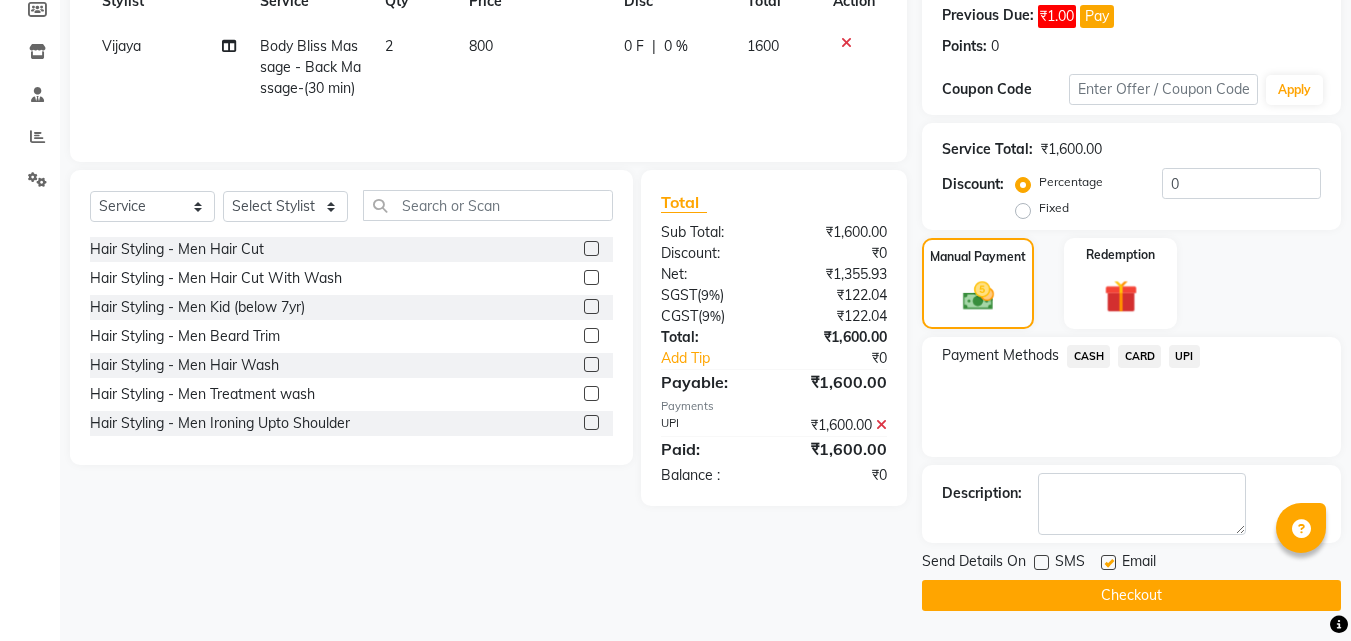 click on "Checkout" 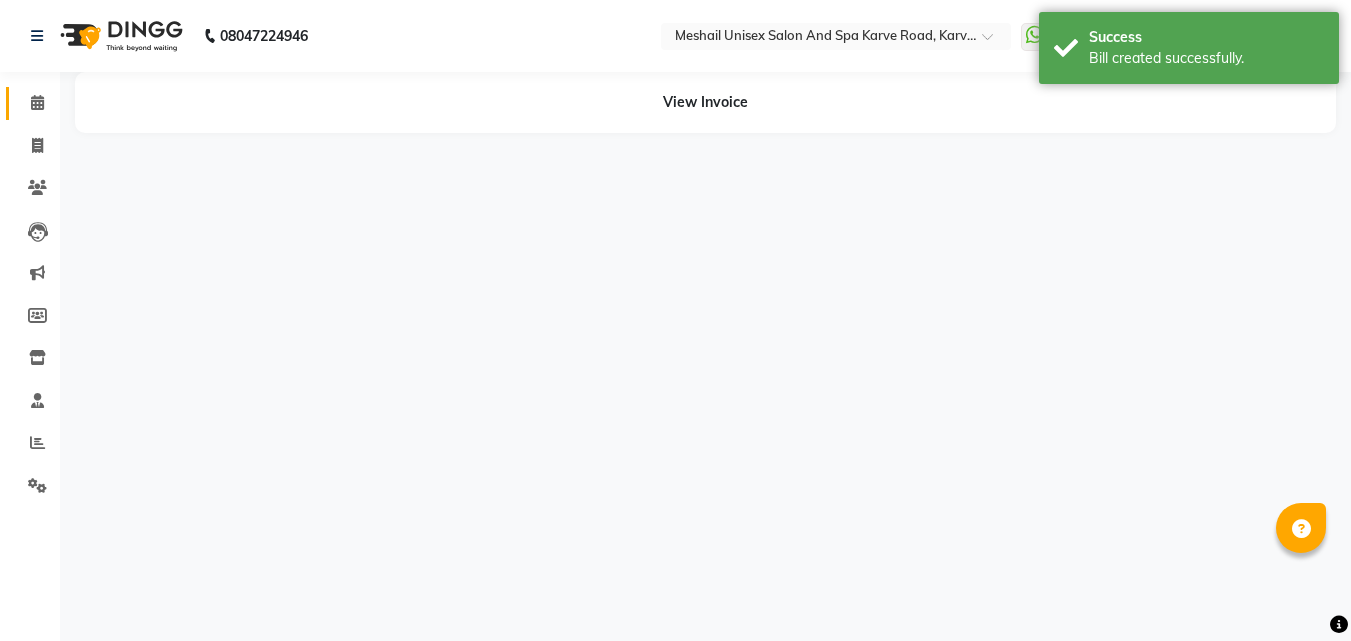 scroll, scrollTop: 0, scrollLeft: 0, axis: both 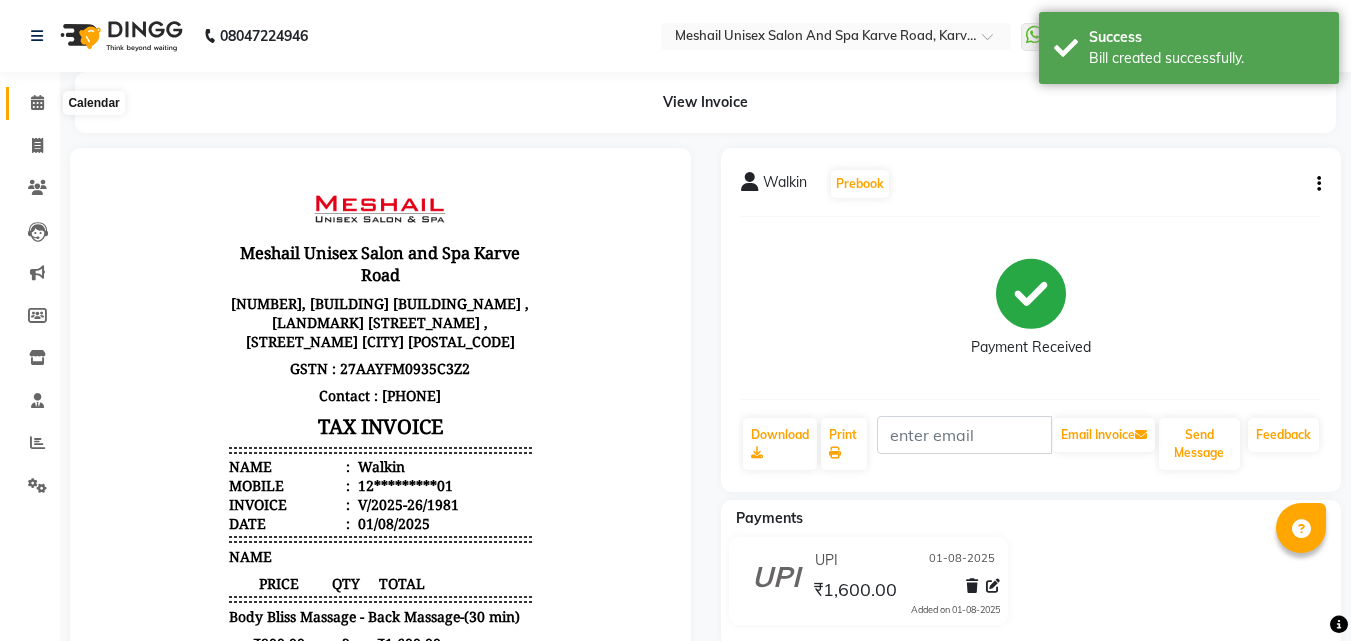 click 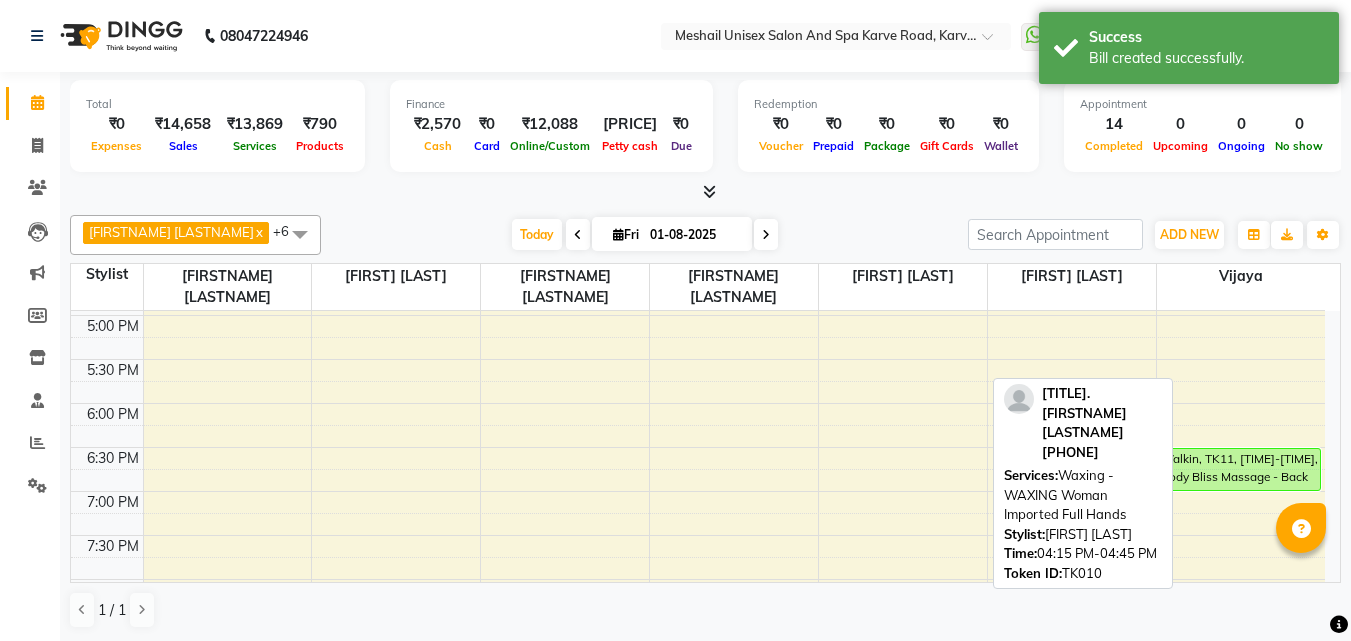 scroll, scrollTop: 700, scrollLeft: 0, axis: vertical 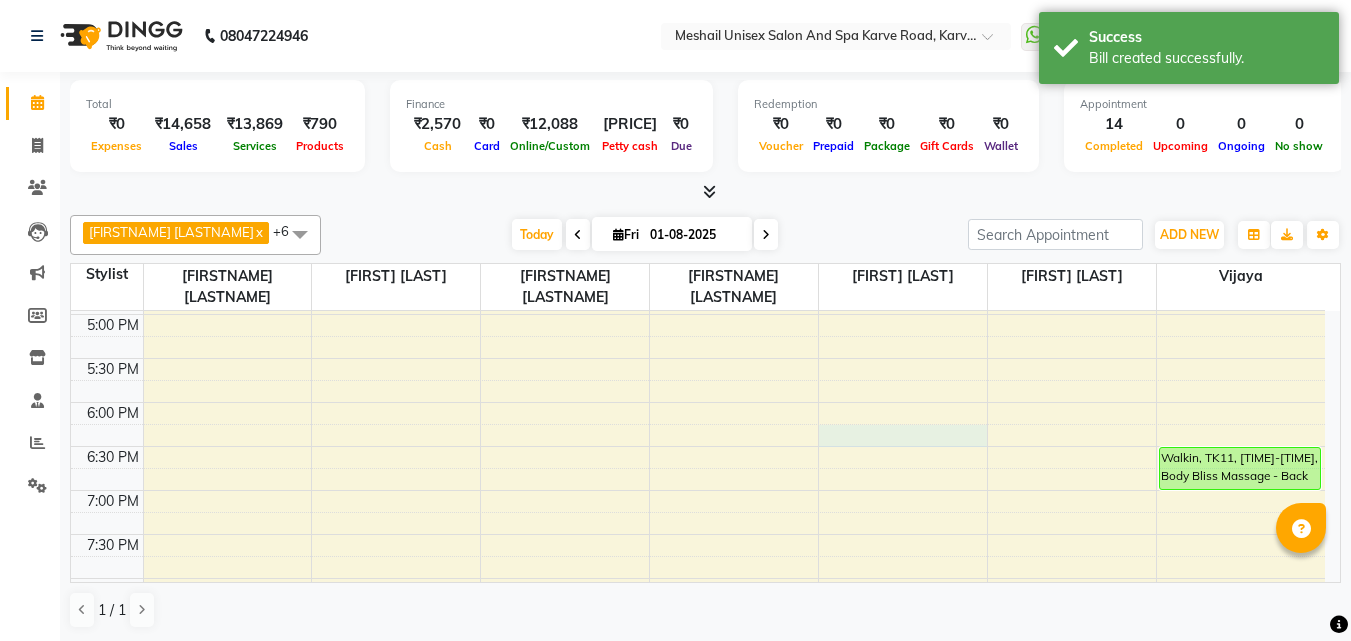 click on "Anand Kulkarni, TK04, [TIME]-[TIME], Hair Styling - Men Hair Cut,Hair Styling - Men Beard Trim Sunila Sakpal, TK03, [TIME]-[TIME], Hair Styling - Women Treatment wash Amit Patil, TK08, [TIME]-[TIME], Hair Styling - Men Beard Trim Chinmay, TK01, [TIME]-[TIME], Hair Styling - Men Hair Cut Vedant, TK07, [TIME]-[TIME], Hair Styling - Men Hair Cut Sharad Mande, TK09, [TIME]-[TIME], Hair Styling - Women Hair Cut Sunila Sakpal, TK03, [TIME]-[TIME], Facials - O3 plus Diamond Facial,Waxing - WAXING Woman Imported Under Arms,Waxing - WAXING Woman Imported Full Hands,Waxing - WAXING Woman Imported Half Legs,Waxing - WAXING Woman Imported Upper Lips Sudakshana Rajguru, TK06, [TIME]-[TIME], Threading - Women Eye Brows" at bounding box center (698, 182) 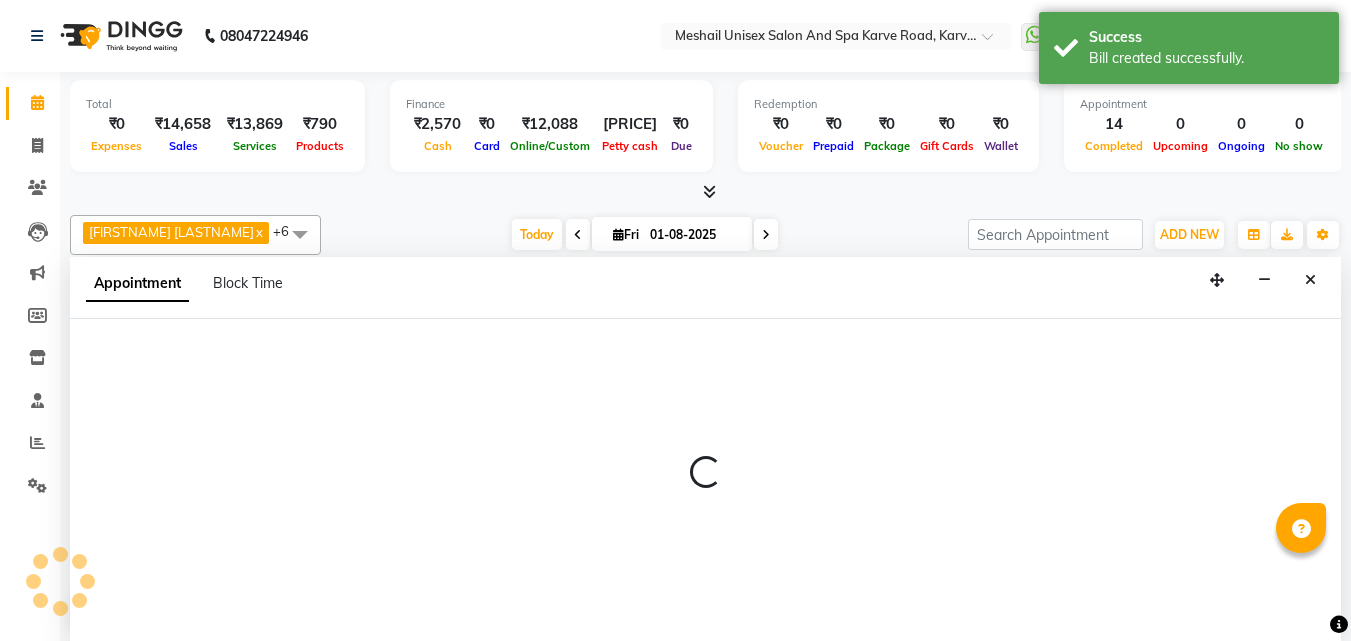 select on "[NUMBER]" 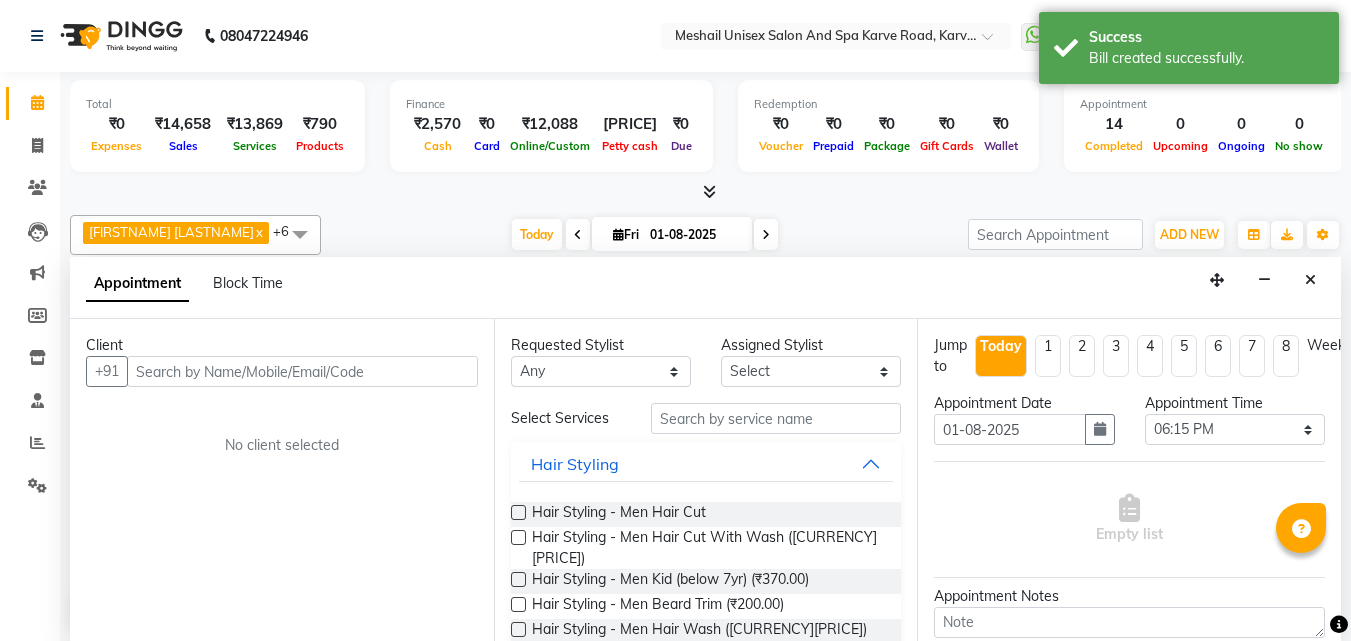 scroll, scrollTop: 1, scrollLeft: 0, axis: vertical 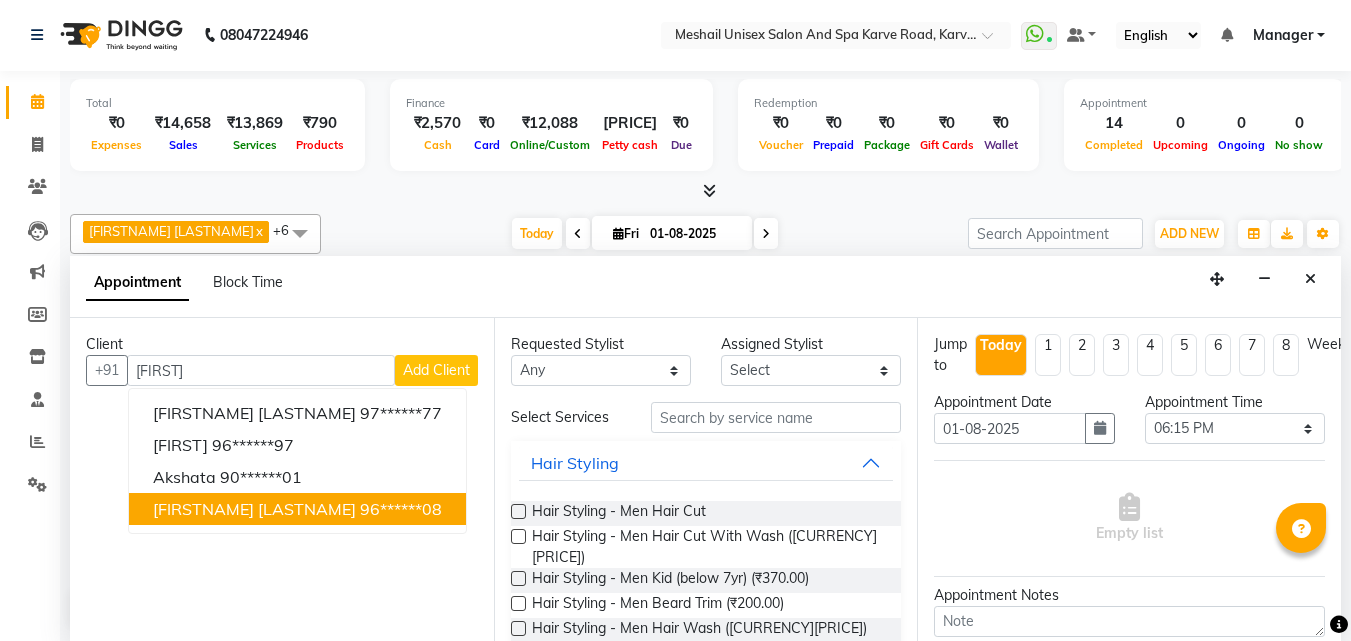 click on "[FIRSTNAME] [LASTNAME]" at bounding box center (254, 509) 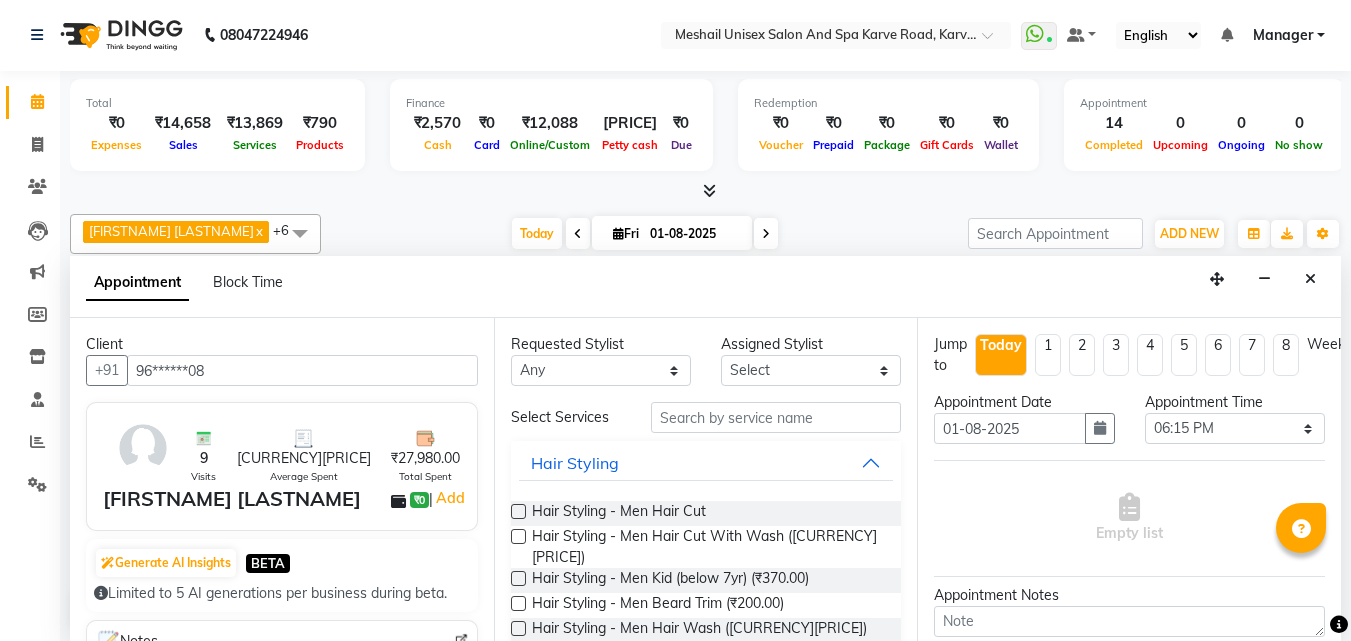 type on "96******08" 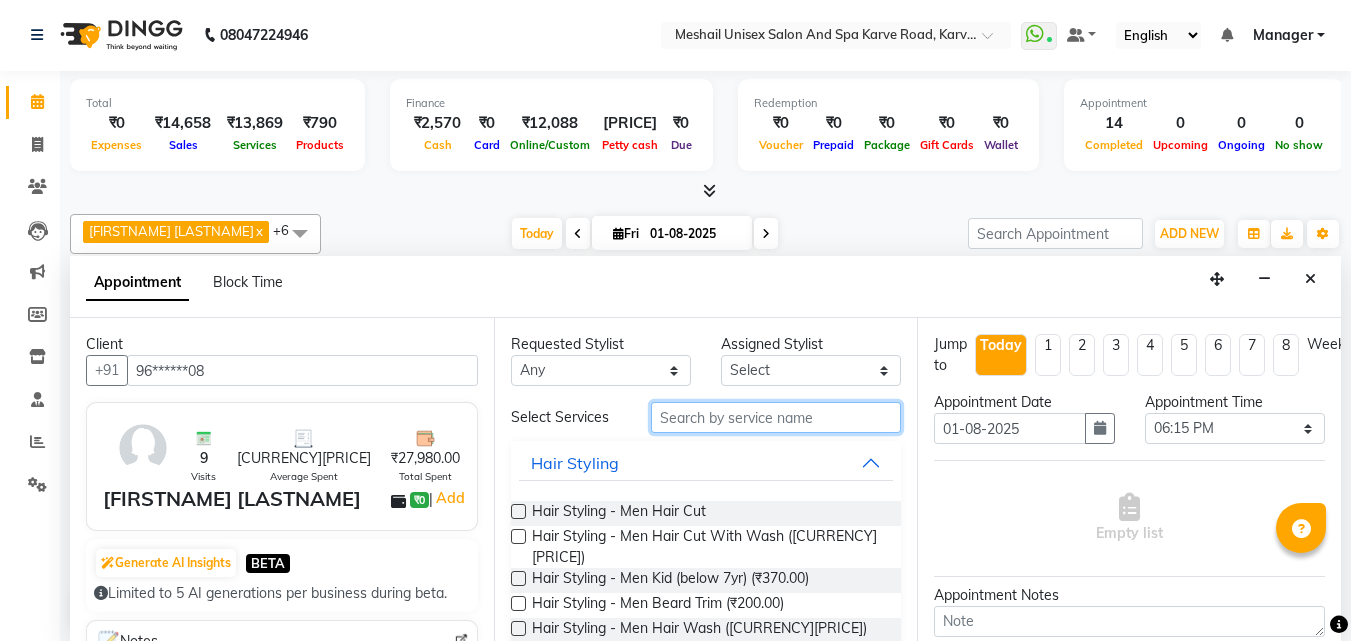 click at bounding box center [776, 417] 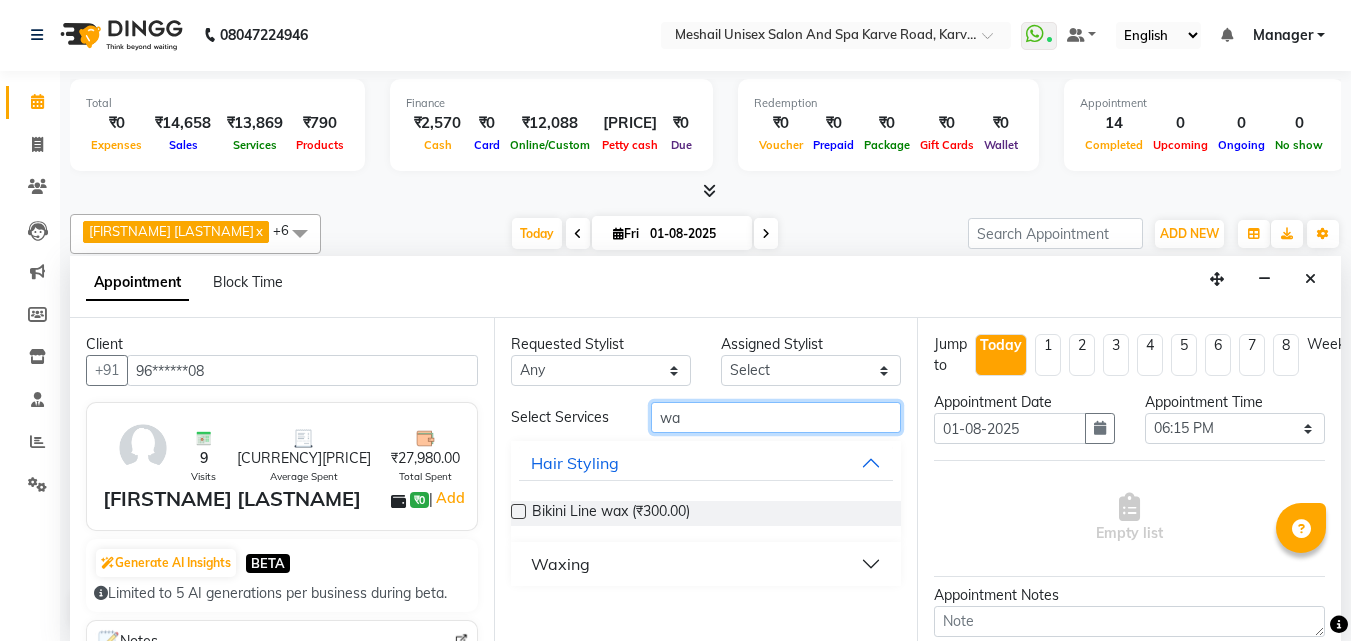 type on "w" 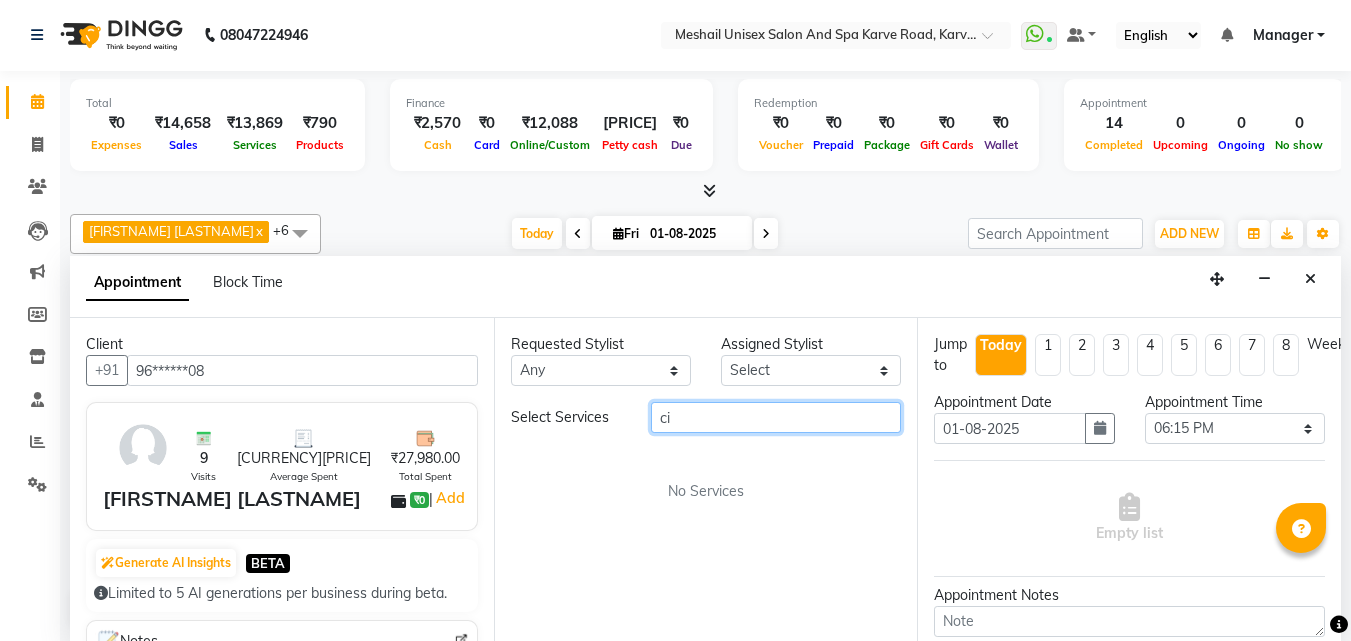 type on "c" 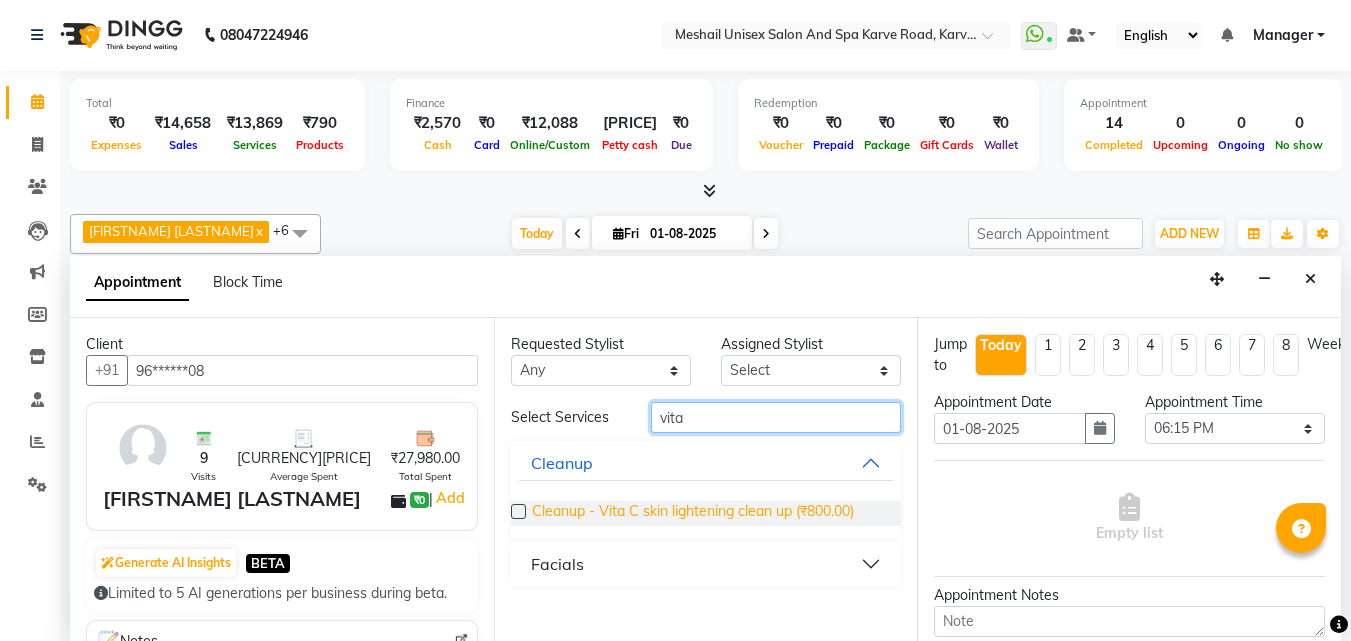 type on "vita" 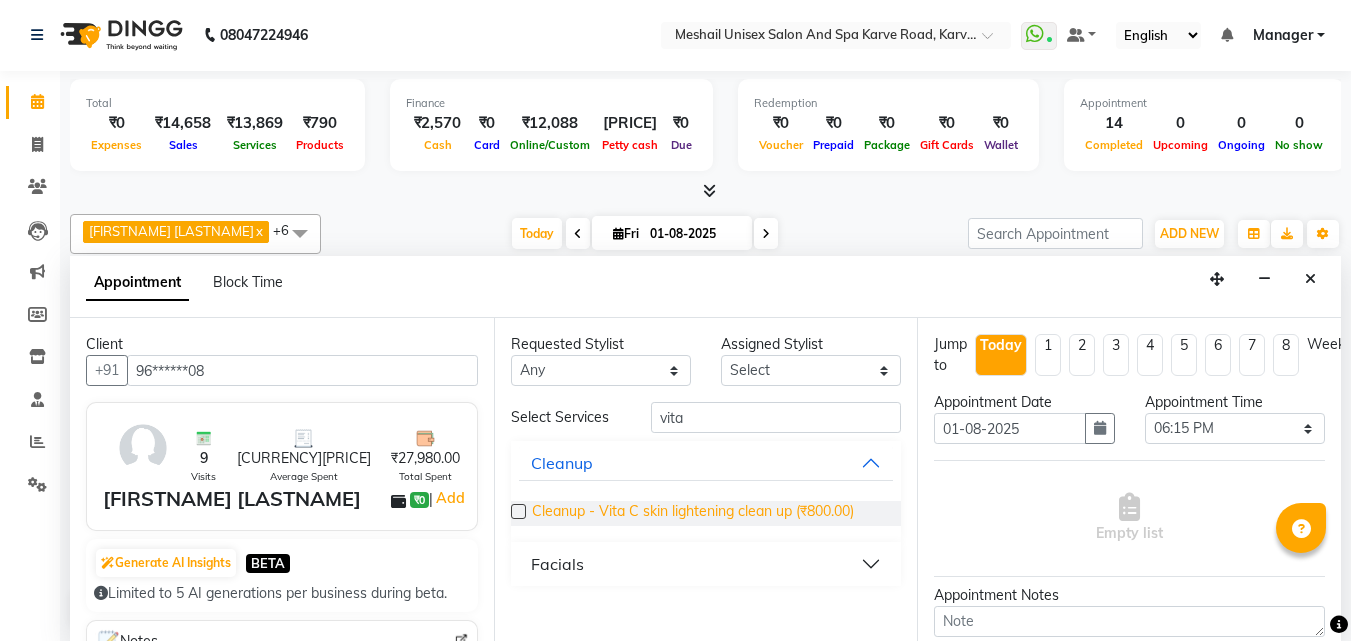 click on "Cleanup - Vita C skin lightening clean up (₹800.00)" at bounding box center (693, 513) 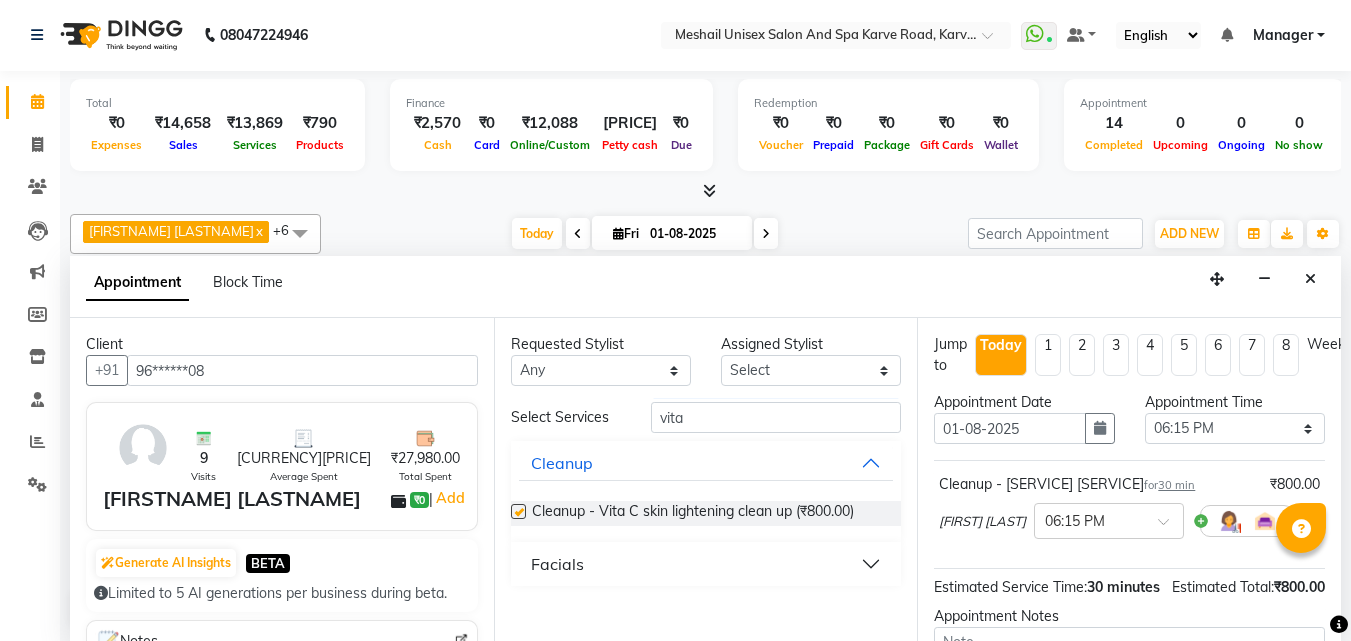 checkbox on "false" 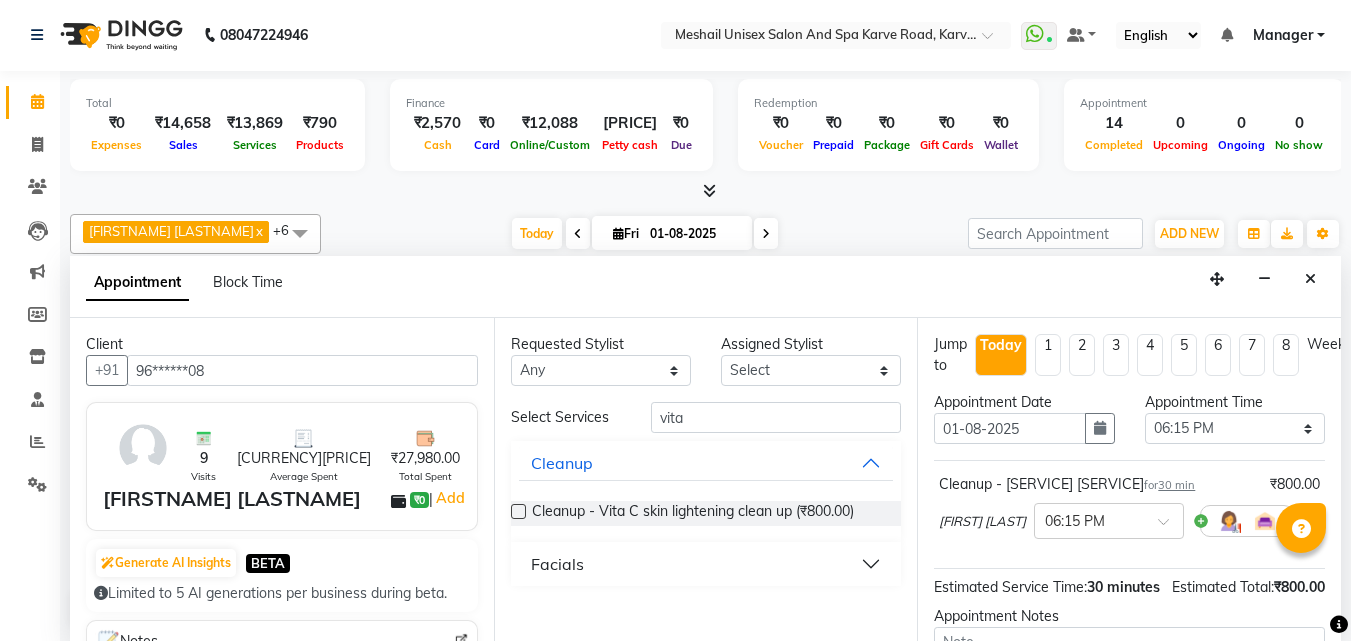 click on "Select Services vita    Cleanup Cleanup - Vita C skin lightening clean up (₹800.00)    Facials" at bounding box center (706, 494) 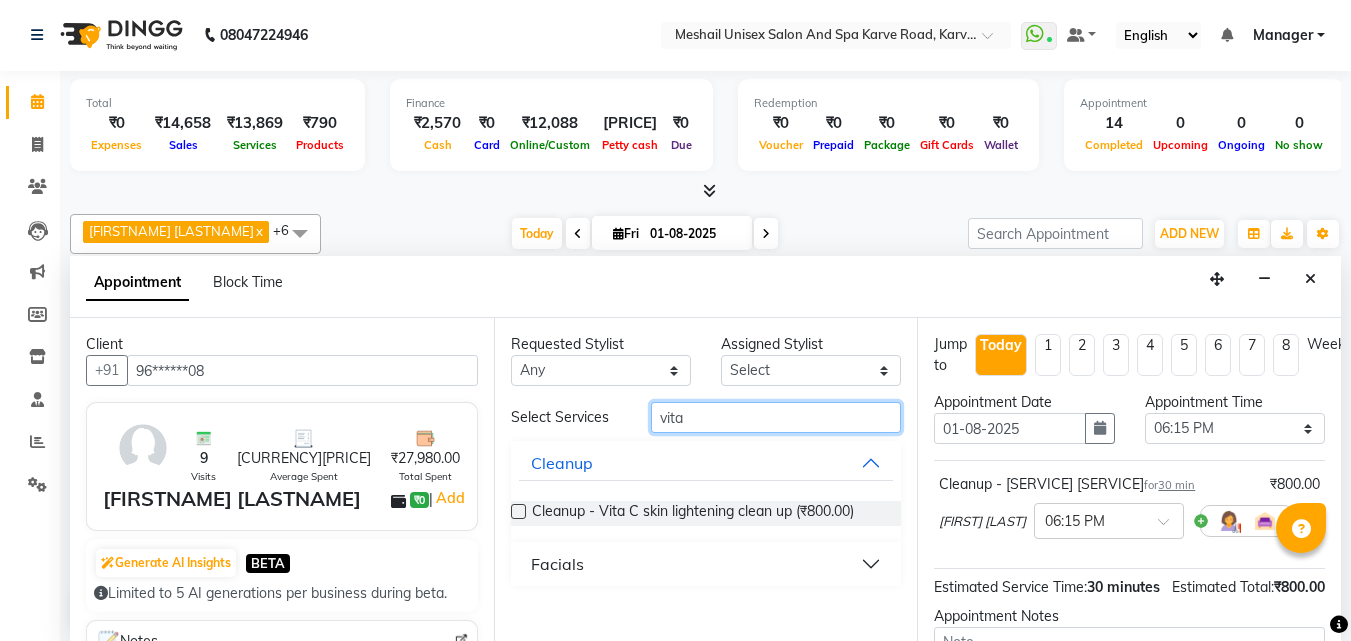 click on "vita" at bounding box center (776, 417) 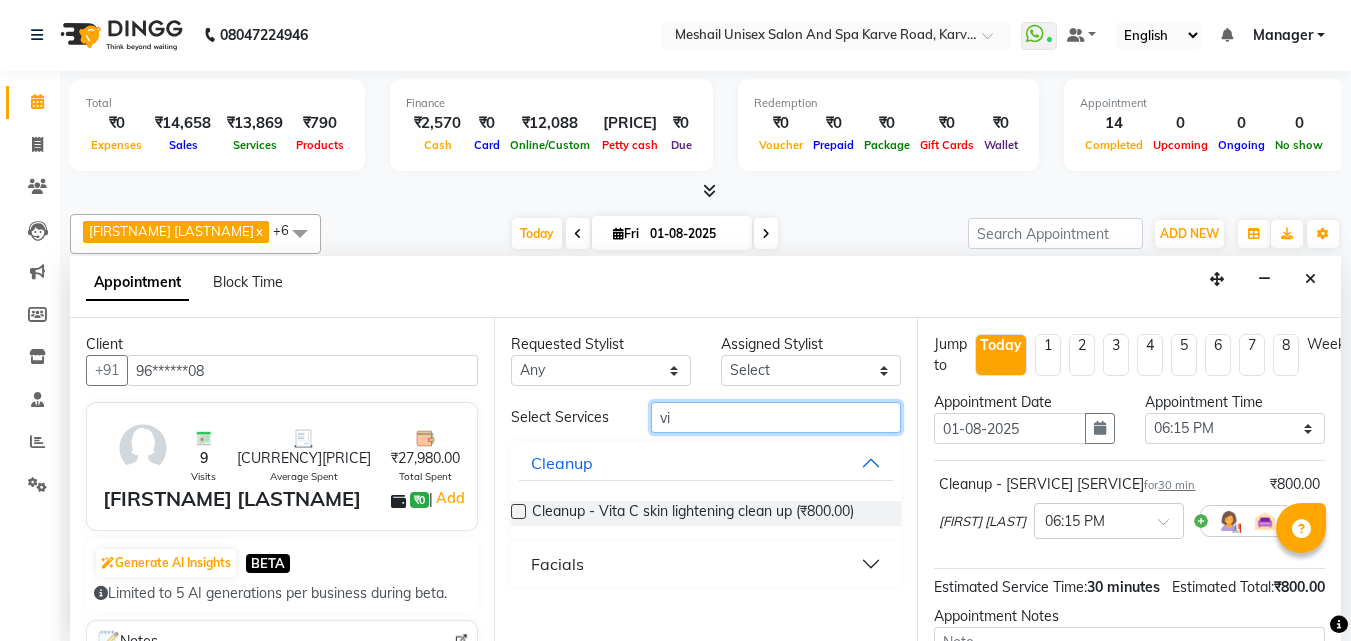 type on "v" 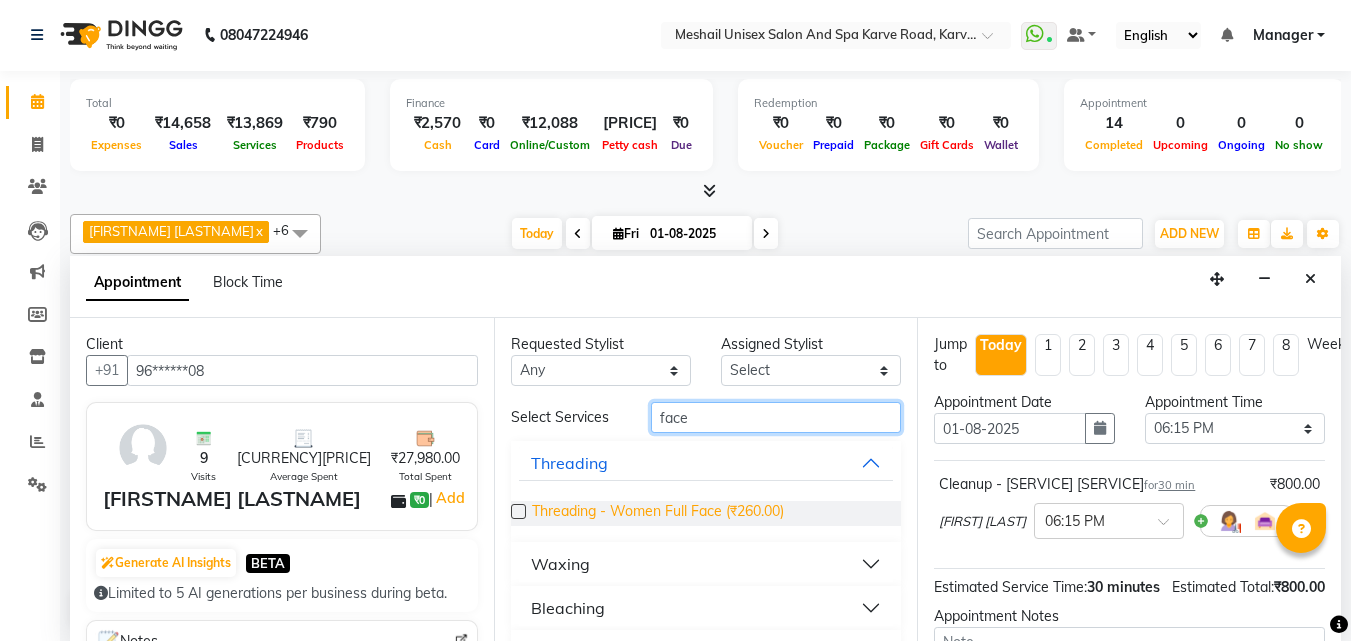 type on "face" 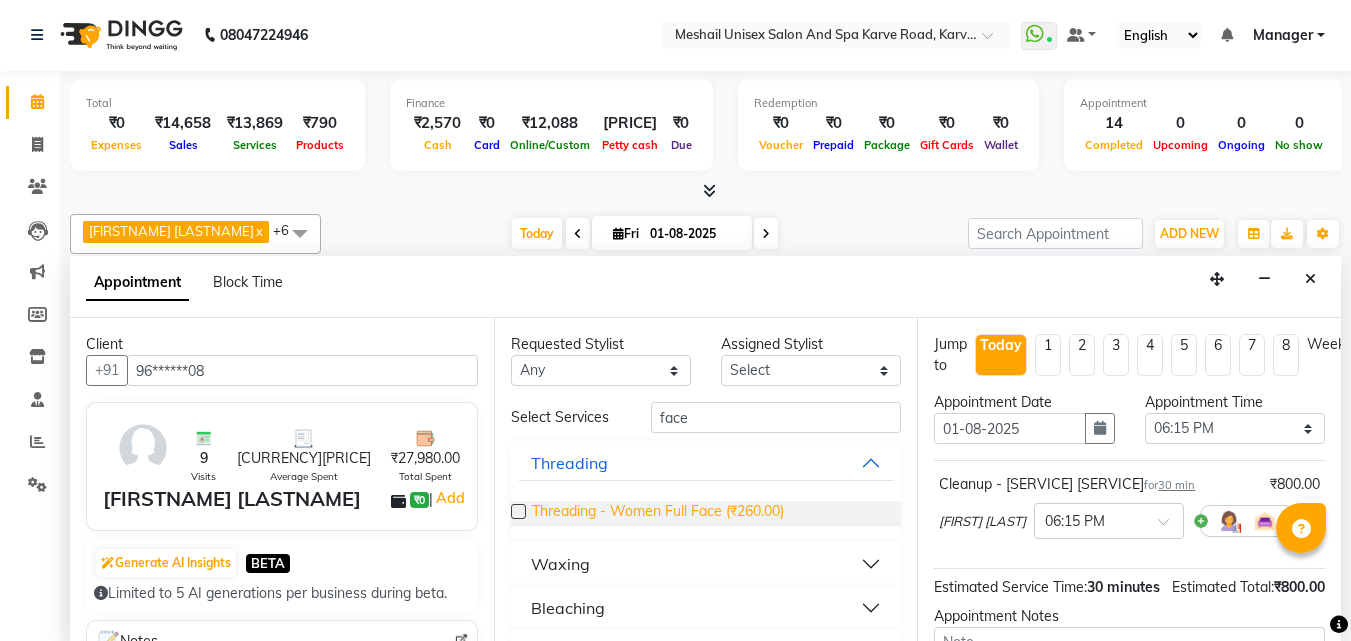 click on "Threading - Women Full Face (₹260.00)" at bounding box center [658, 513] 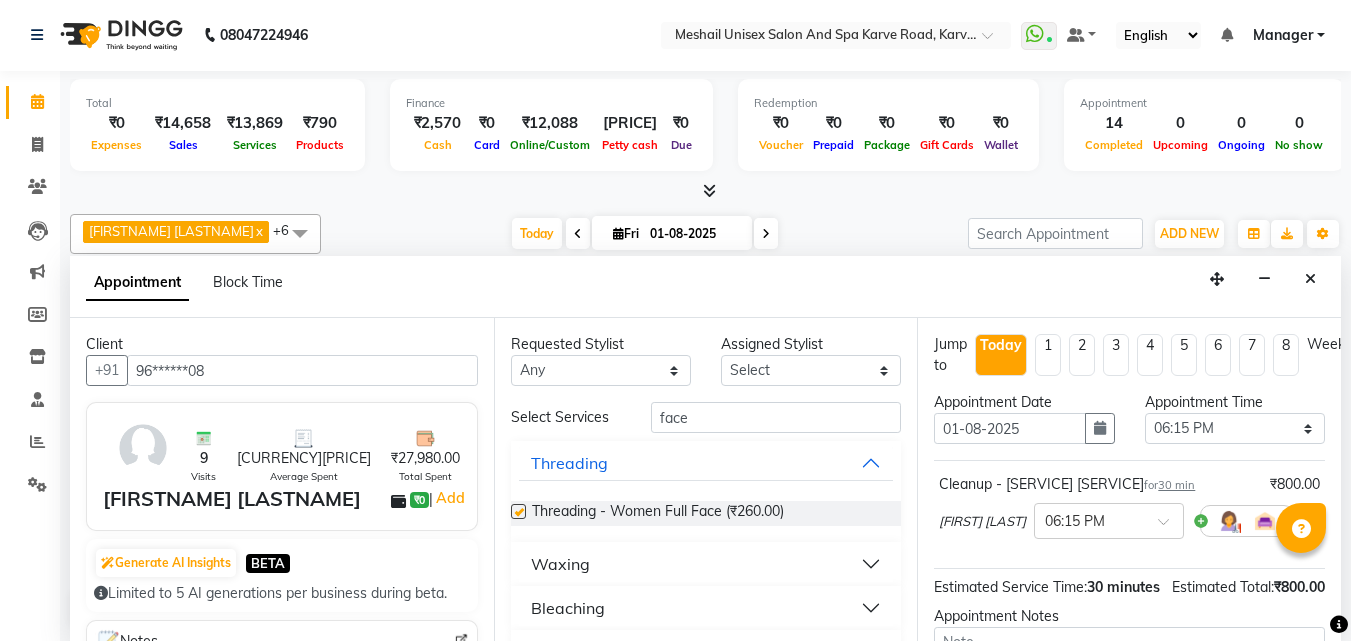 checkbox on "false" 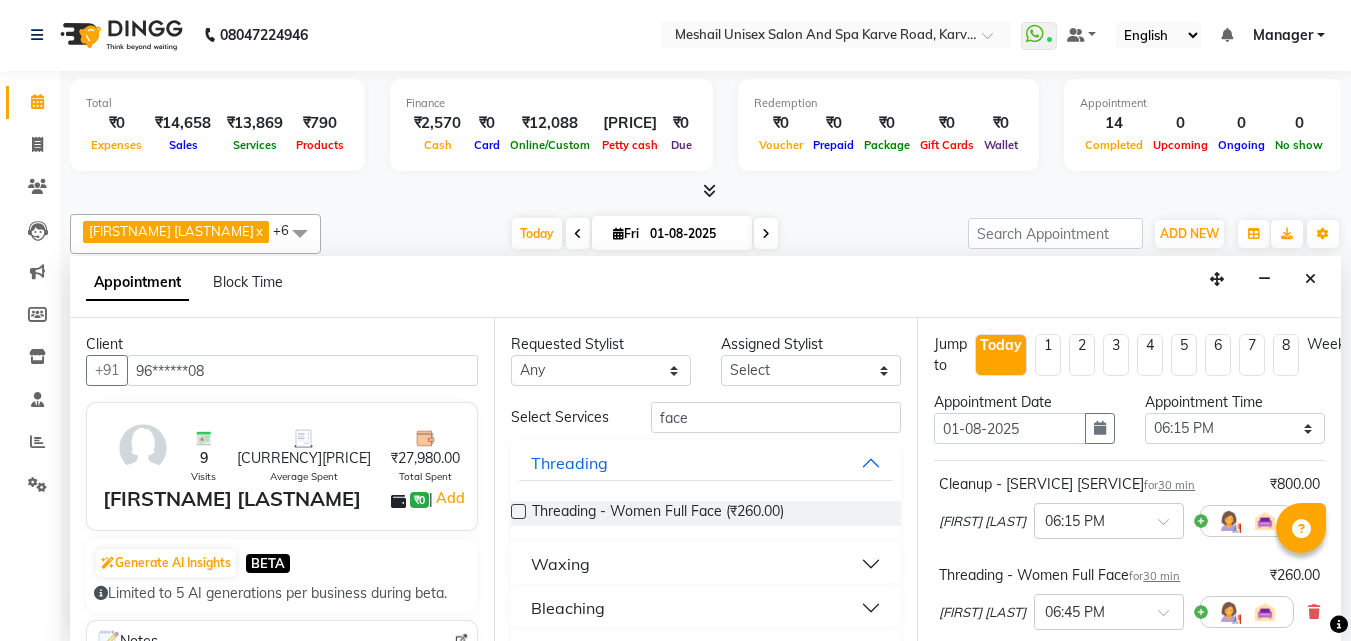 scroll, scrollTop: 336, scrollLeft: 0, axis: vertical 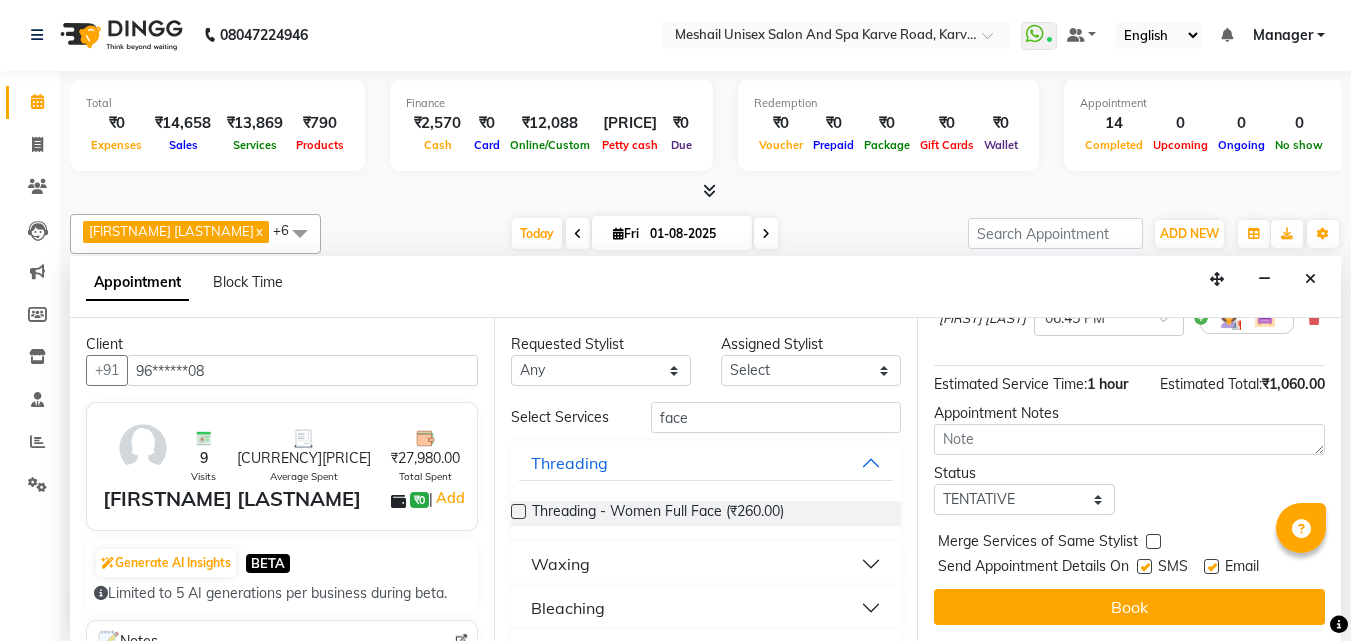 click on "Send Appointment Details On SMS Email" at bounding box center (1131, 568) 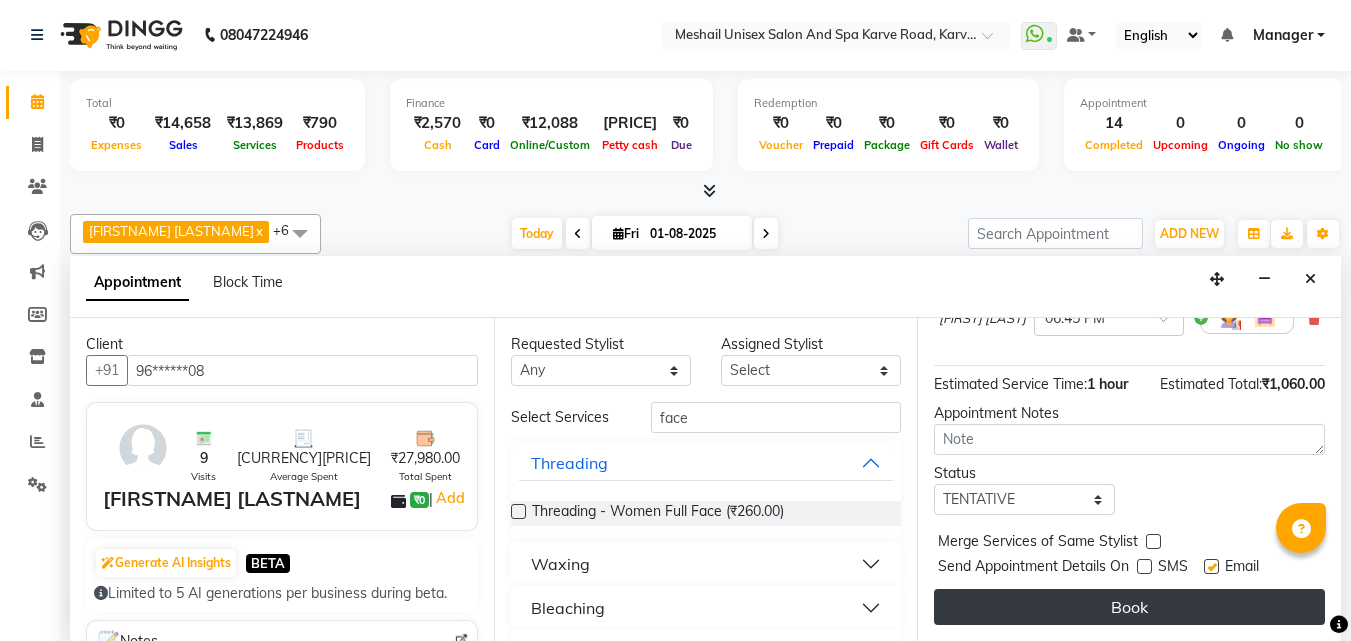 click on "Book" at bounding box center [1129, 607] 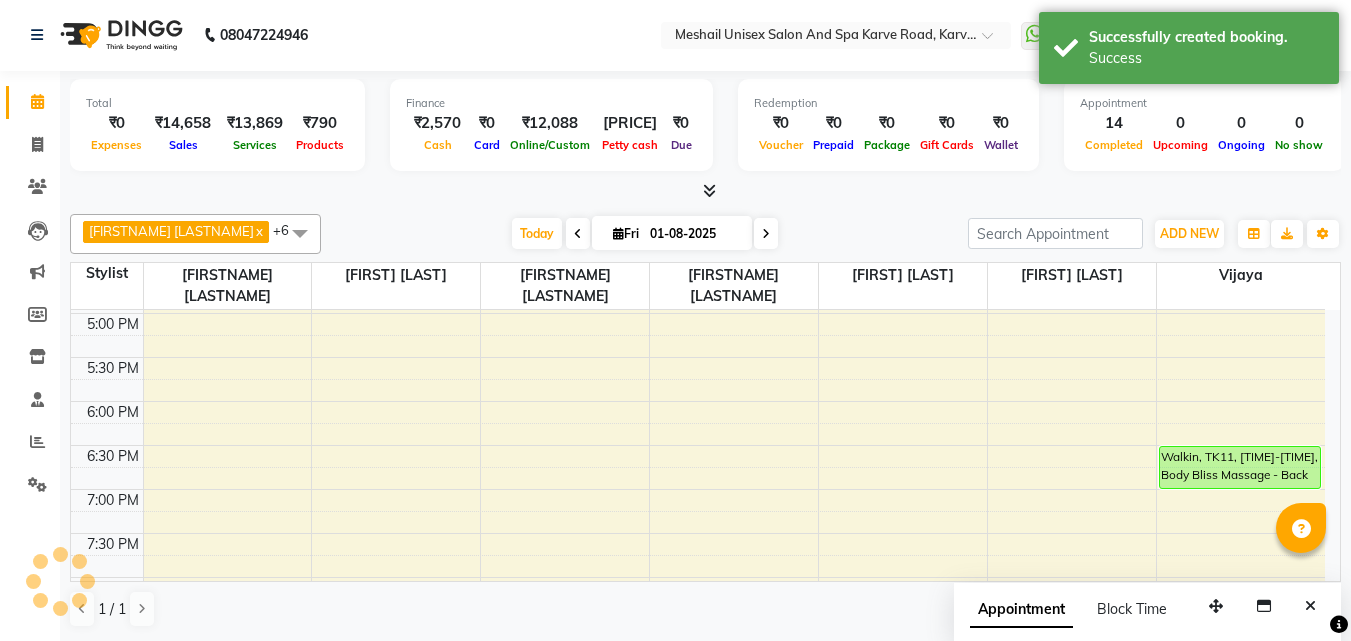 scroll, scrollTop: 0, scrollLeft: 0, axis: both 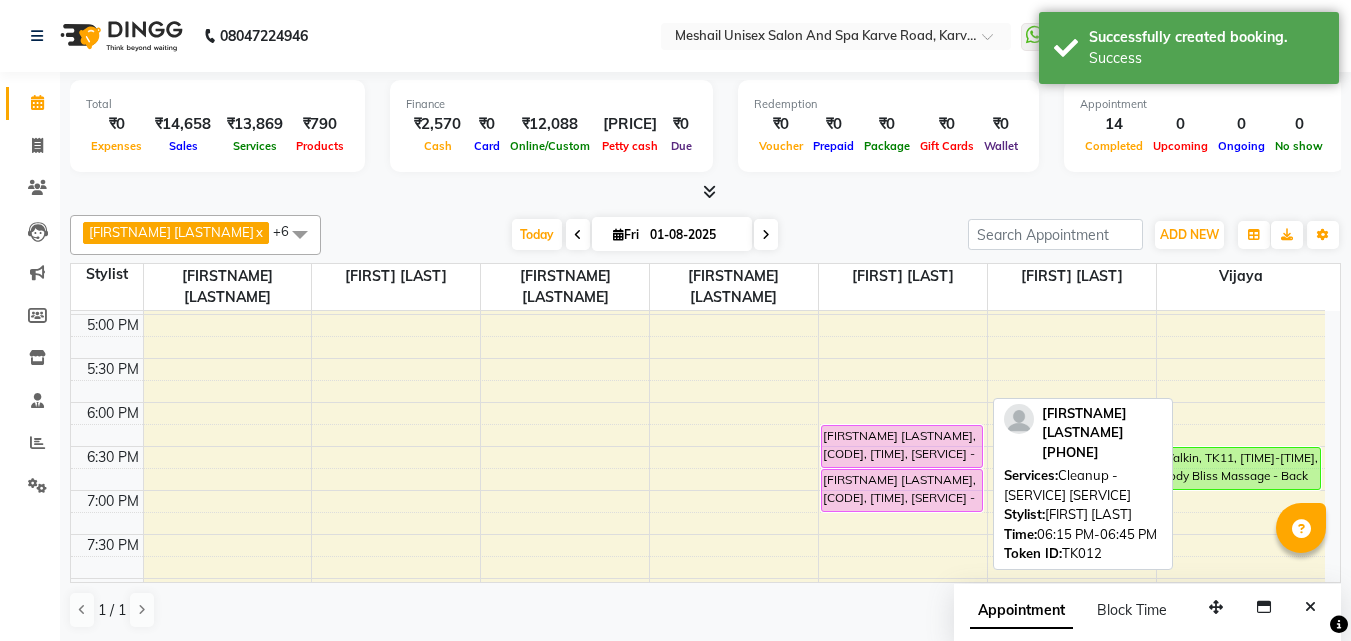 click on "[FIRSTNAME] [LASTNAME], [CODE], [TIME], [SERVICE] - [SERVICE]" at bounding box center (902, 446) 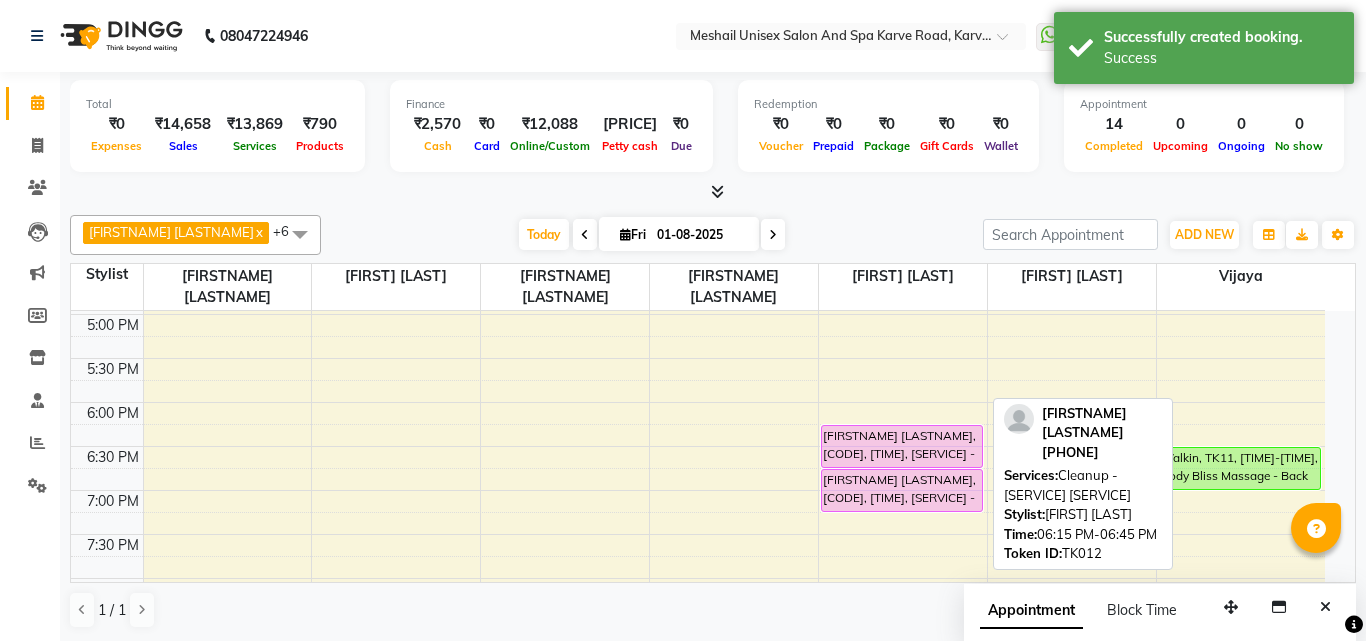 select on "7" 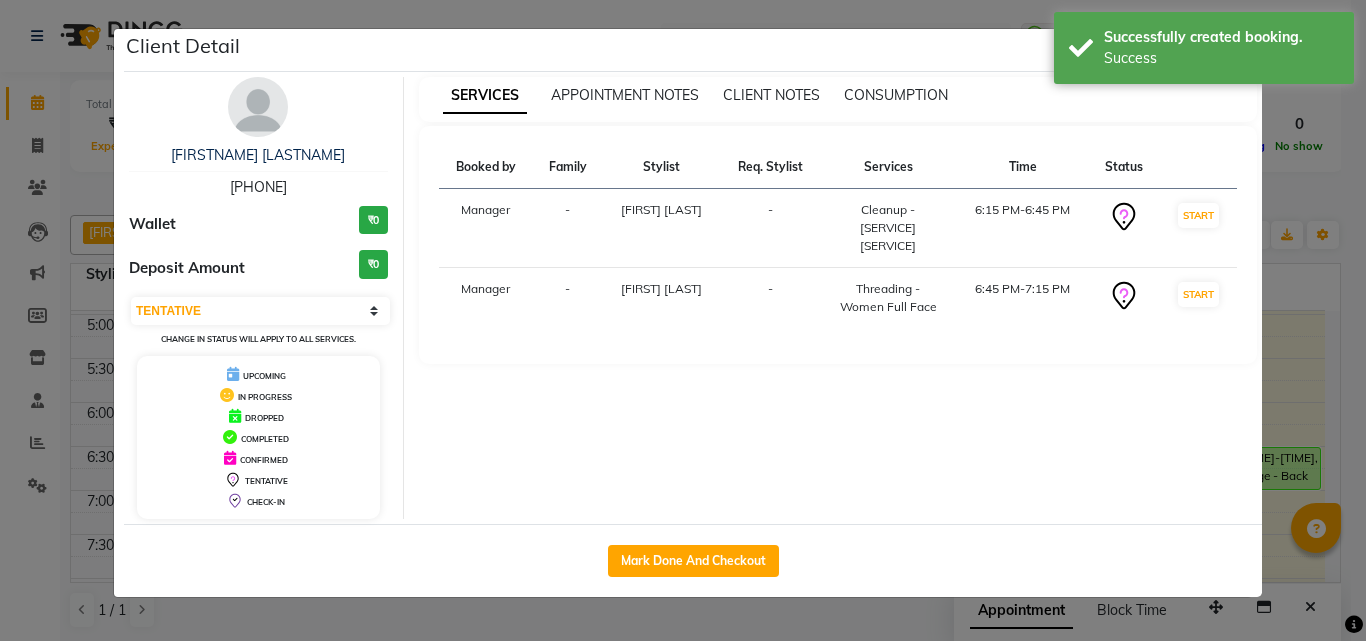 click on "Mark Done And Checkout" 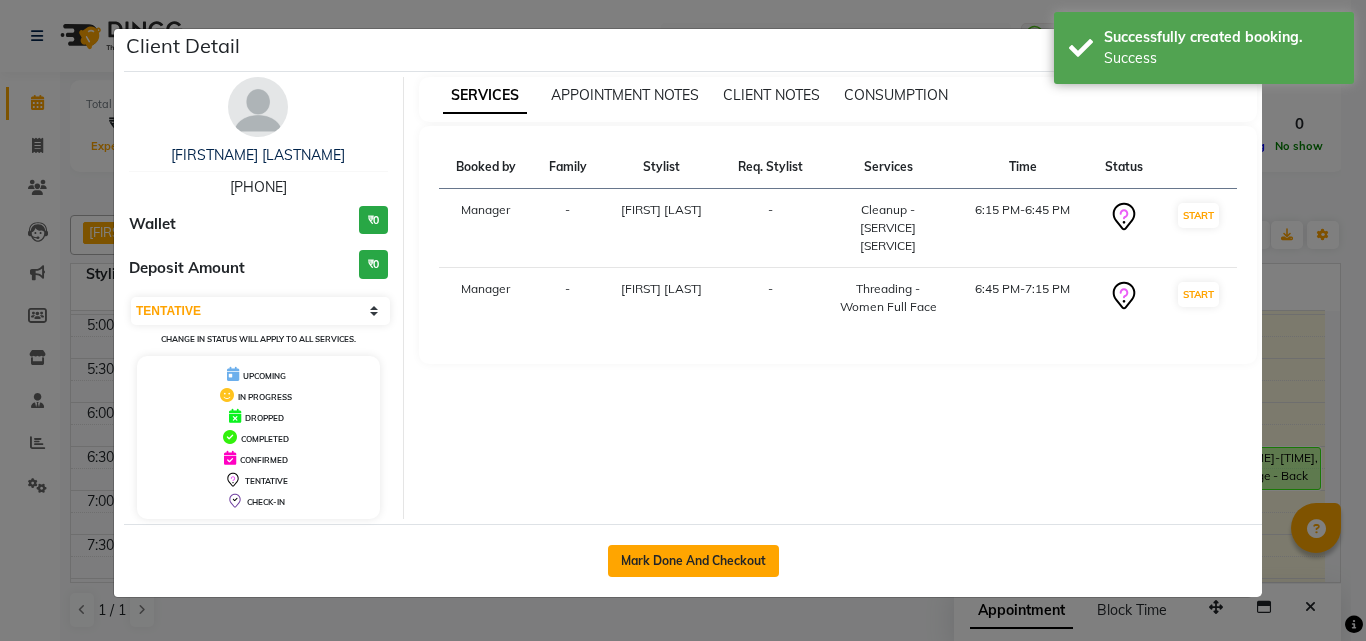 click on "Mark Done And Checkout" 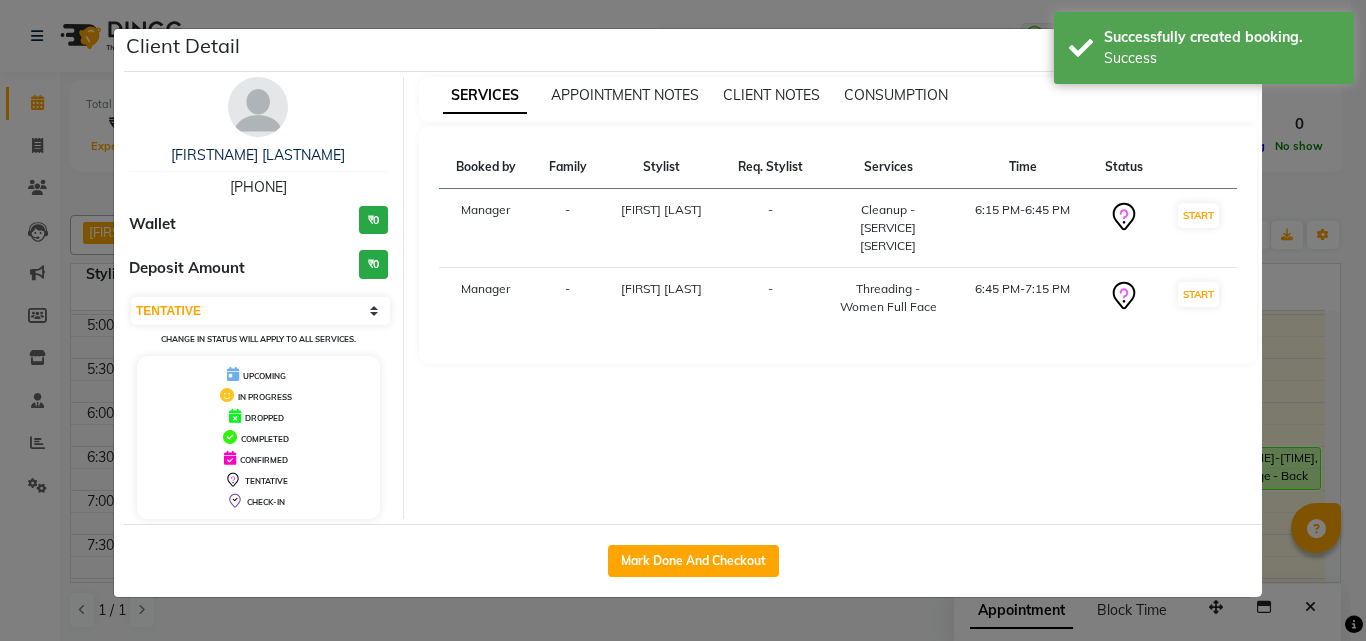 select on "service" 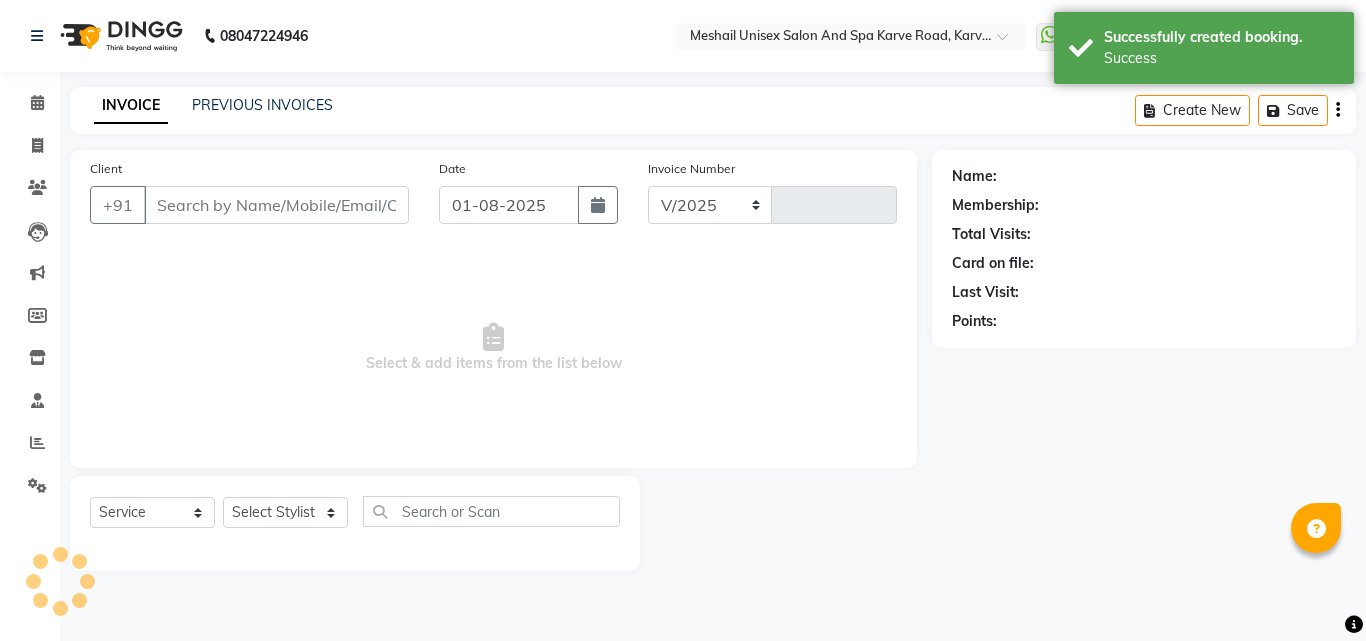 select on "6713" 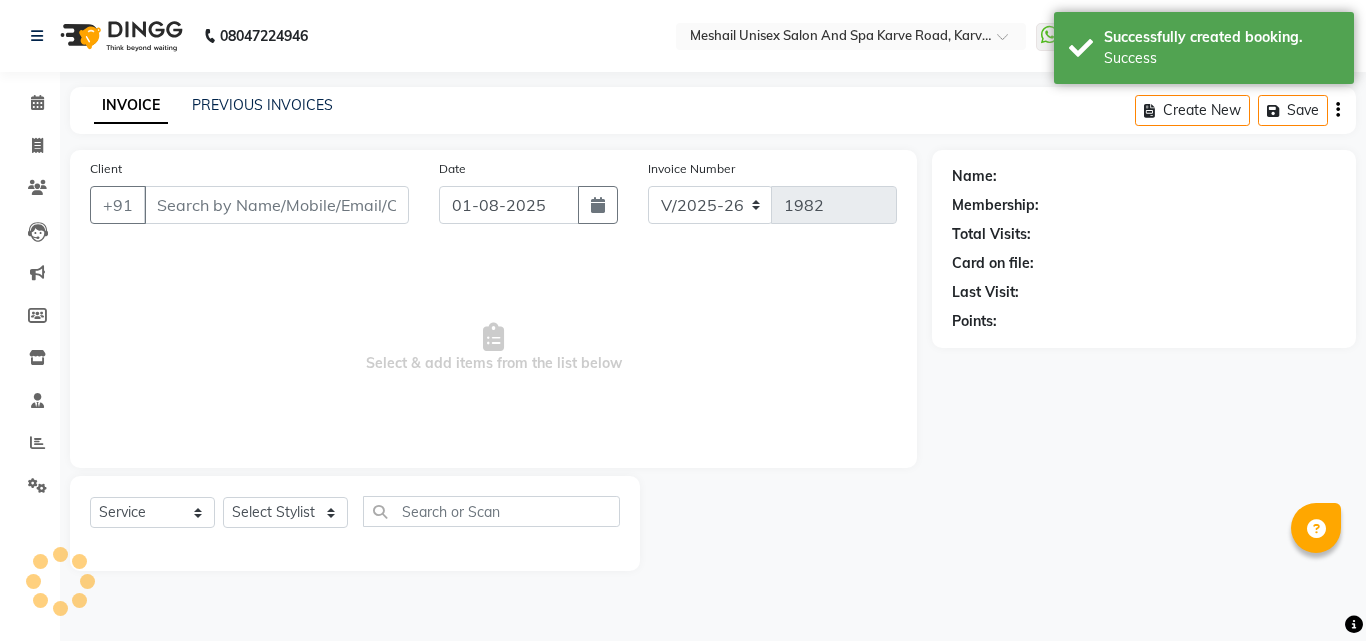 type on "96******08" 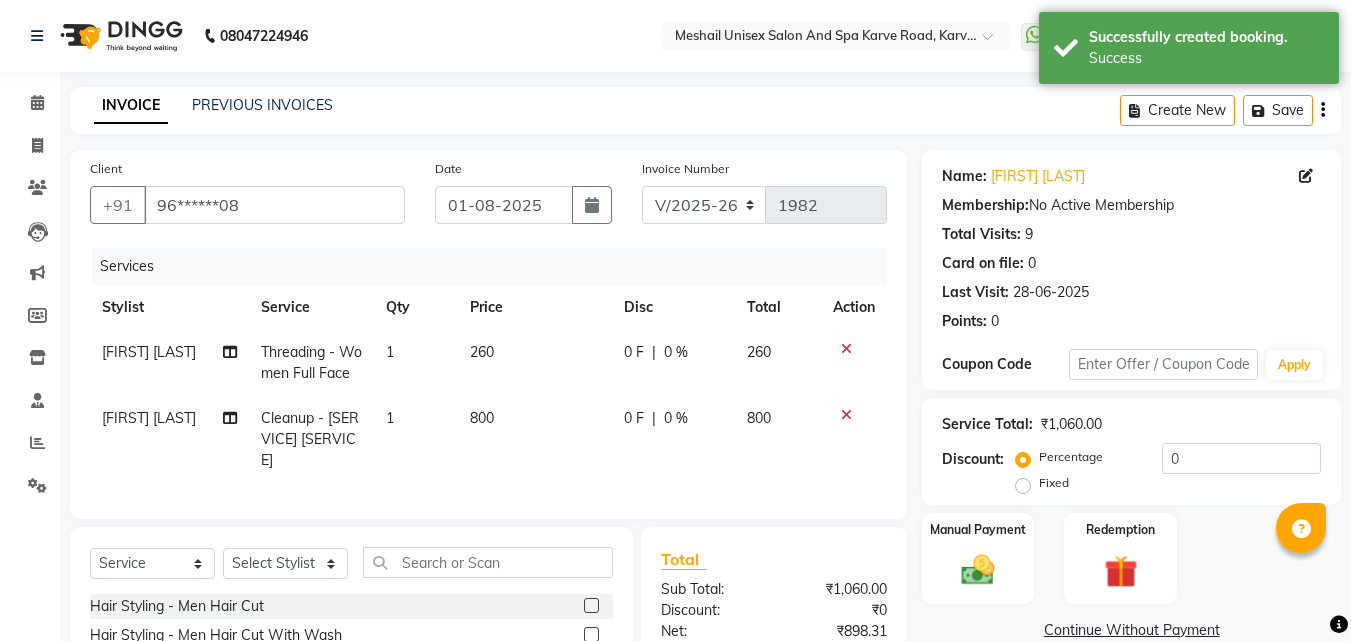 click on "260" 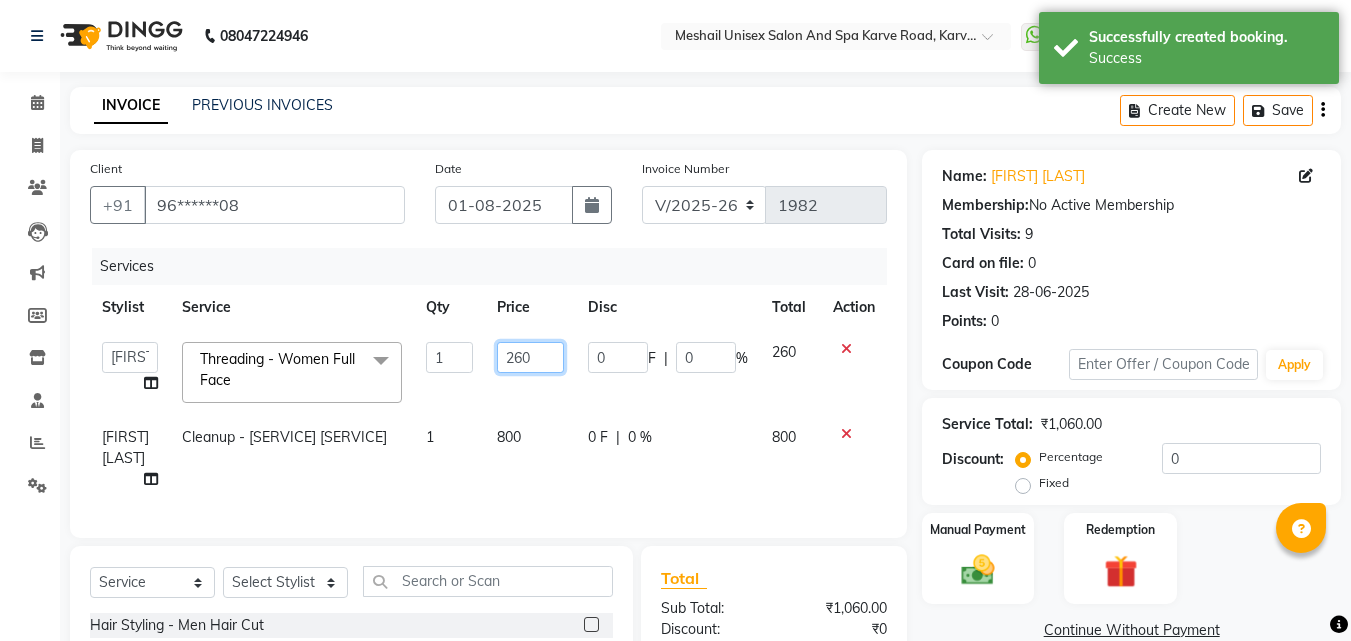 drag, startPoint x: 520, startPoint y: 348, endPoint x: 532, endPoint y: 351, distance: 12.369317 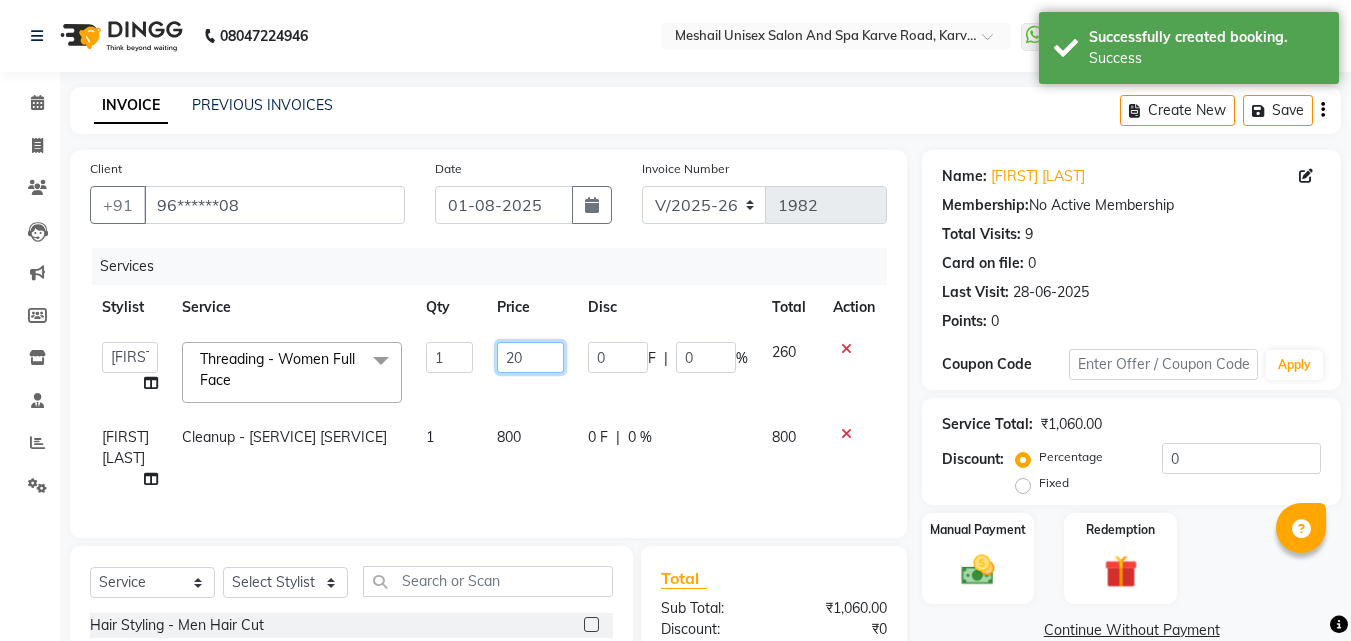 type on "250" 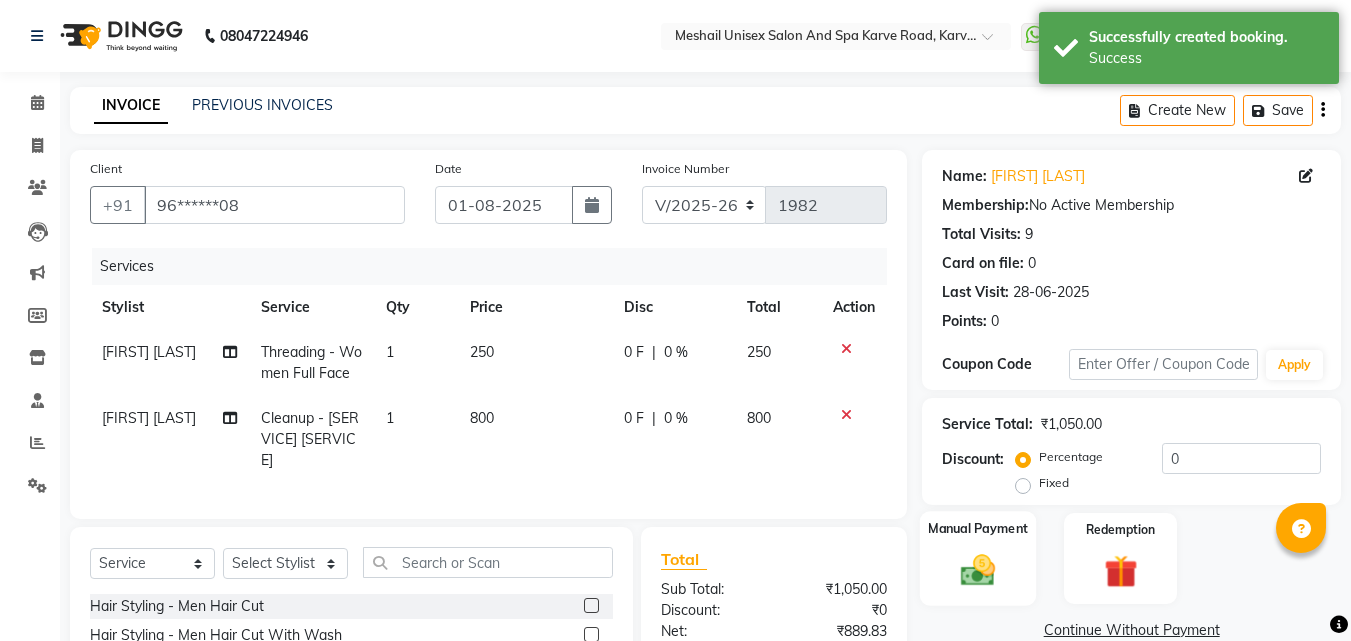 click 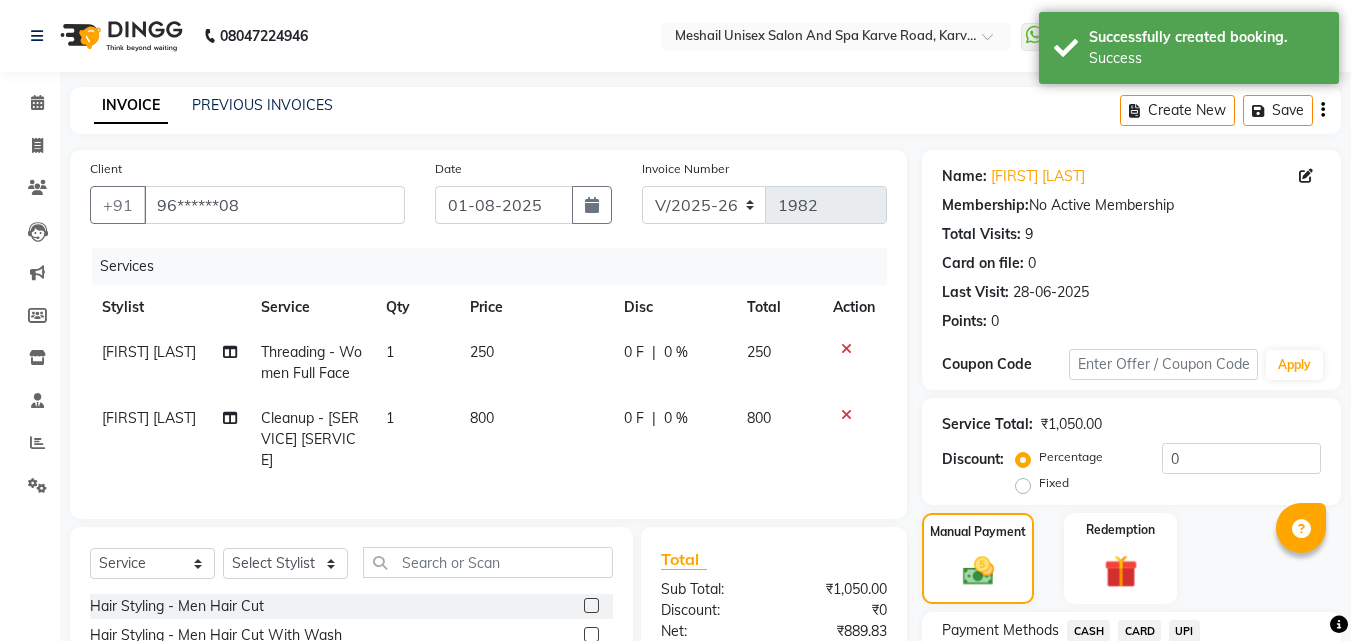 scroll, scrollTop: 226, scrollLeft: 0, axis: vertical 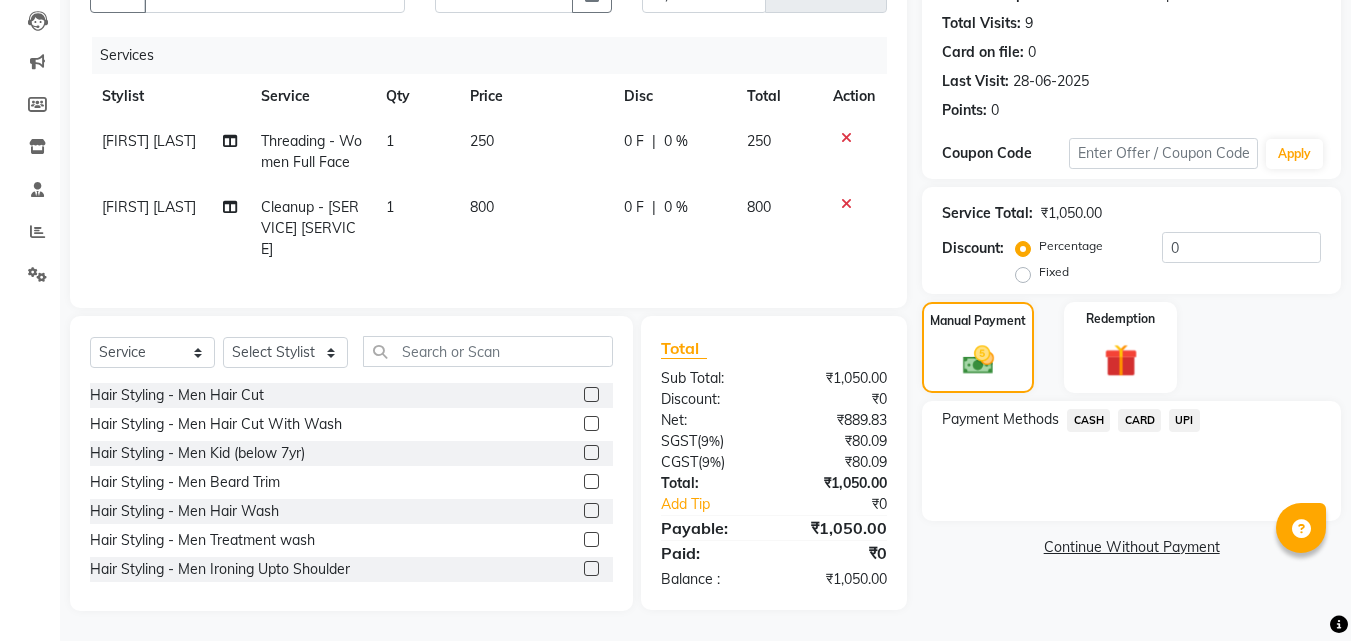 click on "UPI" 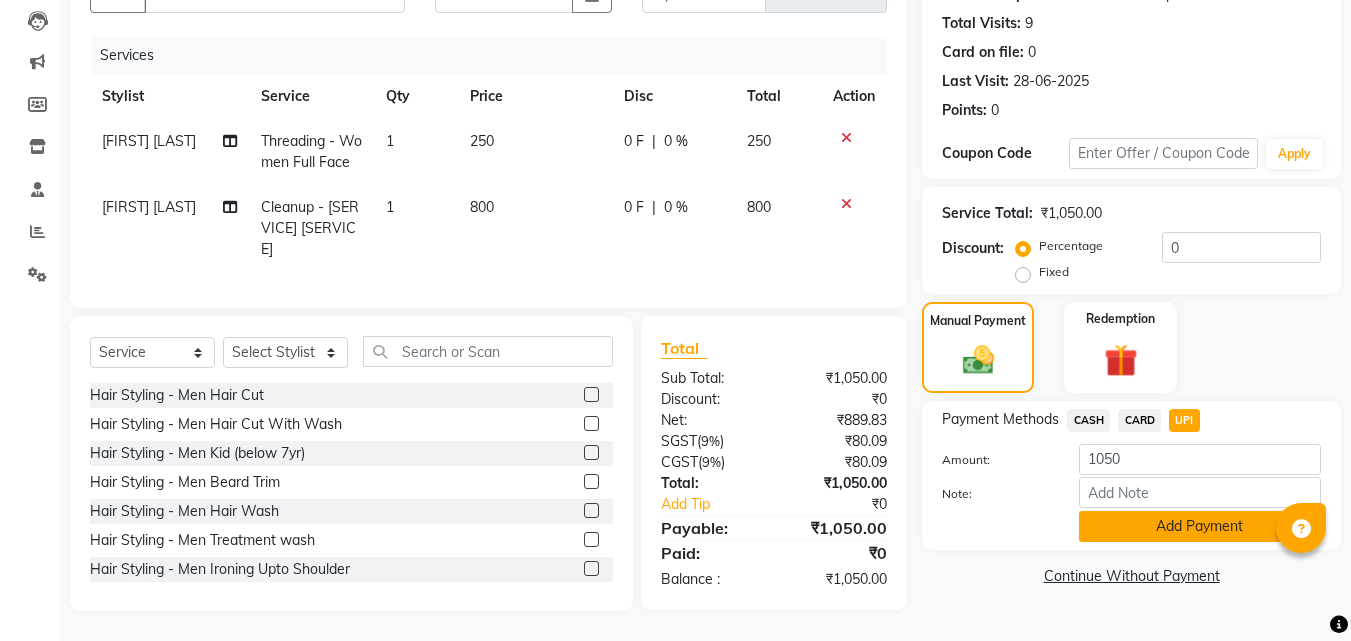 click on "Add Payment" 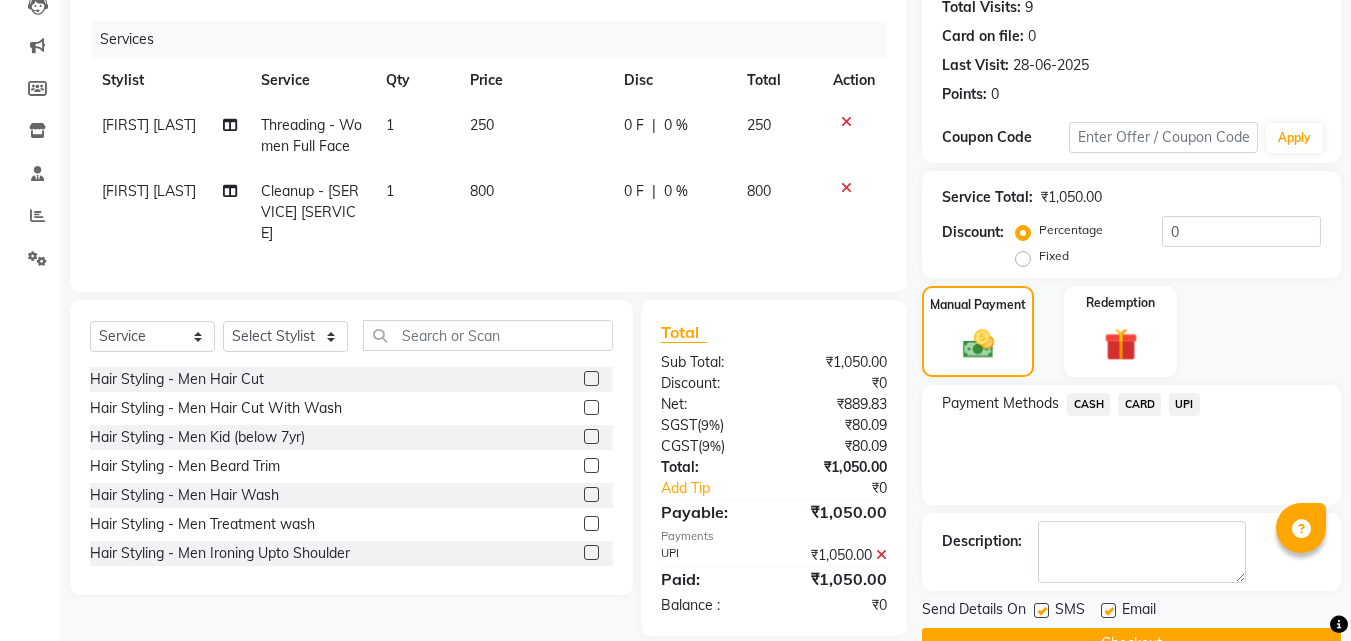 scroll, scrollTop: 275, scrollLeft: 0, axis: vertical 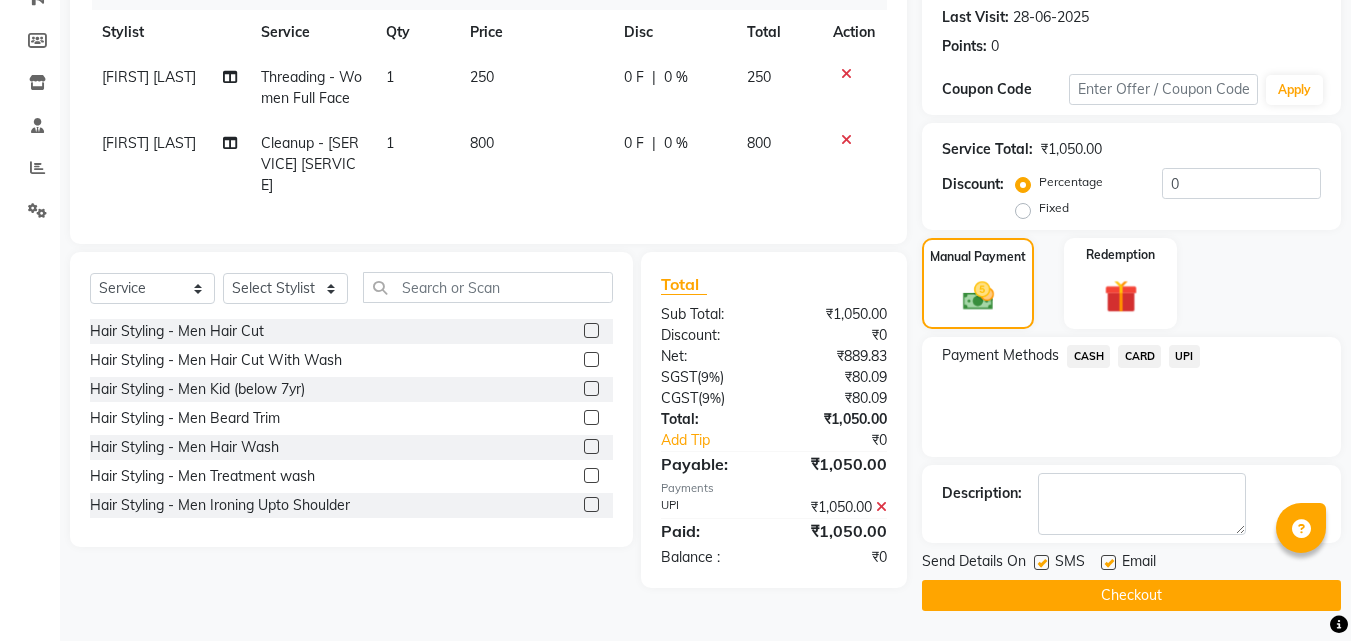 click 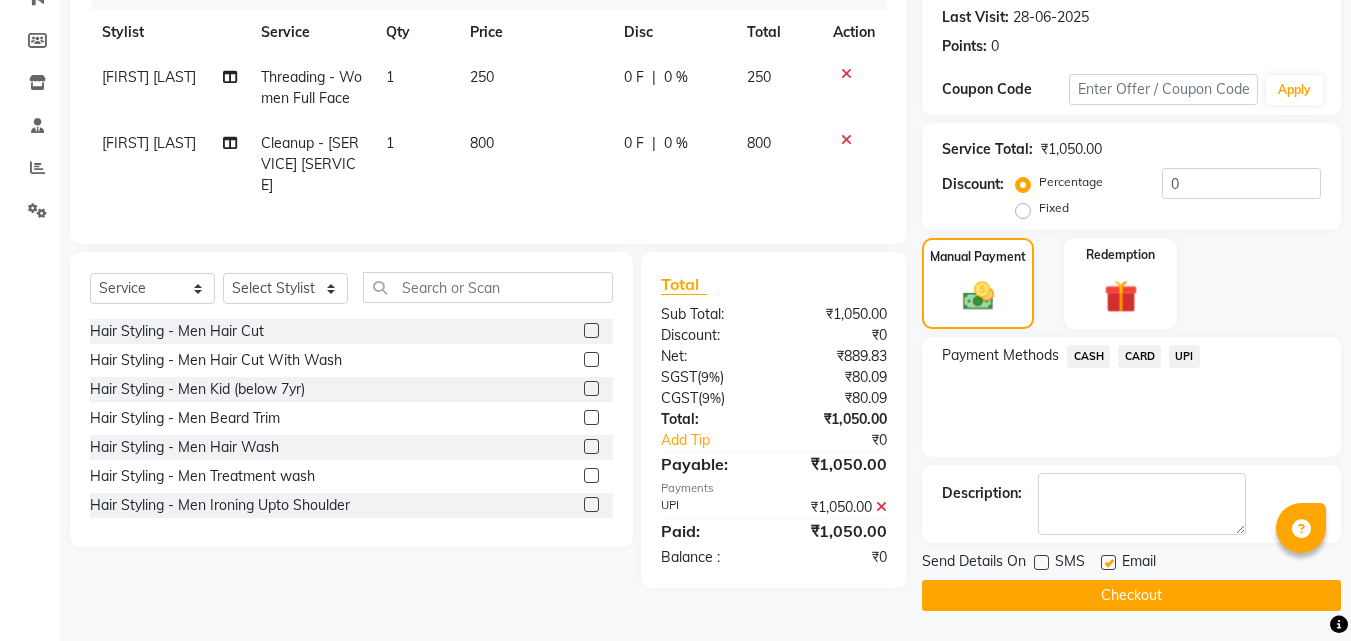 click on "Checkout" 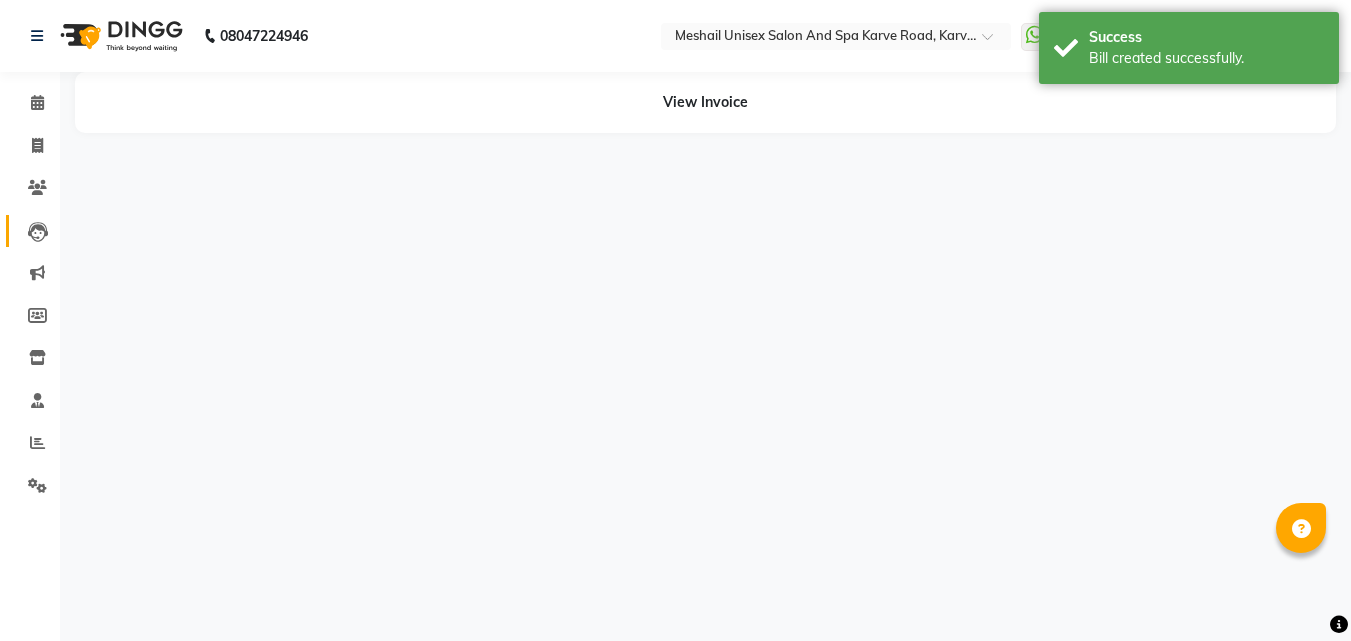 scroll, scrollTop: 0, scrollLeft: 0, axis: both 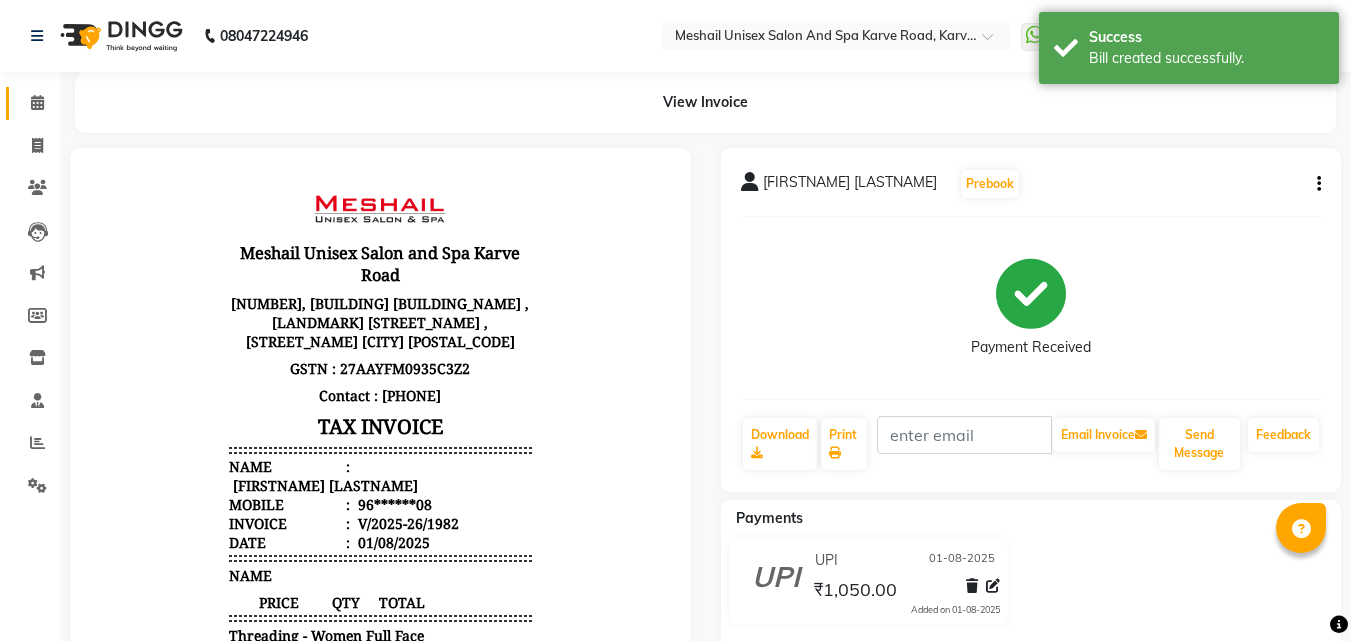 click 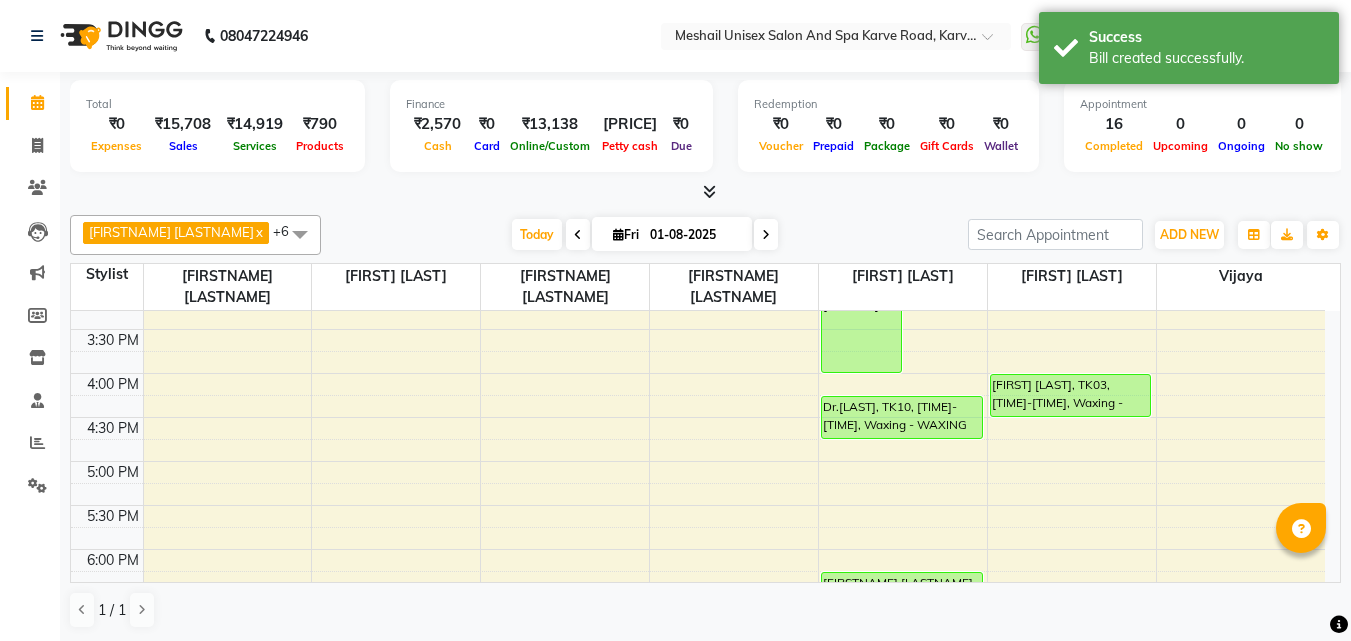 scroll, scrollTop: 600, scrollLeft: 0, axis: vertical 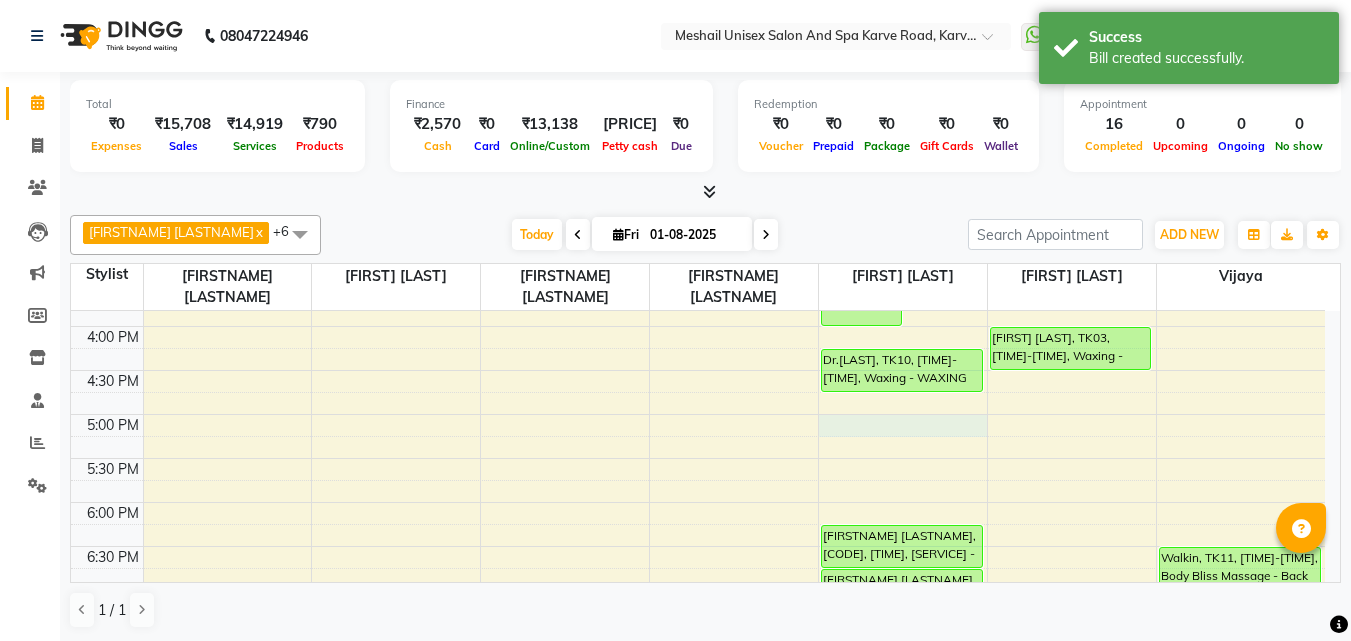 click on "Anand Kulkarni, TK04, [TIME]-[TIME], Hair Styling - Men Hair Cut,Hair Styling - Men Beard Trim Sunila Sakpal, TK03, [TIME]-[TIME], Hair Styling - Women Treatment wash Amit Patil, TK08, [TIME]-[TIME], Hair Styling - Men Beard Trim Chinmay, TK01, [TIME]-[TIME], Hair Styling - Men Hair Cut Vedant, TK07, [TIME]-[TIME], Hair Styling - Men Hair Cut Sharad Mande, TK09, [TIME]-[TIME], Hair Styling - Women Hair Cut Sunila Sakpal, TK03, [TIME]-[TIME], Facials - O3 plus Diamond Facial,Waxing - WAXING Woman Imported Under Arms,Waxing - WAXING Woman Imported Full Hands,Waxing - WAXING Woman Imported Half Legs,Waxing - WAXING Woman Imported Upper Lips Sudakshana Rajguru, TK06, [TIME]-[TIME], Threading - Women Eye Brows" at bounding box center (698, 282) 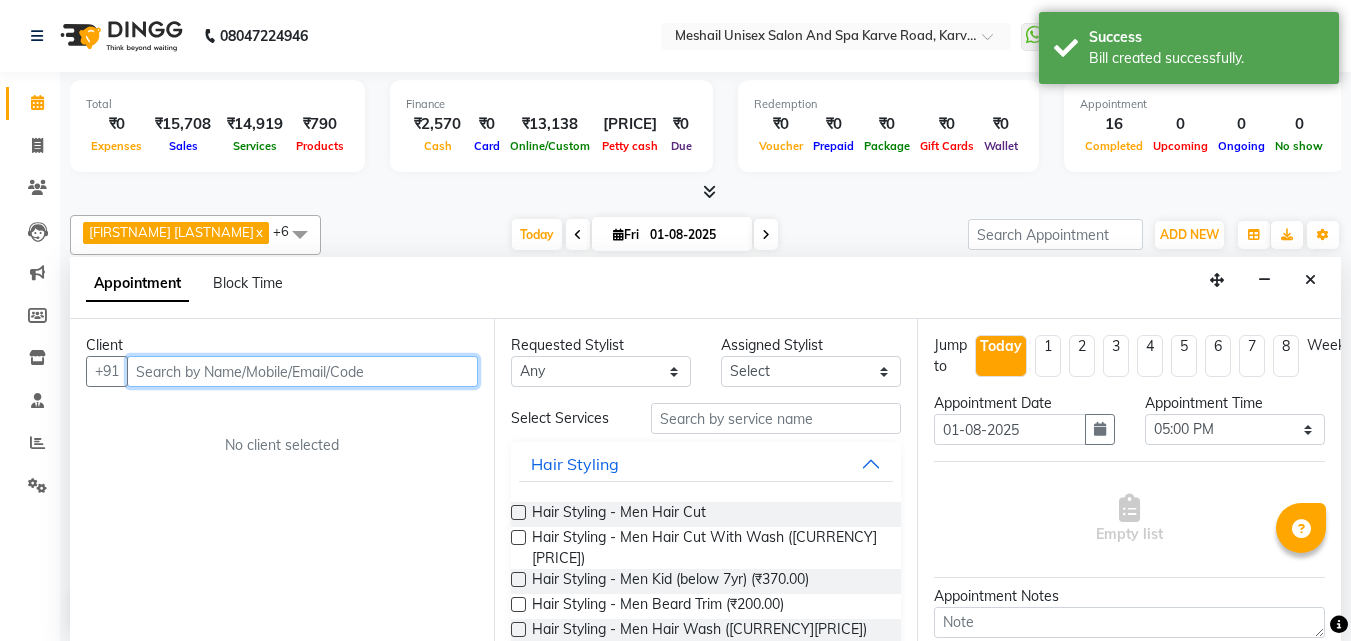 scroll, scrollTop: 1, scrollLeft: 0, axis: vertical 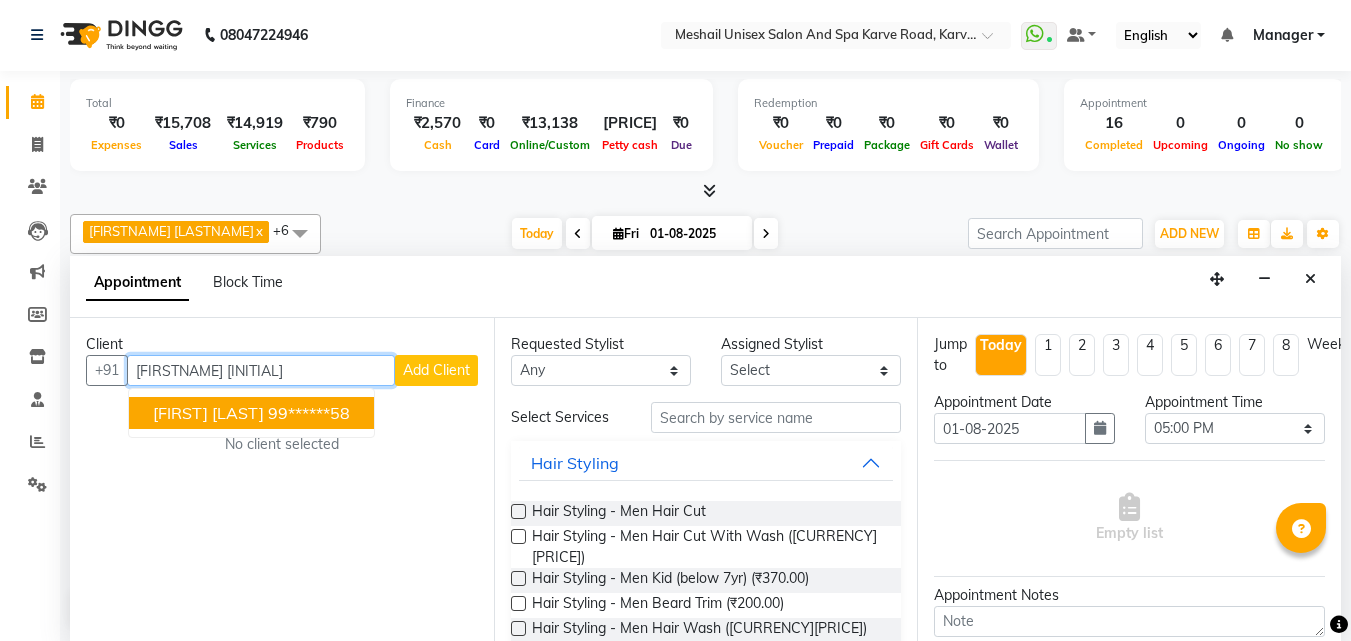 click on "99******58" at bounding box center (309, 413) 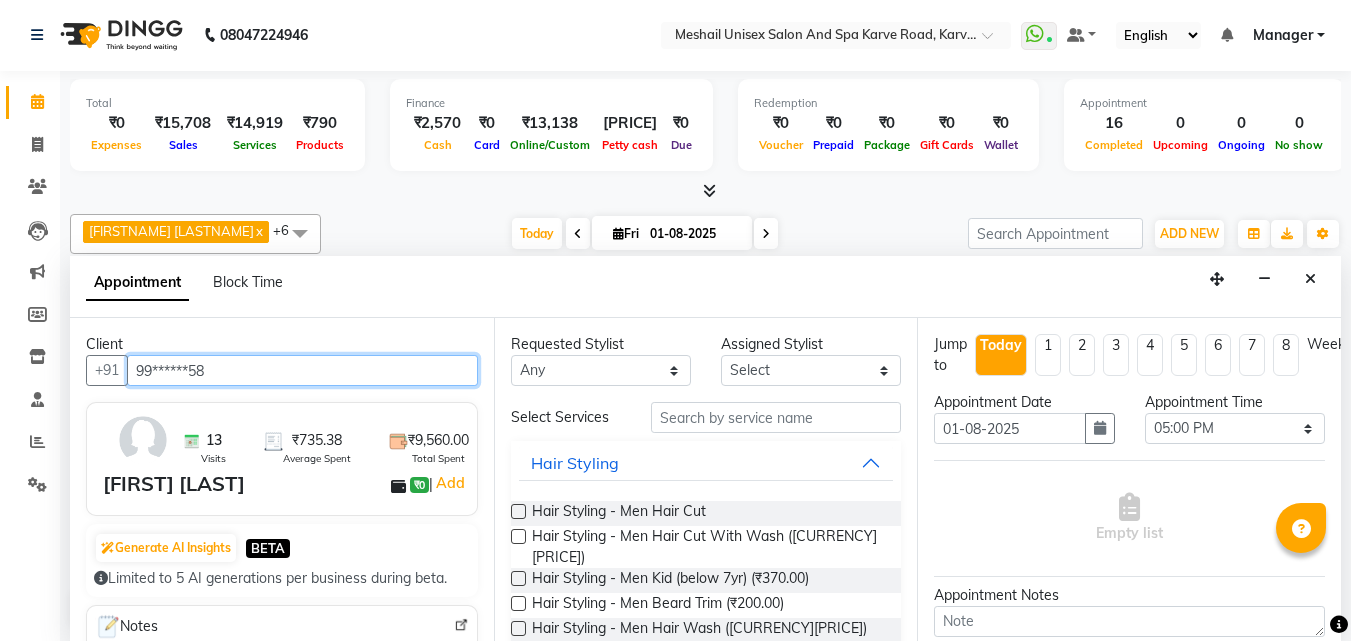 type on "99******58" 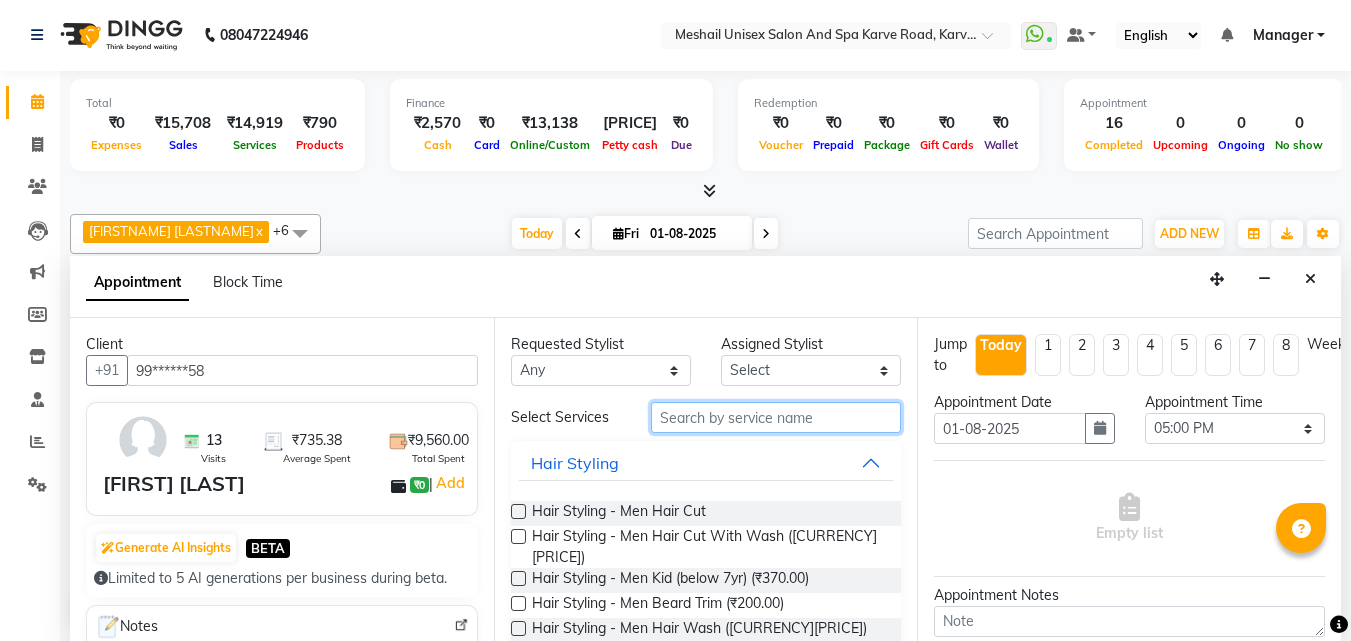 click at bounding box center [776, 417] 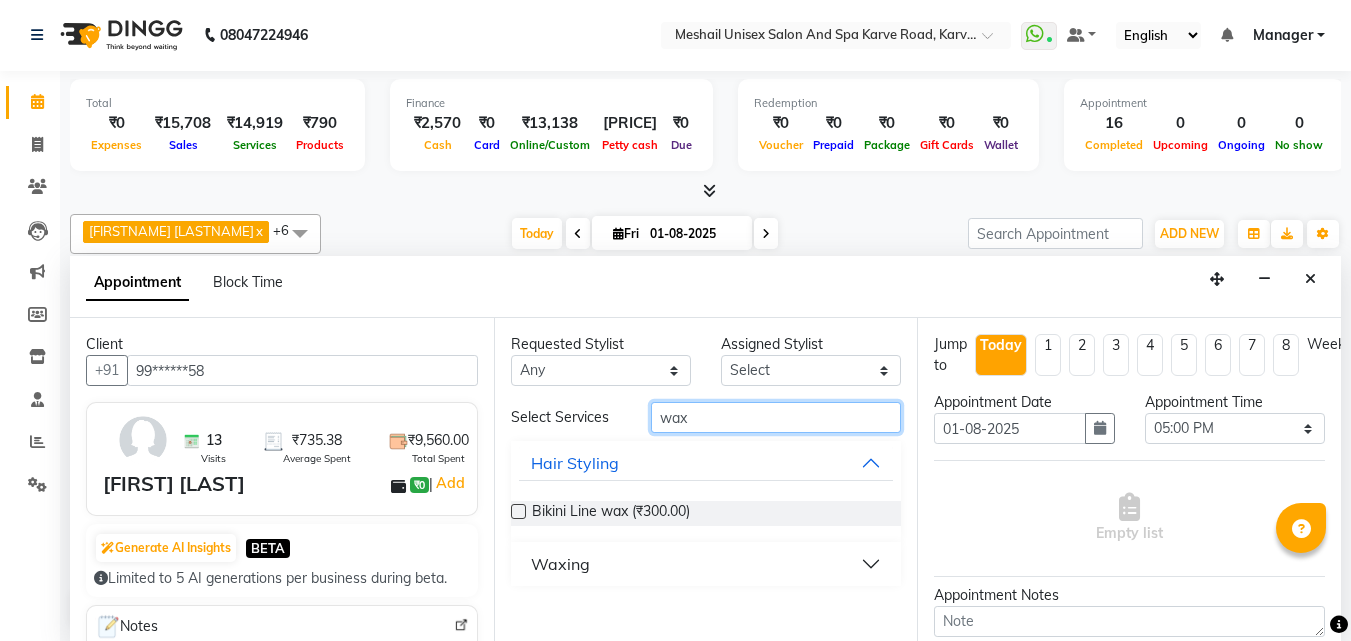 type on "wax" 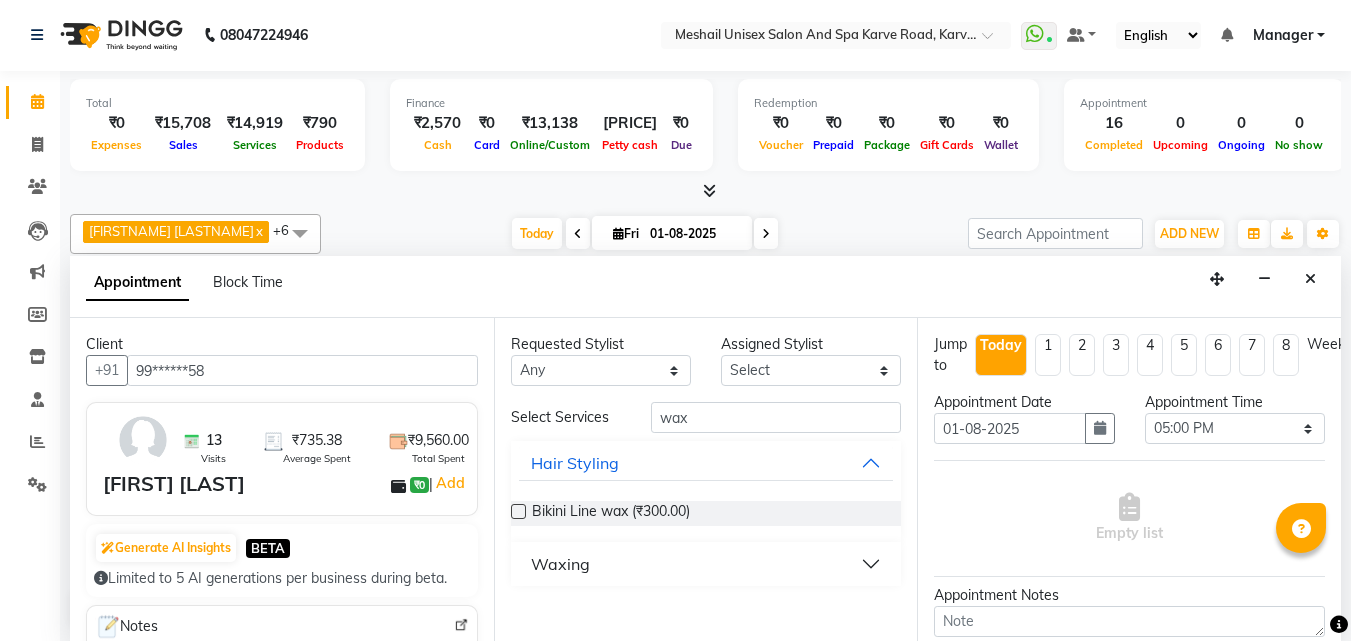 click on "Waxing" at bounding box center (706, 564) 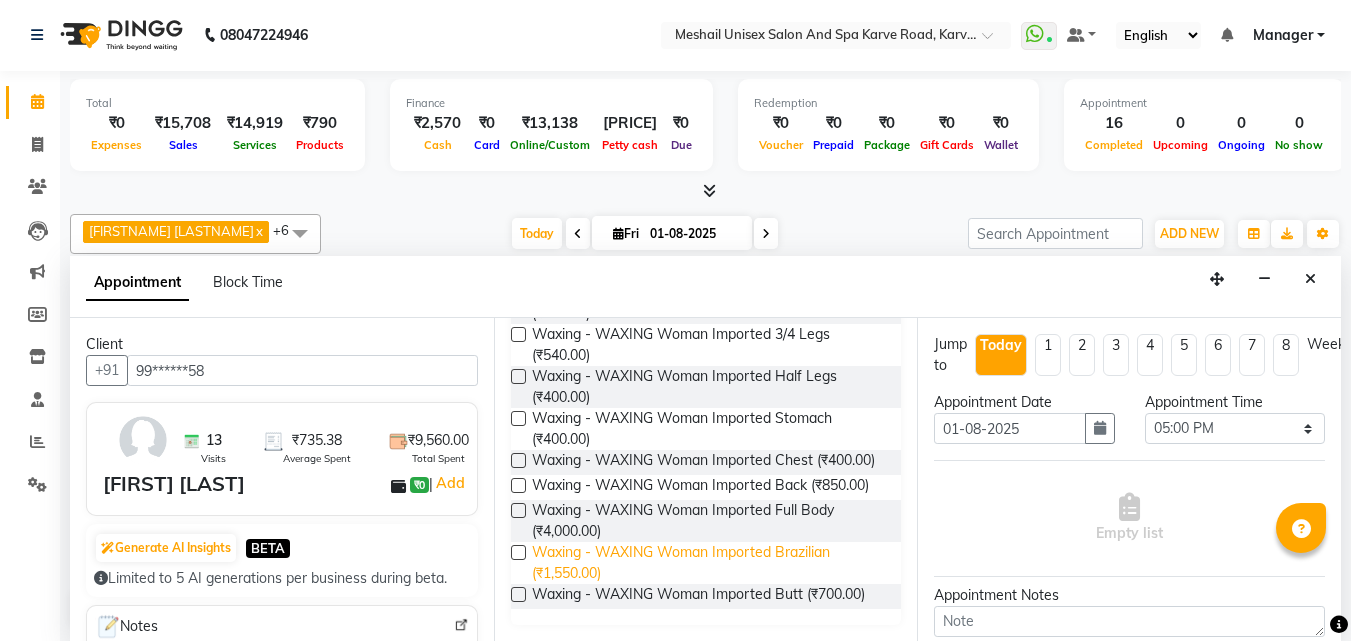 scroll, scrollTop: 2149, scrollLeft: 0, axis: vertical 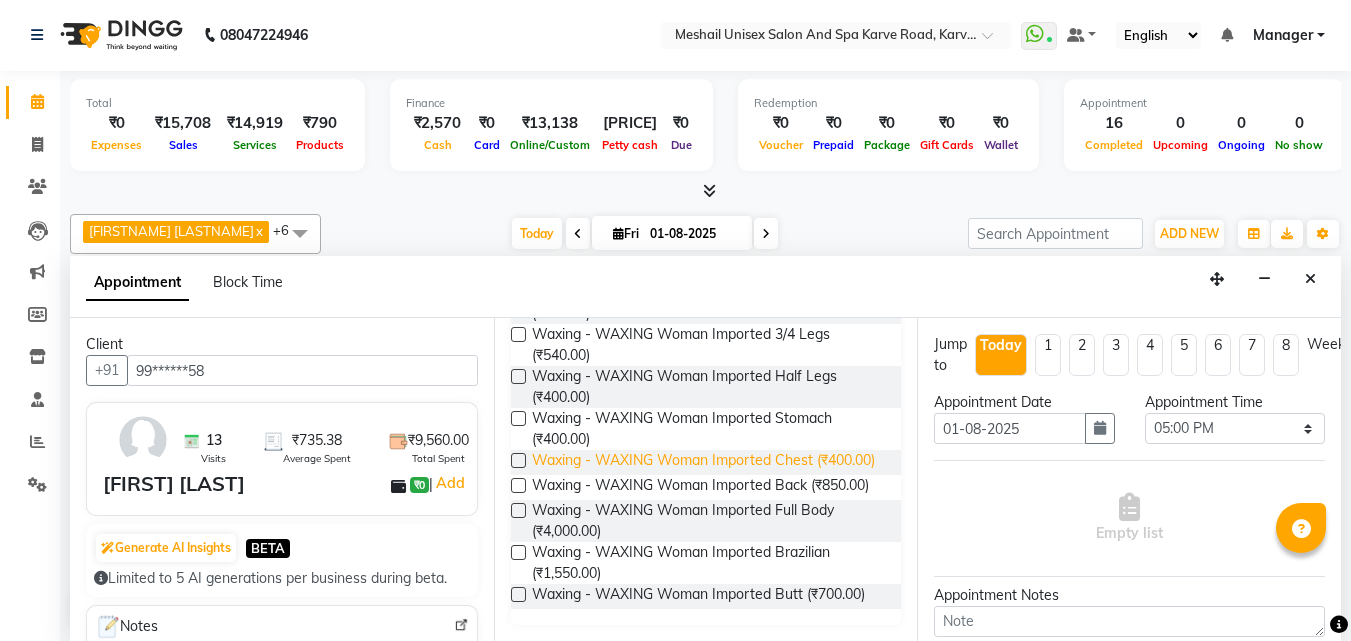 click on "Waxing - WAXING Woman Imported Chest (₹400.00)" at bounding box center (703, 462) 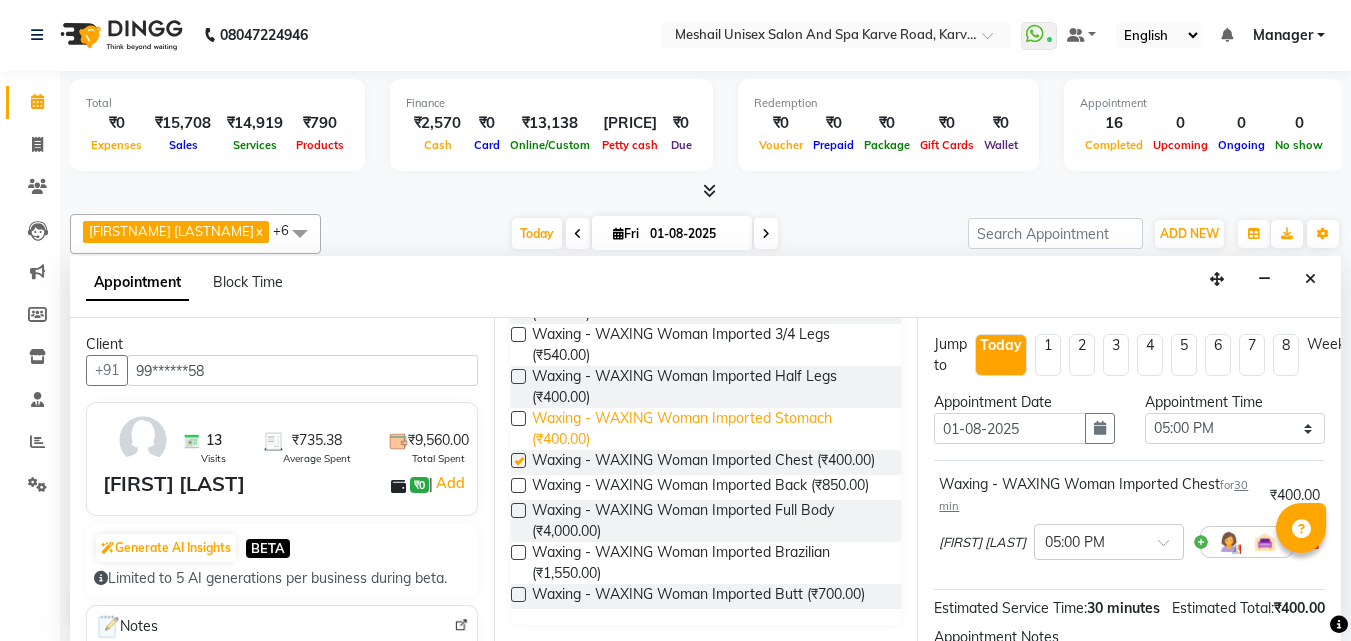 checkbox on "false" 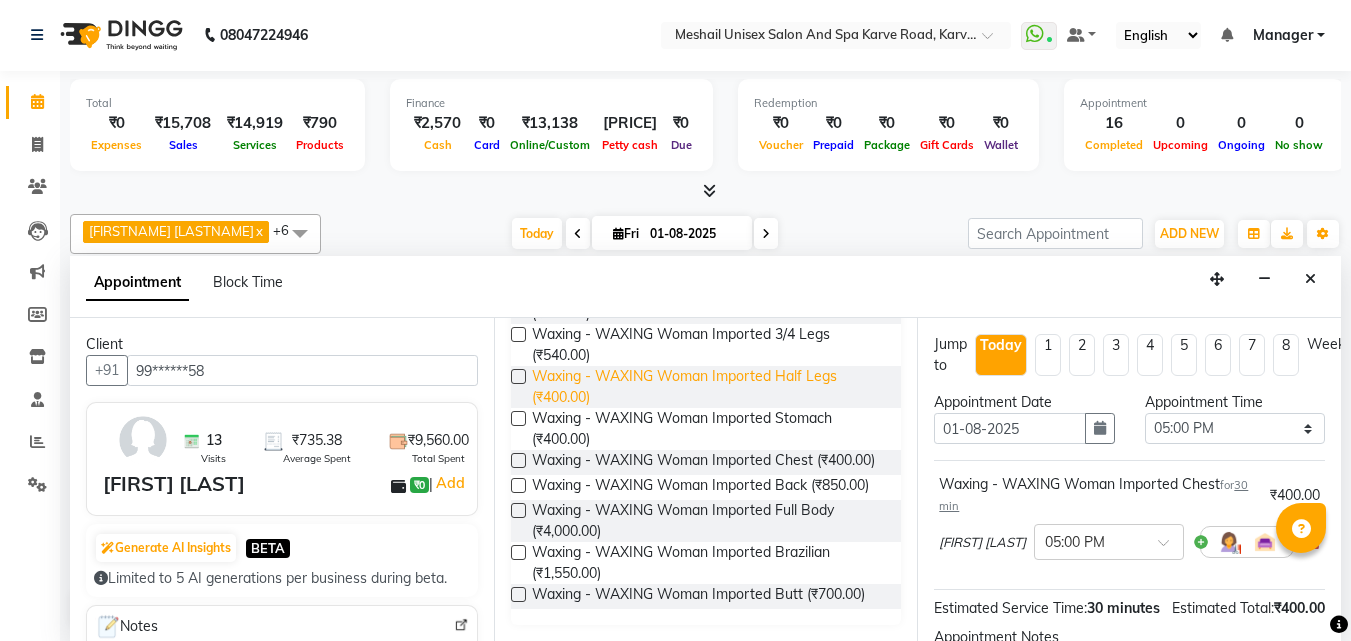 click on "Waxing - WAXING Woman Imported Half Legs (₹400.00)" at bounding box center (709, 387) 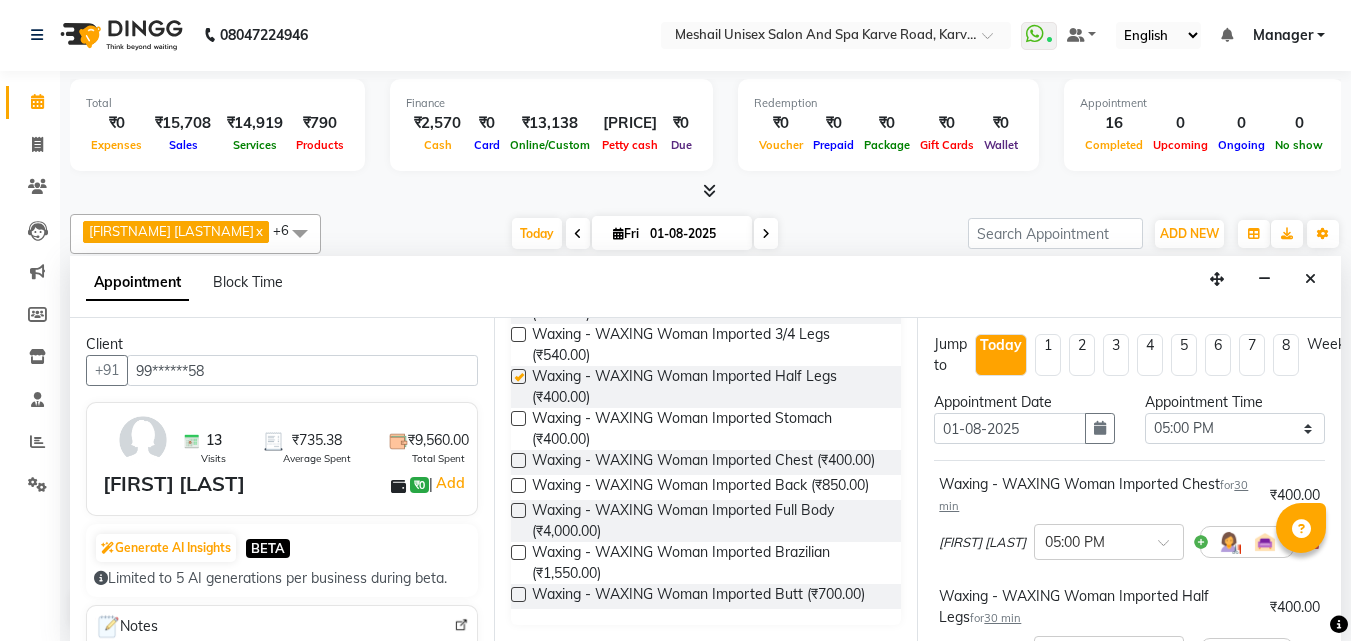 checkbox on "false" 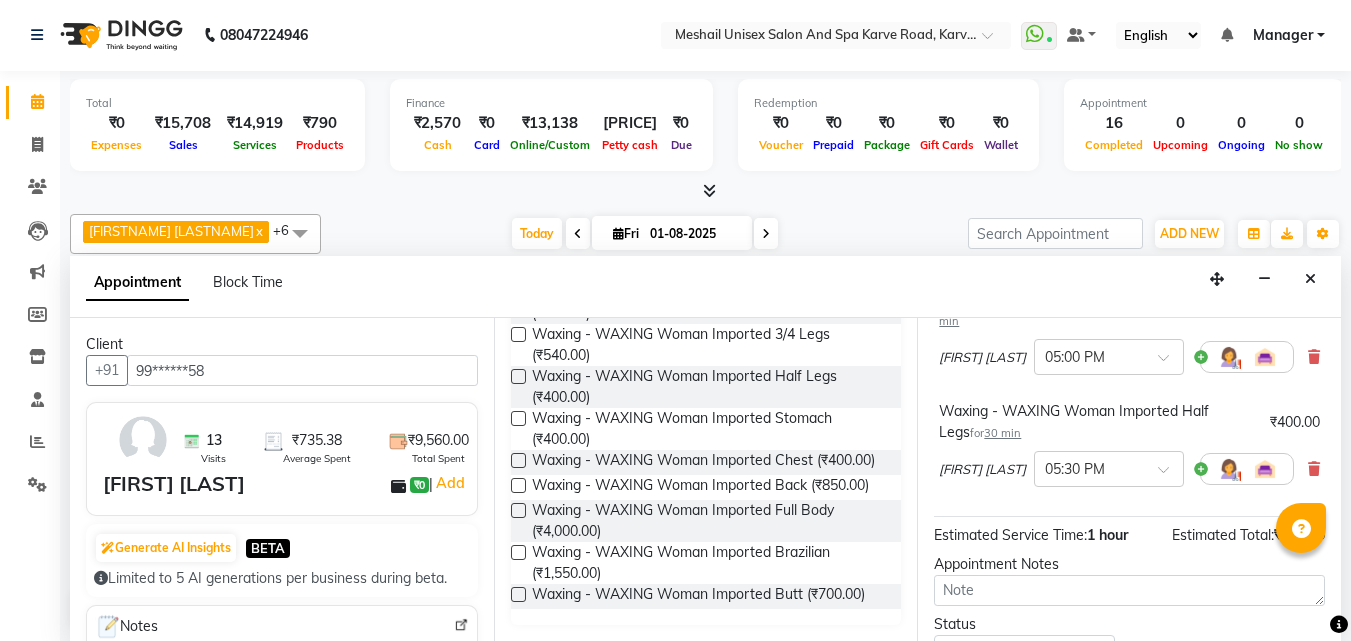 scroll, scrollTop: 357, scrollLeft: 0, axis: vertical 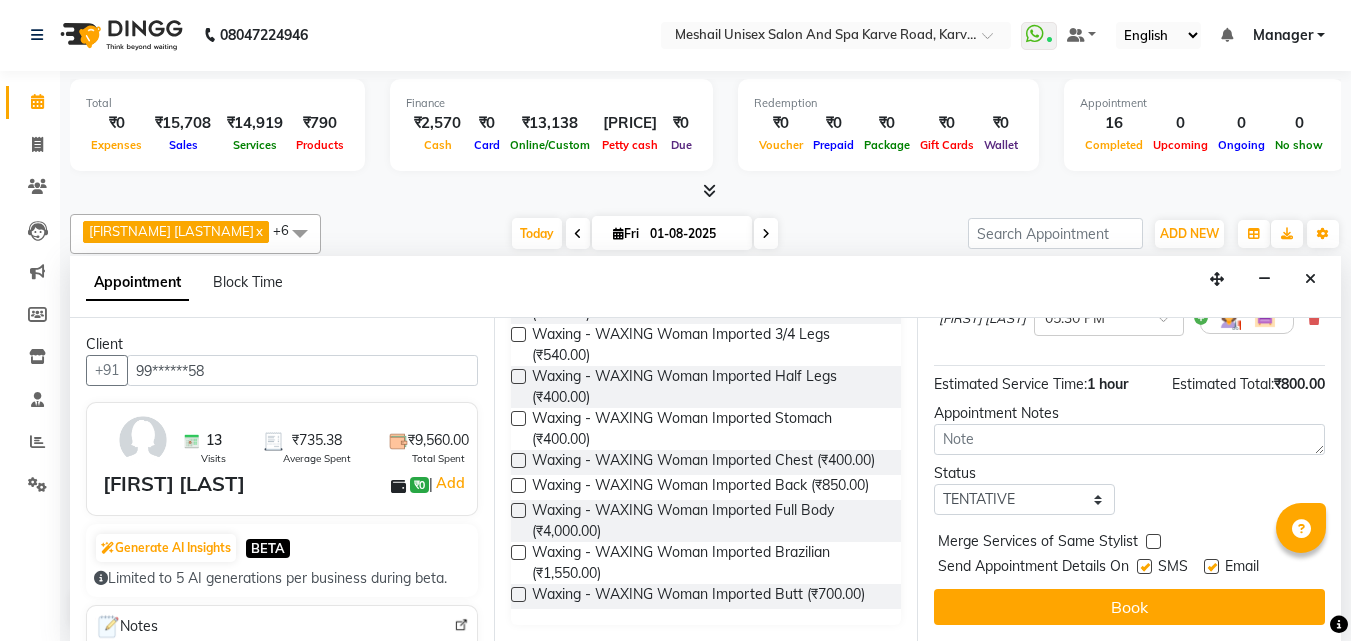 click at bounding box center [1144, 566] 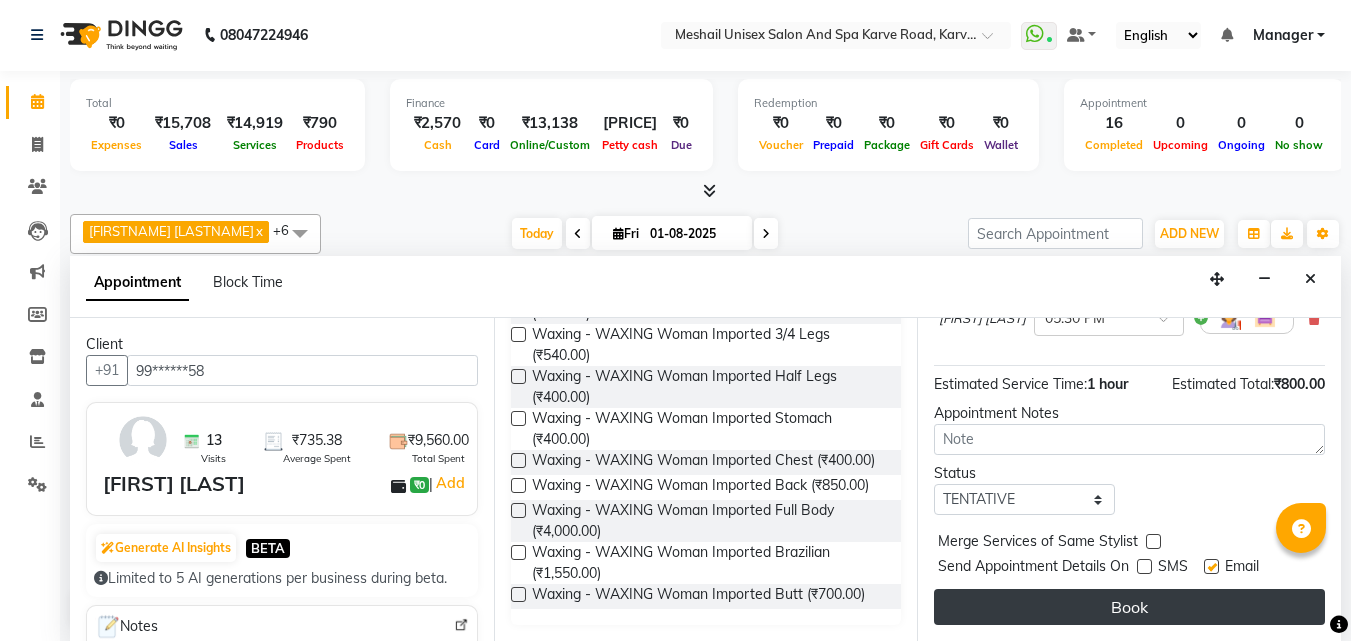 click on "Book" at bounding box center (1129, 607) 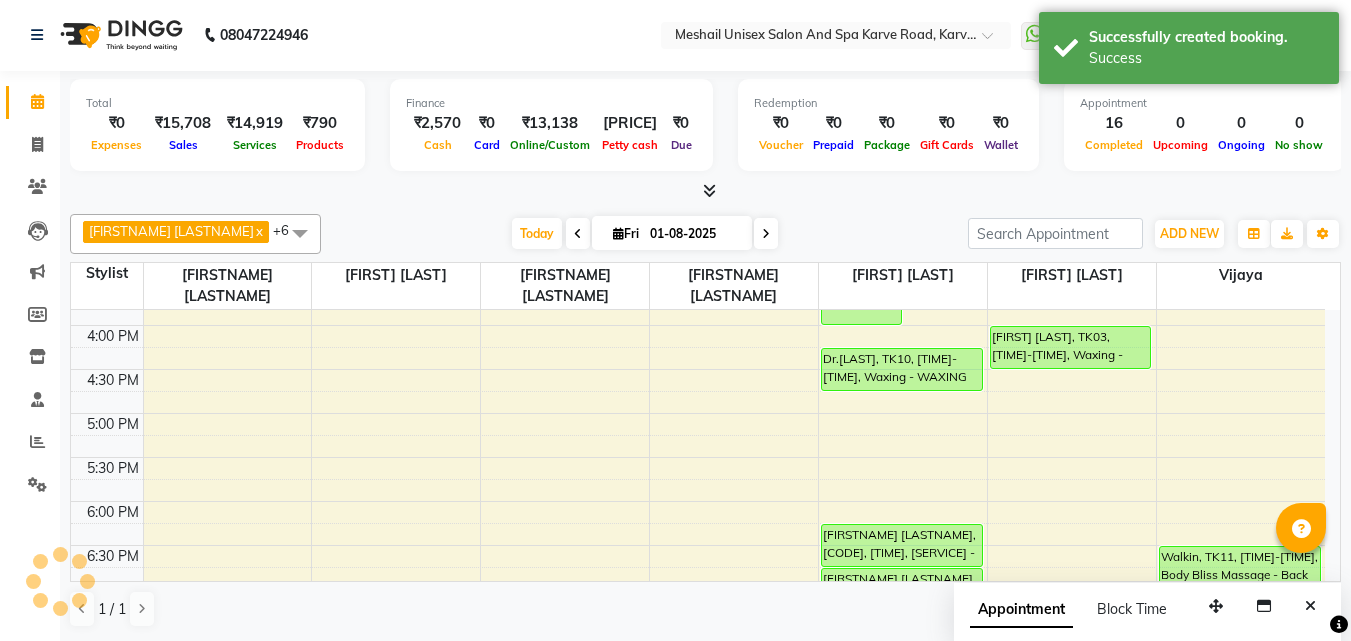 scroll, scrollTop: 0, scrollLeft: 0, axis: both 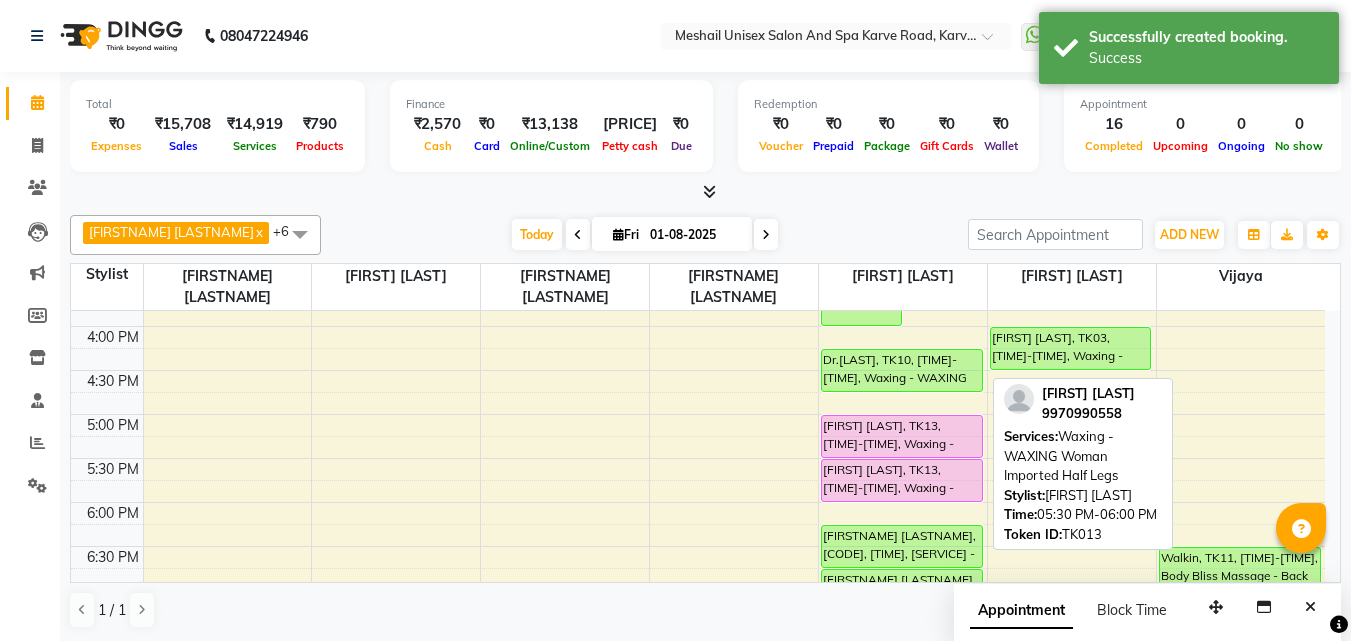 click on "[FIRST] [LAST], TK13, [TIME]-[TIME], Waxing - WAXING Woman Imported Half Legs" at bounding box center (902, 480) 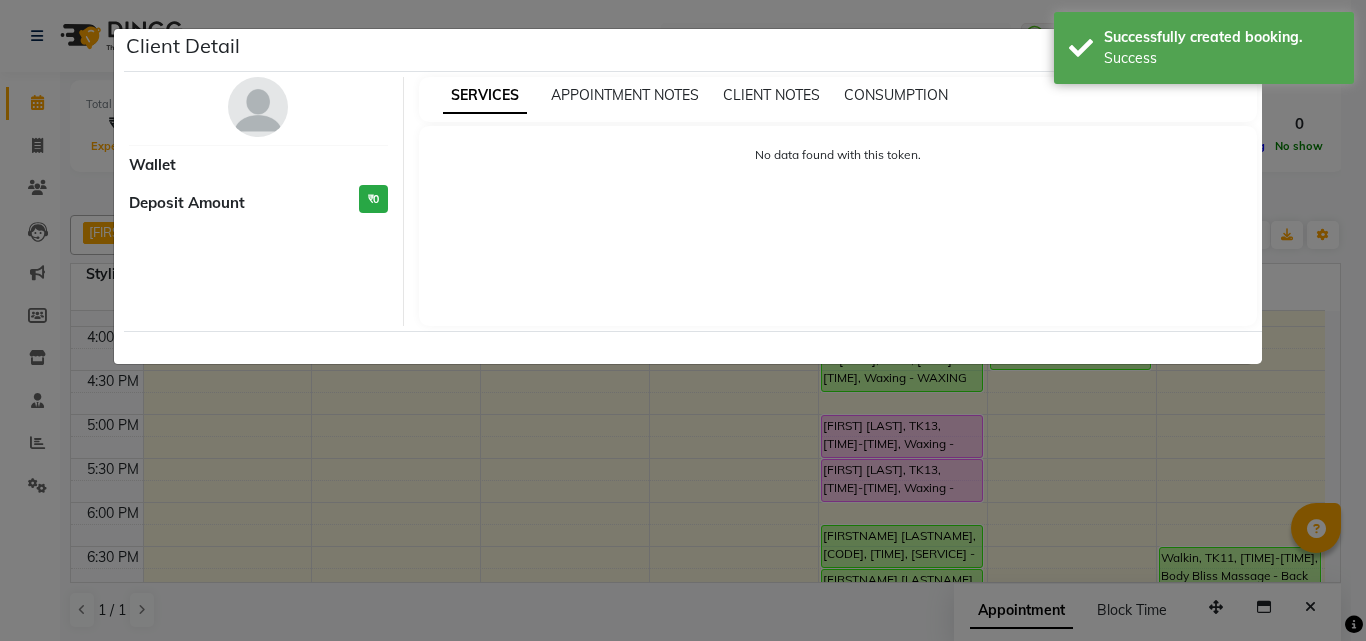 select on "7" 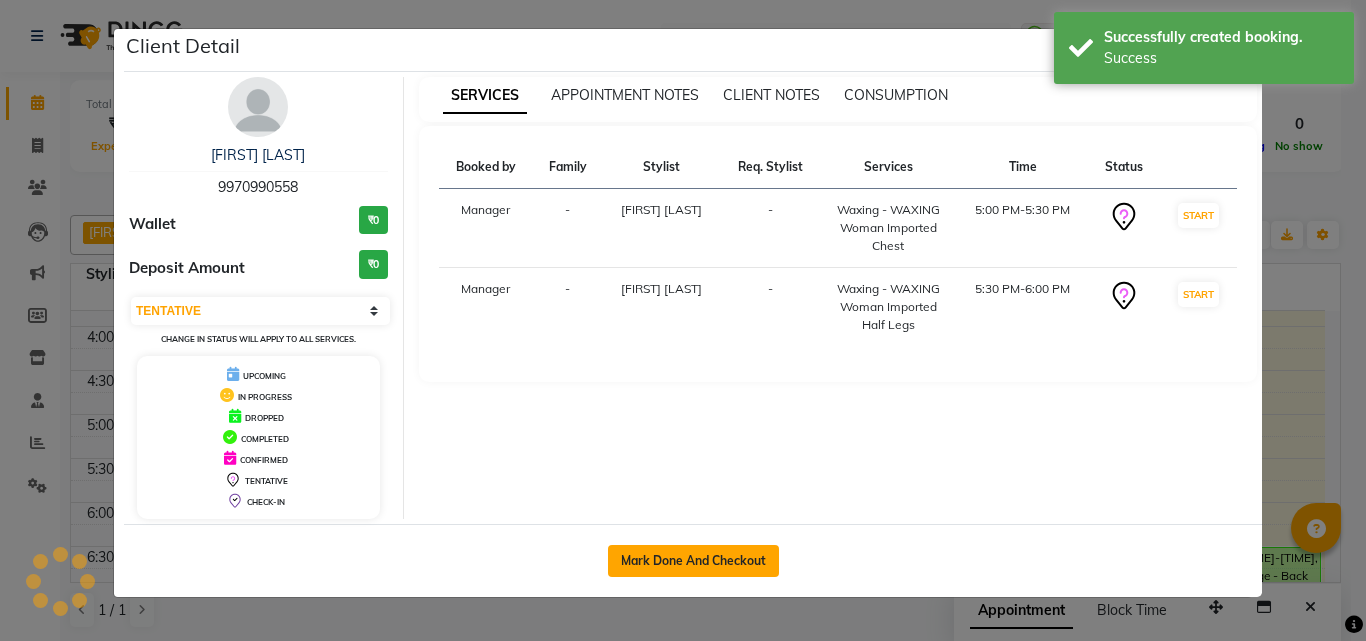 click on "Mark Done And Checkout" 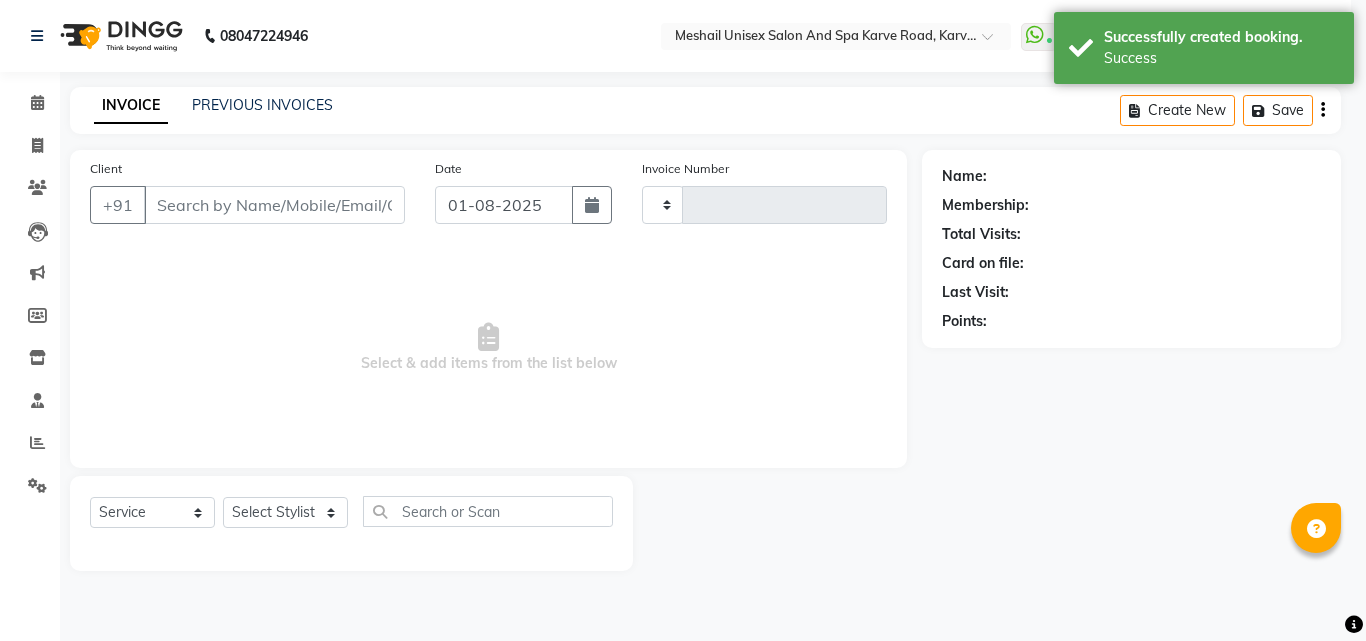 type on "1983" 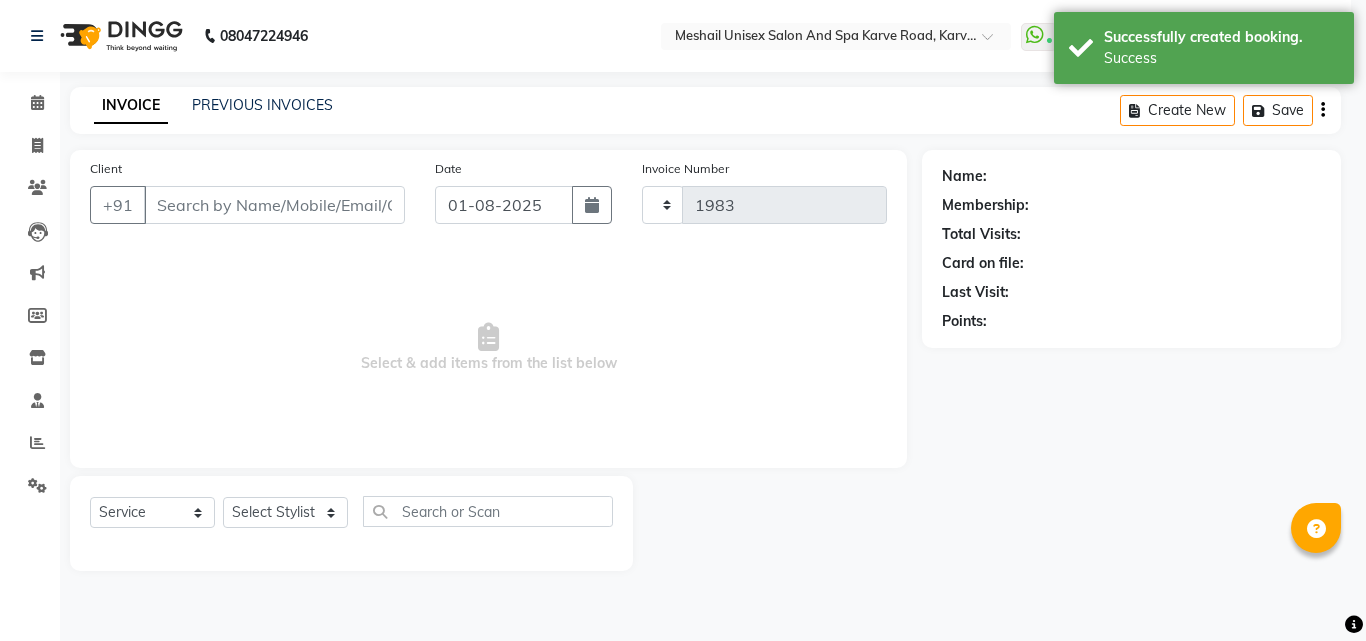 select on "6713" 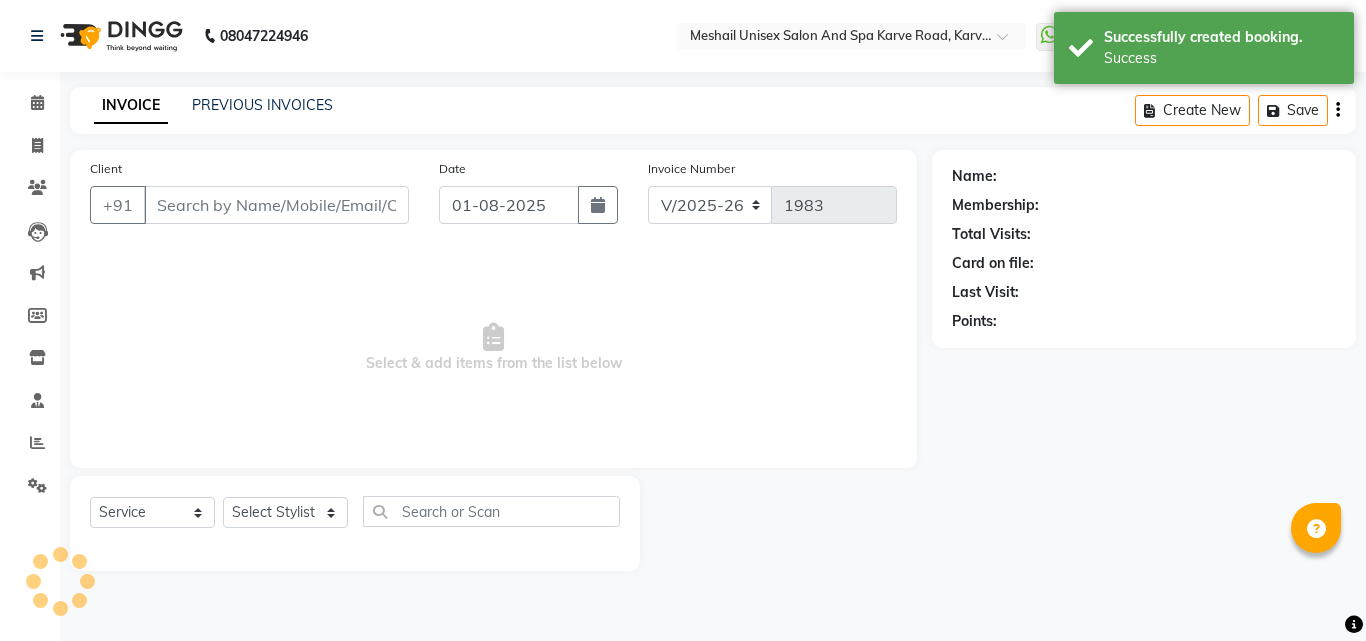type on "99******58" 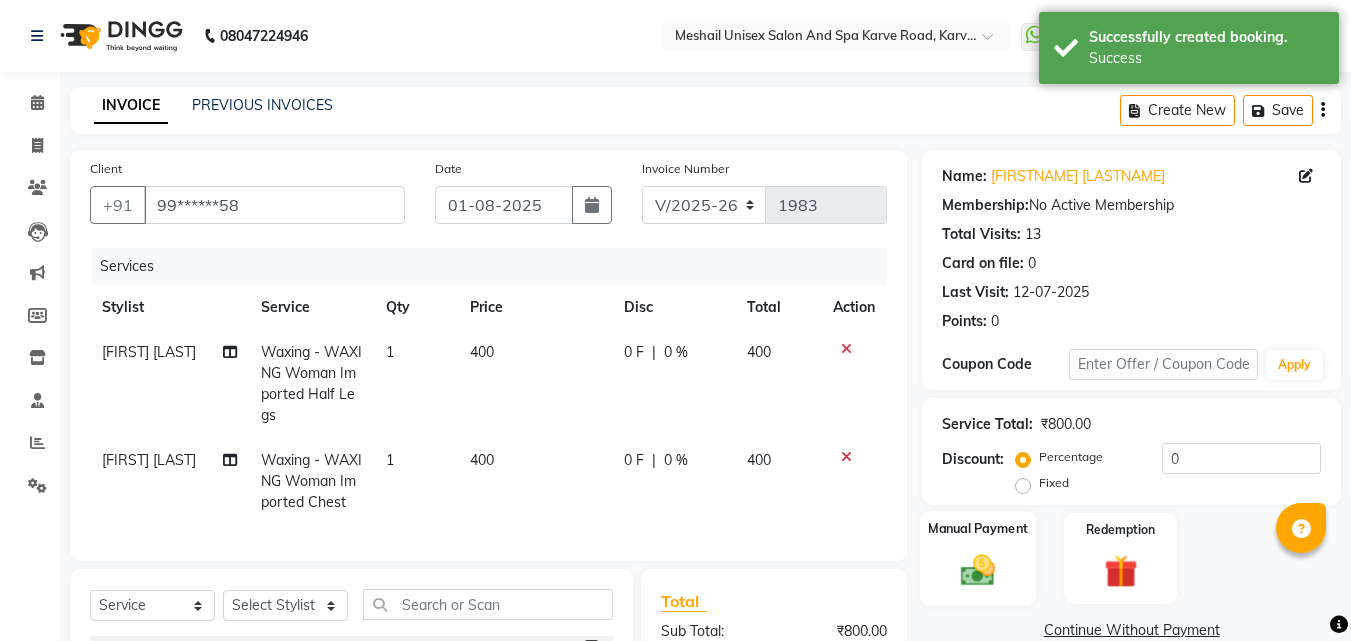 click 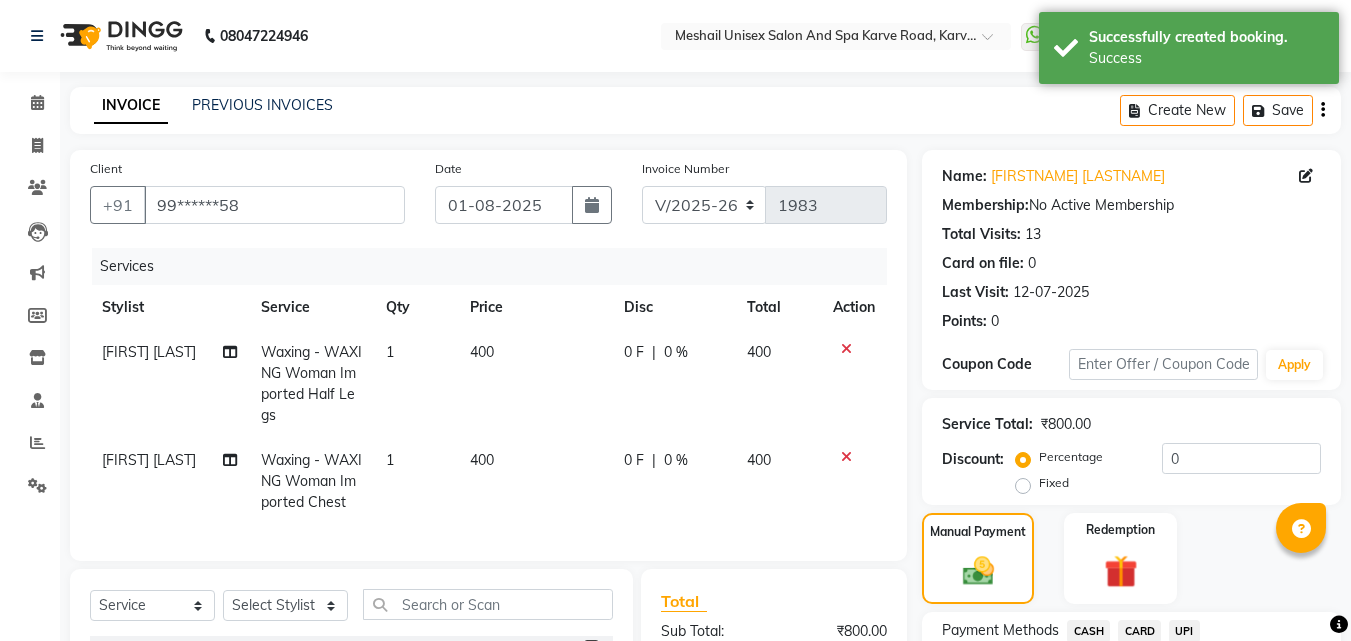 scroll, scrollTop: 268, scrollLeft: 0, axis: vertical 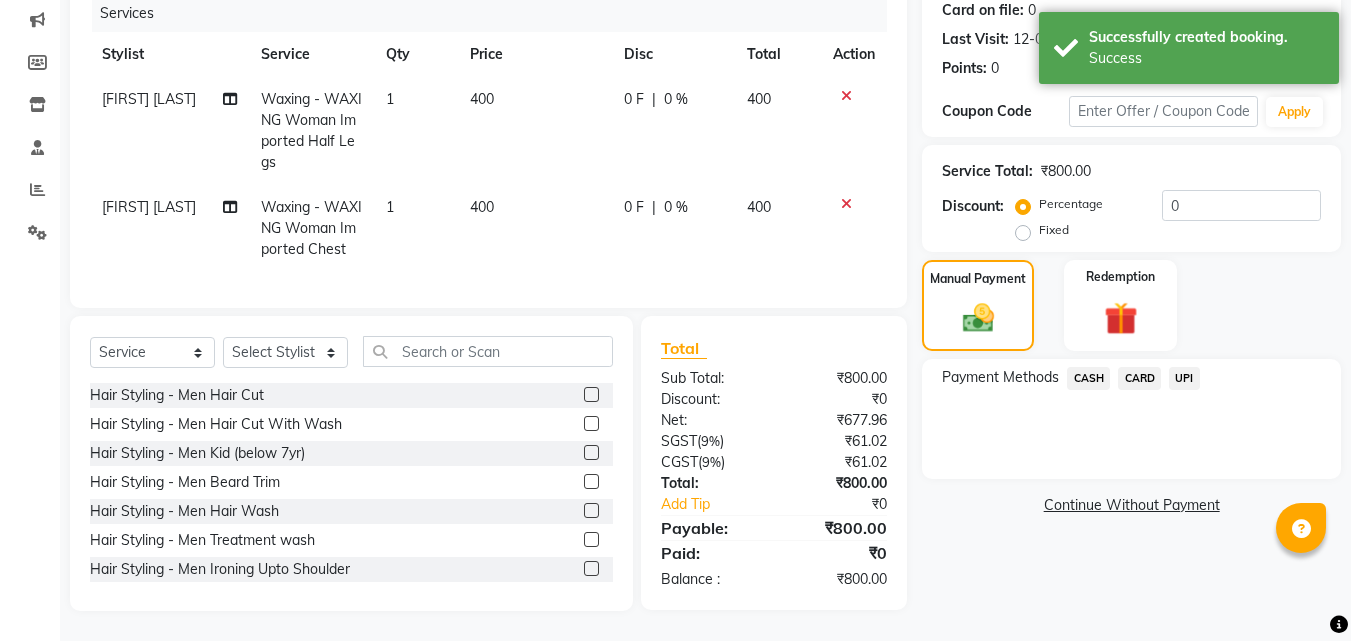 click on "UPI" 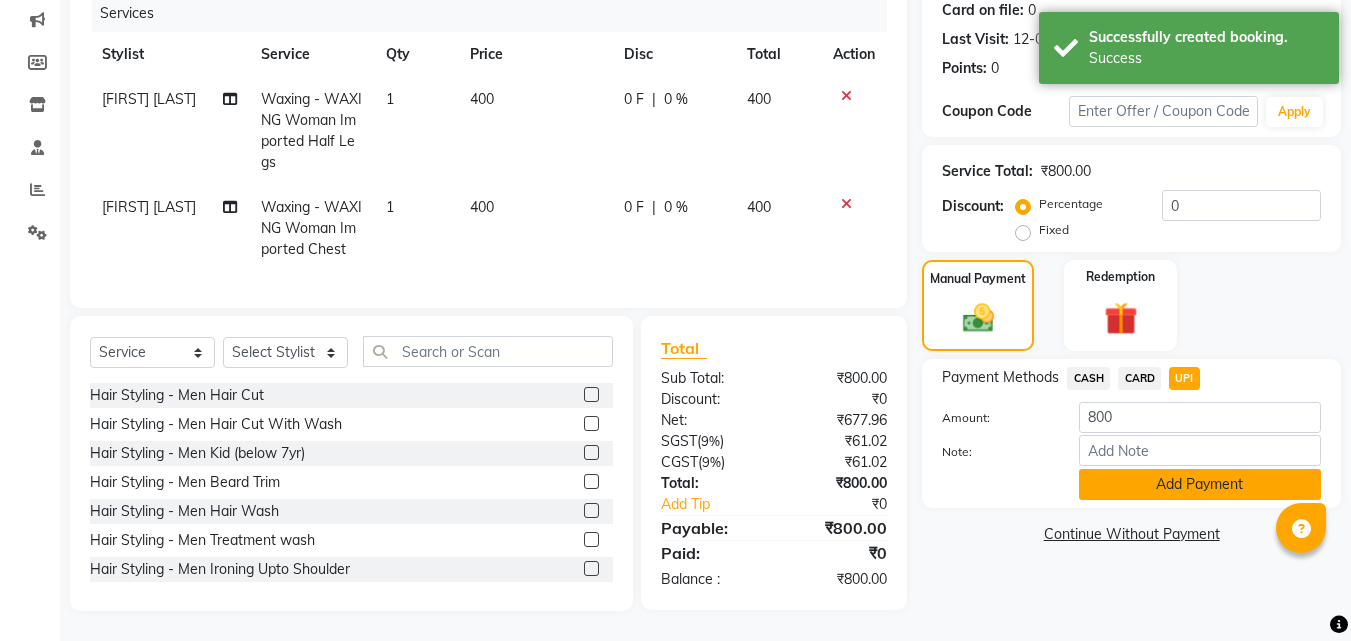 click on "Add Payment" 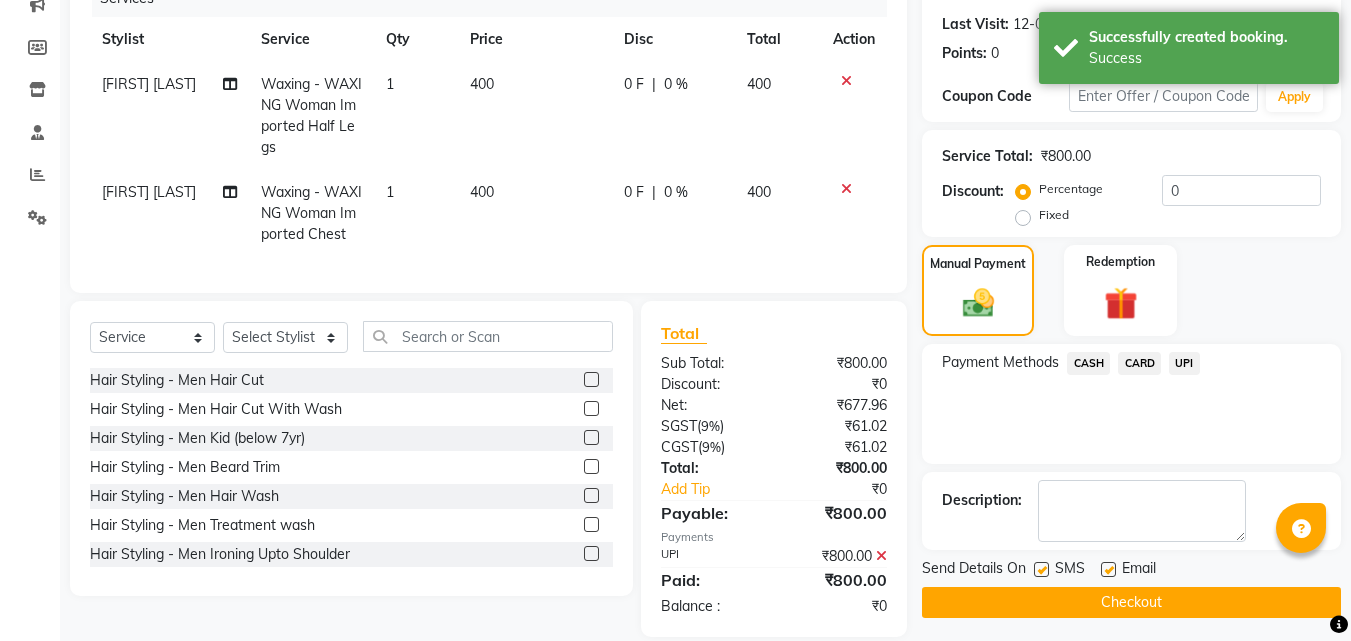 scroll, scrollTop: 309, scrollLeft: 0, axis: vertical 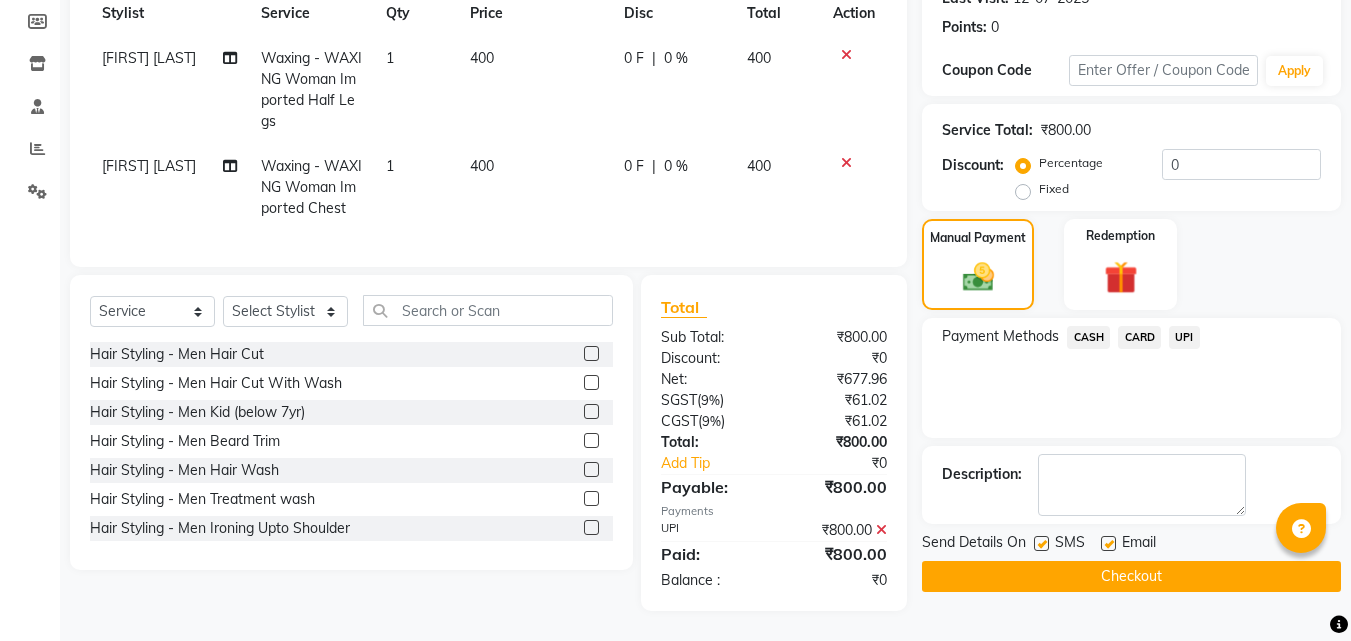 click 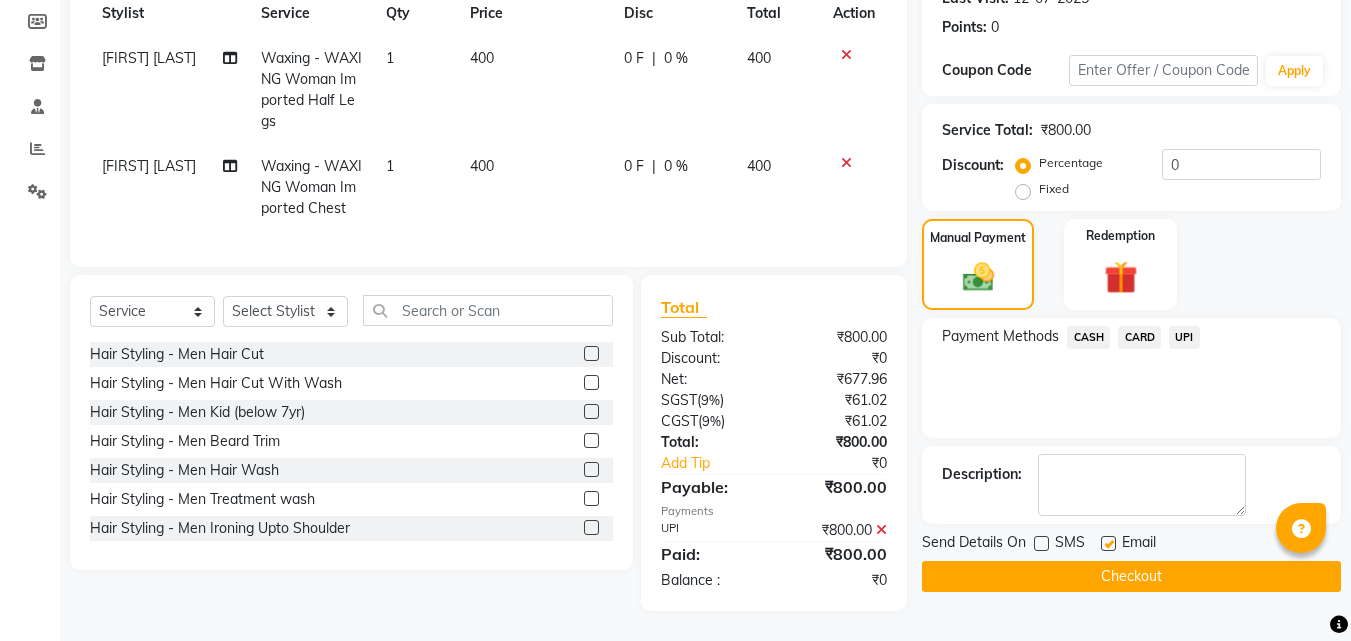 click on "Checkout" 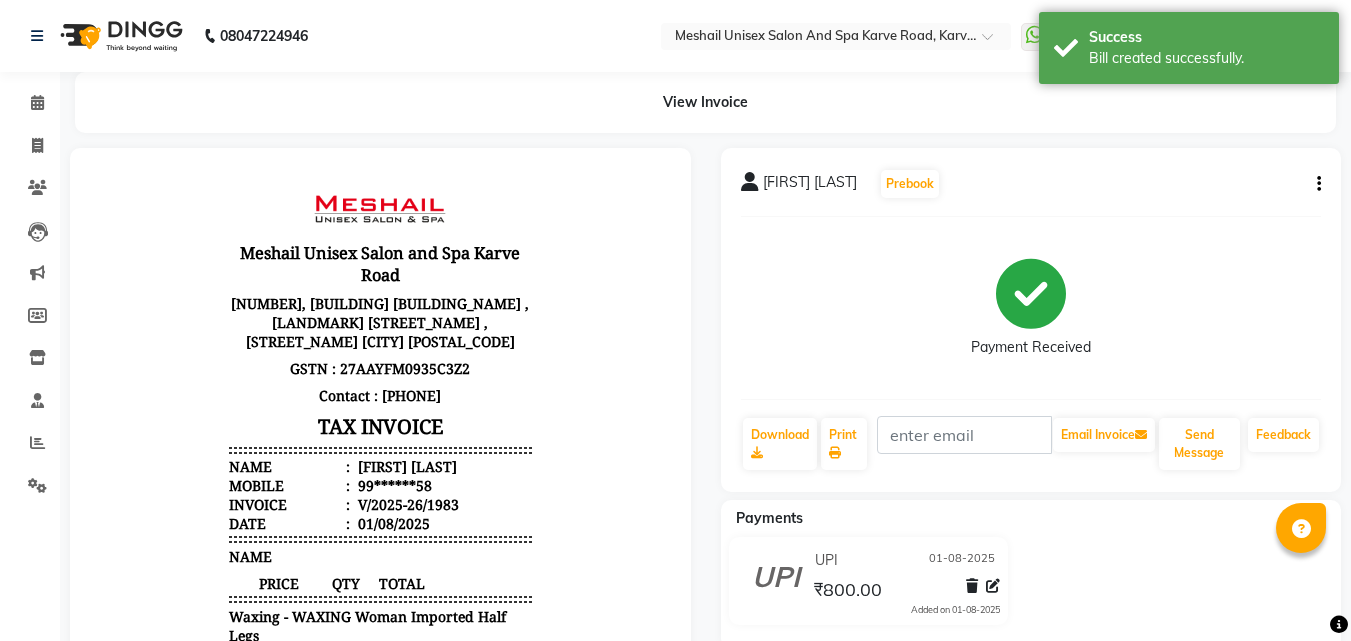 scroll, scrollTop: 0, scrollLeft: 0, axis: both 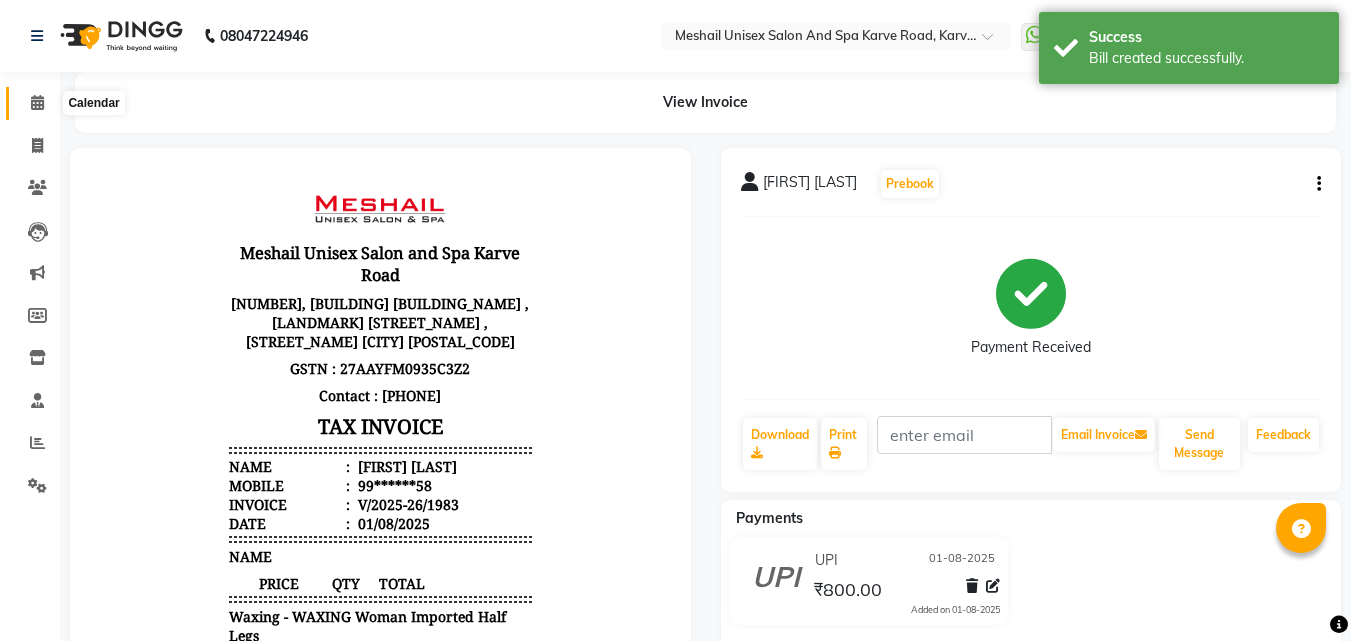 click 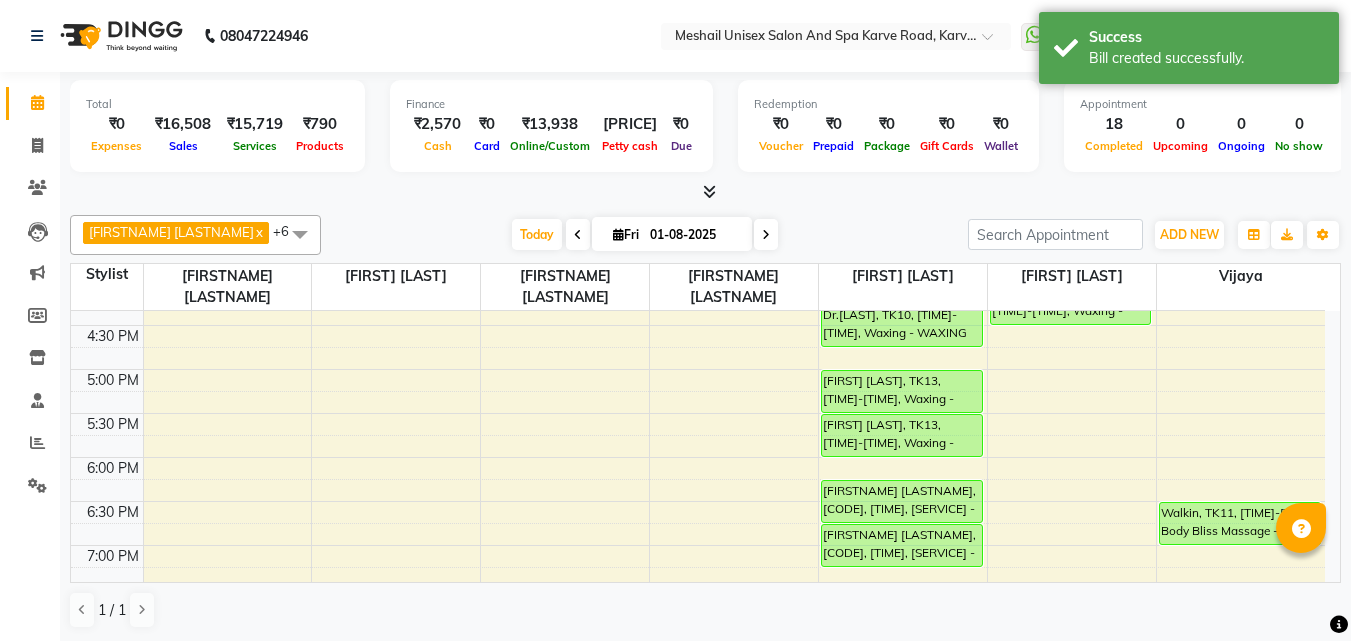 scroll, scrollTop: 700, scrollLeft: 0, axis: vertical 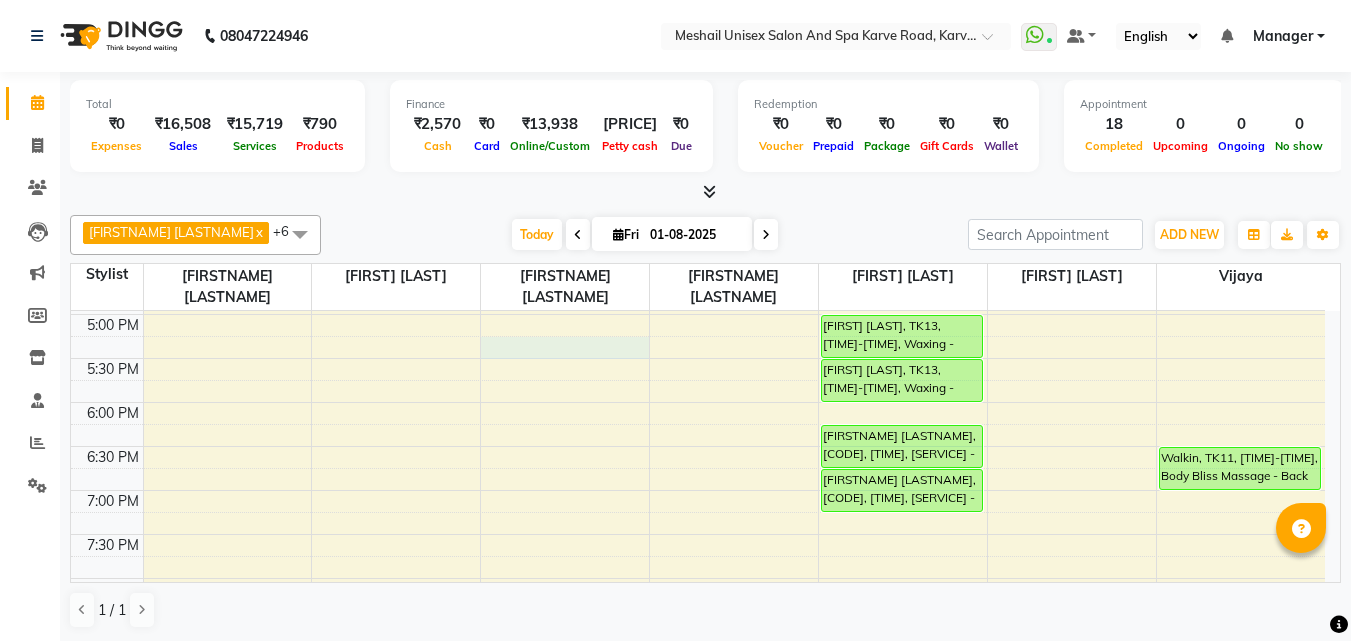 click on "Anand Kulkarni, TK04, [TIME]-[TIME], Hair Styling - Men Hair Cut,Hair Styling - Men Beard Trim Sunila Sakpal, TK03, [TIME]-[TIME], Hair Styling - Women Treatment wash Amit Patil, TK08, [TIME]-[TIME], Hair Styling - Men Beard Trim Chinmay, TK01, [TIME]-[TIME], Hair Styling - Men Hair Cut Vedant, TK07, [TIME]-[TIME], Hair Styling - Men Hair Cut Sharad Mande, TK09, [TIME]-[TIME], Hair Styling - Women Hair Cut Sunila Sakpal, TK03, [TIME]-[TIME], Facials - O3 plus Diamond Facial,Waxing - WAXING Woman Imported Under Arms,Waxing - WAXING Woman Imported Full Hands,Waxing - WAXING Woman Imported Half Legs,Waxing - WAXING Woman Imported Upper Lips Sudakshana Rajguru, TK06, [TIME]-[TIME], Threading - Women Eye Brows" at bounding box center [698, 182] 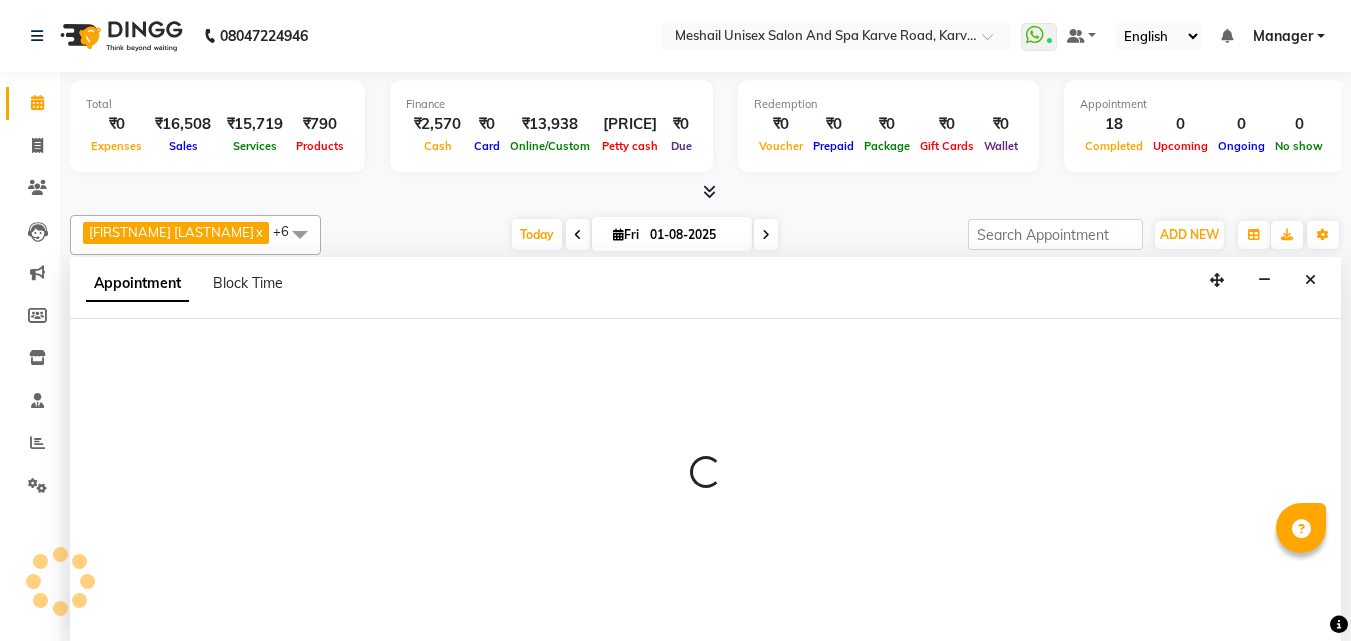 select on "52968" 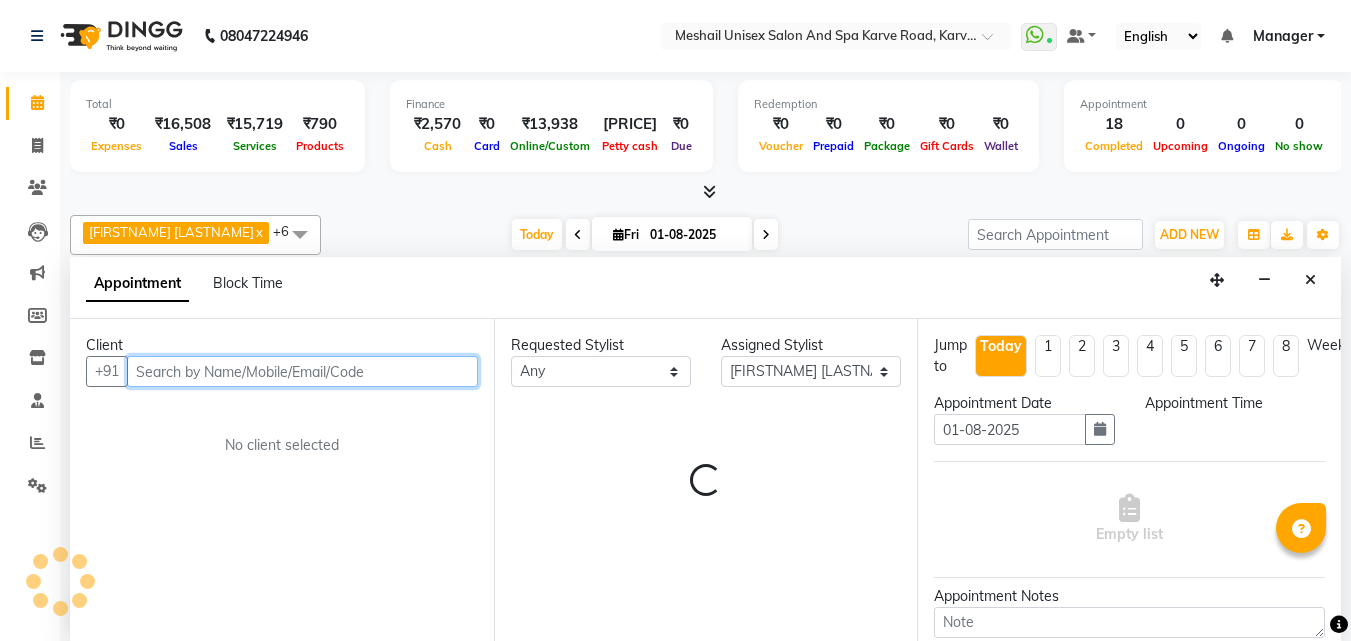 select on "1035" 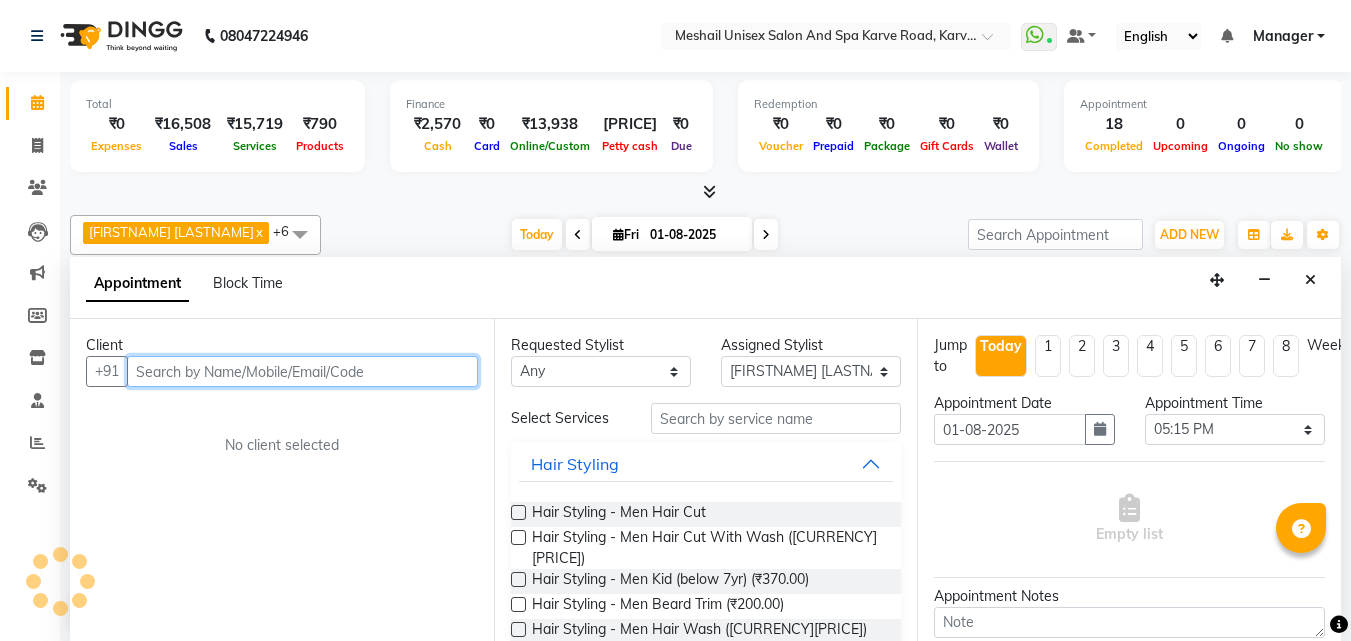 scroll, scrollTop: 1, scrollLeft: 0, axis: vertical 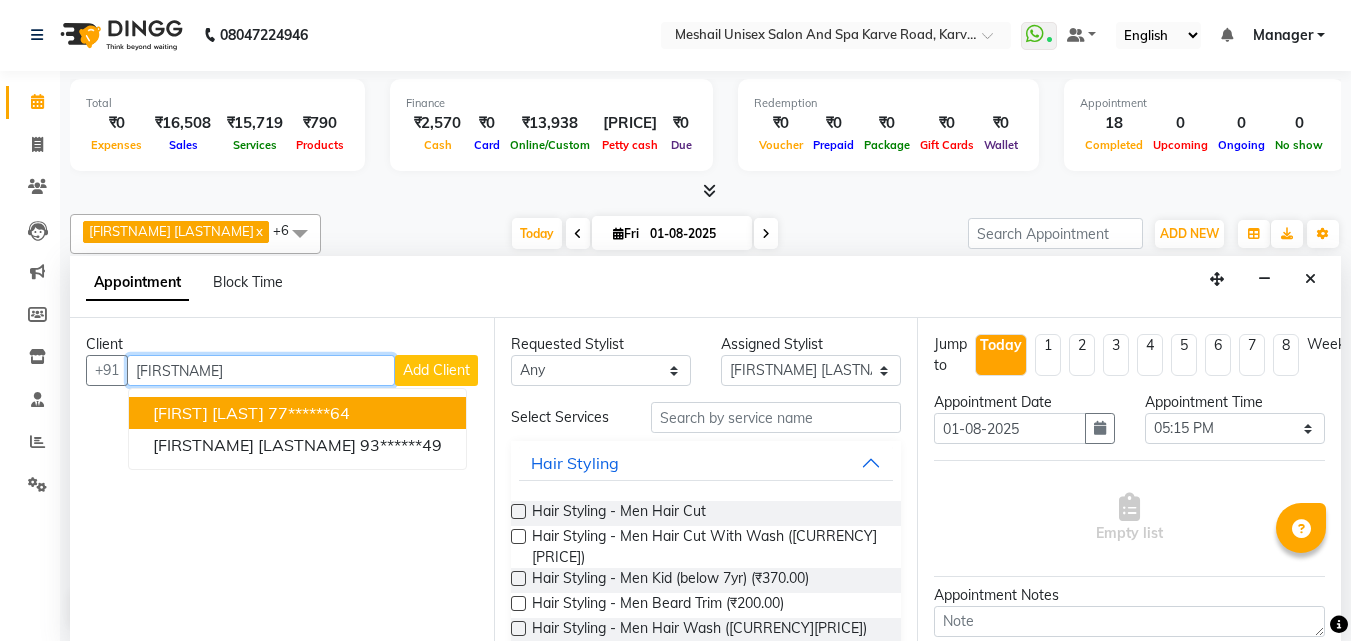 click on "[FIRST] [LAST]" at bounding box center (208, 413) 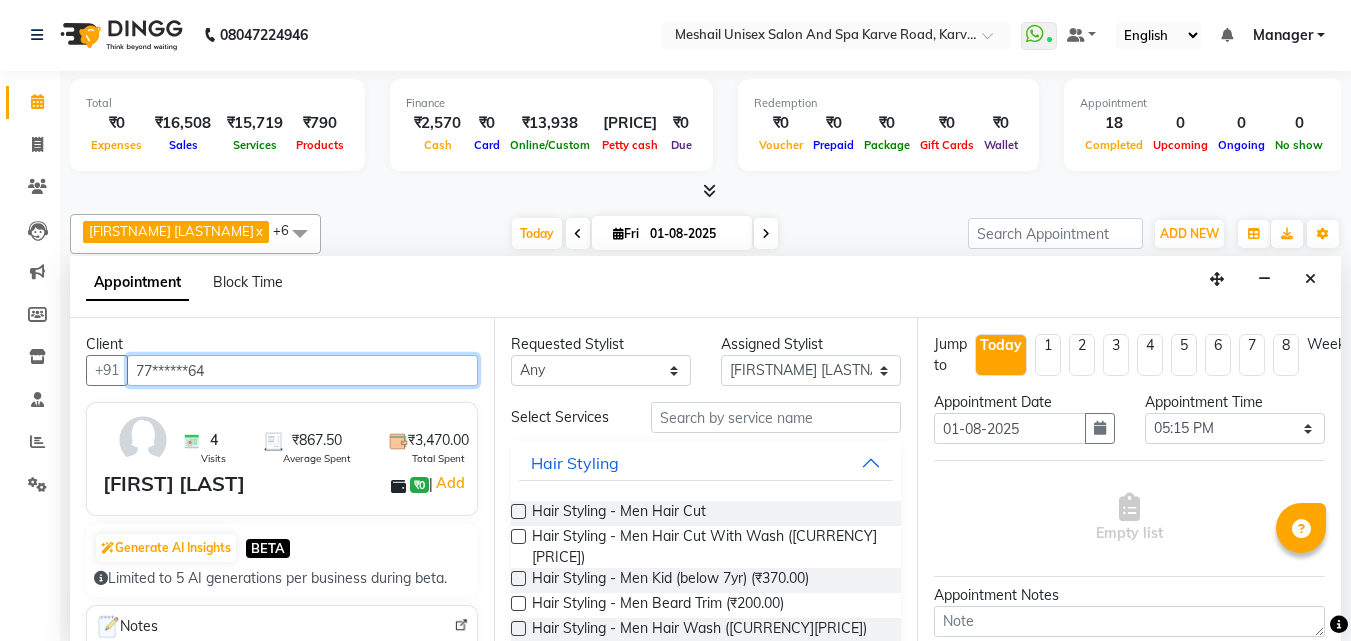 type on "77******64" 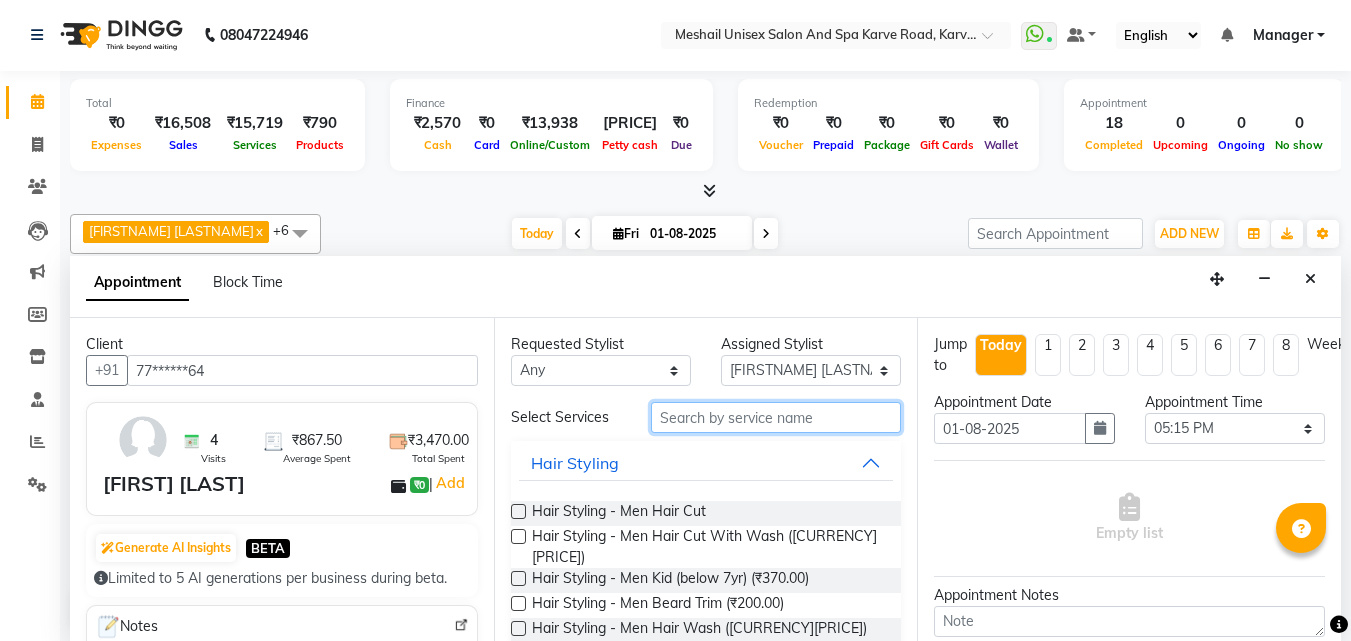 click at bounding box center (776, 417) 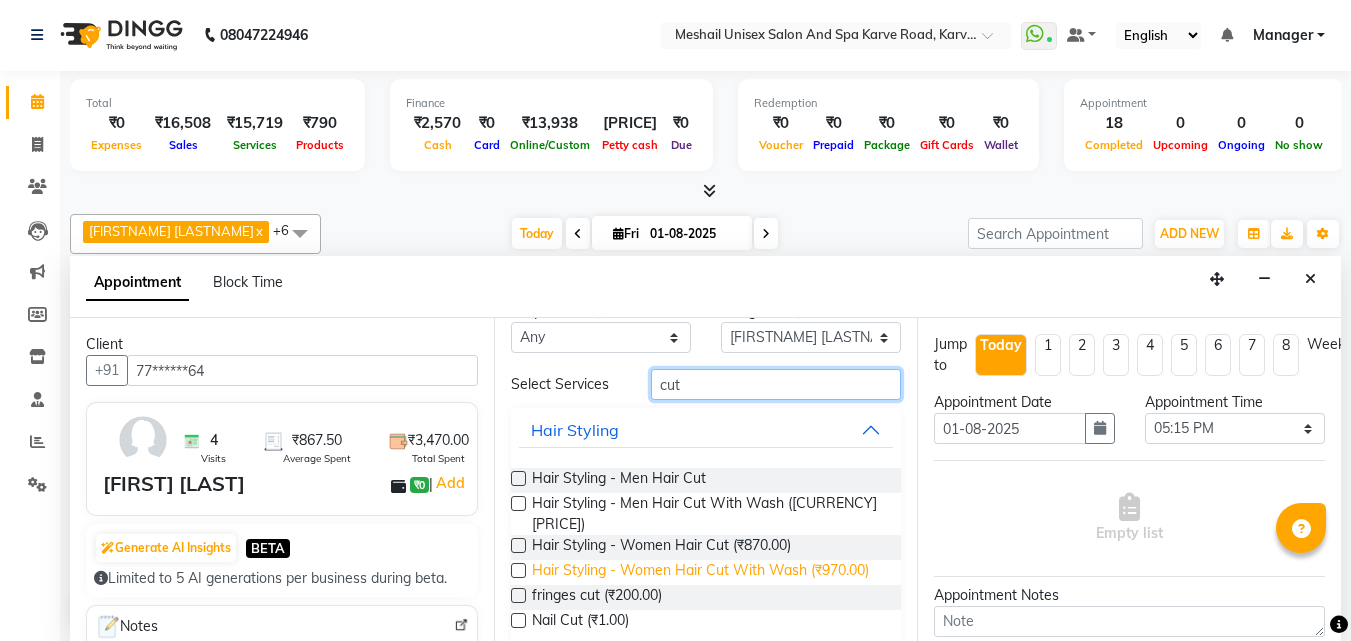 scroll, scrollTop: 59, scrollLeft: 0, axis: vertical 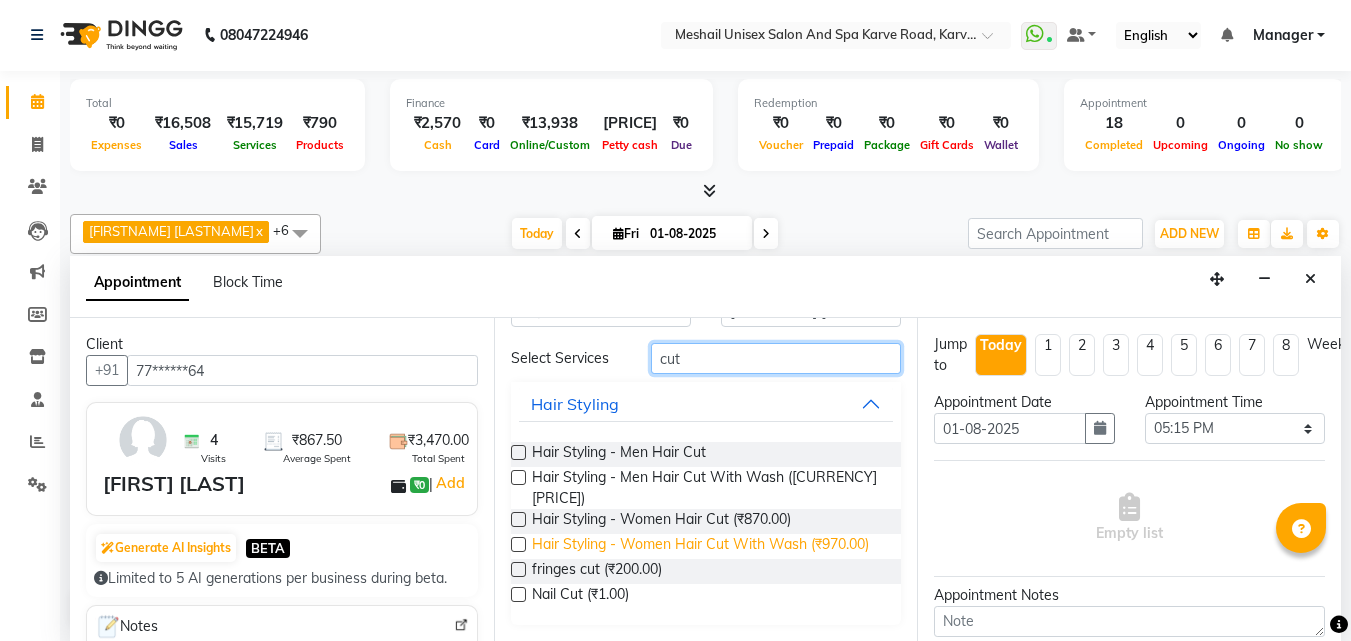 type on "cut" 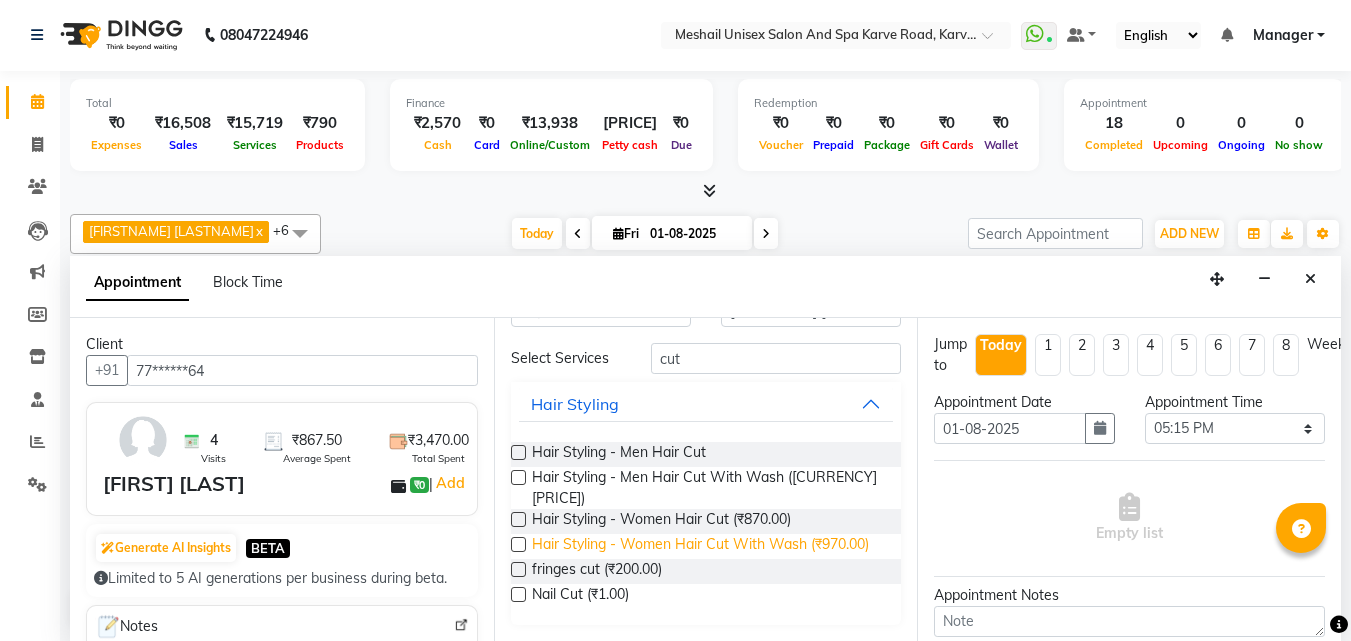 click on "Hair Styling - Women Hair Cut With Wash (₹970.00)" at bounding box center [700, 546] 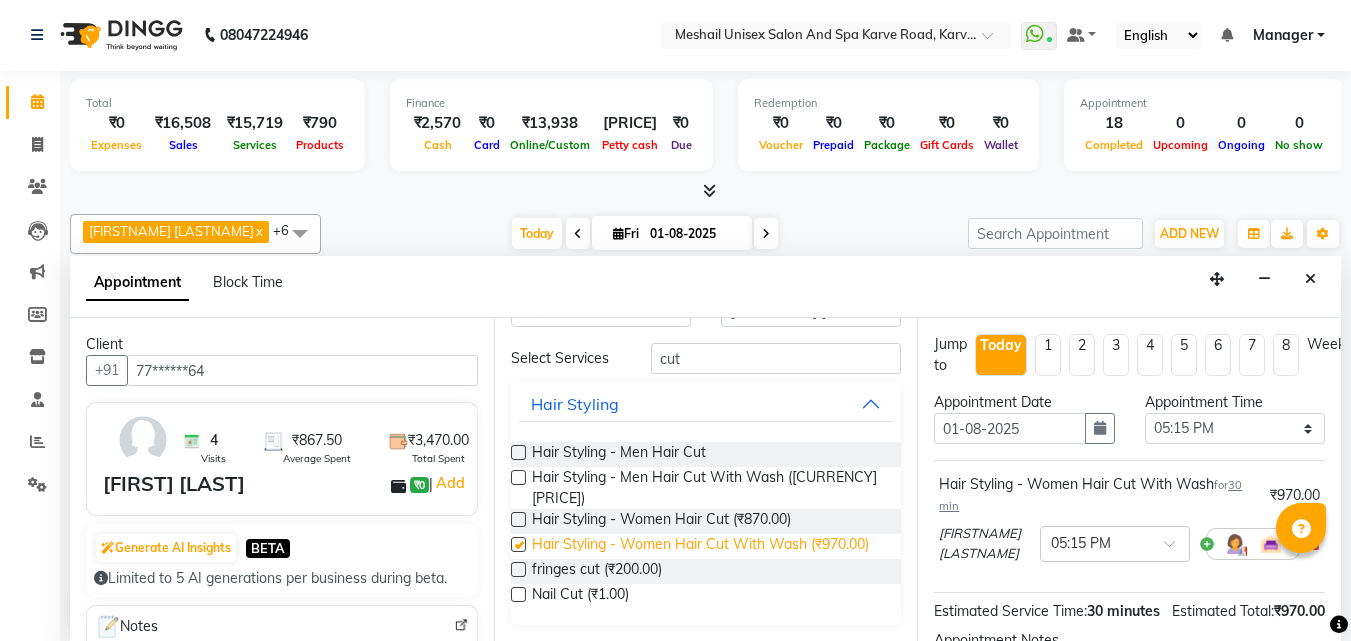checkbox on "false" 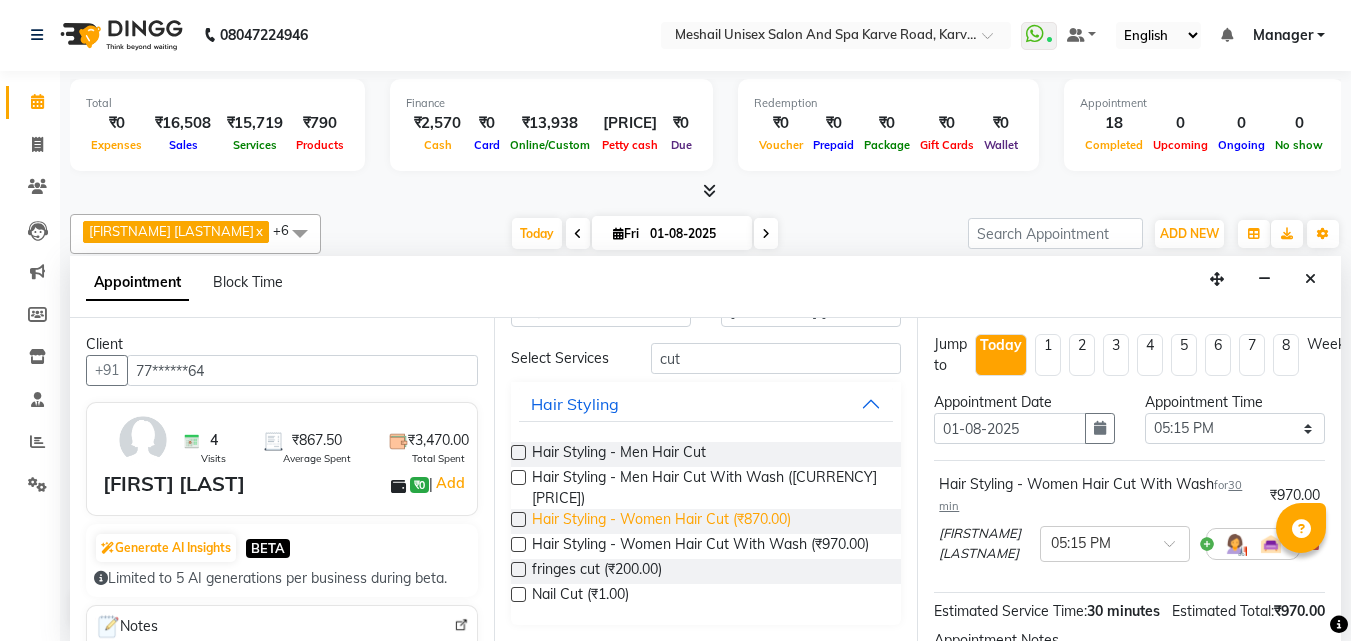 click on "Hair Styling - Women Hair Cut (₹870.00)" at bounding box center (661, 521) 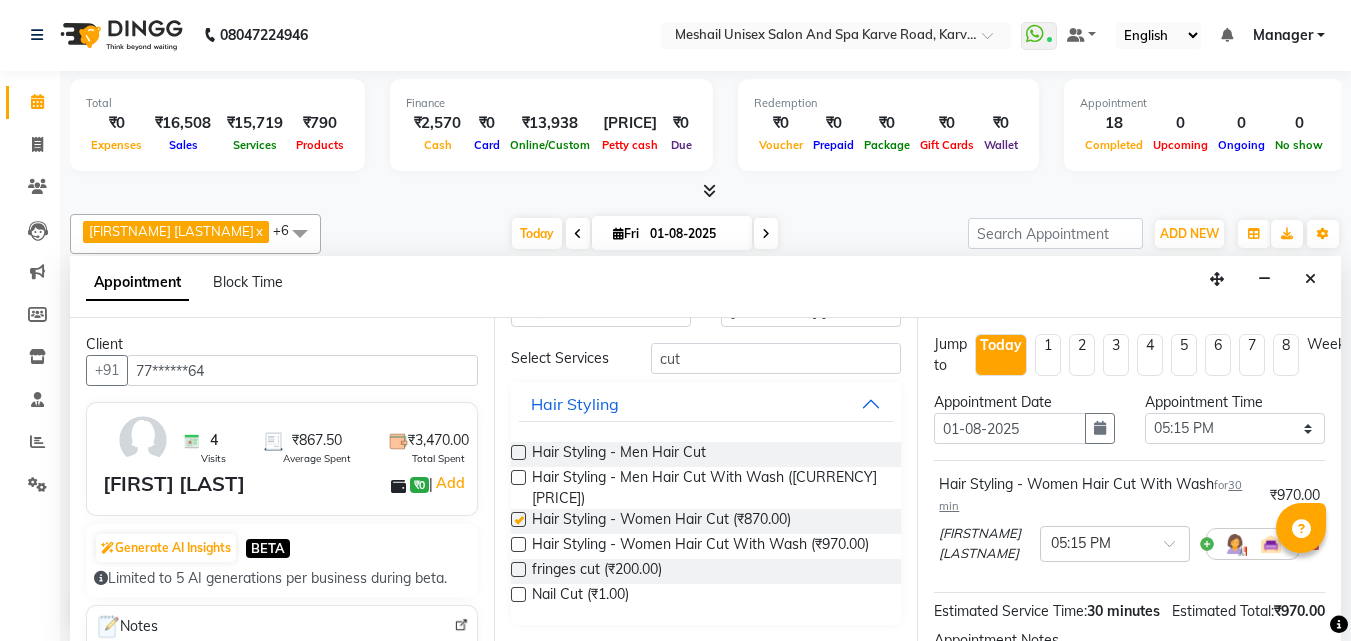 checkbox on "false" 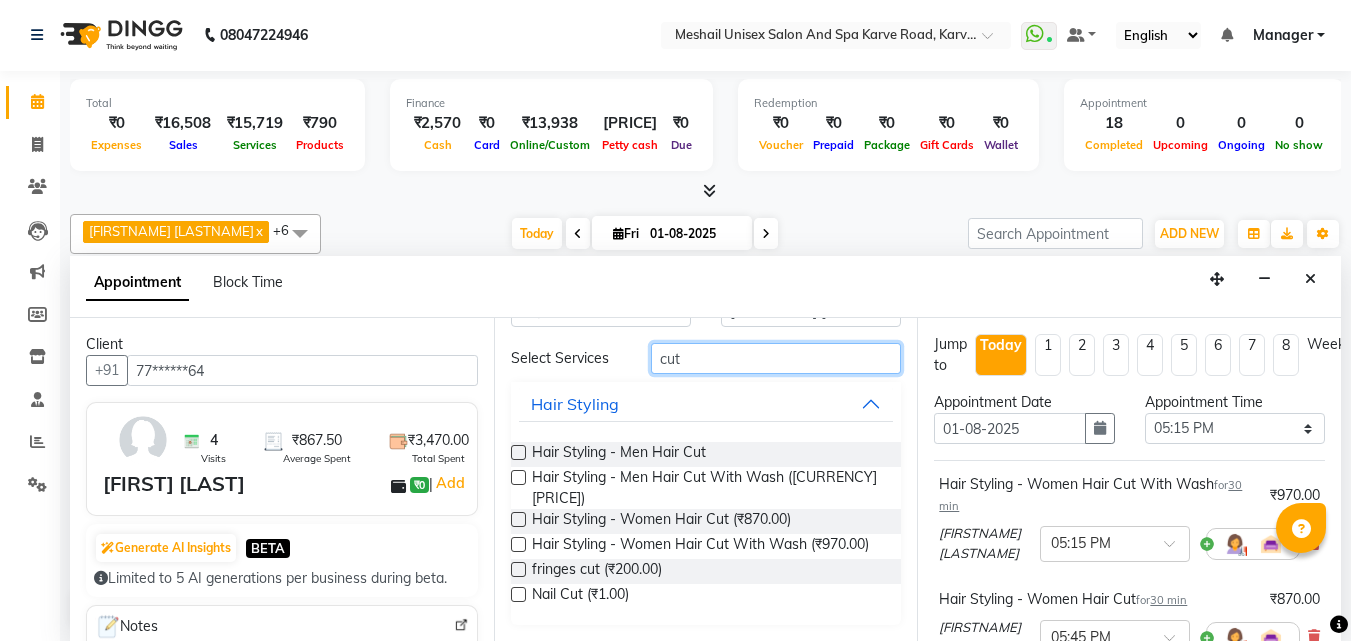 click on "cut" at bounding box center [776, 358] 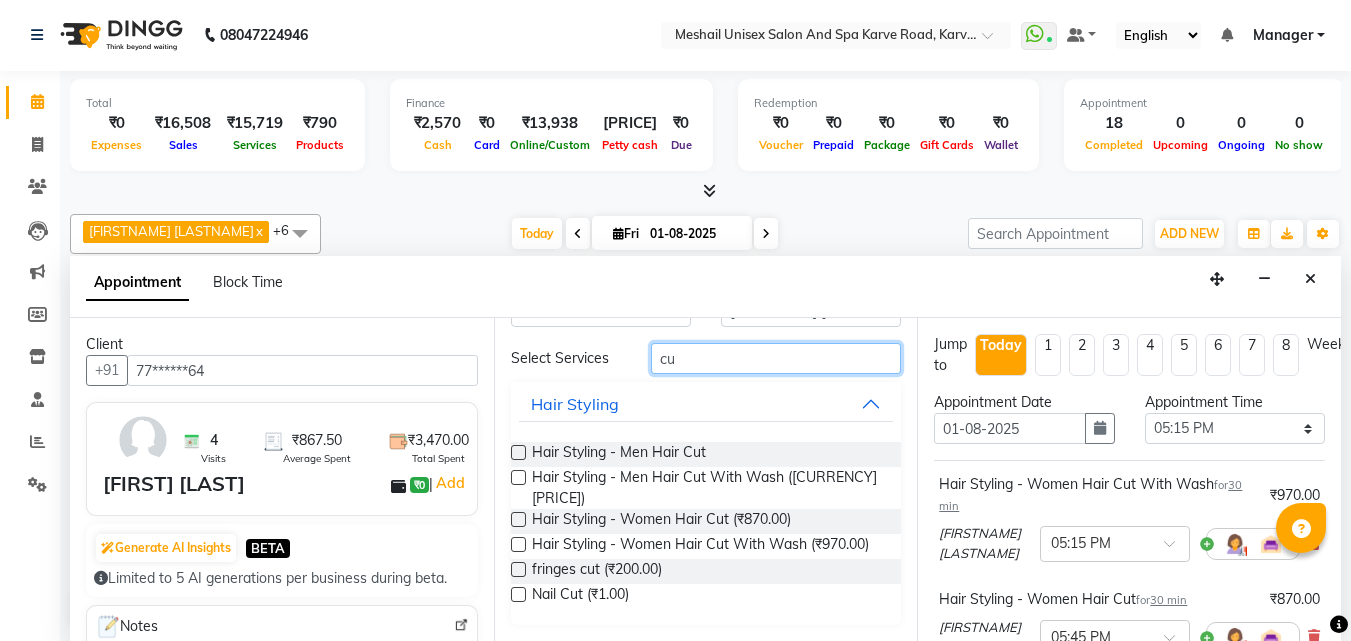 type on "c" 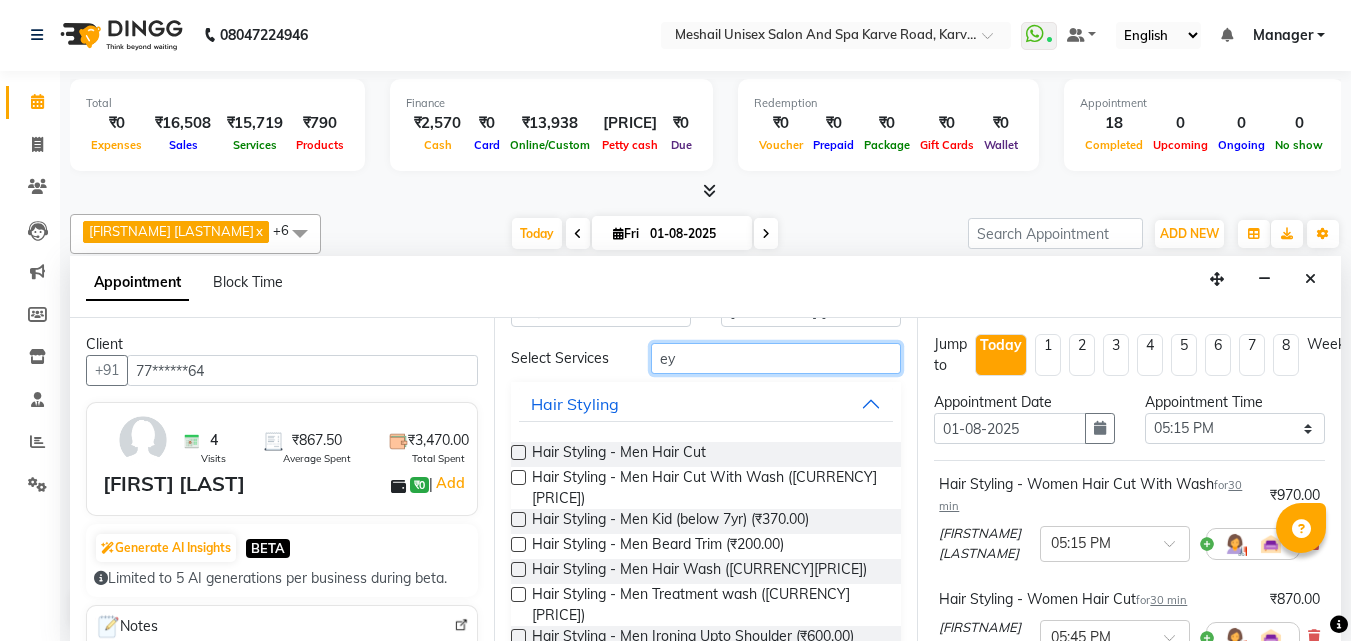scroll, scrollTop: 0, scrollLeft: 0, axis: both 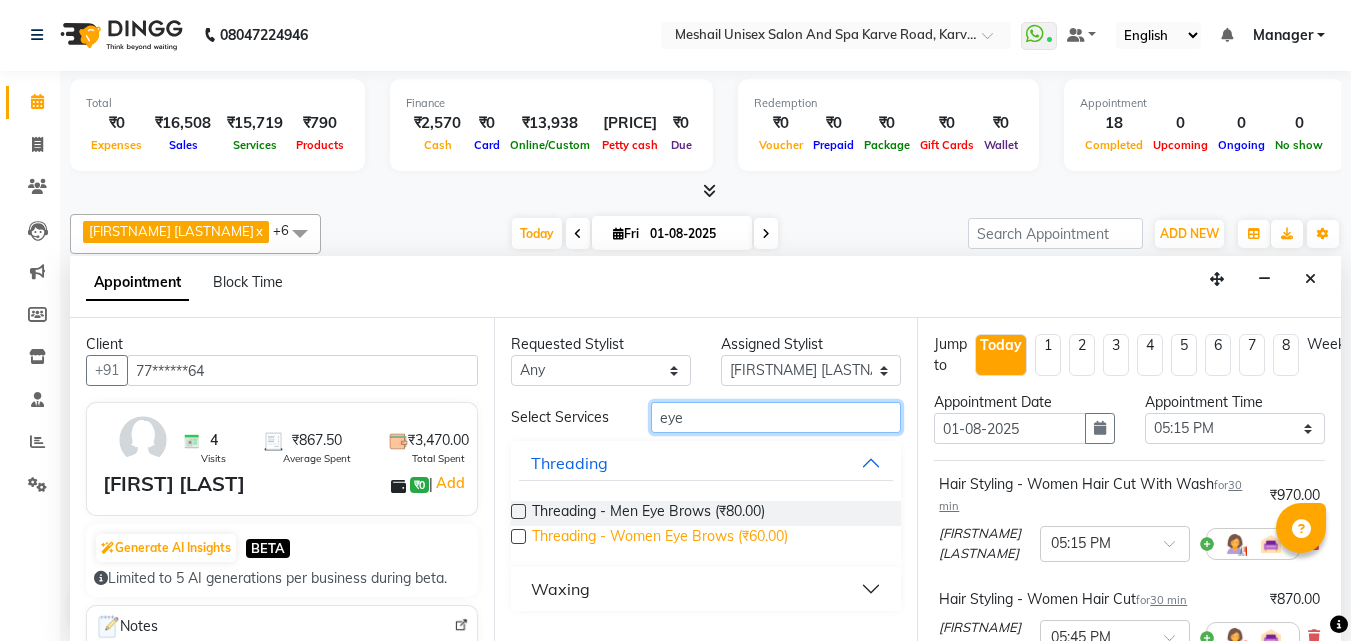 type on "eye" 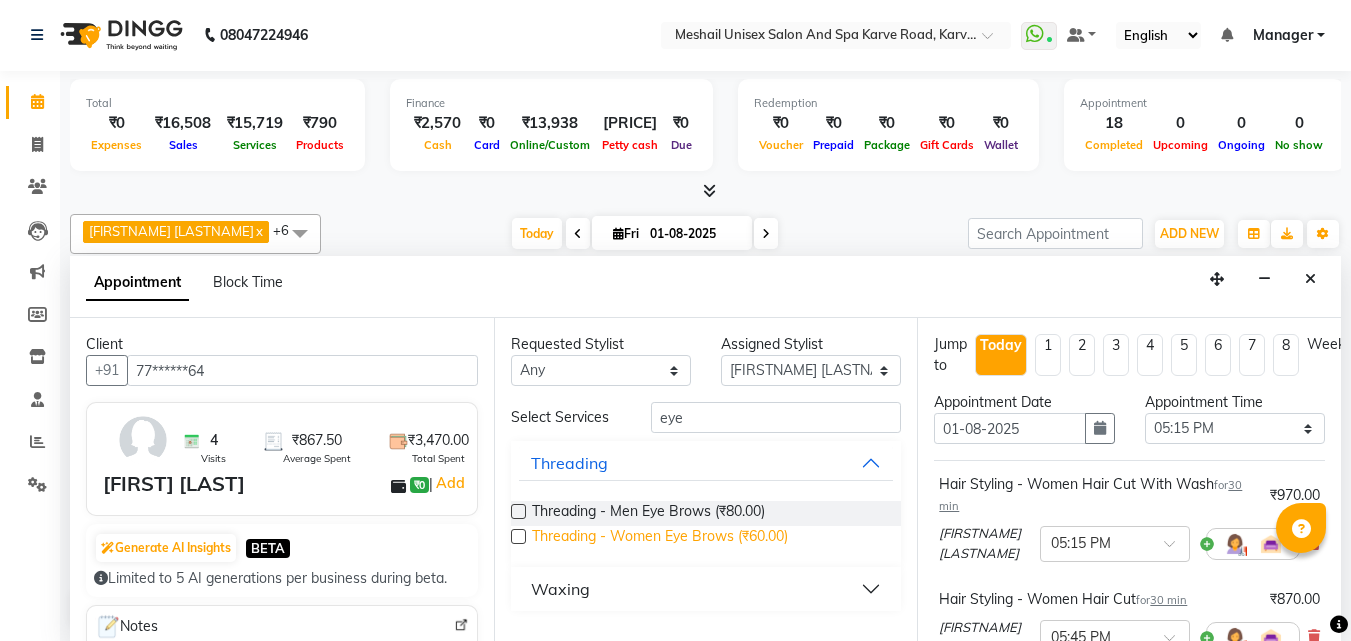 click on "Threading - Women Eye Brows (₹60.00)" at bounding box center [660, 538] 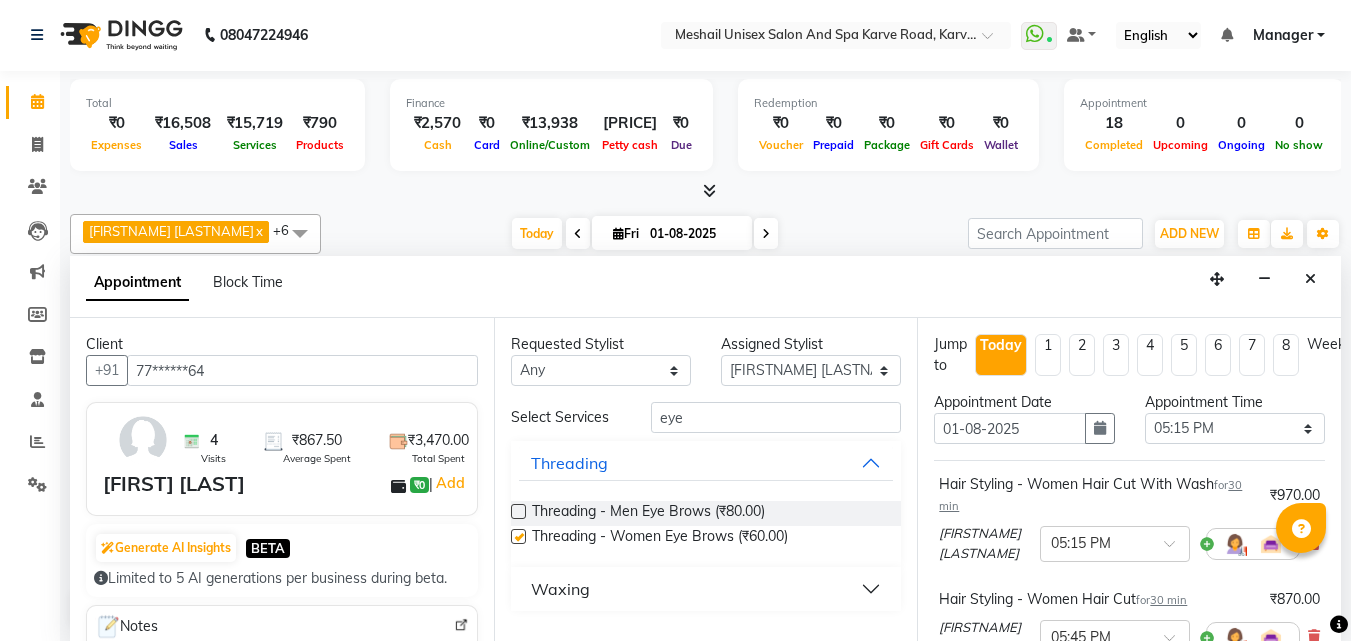 checkbox on "false" 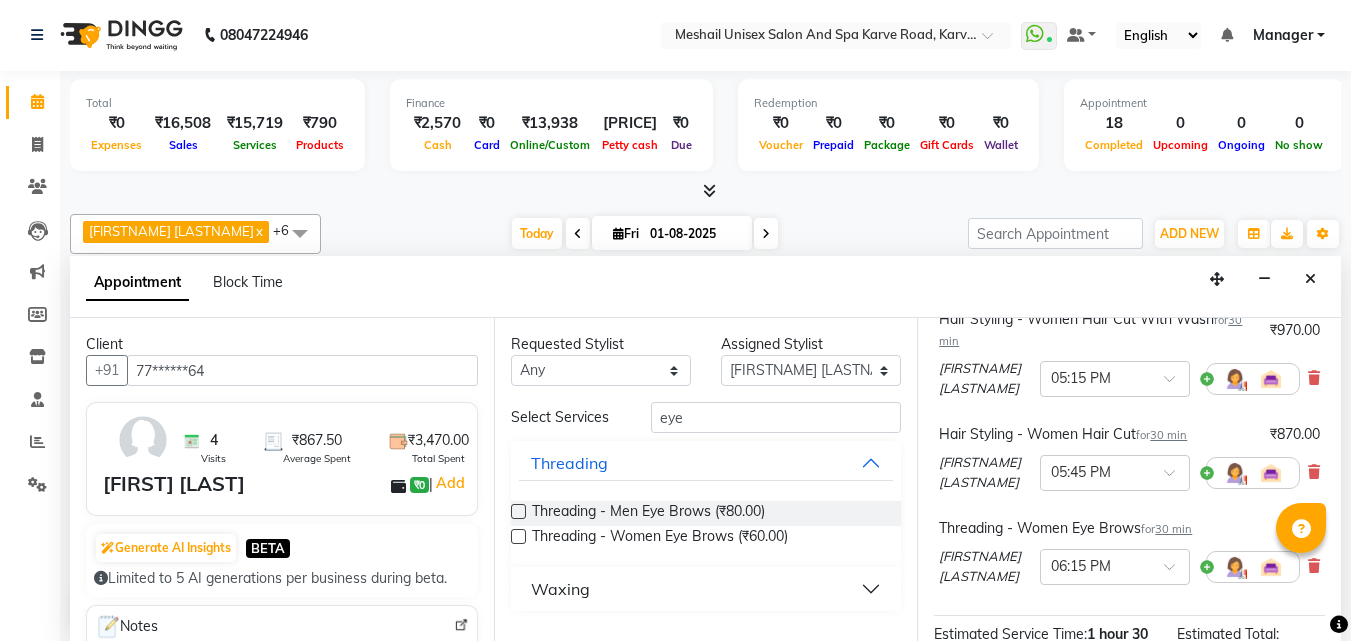scroll, scrollTop: 451, scrollLeft: 0, axis: vertical 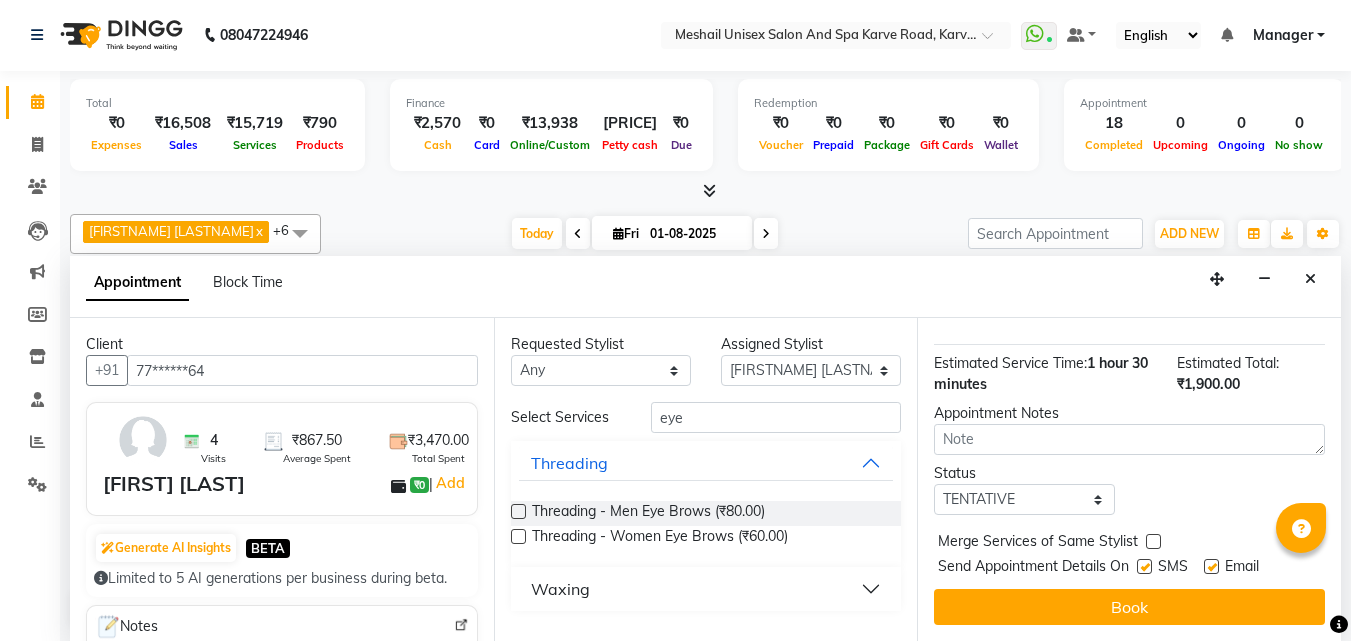 click at bounding box center [1144, 566] 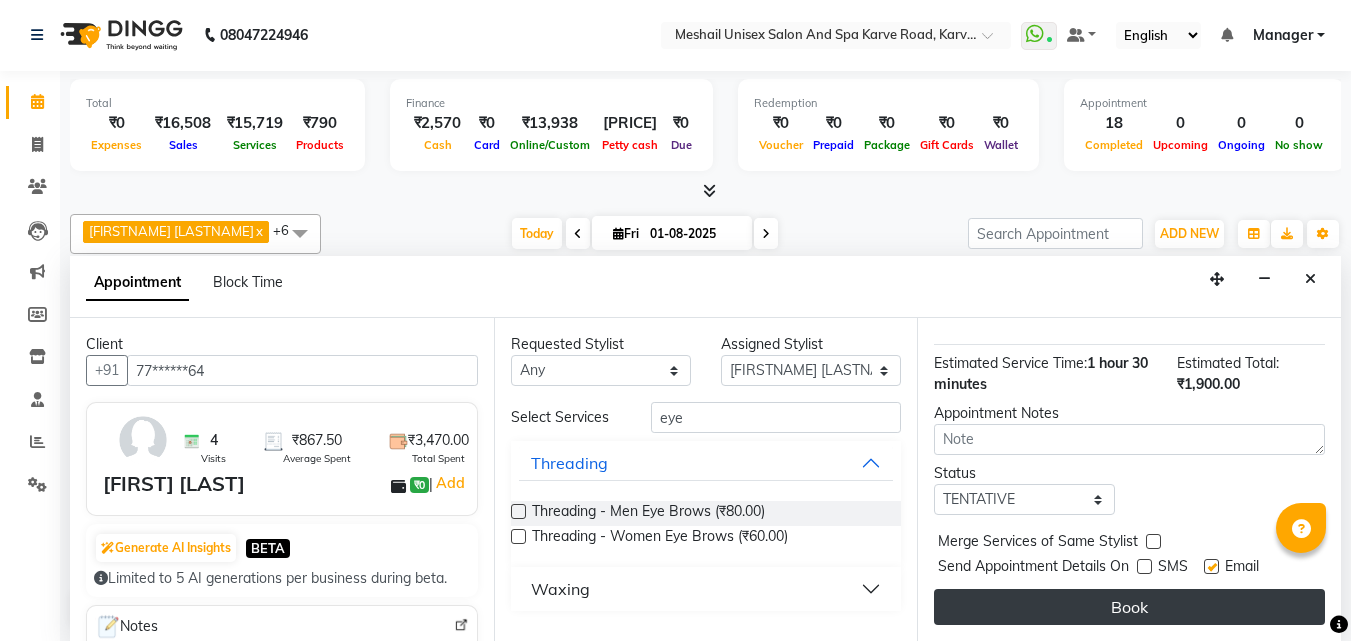 click on "Book" at bounding box center (1129, 607) 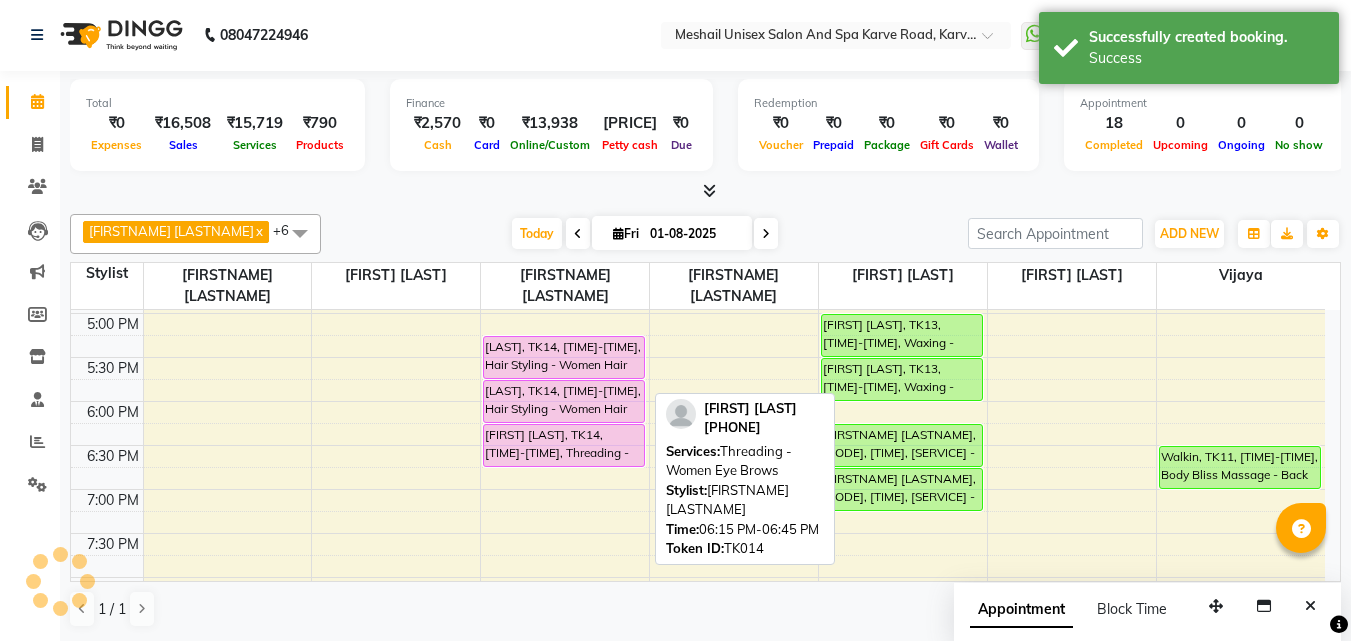 scroll, scrollTop: 0, scrollLeft: 0, axis: both 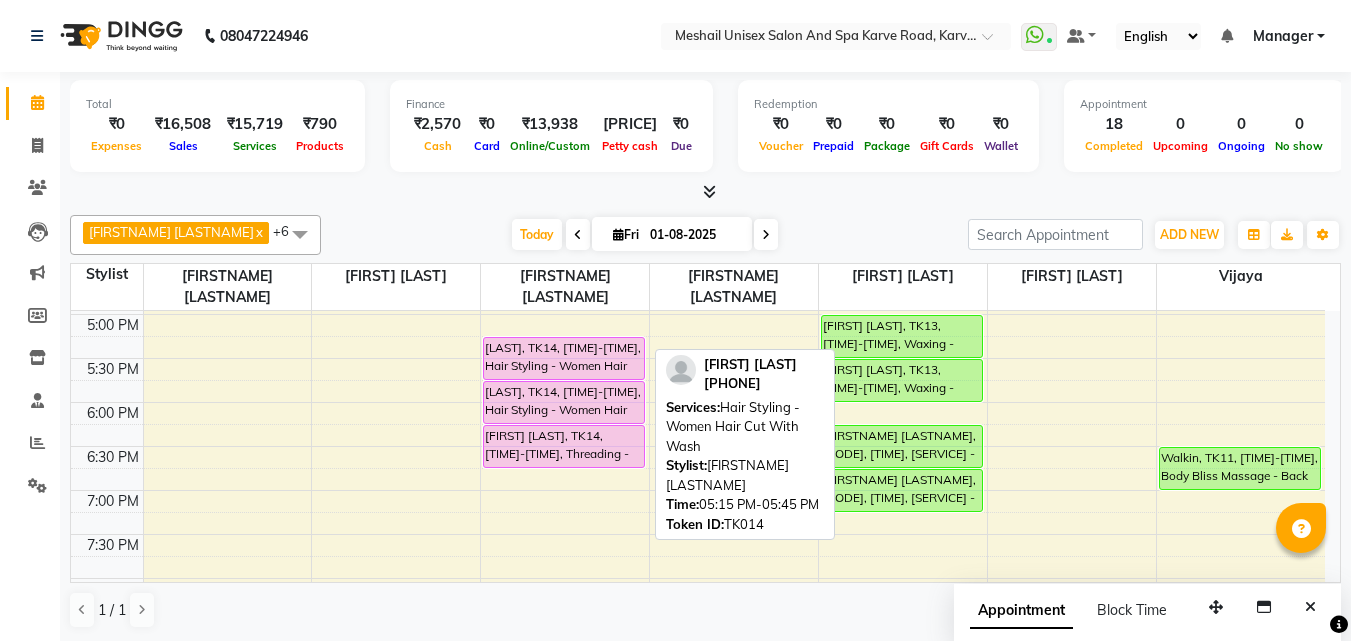 click on "[LAST], TK14, [TIME]-[TIME], Hair Styling - Women Hair Cut With Wash" at bounding box center (564, 358) 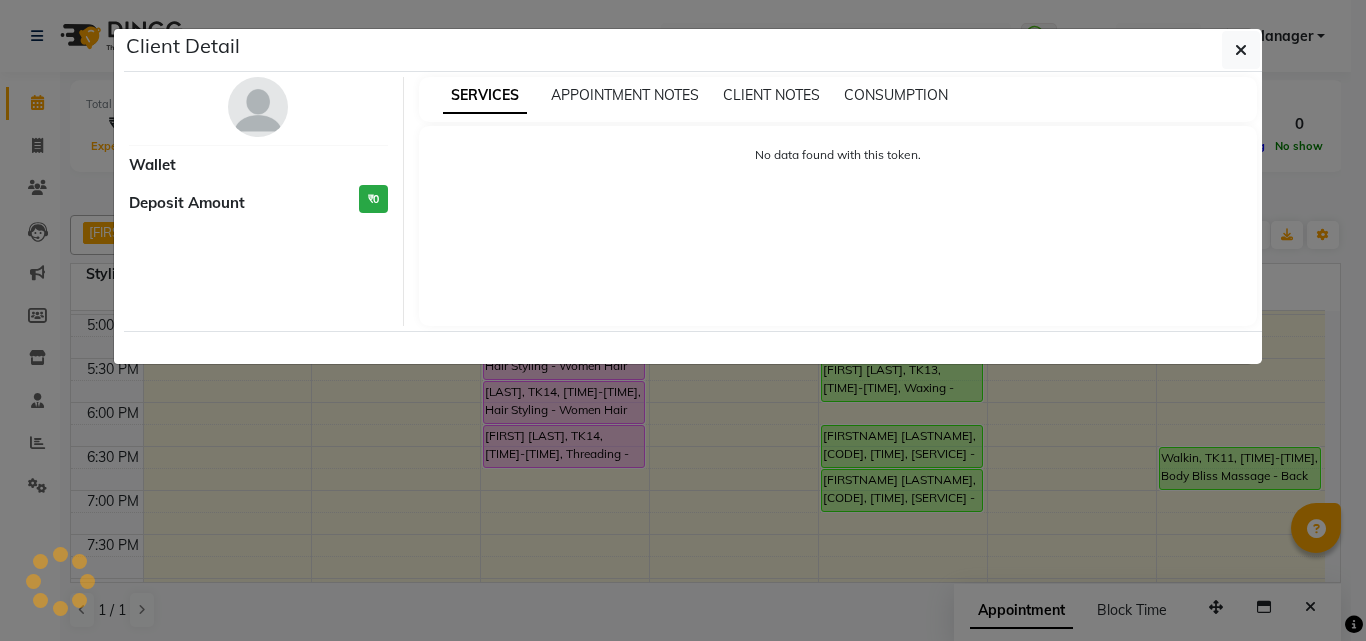 select on "7" 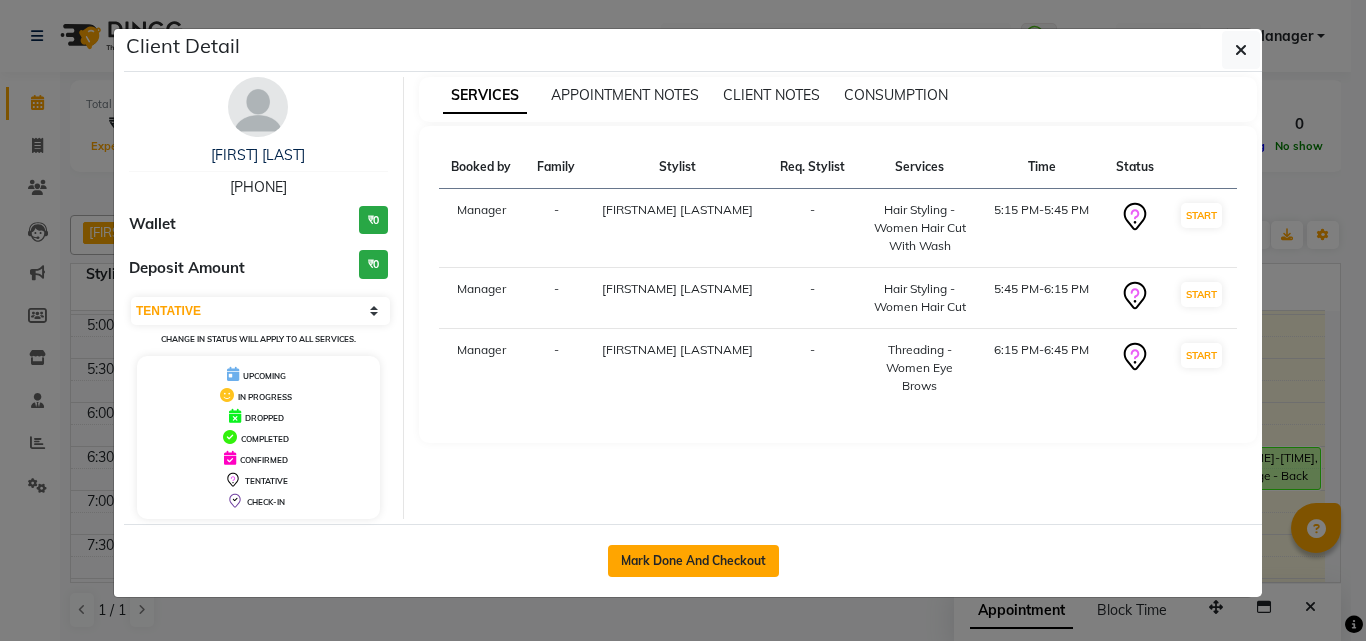 click on "Mark Done And Checkout" 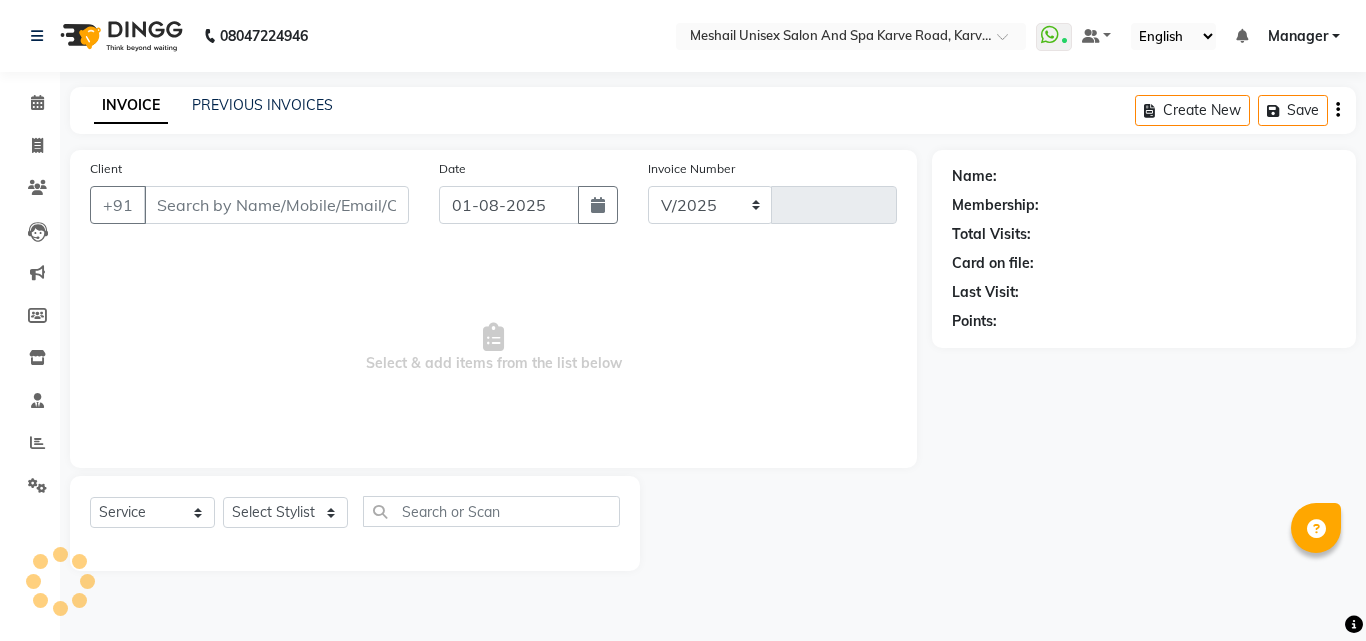 select on "6713" 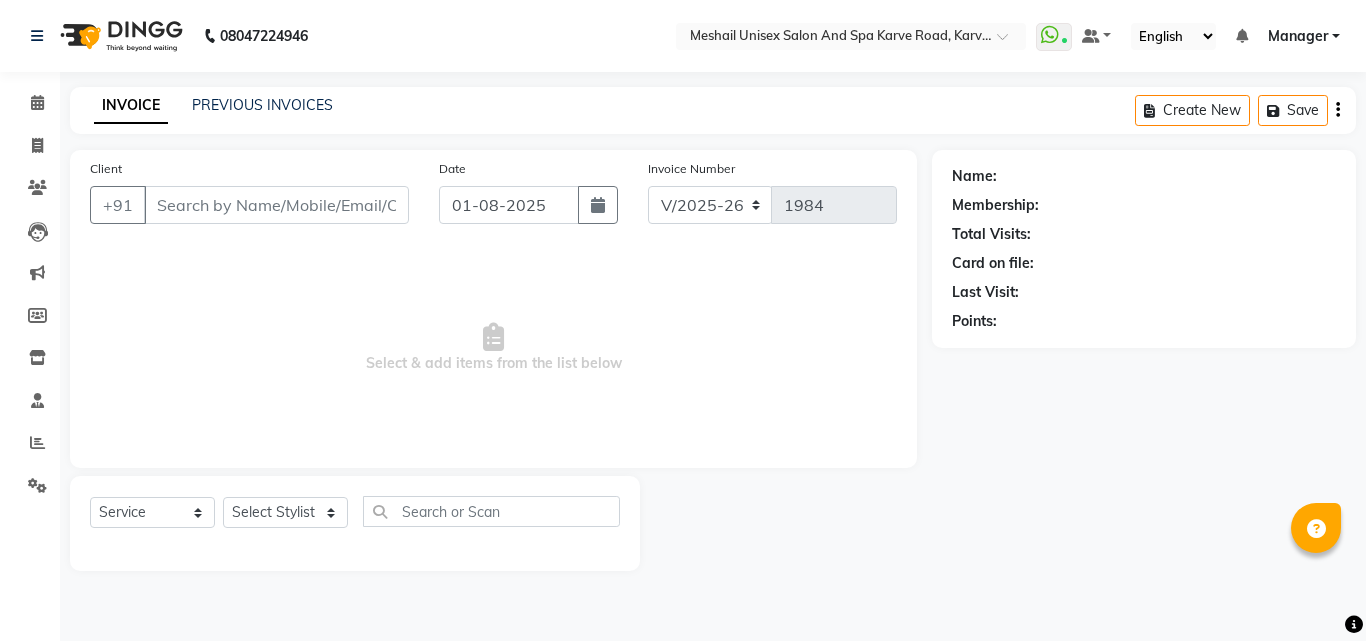 type on "77******64" 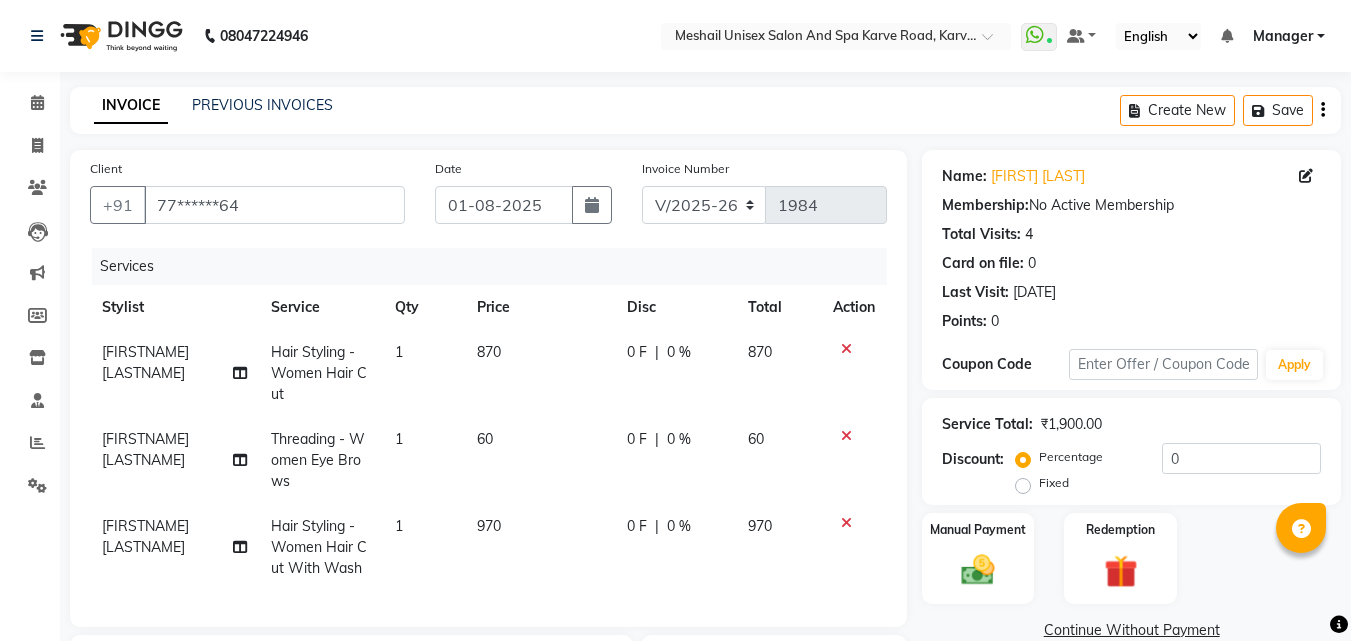 click on "60" 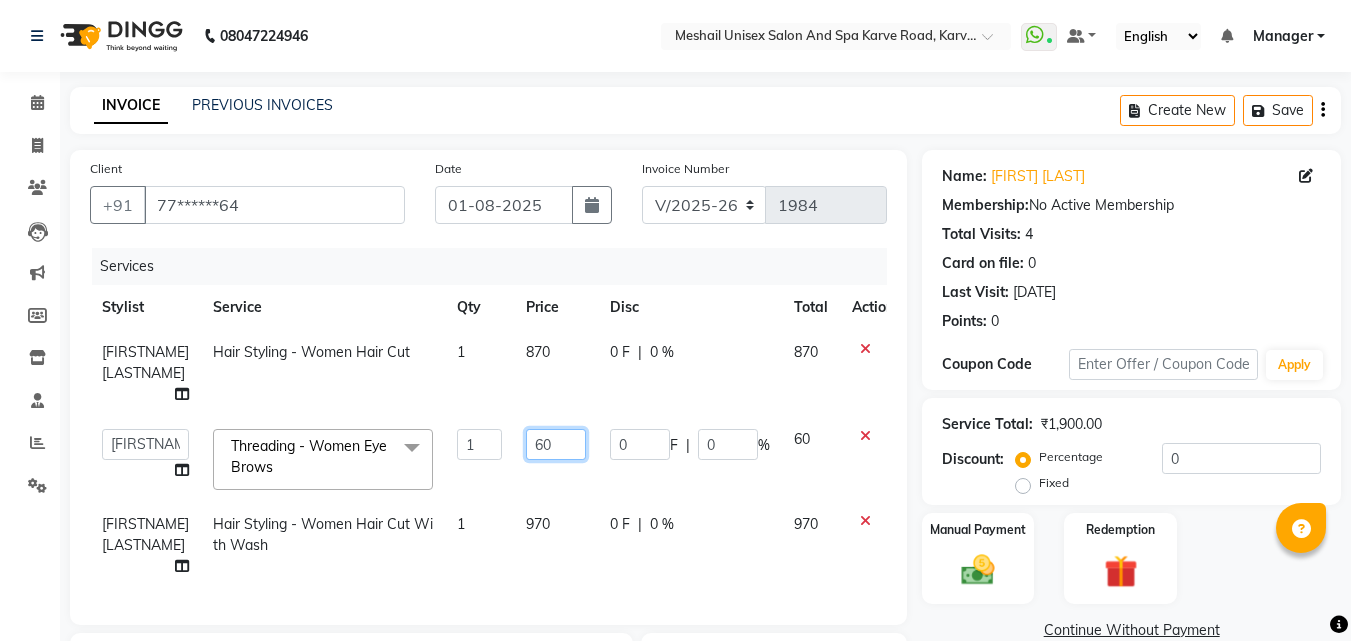 click on "60" 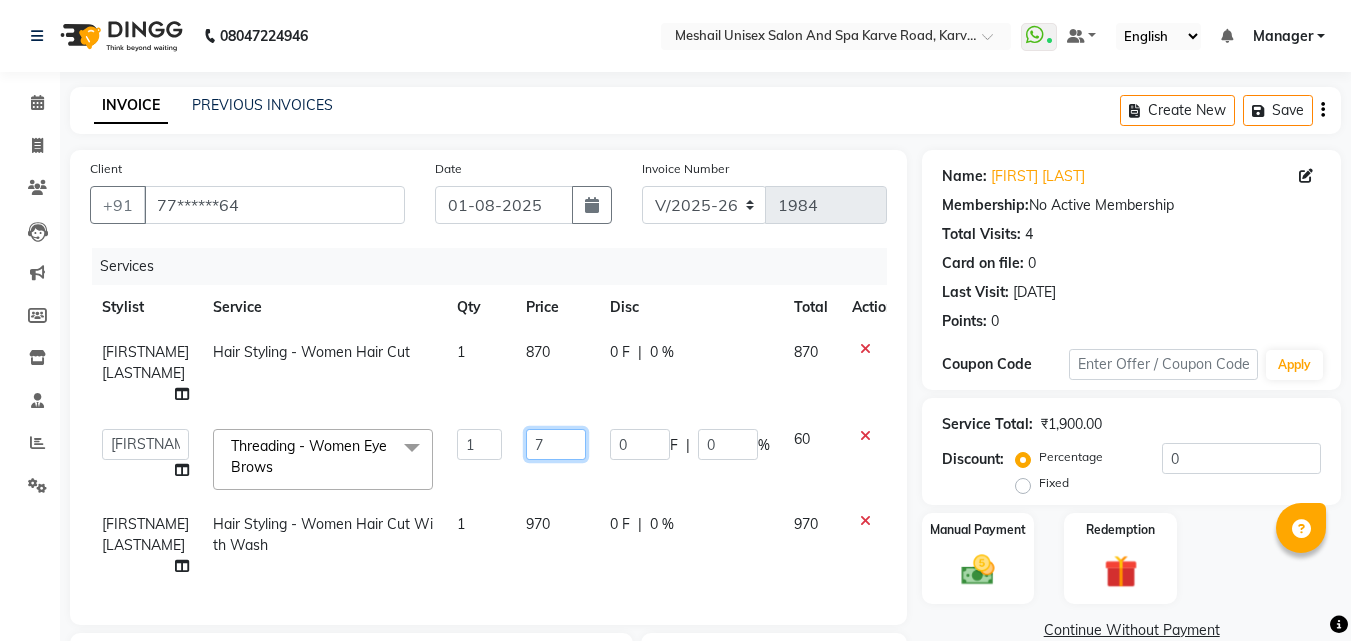 type on "70" 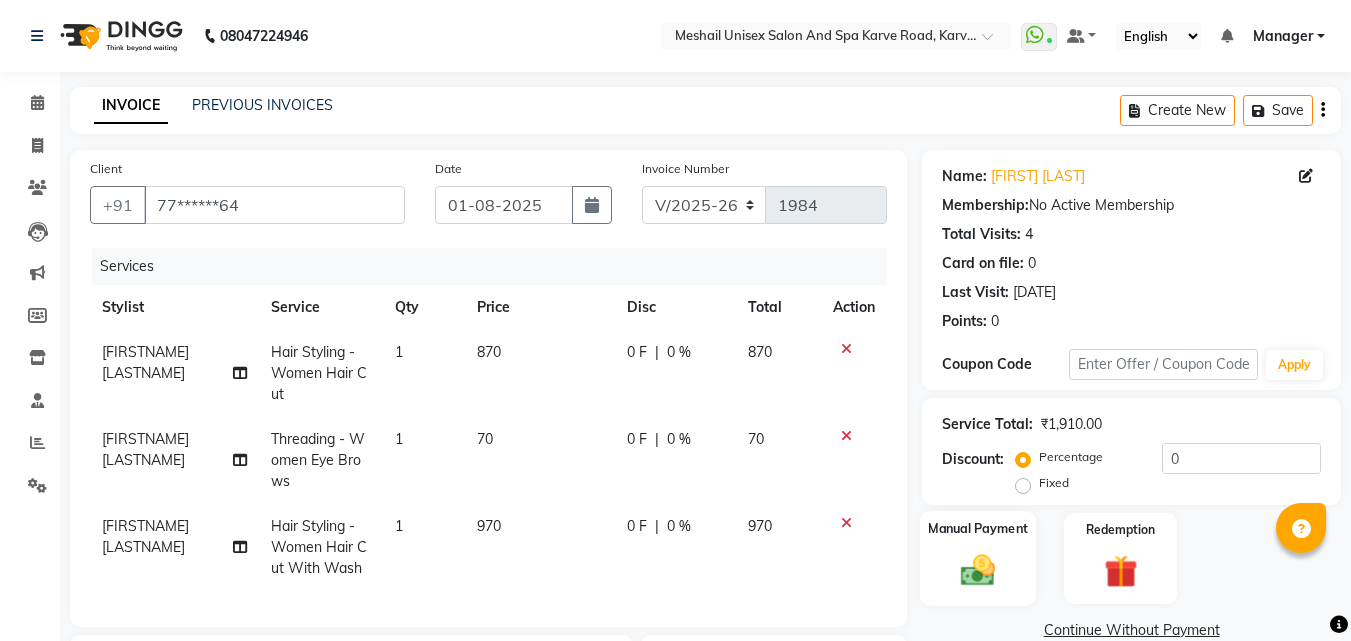 click 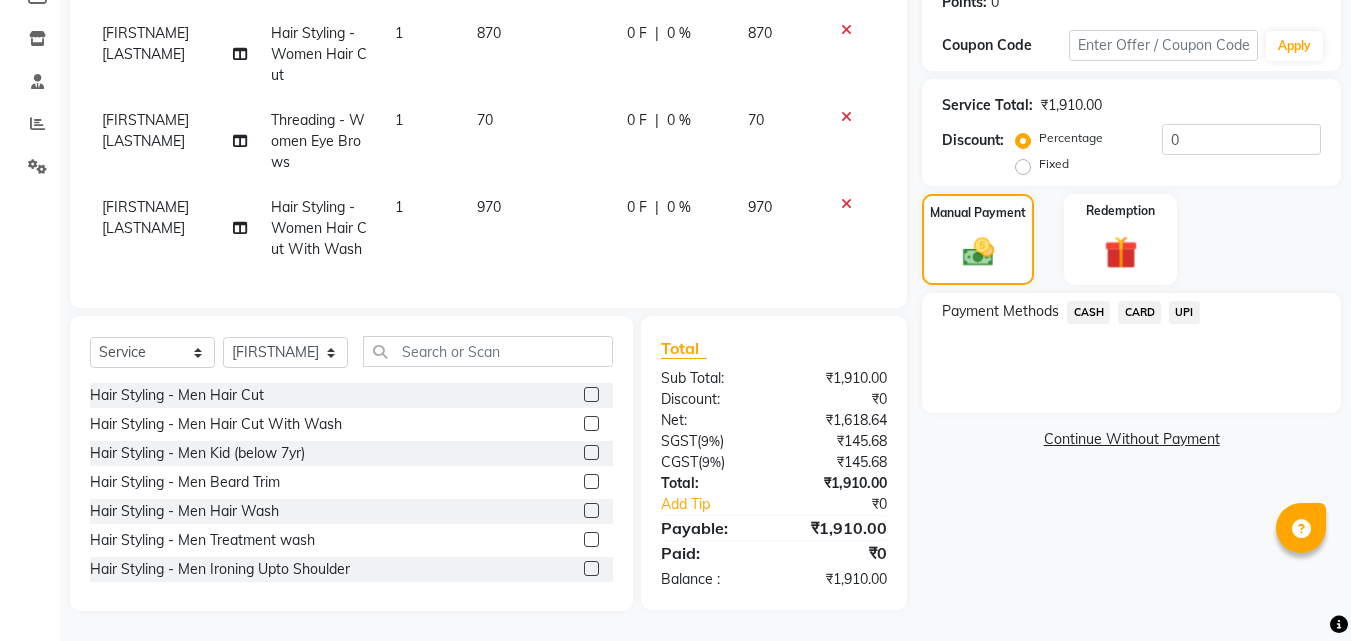click on "UPI" 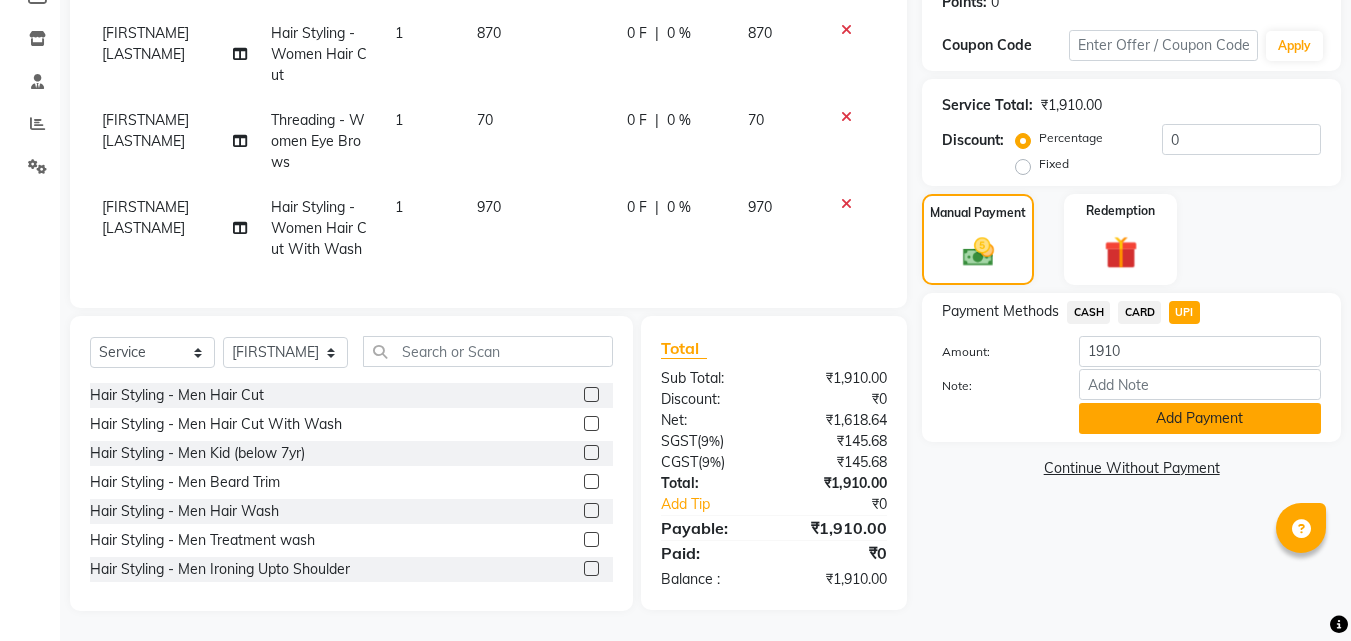 click on "Add Payment" 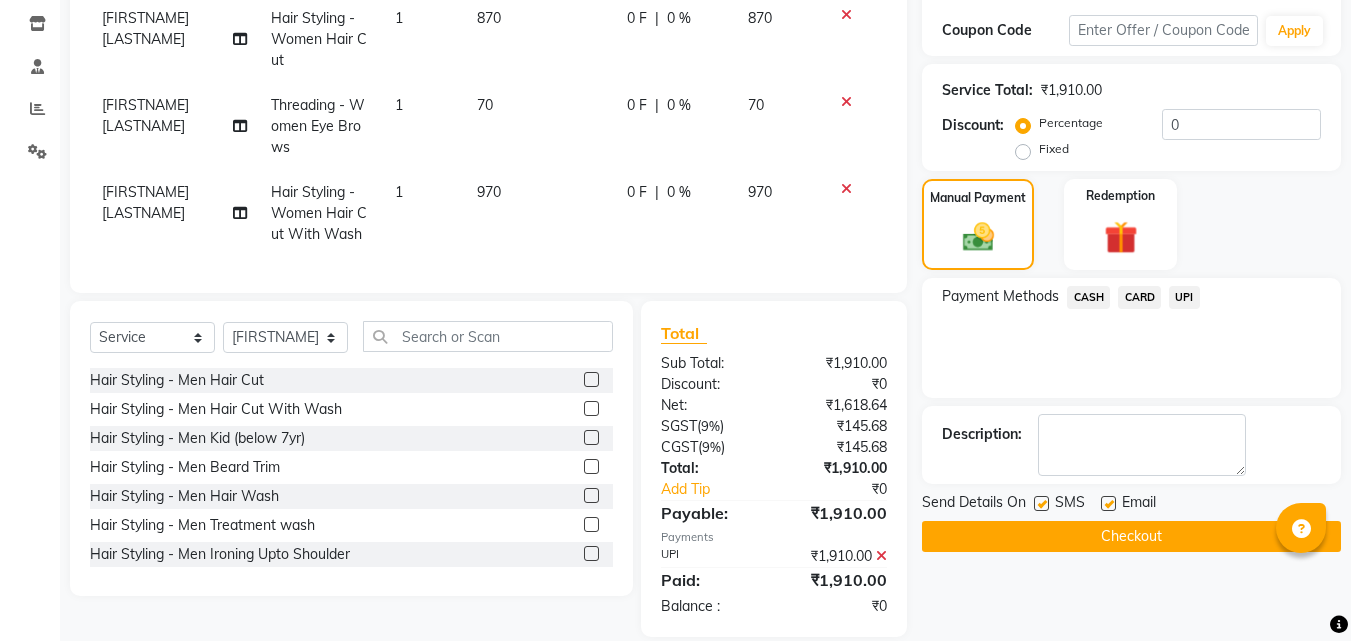 scroll, scrollTop: 375, scrollLeft: 0, axis: vertical 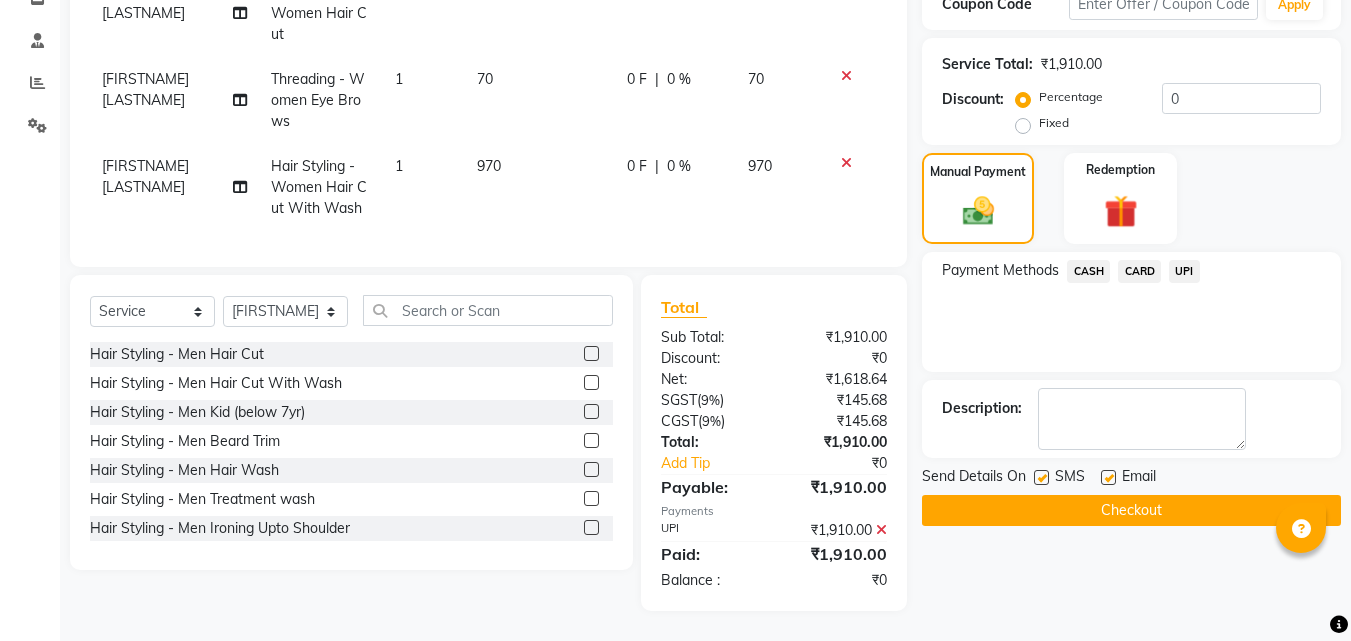 click 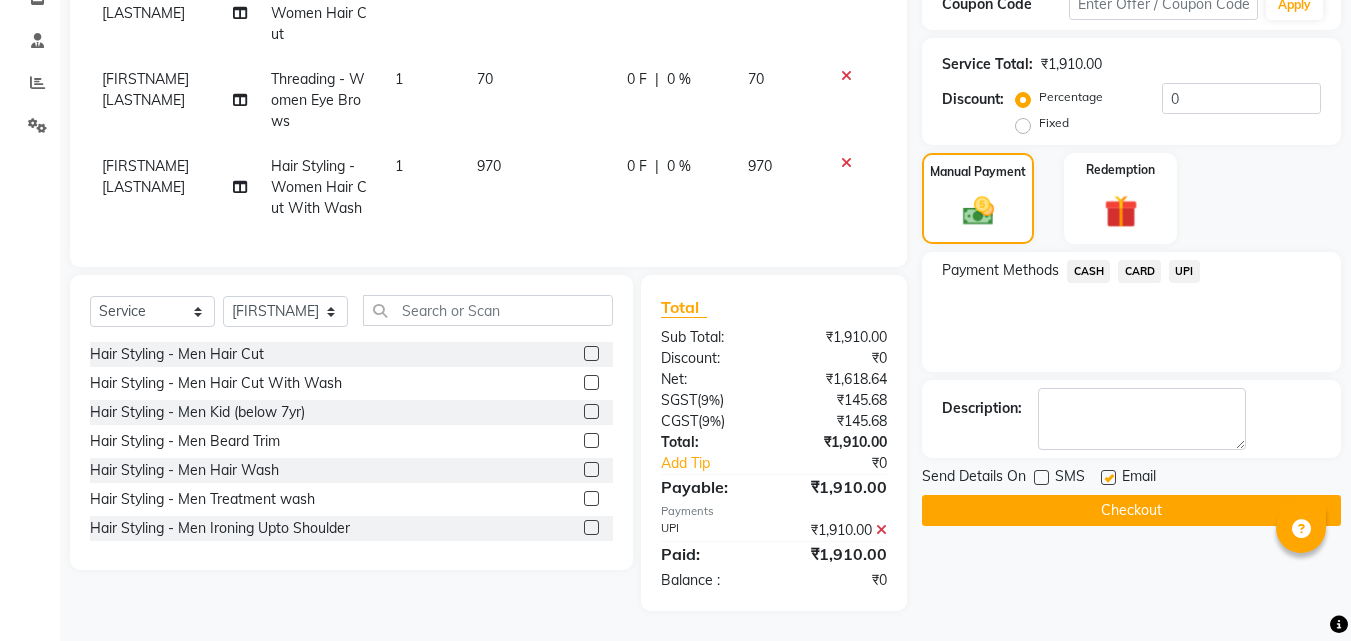 click on "Checkout" 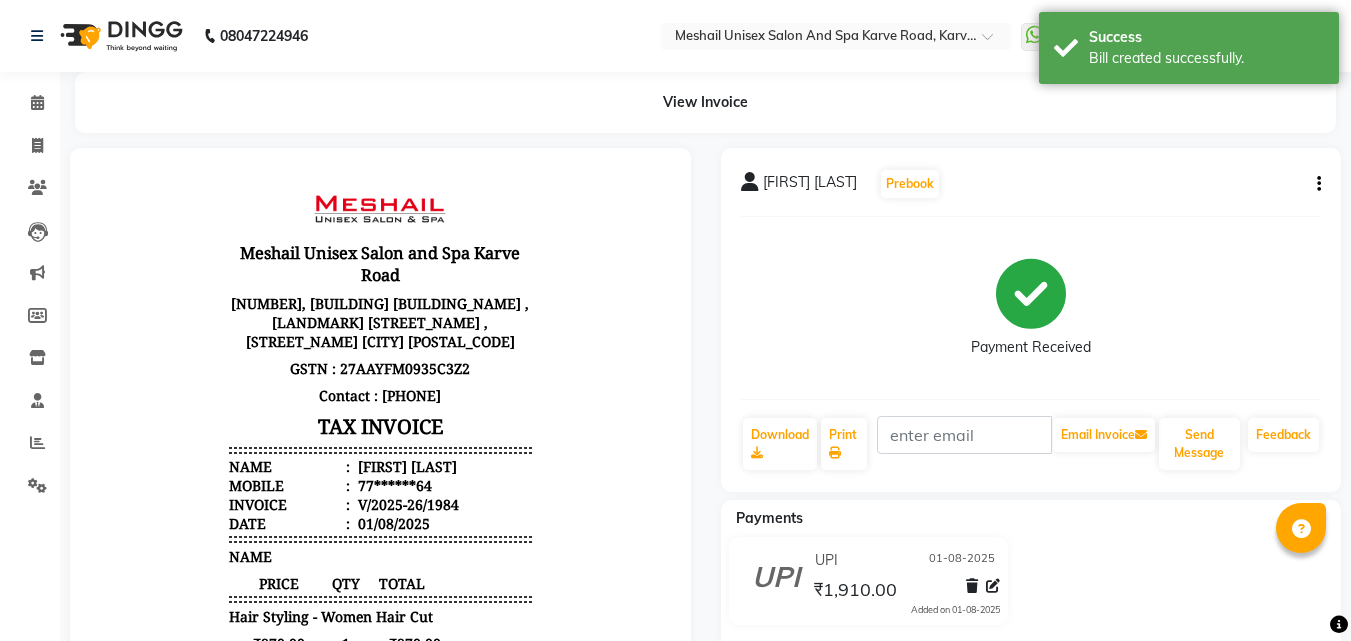 scroll, scrollTop: 0, scrollLeft: 0, axis: both 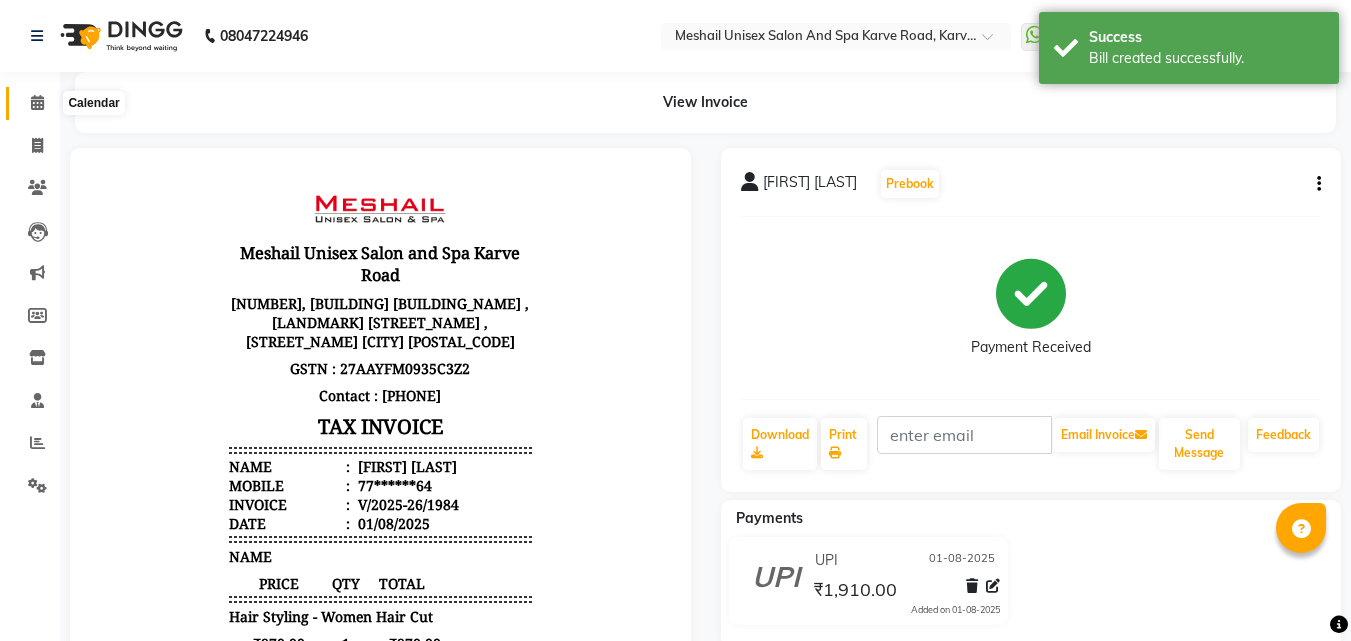 click 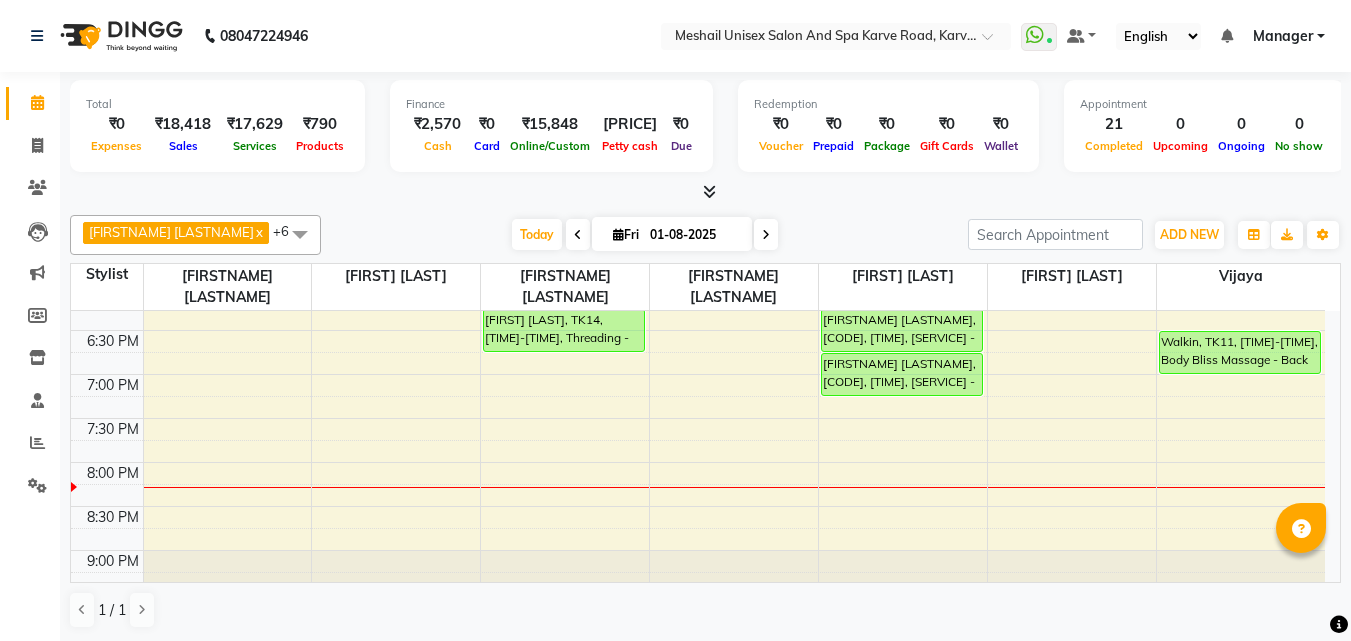 scroll, scrollTop: 851, scrollLeft: 0, axis: vertical 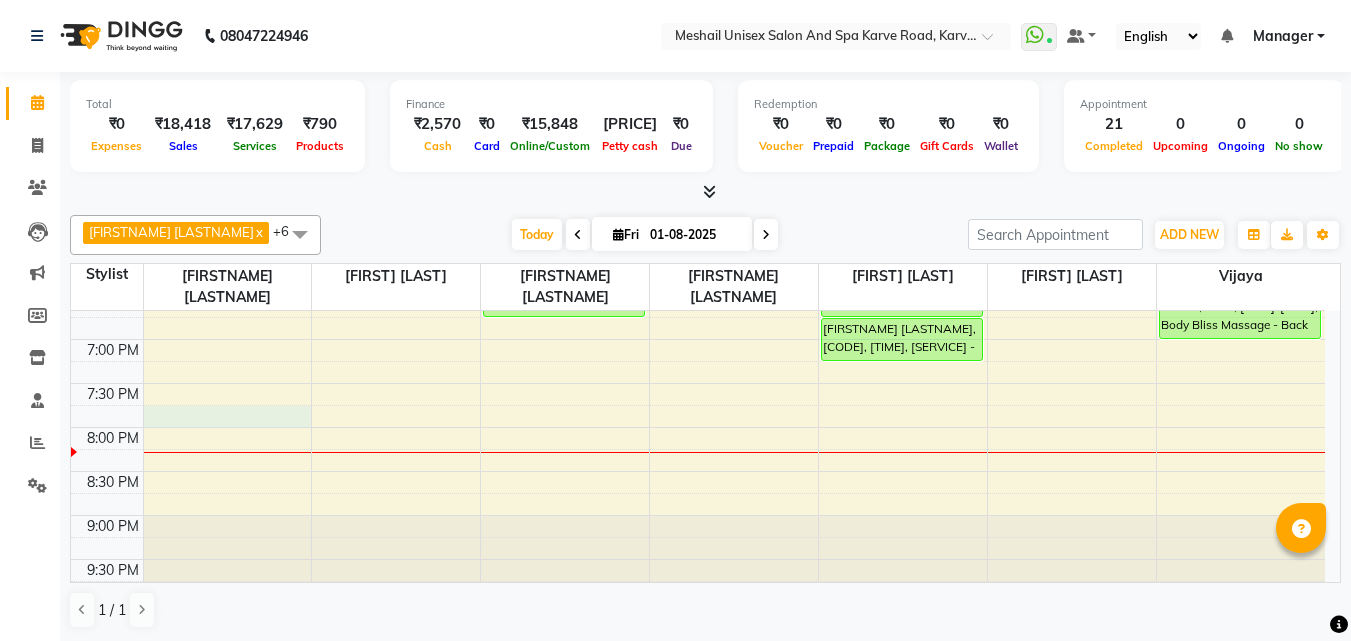 click on "[TIME] [TIME] [TIME] [TIME] [TIME] [TIME] [TIME] [TIME] [TIME] [TIME] [TIME] [TIME] [TIME] [TIME] [TIME] [TIME] [TIME] [TIME] [TIME] [TIME] [TIME] [TIME] [TIME] [TIME] [TIME] [TIME]    [FIRST] [LAST], TK04, [TIME]-[TIME], Hair Styling - Men Hair Cut,Hair Styling - Men Beard Trim    [FIRST] [LAST], TK03, [TIME]-[TIME], Hair Styling - Women Treatment wash    [FIRST] [LAST], TK08, [TIME]-[TIME], Hair Styling - Men Beard Trim    [FIRST] [LAST], TK14, [TIME]-[TIME], Hair Styling - Women Hair Cut With Wash    [FIRST] [LAST], TK14, [TIME]-[TIME], Hair Styling - Women Hair Cut    [FIRST] [LAST], TK14, [TIME]-[TIME], Threading - Women Eye Brows    [FIRST], TK01, [TIME]-[TIME], Hair Styling - Men Hair Cut    [FIRST], TK07, [TIME]-[TIME], Hair Styling - Men Hair Cut    [FIRST] [LAST], TK09, [TIME]-[TIME], Hair Styling - Women Hair Cut       [FIRST] [LAST], TK06, [TIME]-[TIME], Threading - Women Eye Brows" at bounding box center [698, 31] 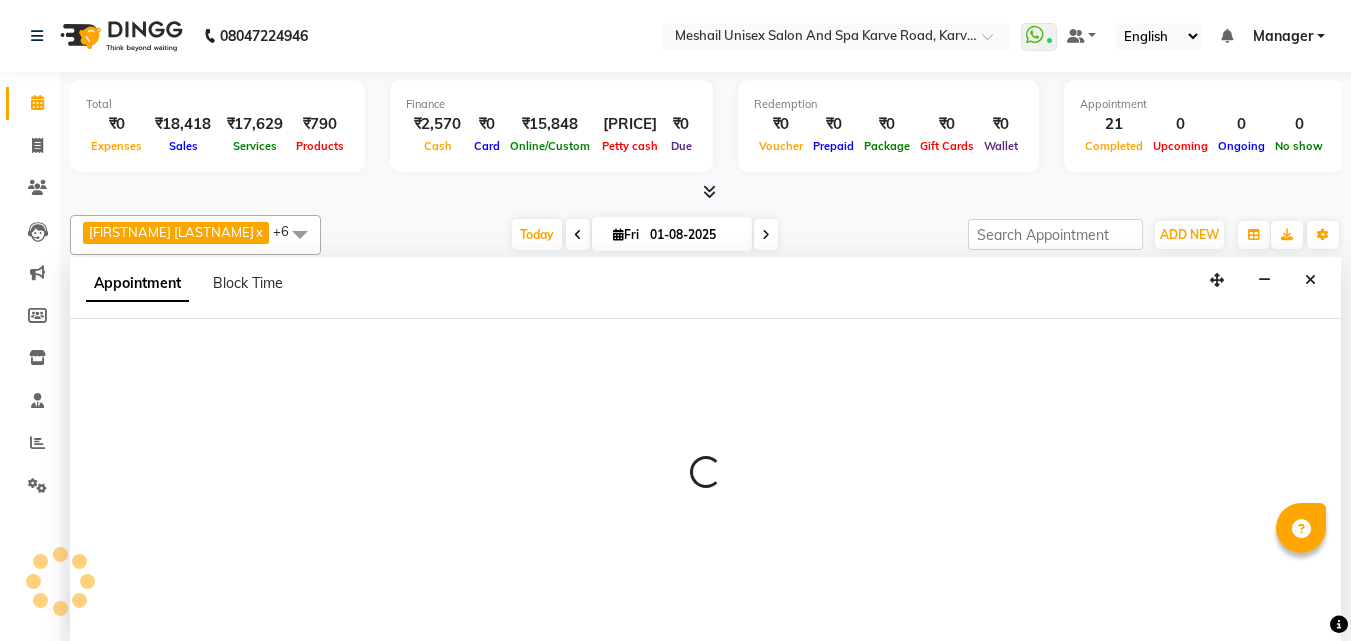 select on "52966" 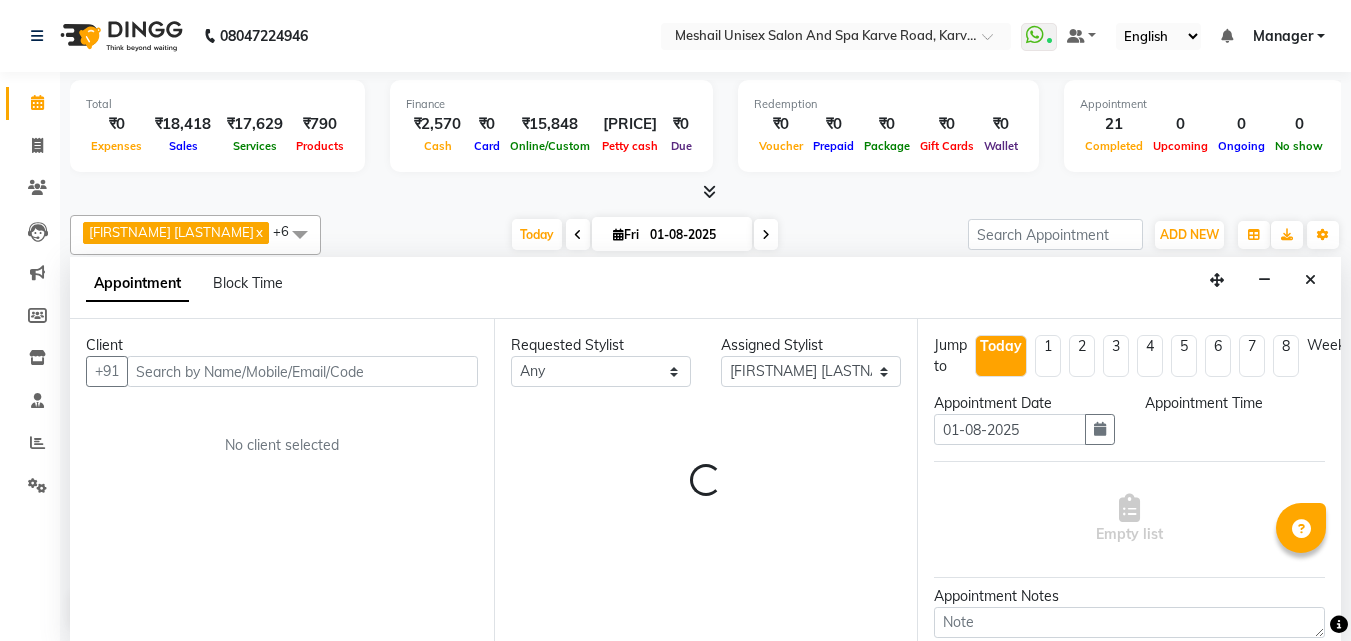 scroll, scrollTop: 1, scrollLeft: 0, axis: vertical 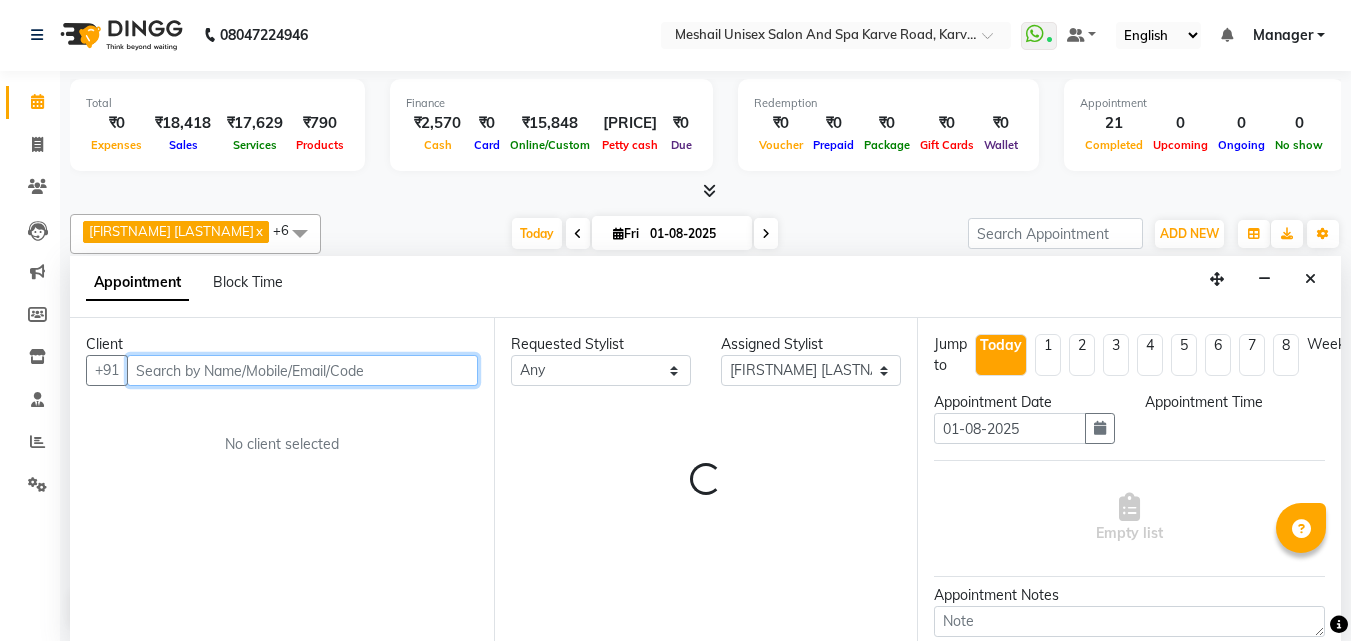 select on "1185" 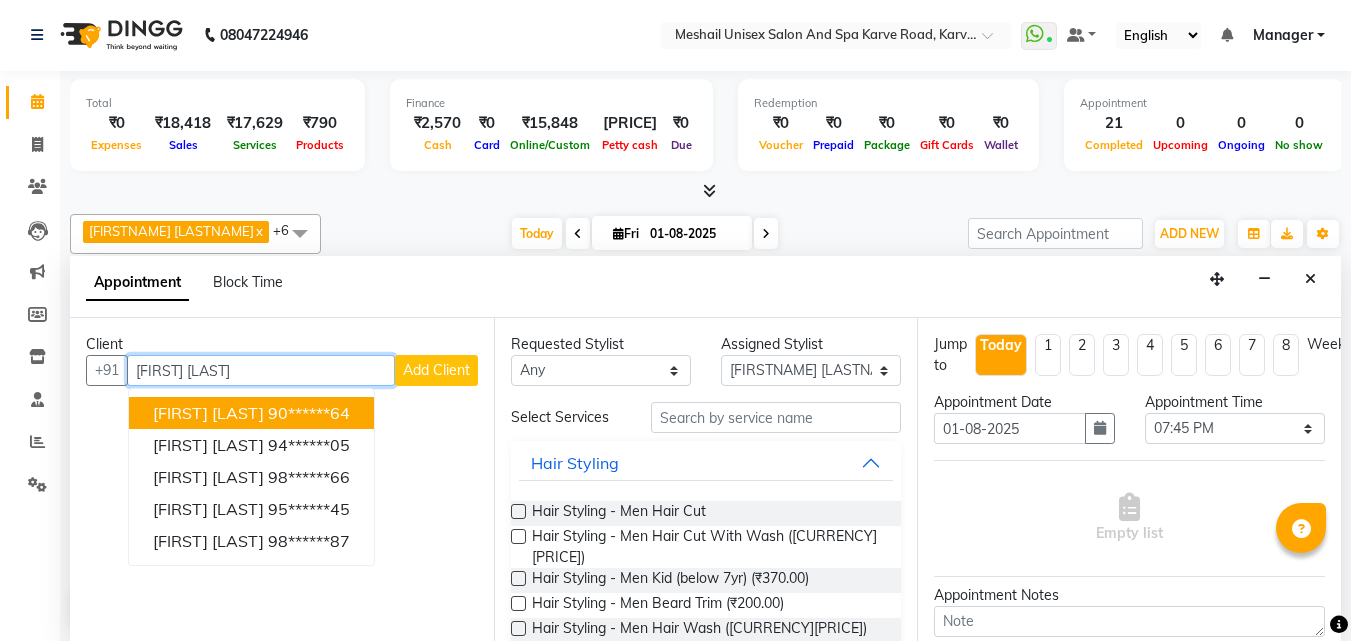 click on "[FIRST] [LAST]" at bounding box center (208, 413) 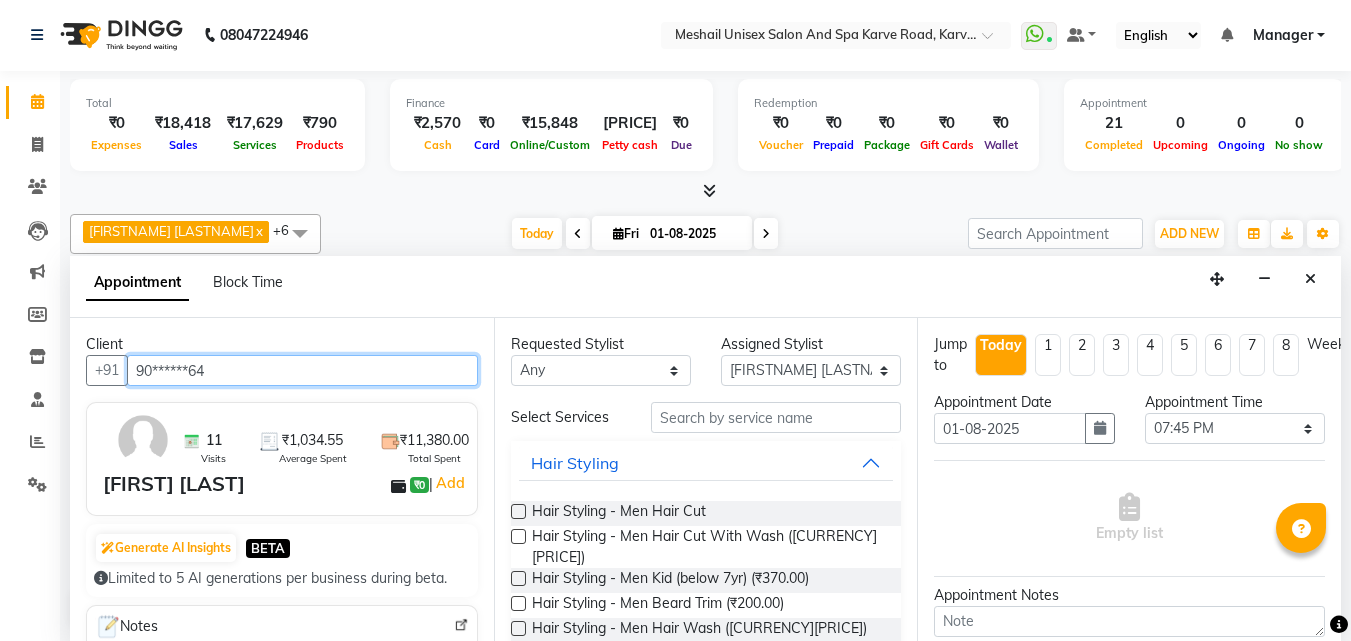 type on "90******64" 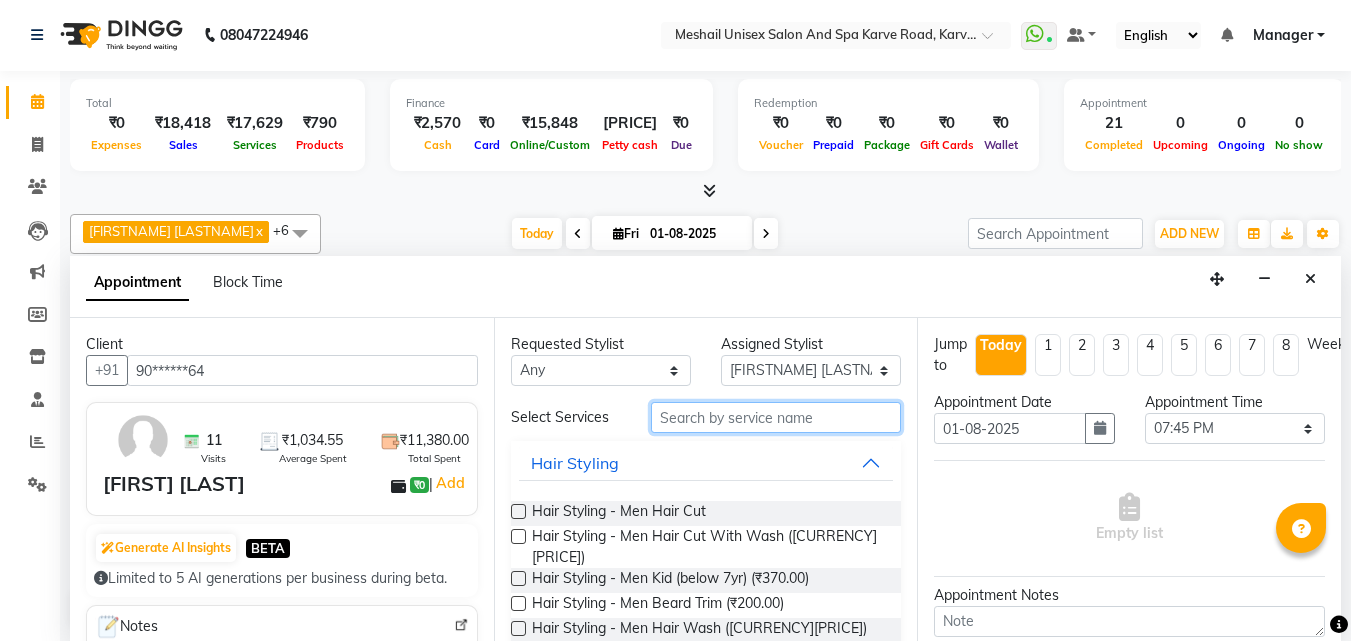 click at bounding box center (776, 417) 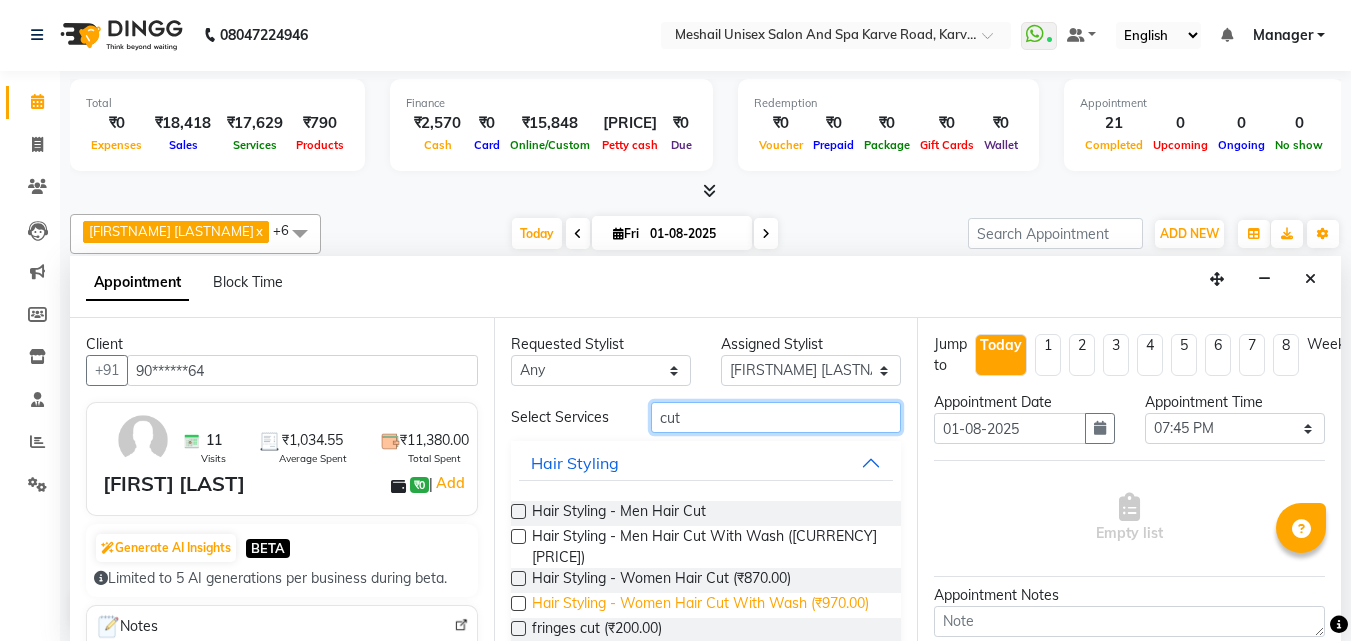 type on "cut" 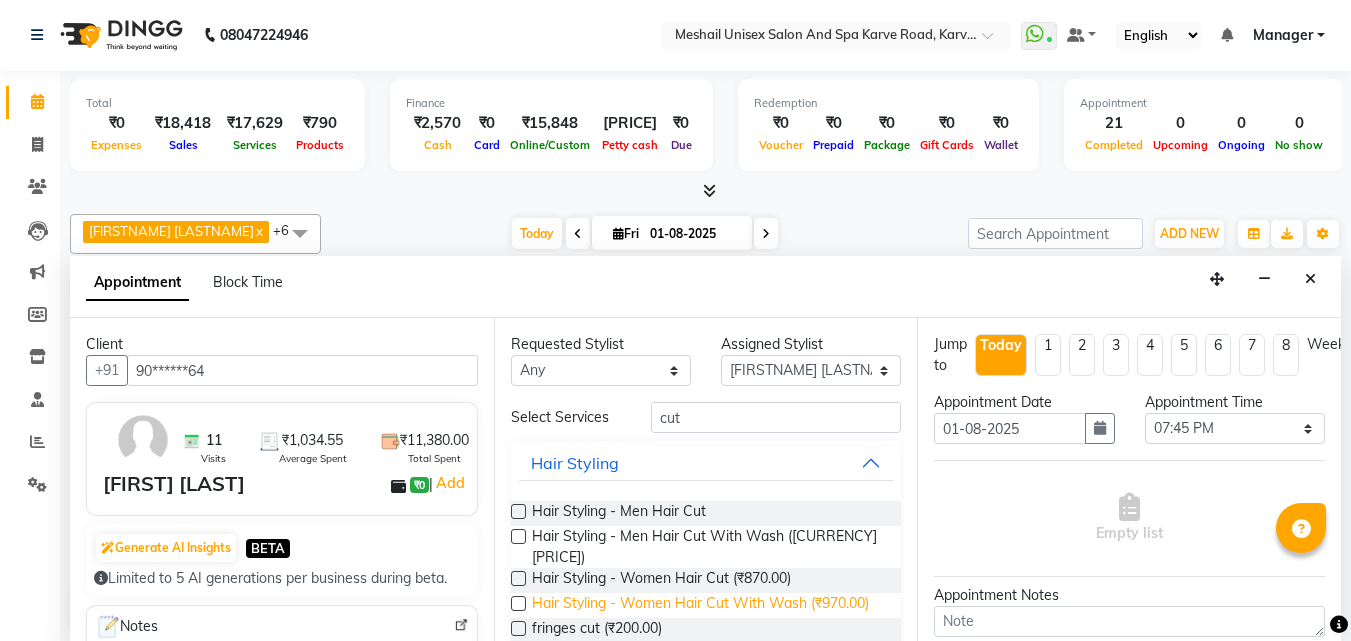 click on "Hair Styling - Women Hair Cut With Wash (₹970.00)" at bounding box center [700, 605] 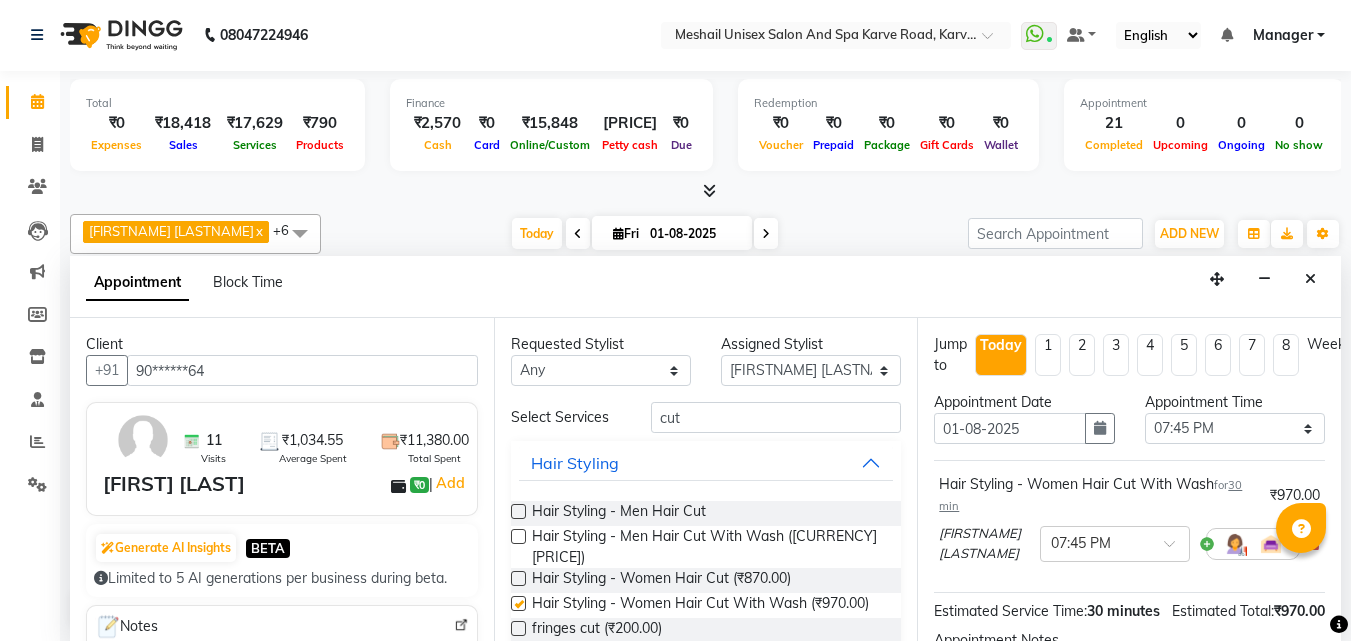 checkbox on "false" 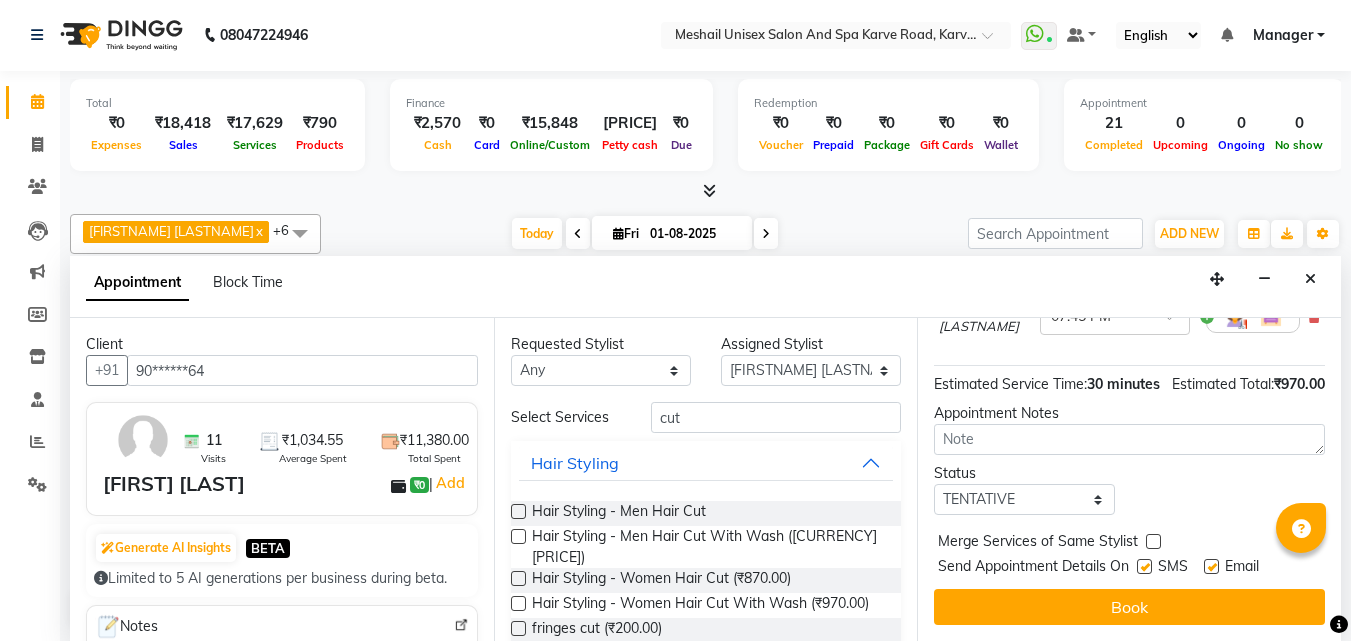 scroll, scrollTop: 263, scrollLeft: 0, axis: vertical 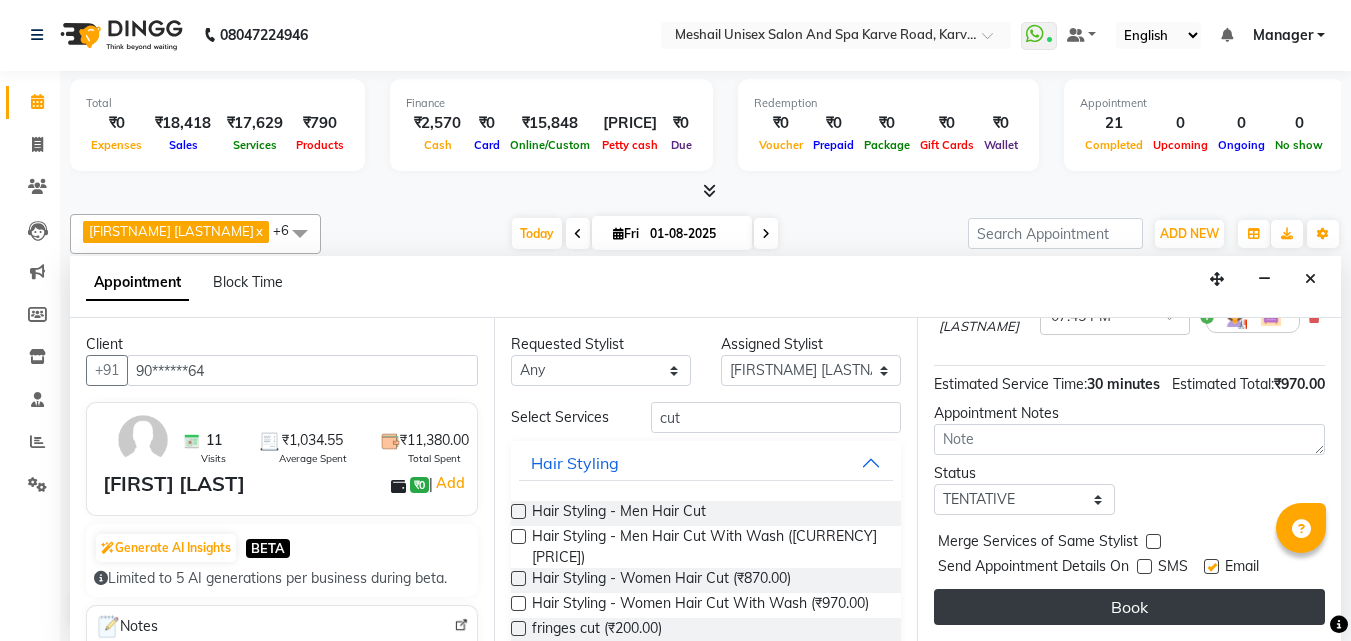 click on "Book" at bounding box center [1129, 607] 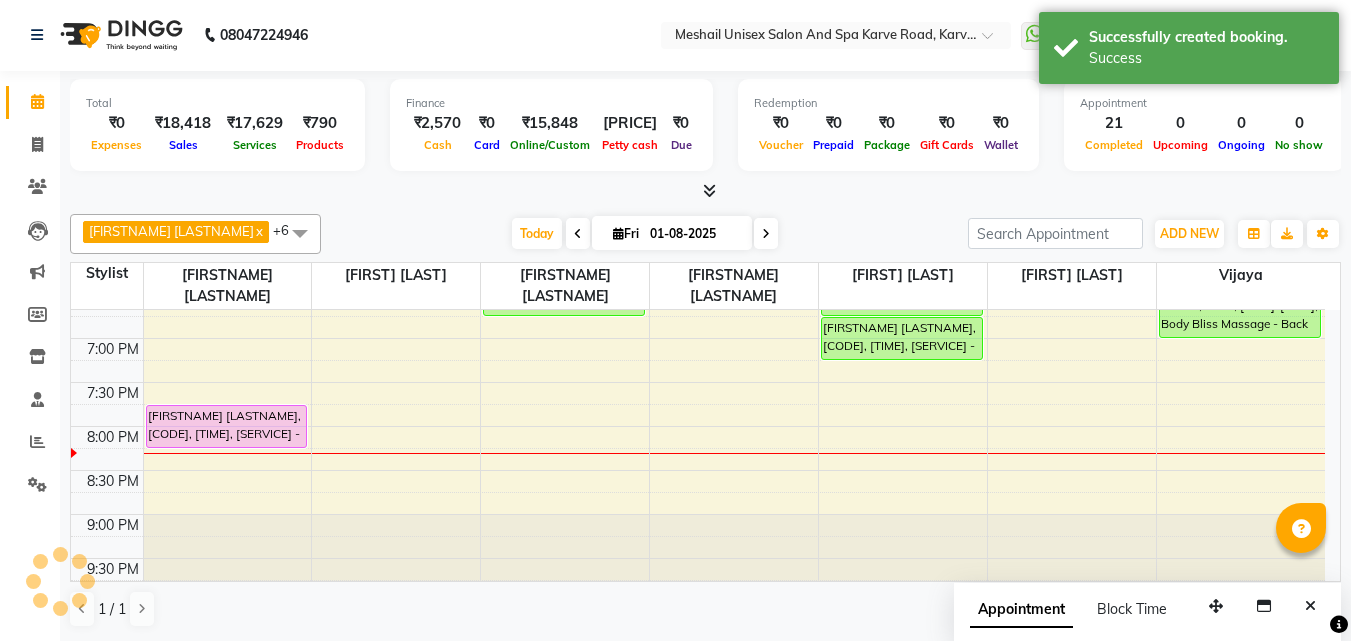 scroll, scrollTop: 0, scrollLeft: 0, axis: both 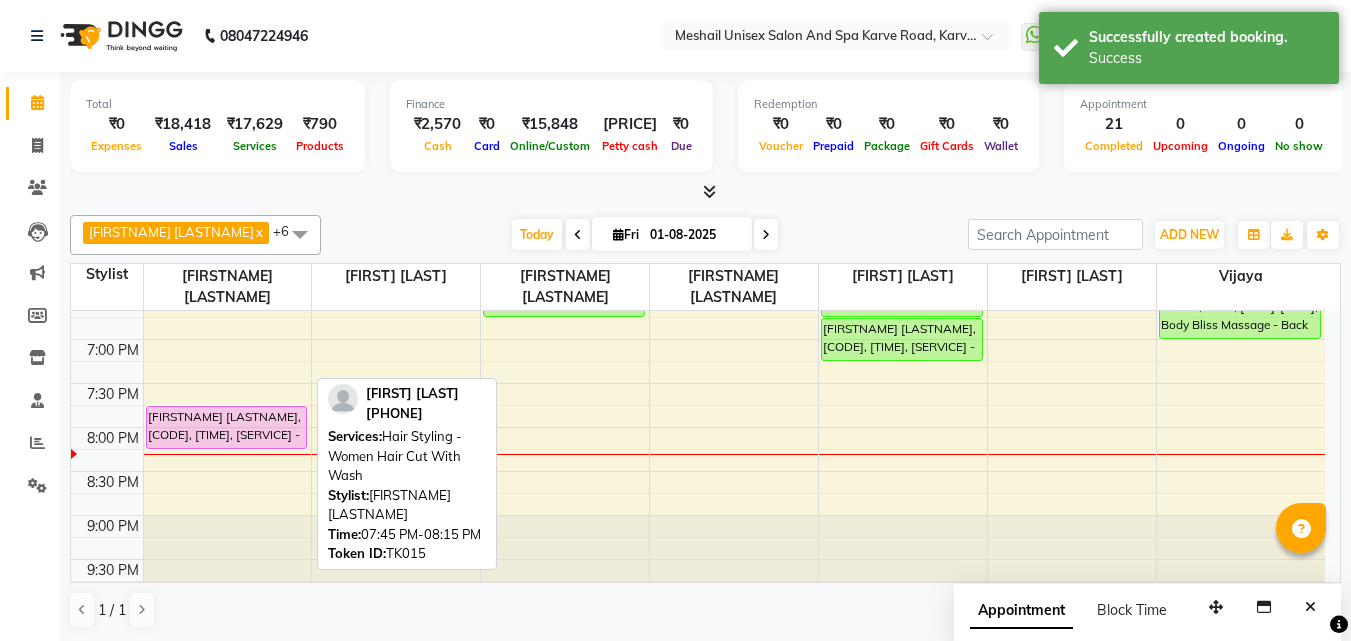 click on "[FIRSTNAME] [LASTNAME], [CODE], [TIME], [SERVICE] - [SERVICE]" at bounding box center (227, 427) 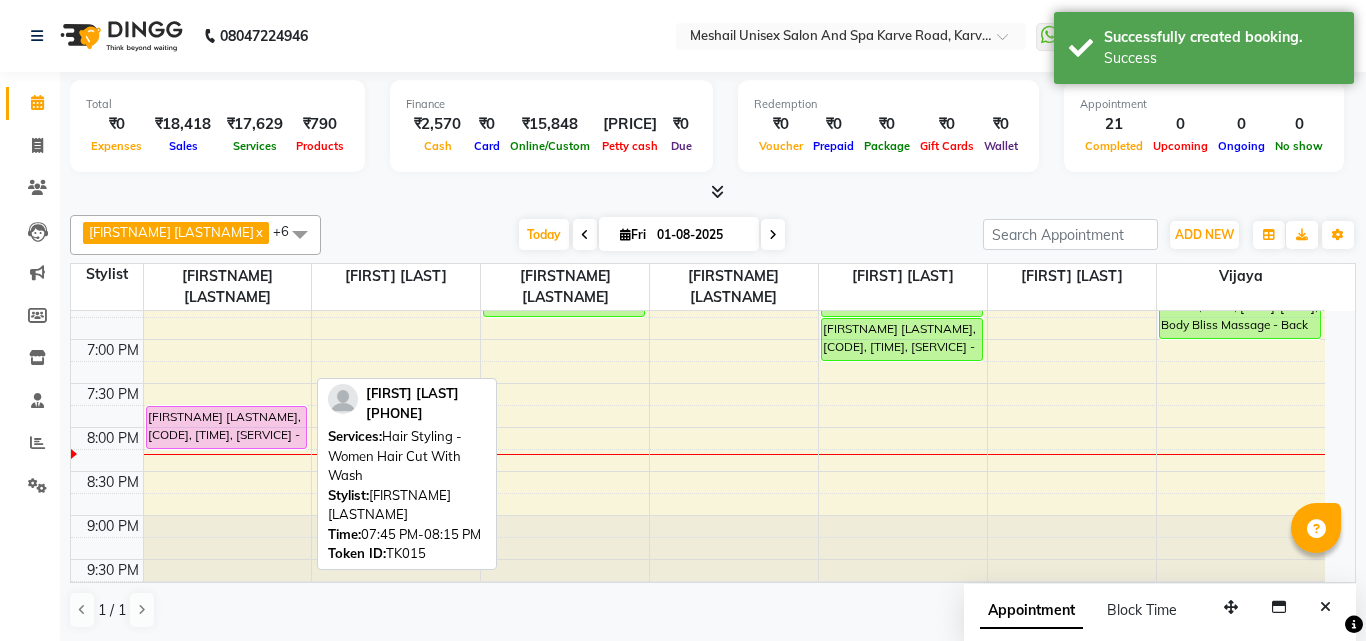 select on "7" 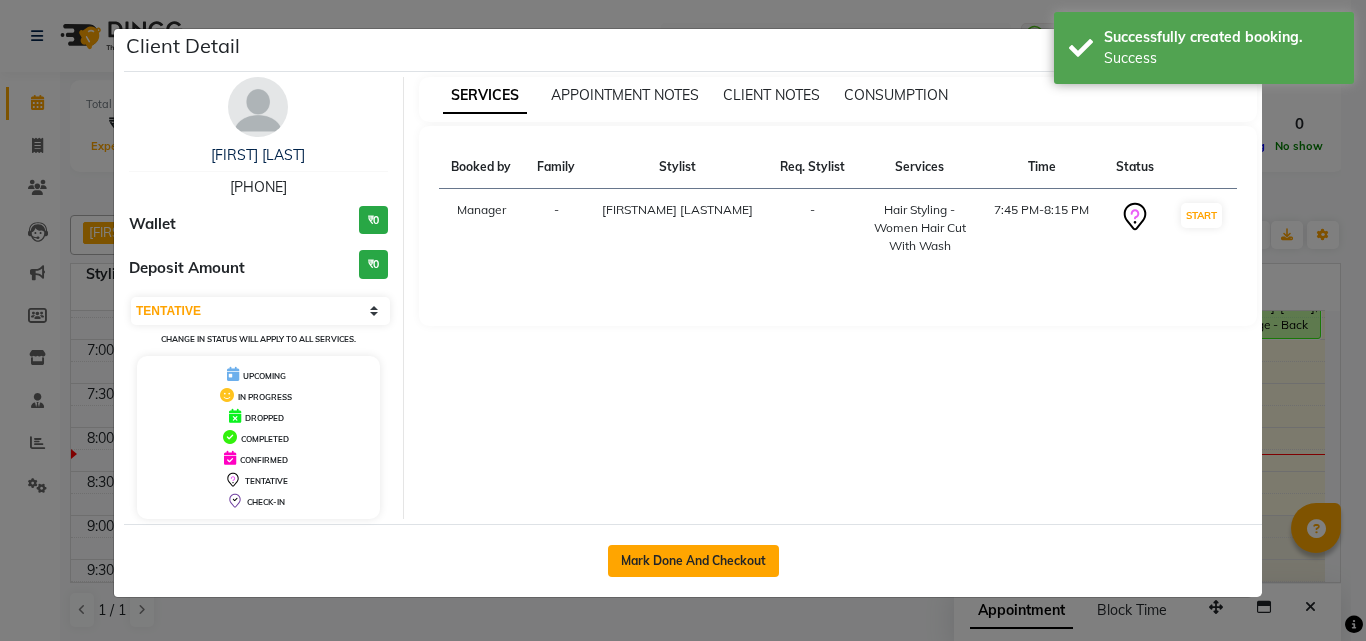 click on "Mark Done And Checkout" 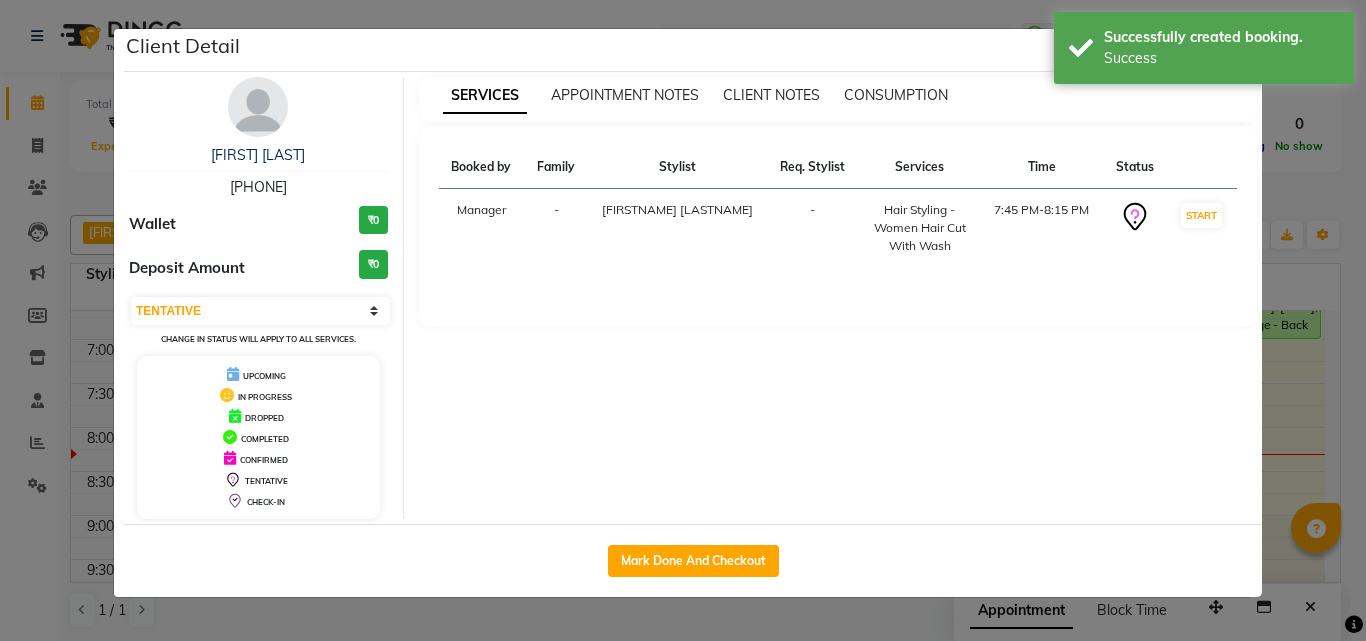 select on "service" 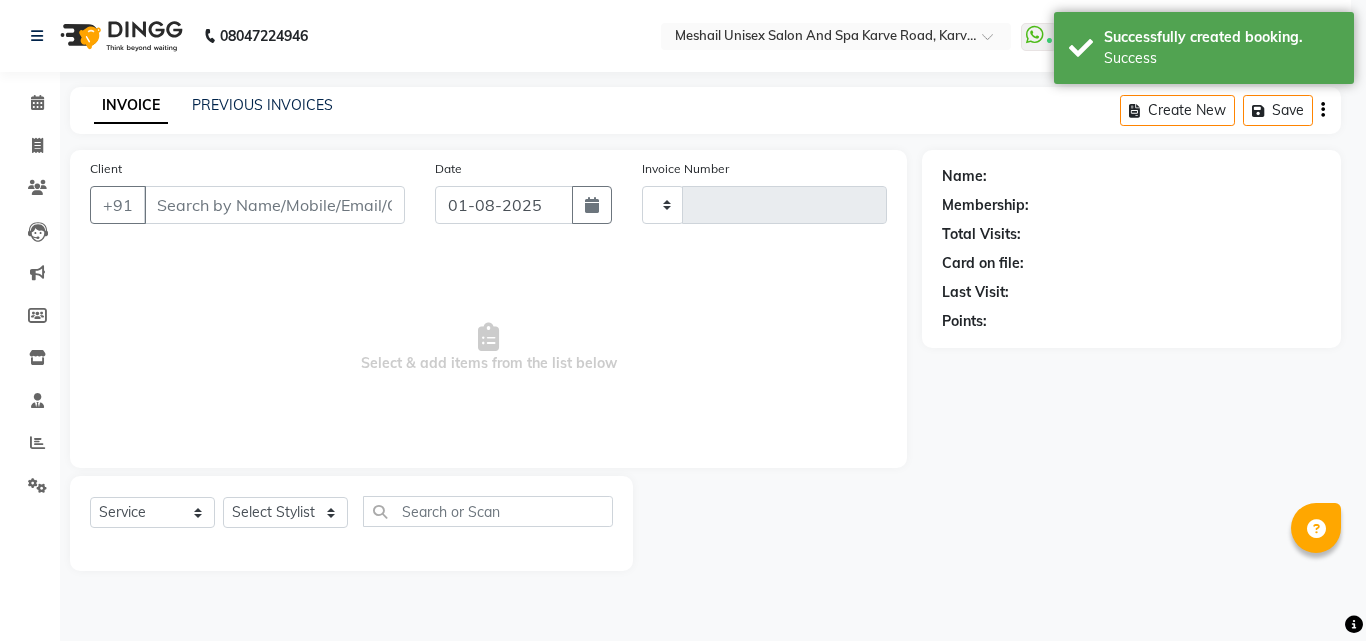 type on "1985" 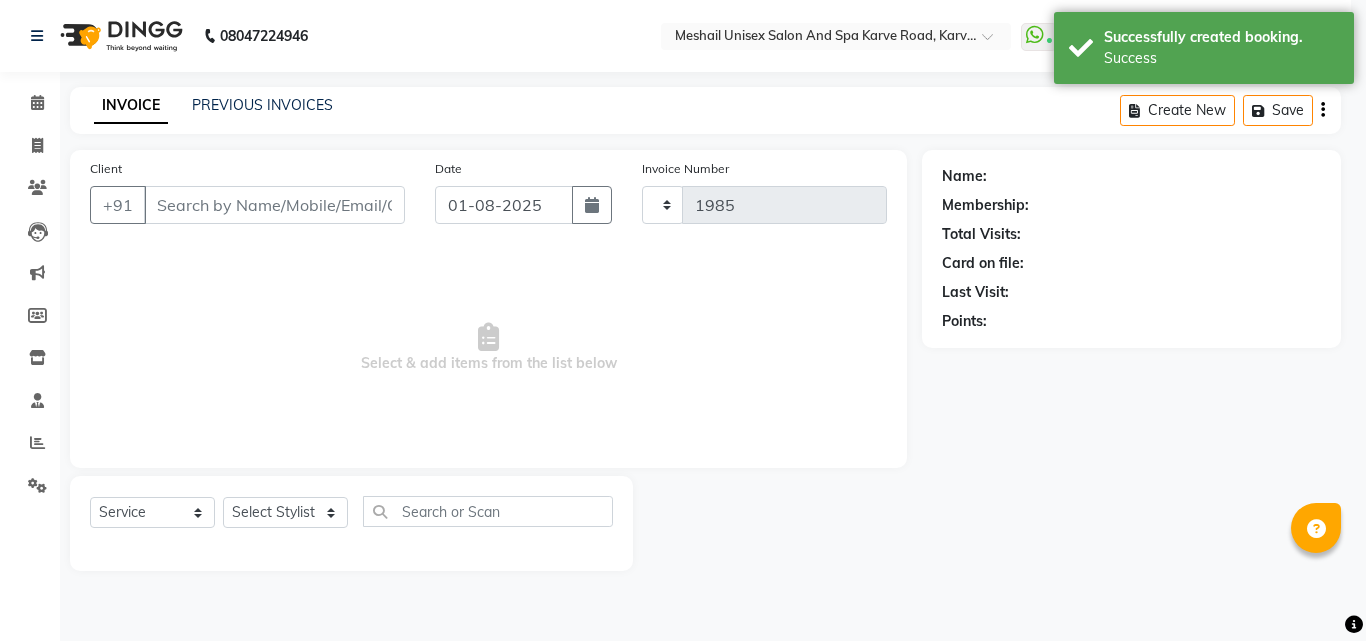 select on "6713" 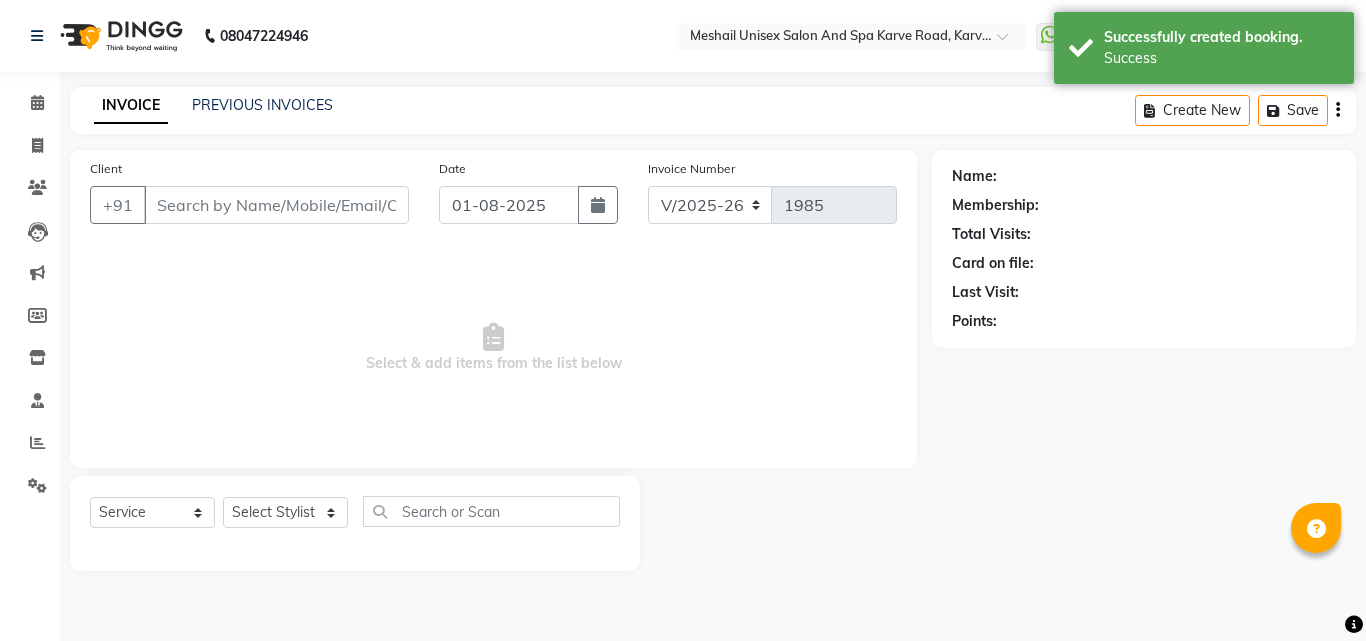 type on "90******64" 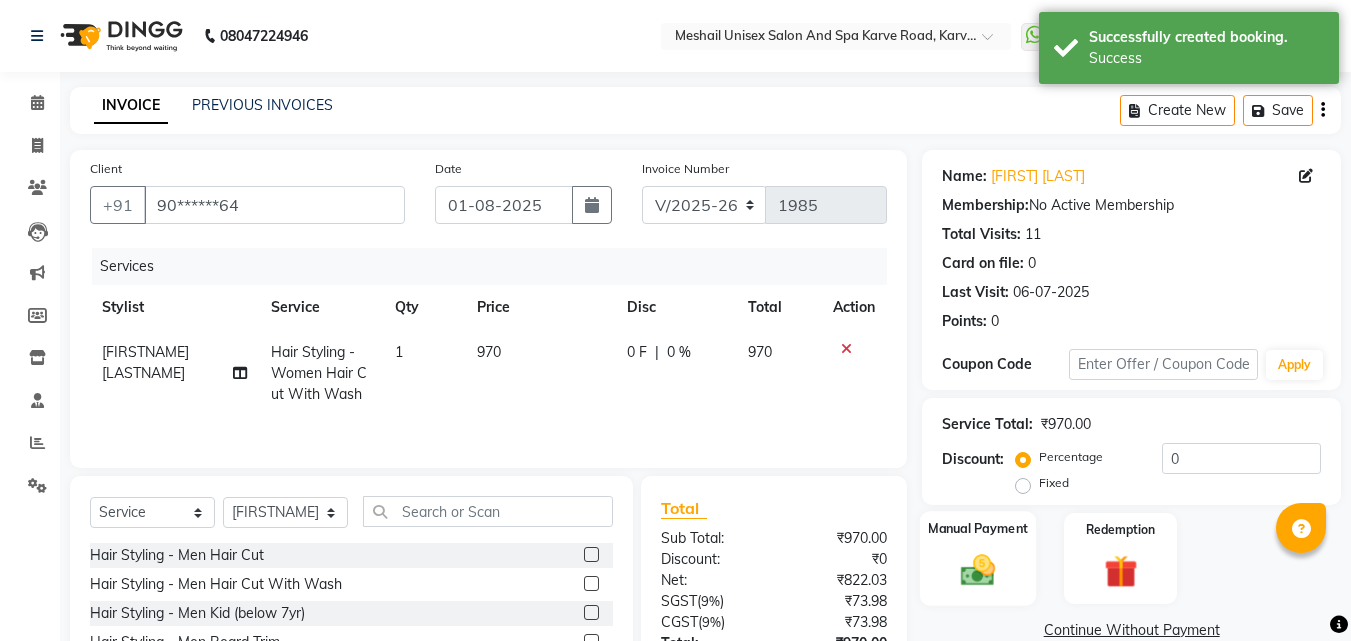 click on "Manual Payment" 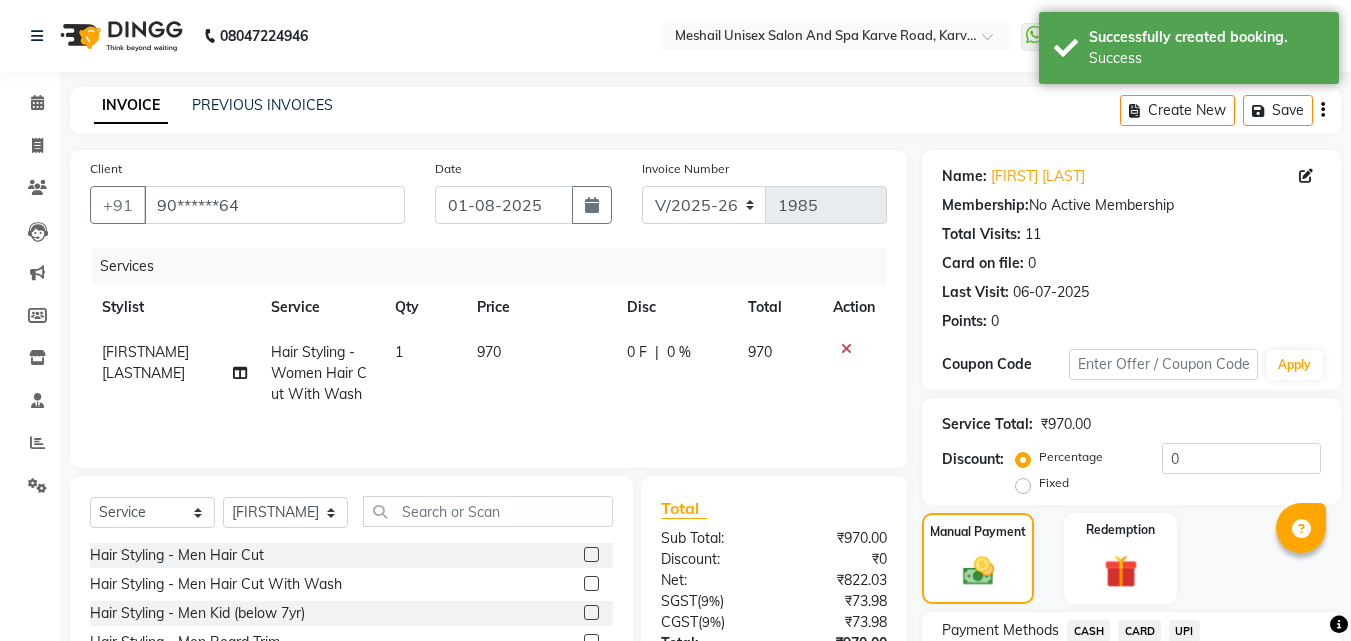scroll, scrollTop: 162, scrollLeft: 0, axis: vertical 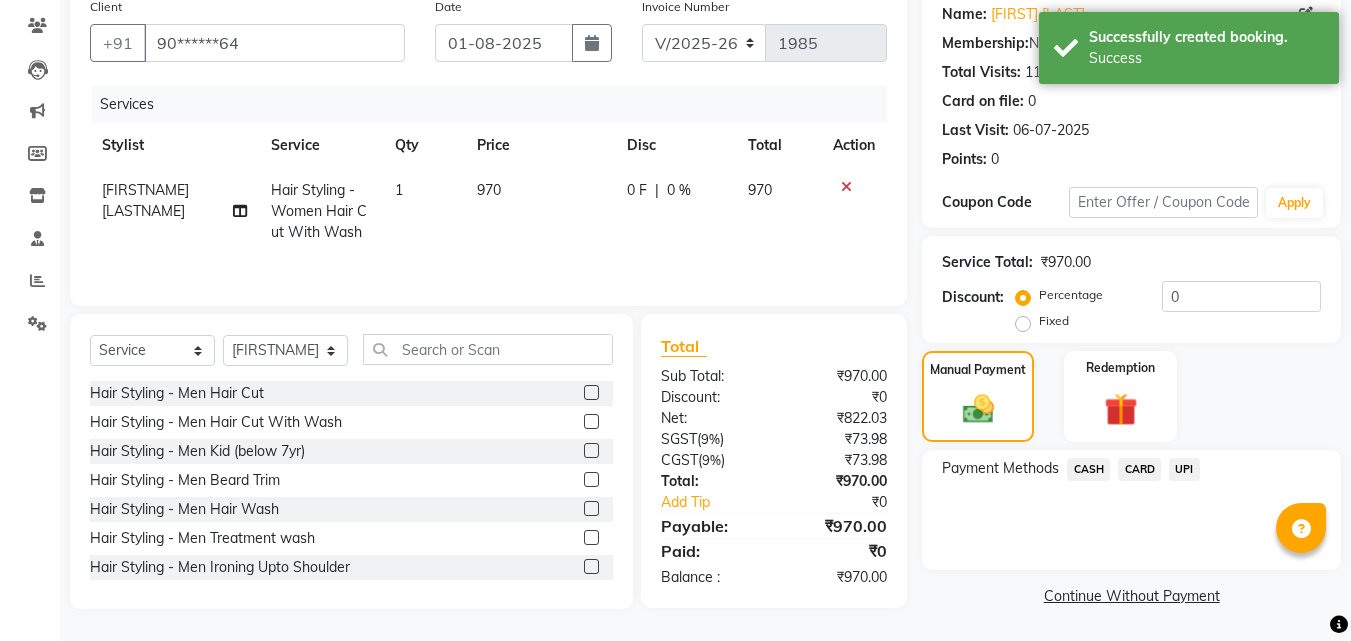 click on "UPI" 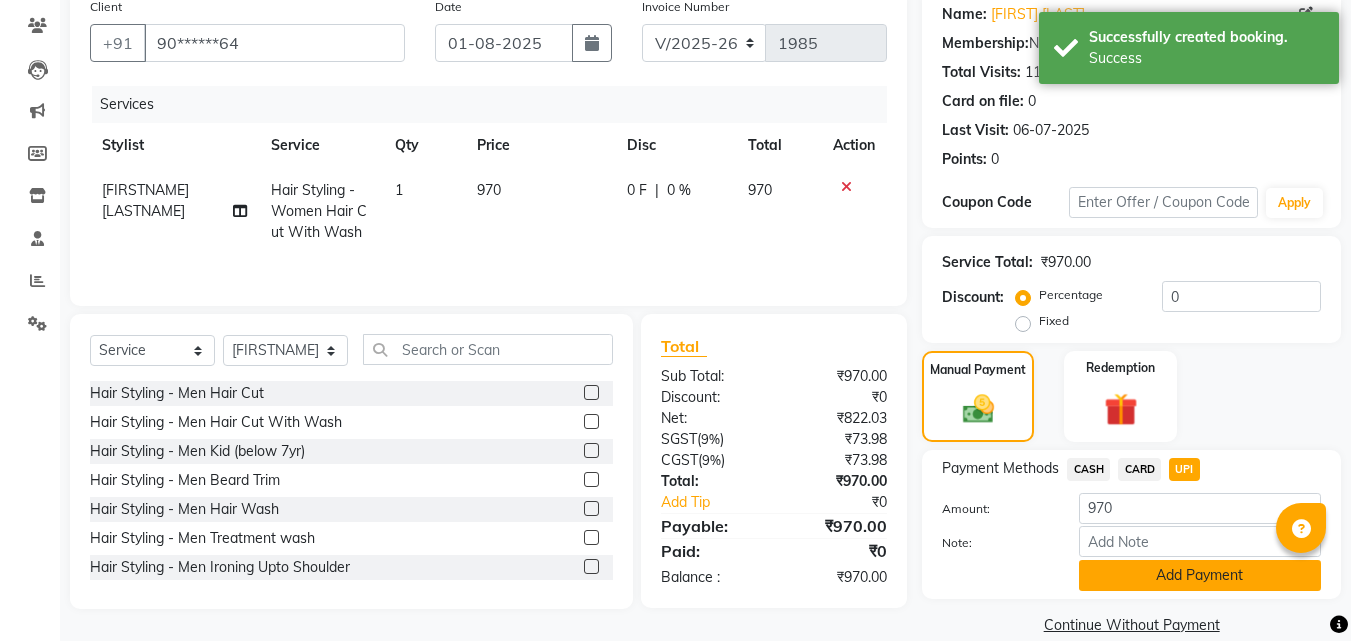 click on "Add Payment" 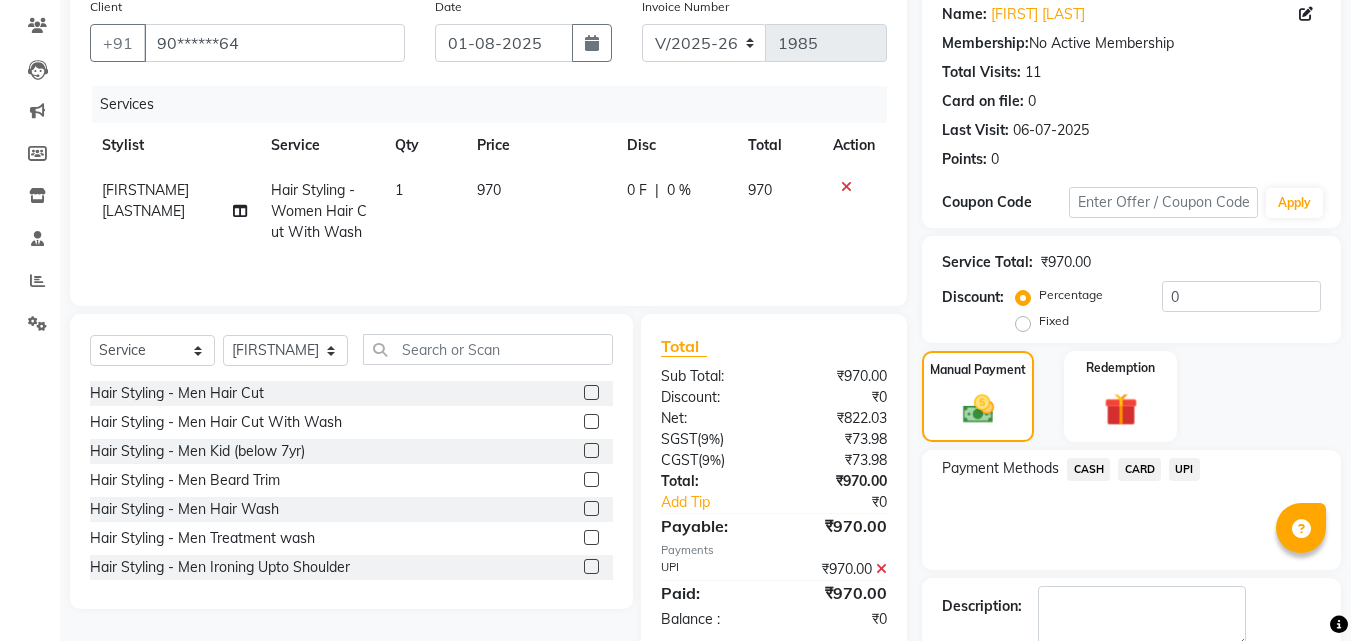 scroll, scrollTop: 275, scrollLeft: 0, axis: vertical 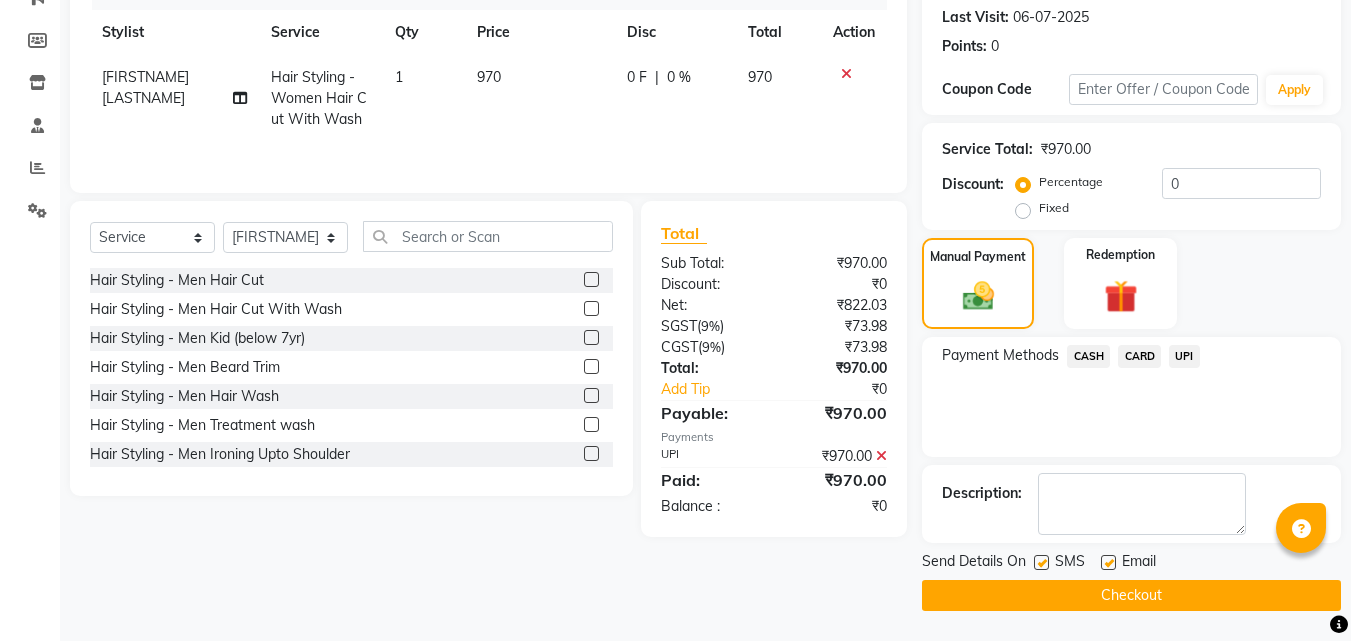 click 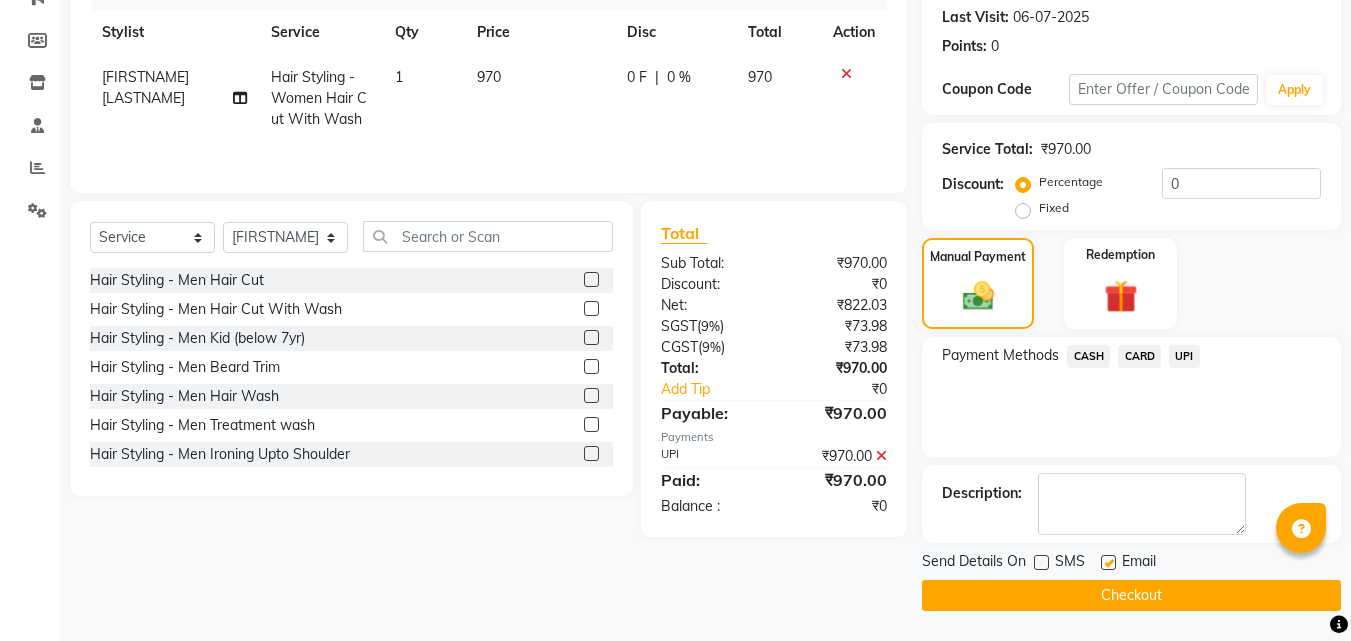 click on "Checkout" 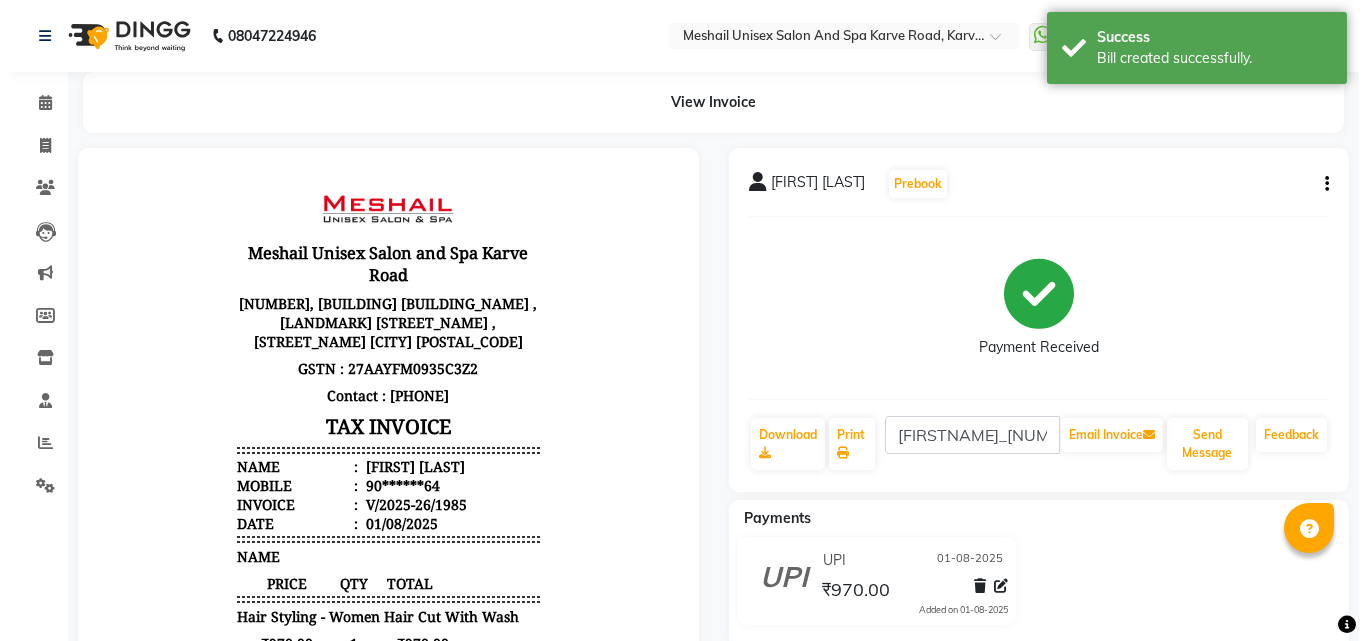 scroll, scrollTop: 0, scrollLeft: 0, axis: both 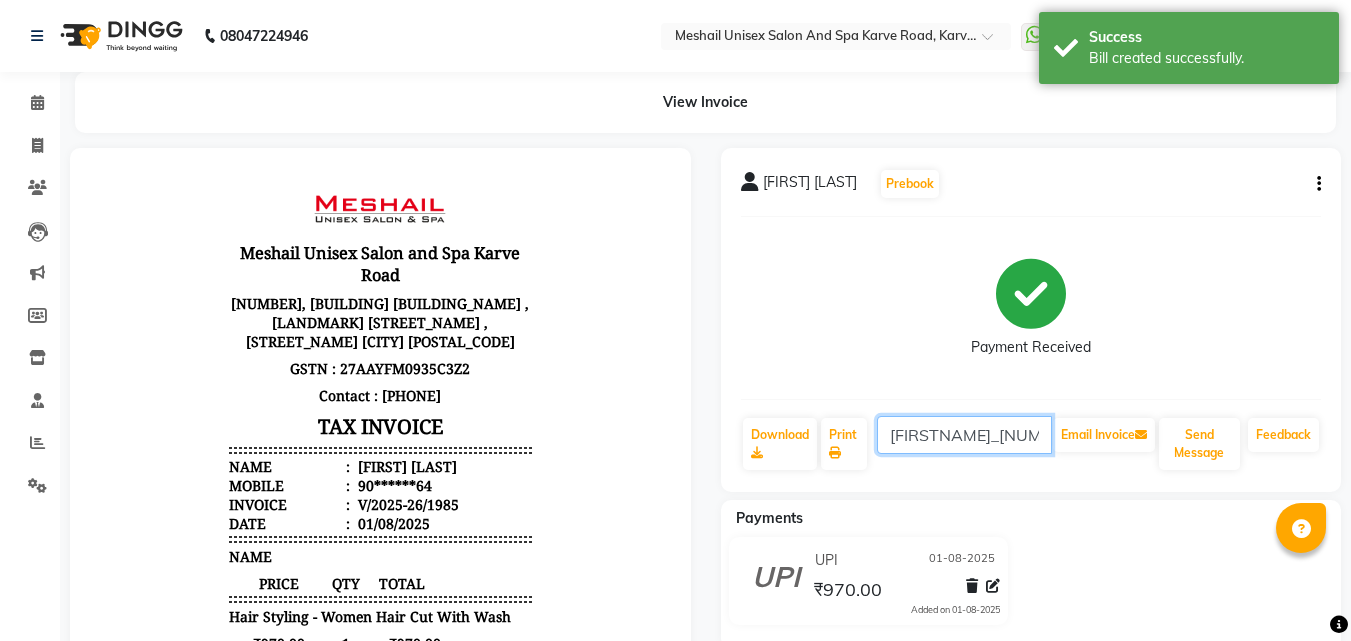 click on "[FIRSTNAME]_[NUMBER]@[DOMAIN]" 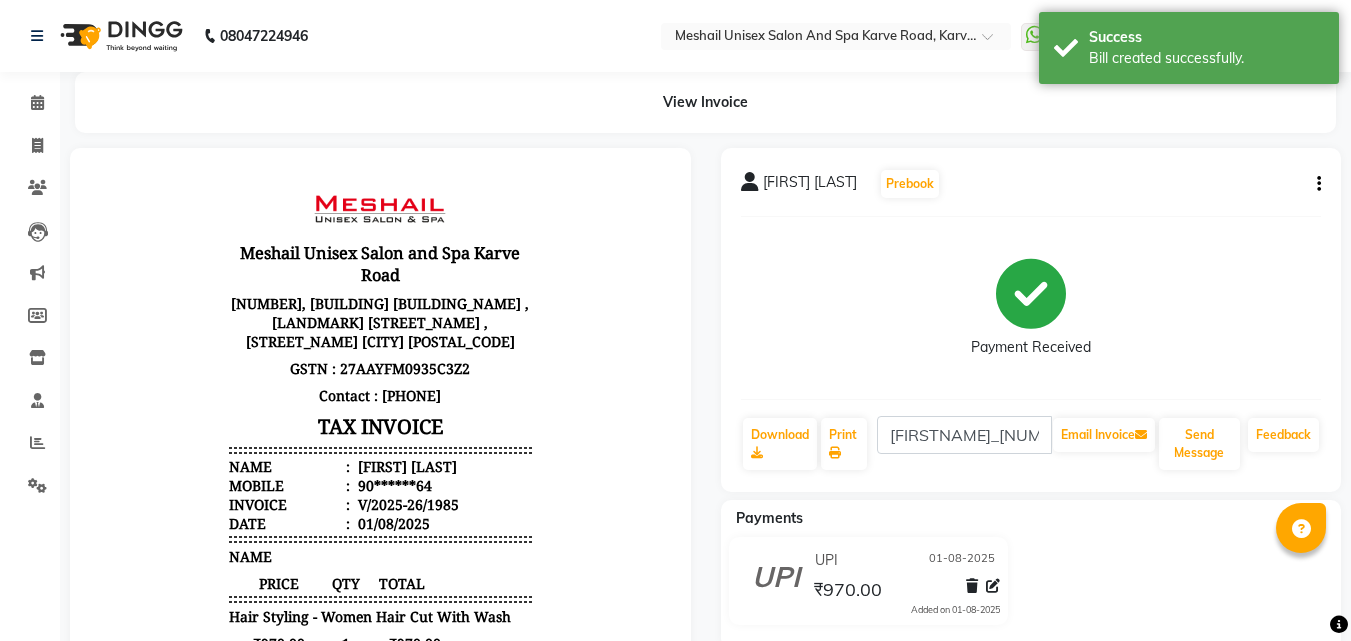 click 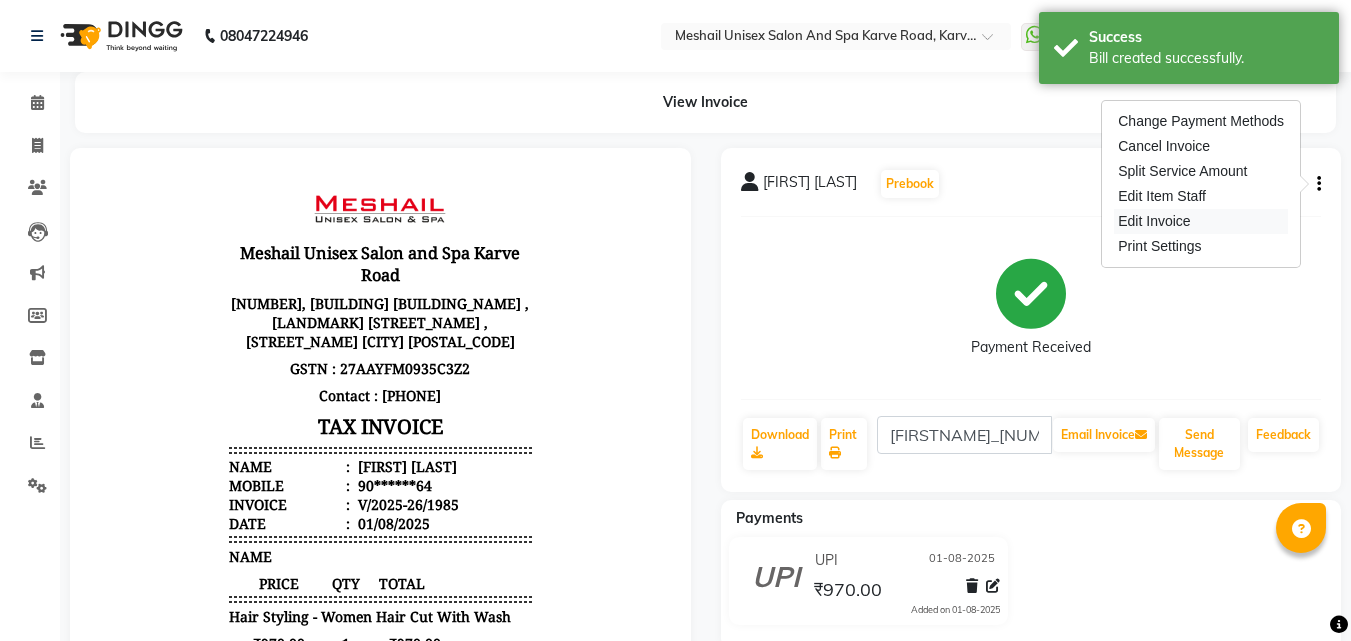 click on "Edit Invoice" at bounding box center [1201, 221] 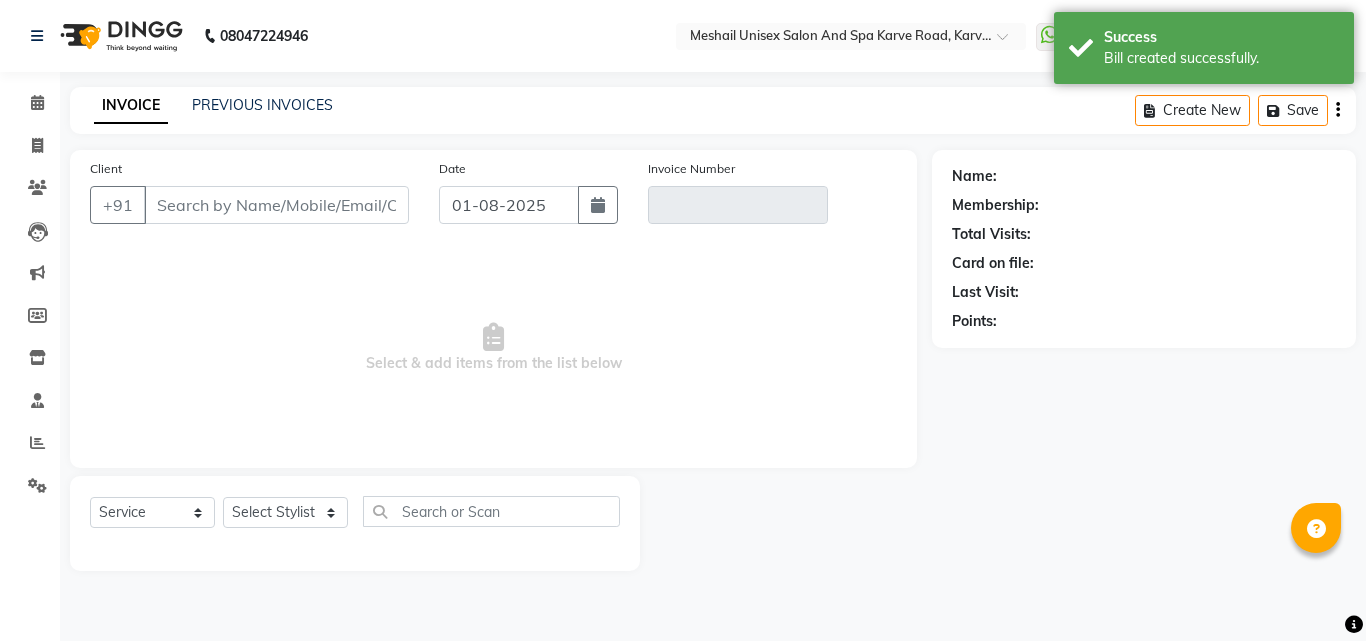 type on "90******64" 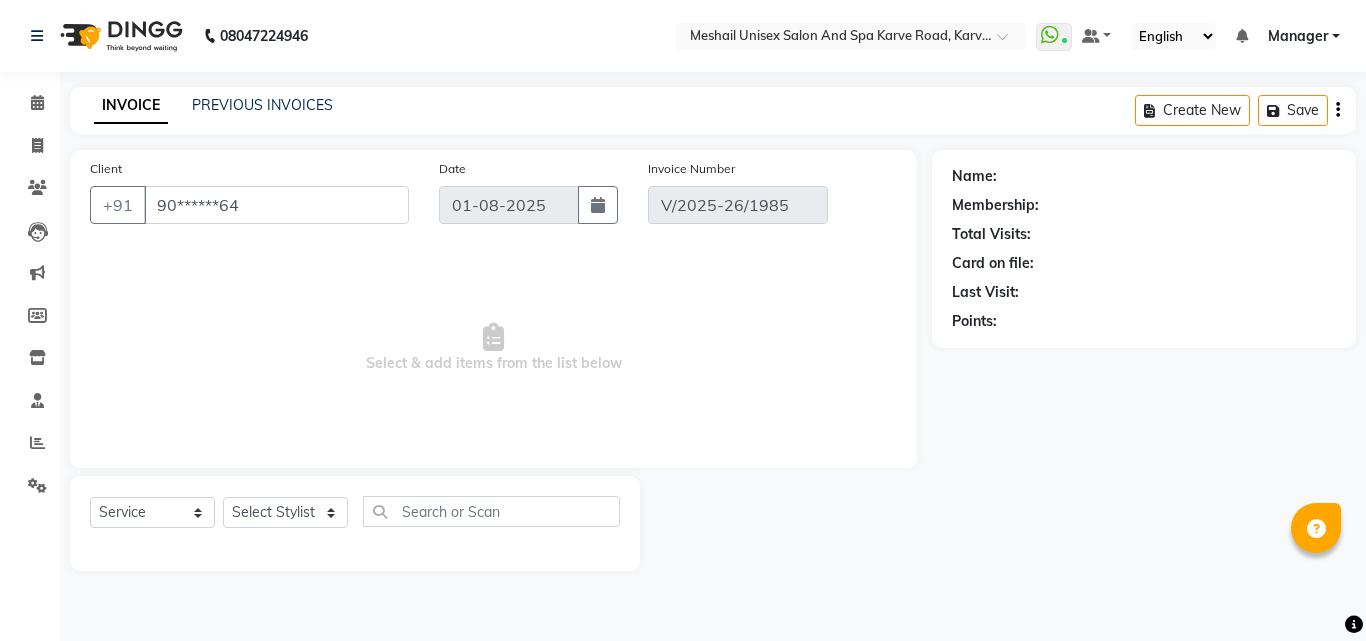 select on "select" 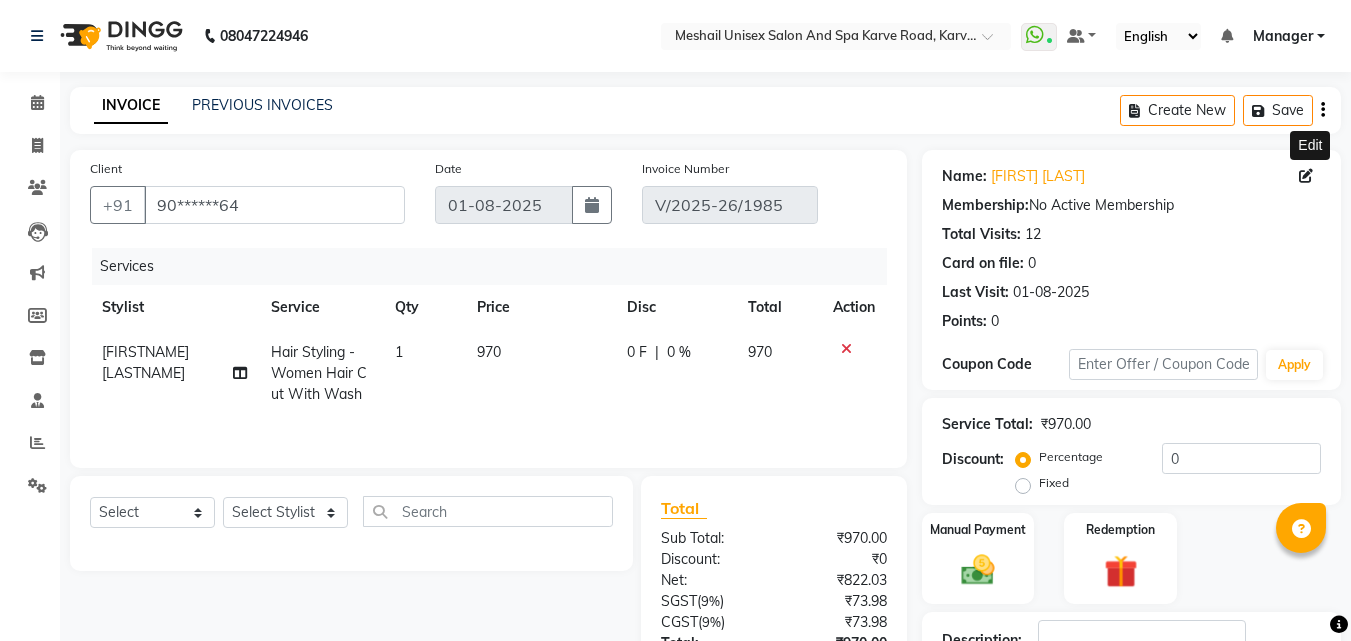 click 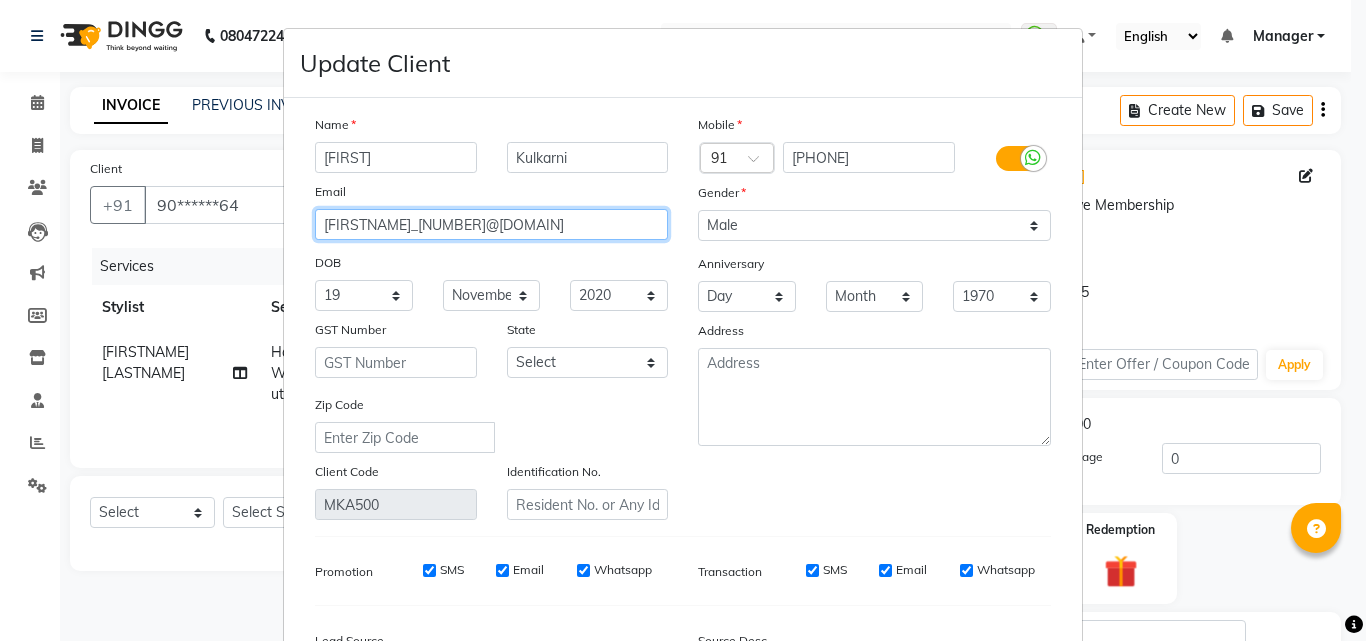 click on "[FIRSTNAME]_[NUMBER]@[DOMAIN]" at bounding box center [491, 224] 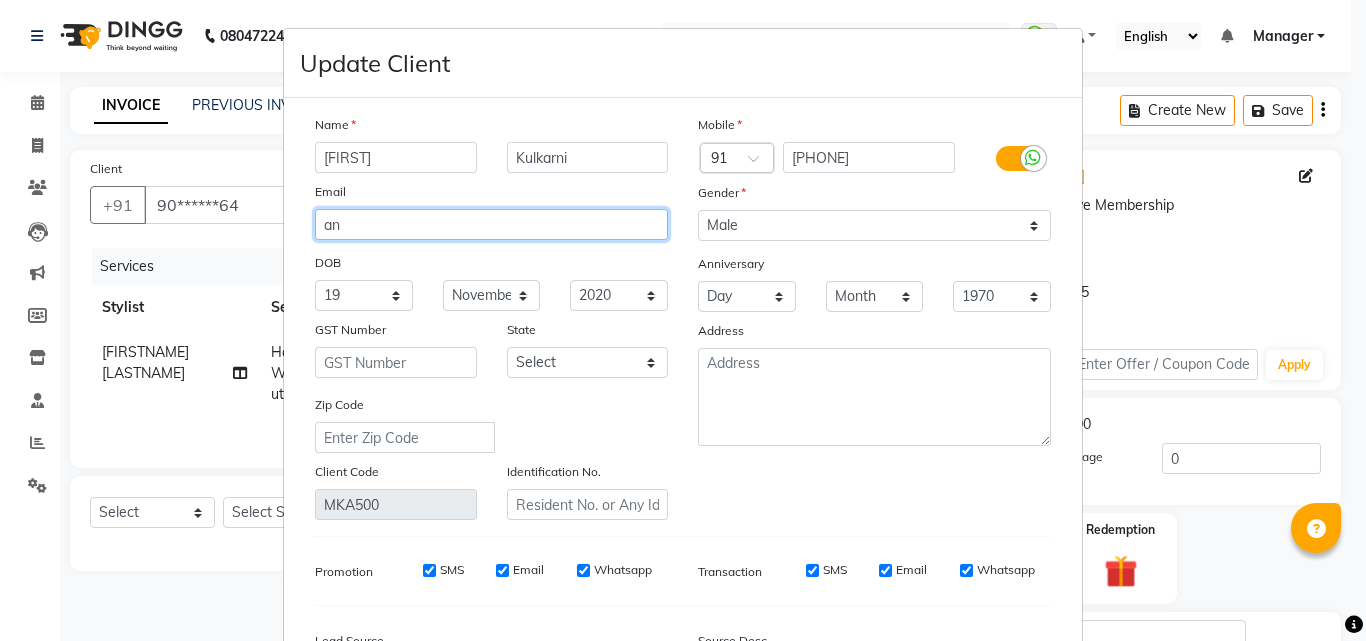 type on "a" 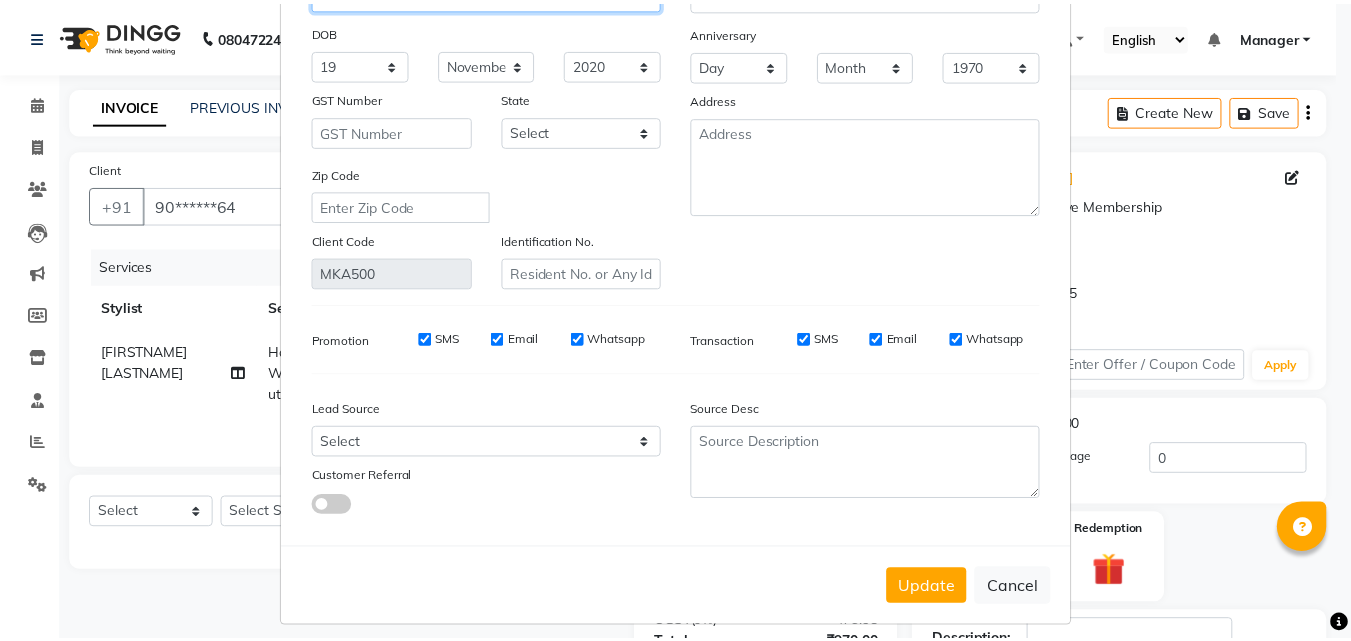 scroll, scrollTop: 246, scrollLeft: 0, axis: vertical 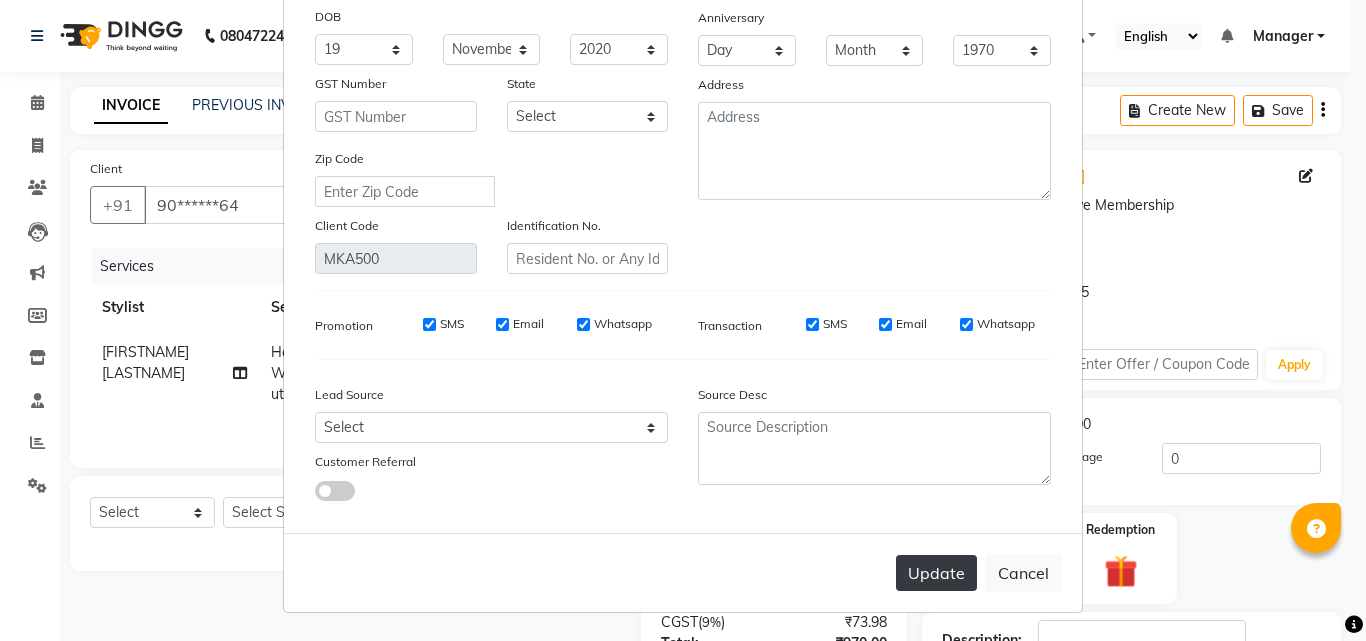type 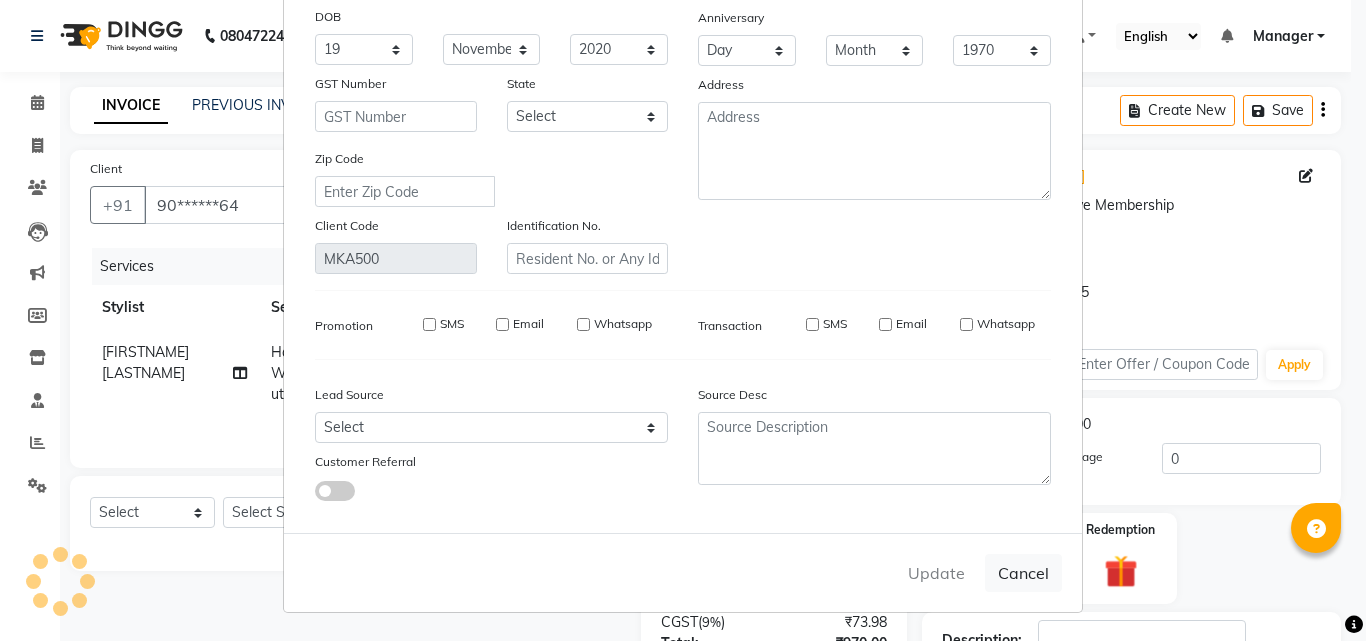 type 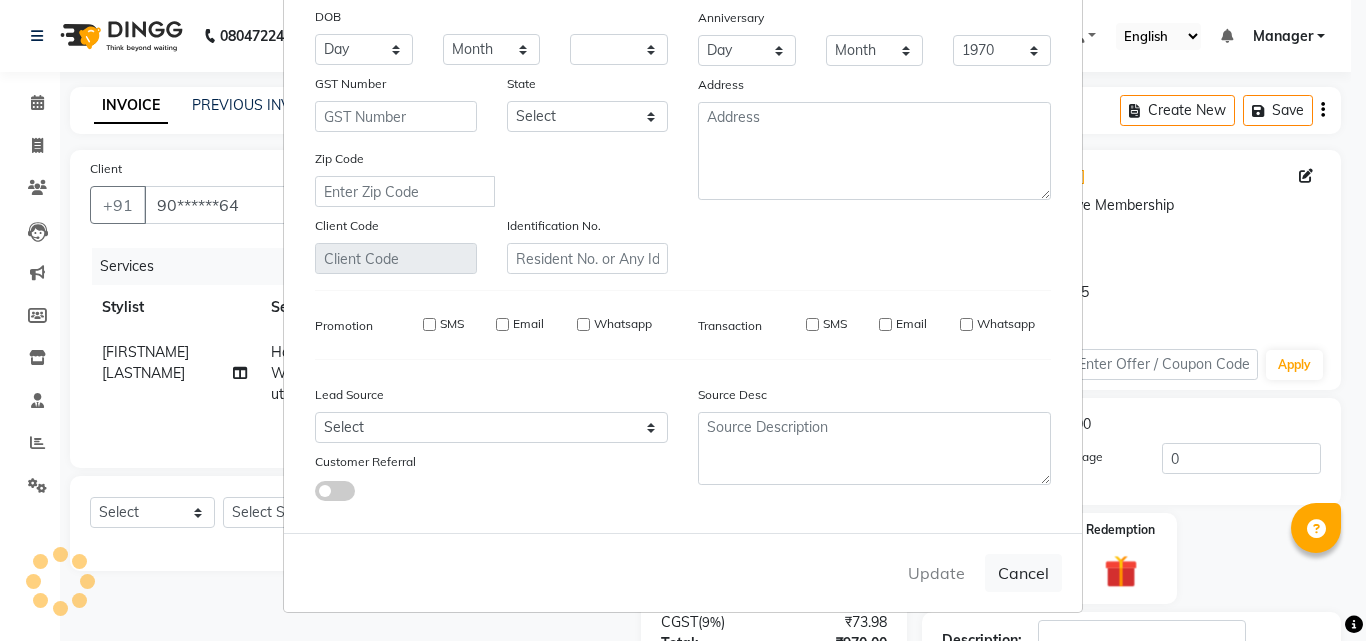 select 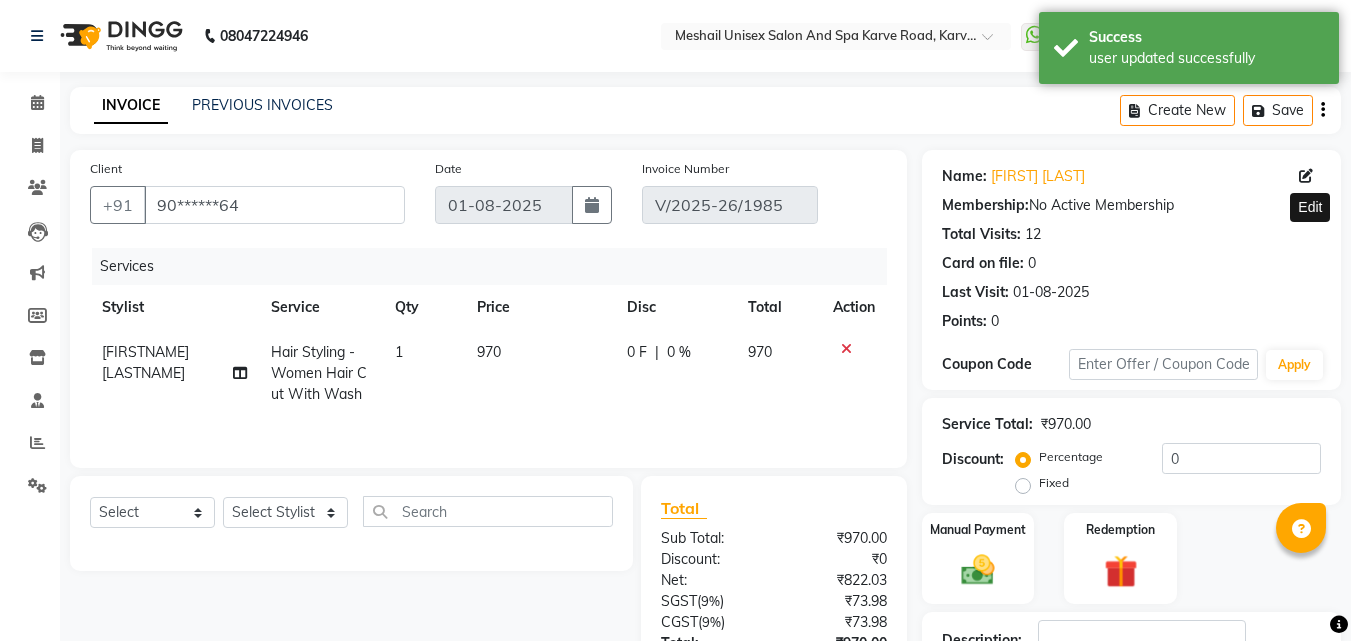 scroll, scrollTop: 201, scrollLeft: 0, axis: vertical 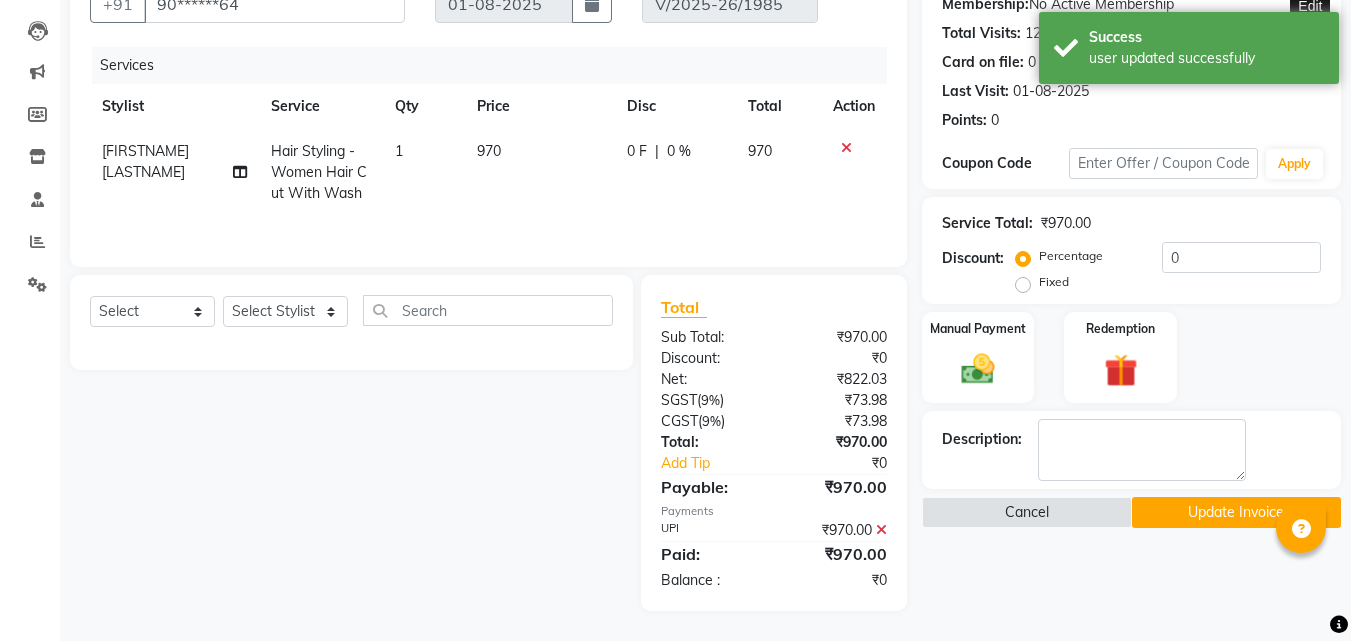 click on "Update Invoice" 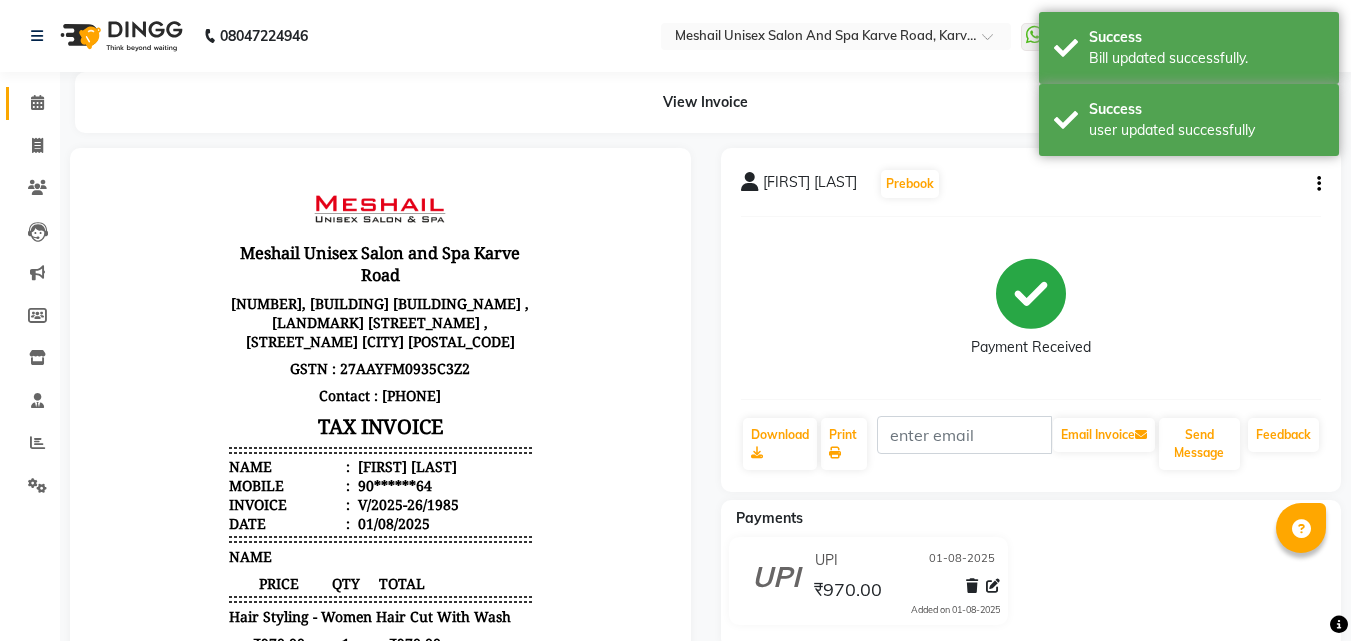 scroll, scrollTop: 0, scrollLeft: 0, axis: both 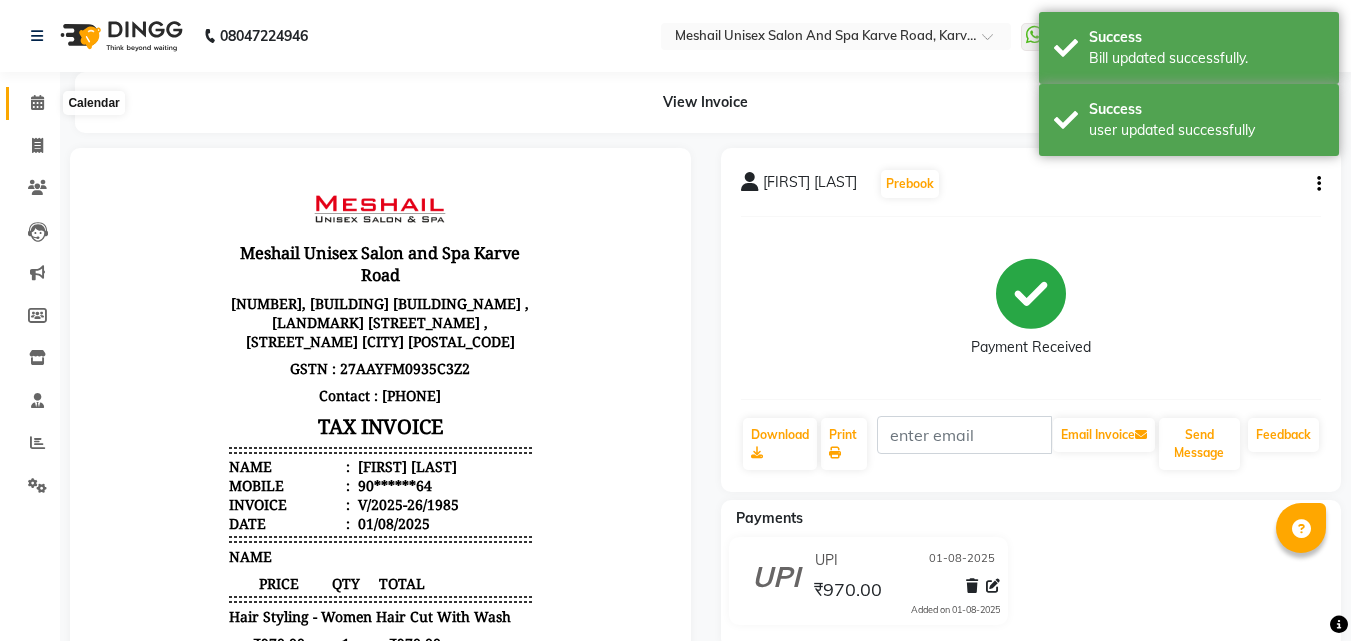 click 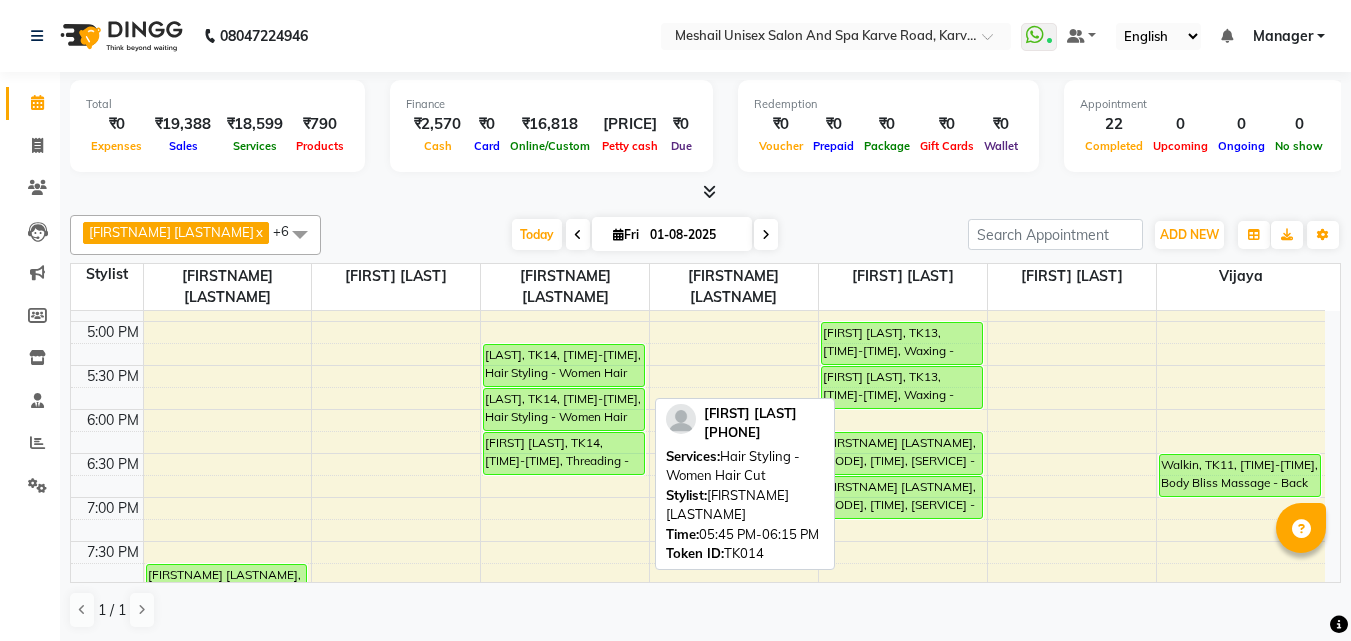 scroll, scrollTop: 851, scrollLeft: 0, axis: vertical 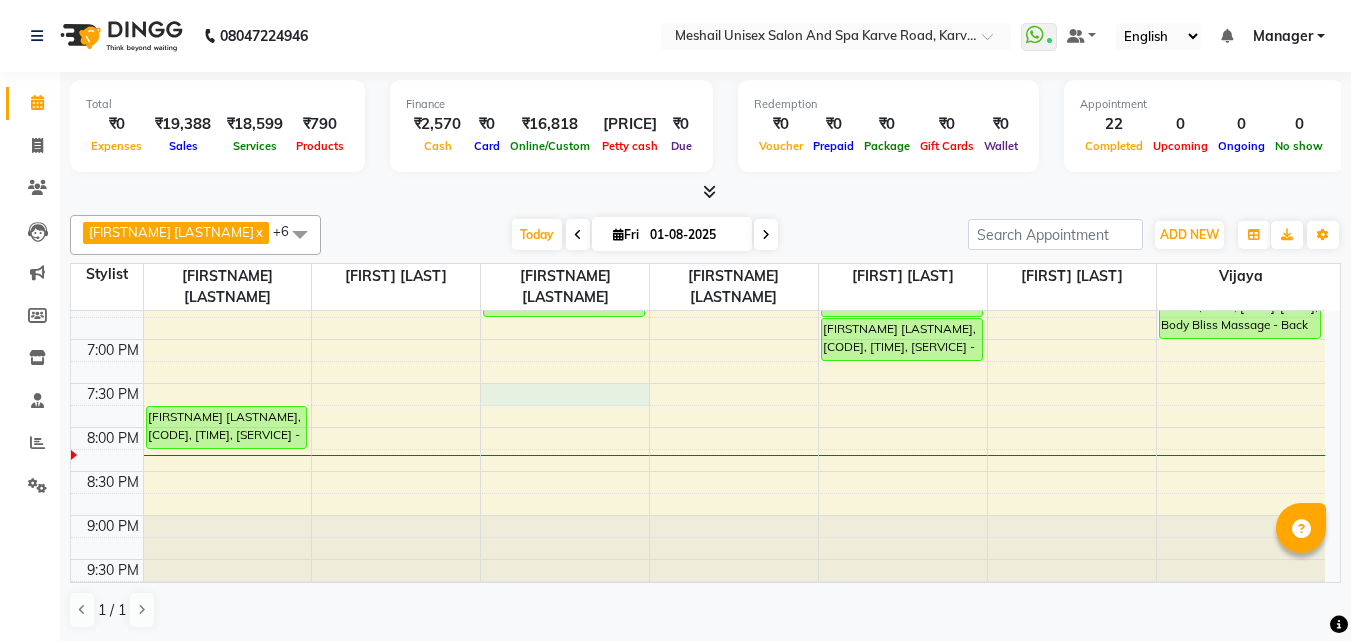 click on "Anand Kulkarni, TK04, [TIME]-[TIME], Hair Styling - Men Hair Cut,Hair Styling - Men Beard Trim Sunila Sakpal, TK03, [TIME]-[TIME], Hair Styling - Women Treatment wash Amit Patil, TK08, [TIME]-[TIME], Hair Styling - Men Beard Trim Anand Kulkarni, TK15, [TIME]-[TIME], Hair Styling - Women Hair Cut With Wash Daksha Sadolikar, TK14, [TIME]-[TIME], Hair Styling - Women Hair Cut With Wash Daksha Sadolikar, TK14, [TIME]-[TIME], Hair Styling - Women Hair Cut Daksha Sadolikar, TK14, [TIME]-[TIME], Threading - Women Eye Brows Chinmay, TK01, [TIME]-[TIME], Hair Styling - Men Hair Cut Vedant, TK07, [TIME]-[TIME], Hair Styling - Men Hair Cut Sharad Mande, TK09, [TIME]-[TIME], Hair Styling - Women Hair Cut" at bounding box center [698, 31] 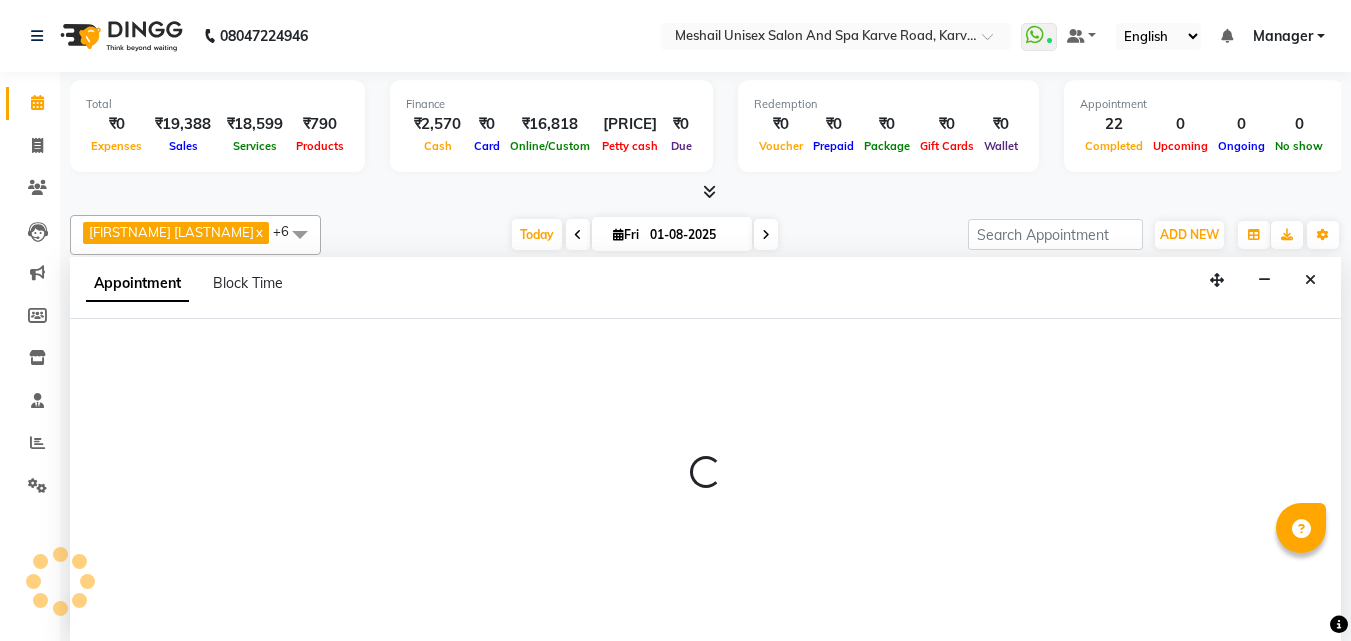 select on "52968" 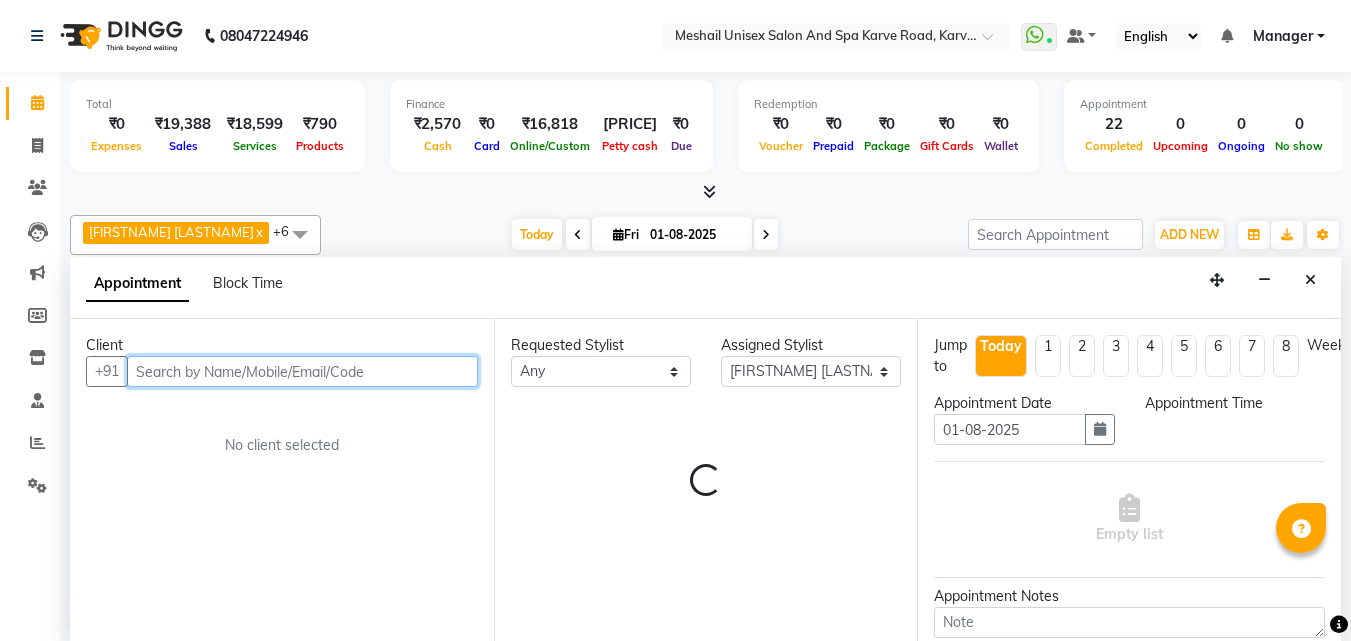 select on "1170" 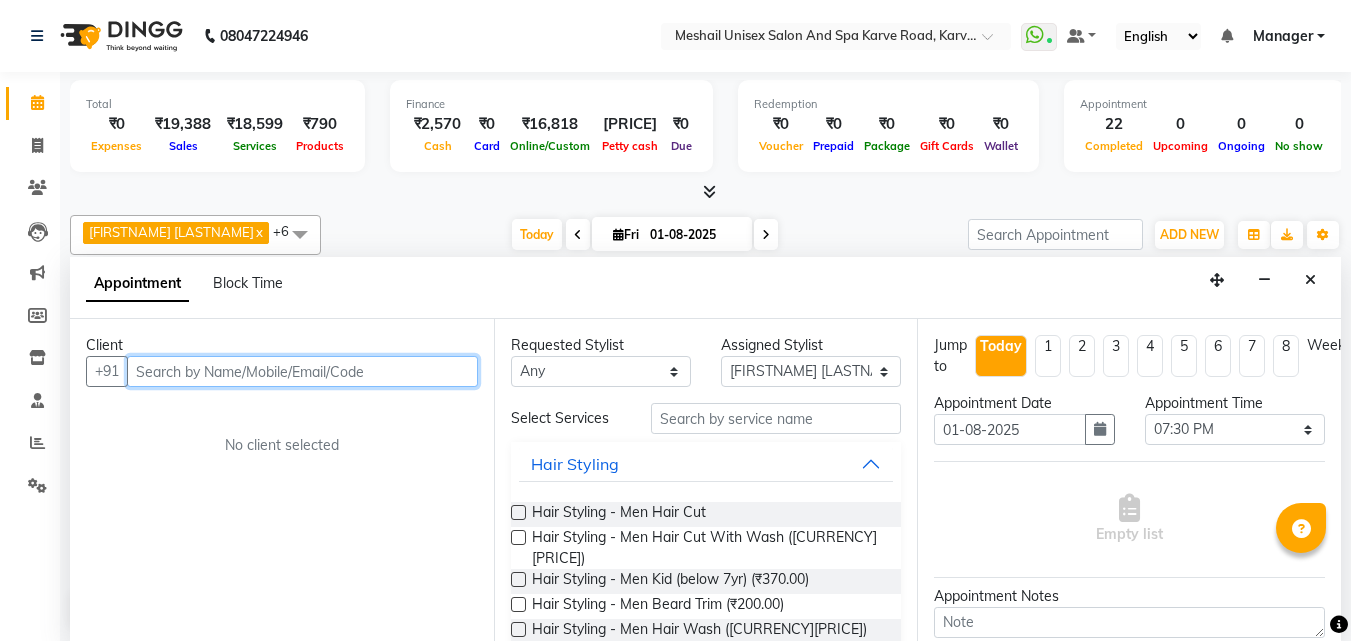 scroll, scrollTop: 1, scrollLeft: 0, axis: vertical 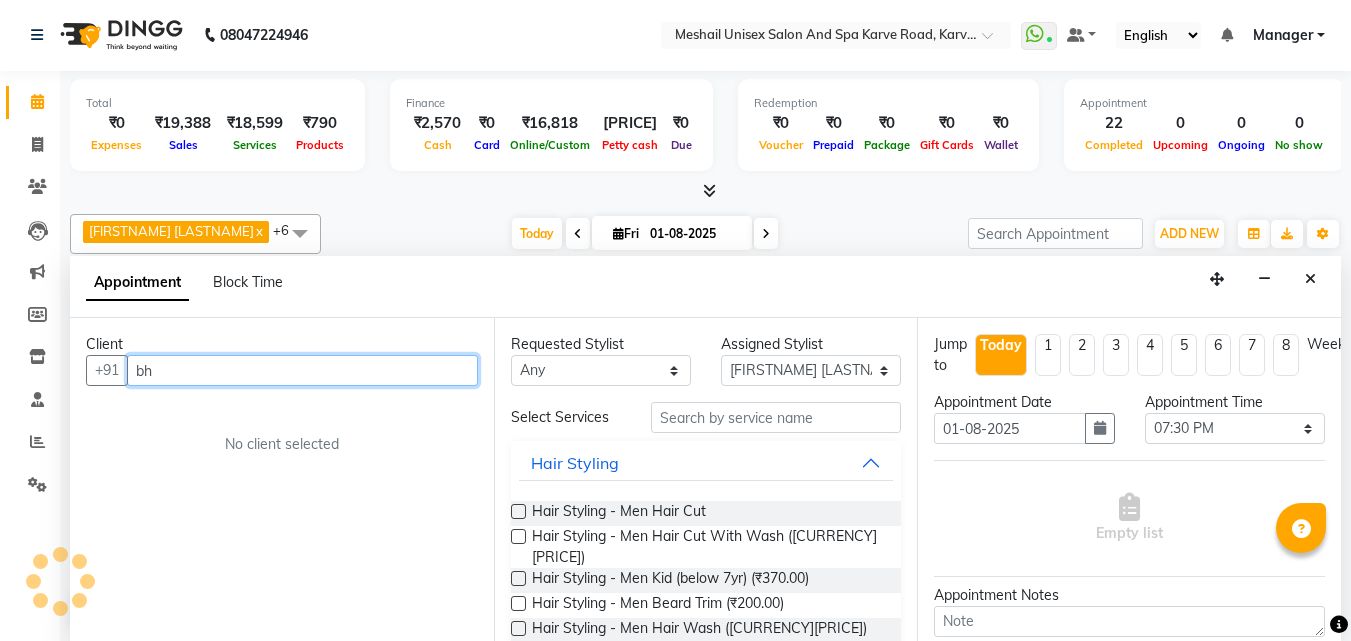 type on "b" 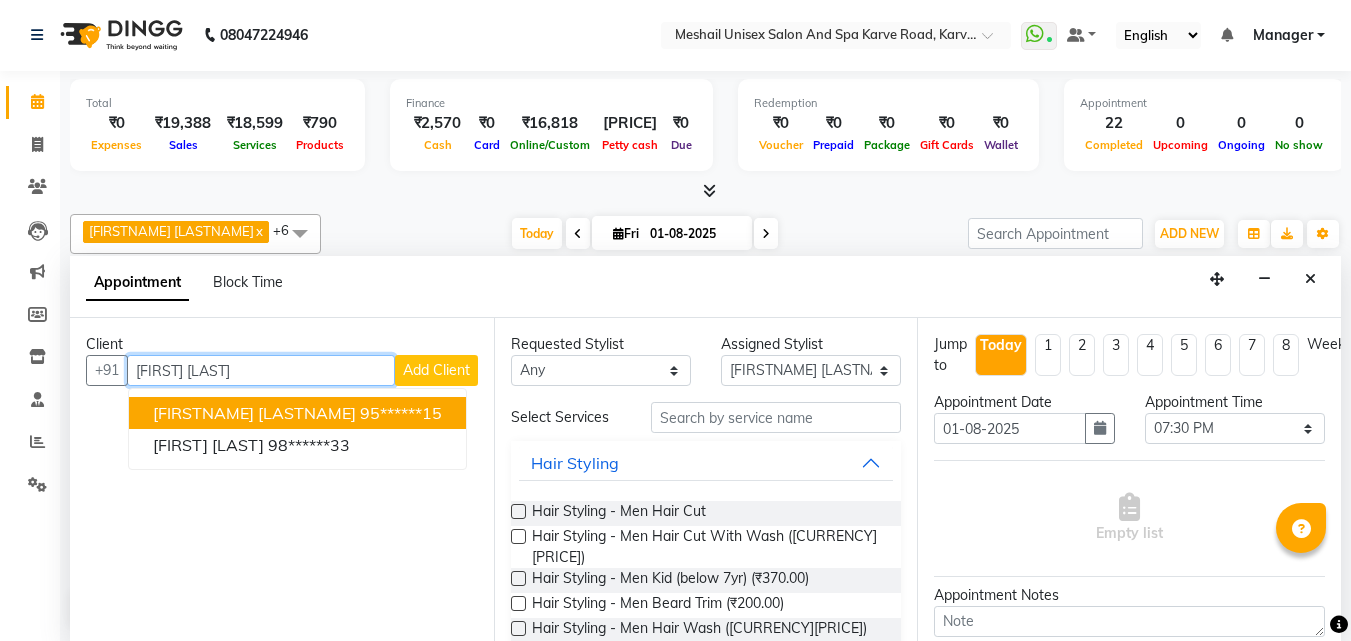 click on "95******15" at bounding box center [401, 413] 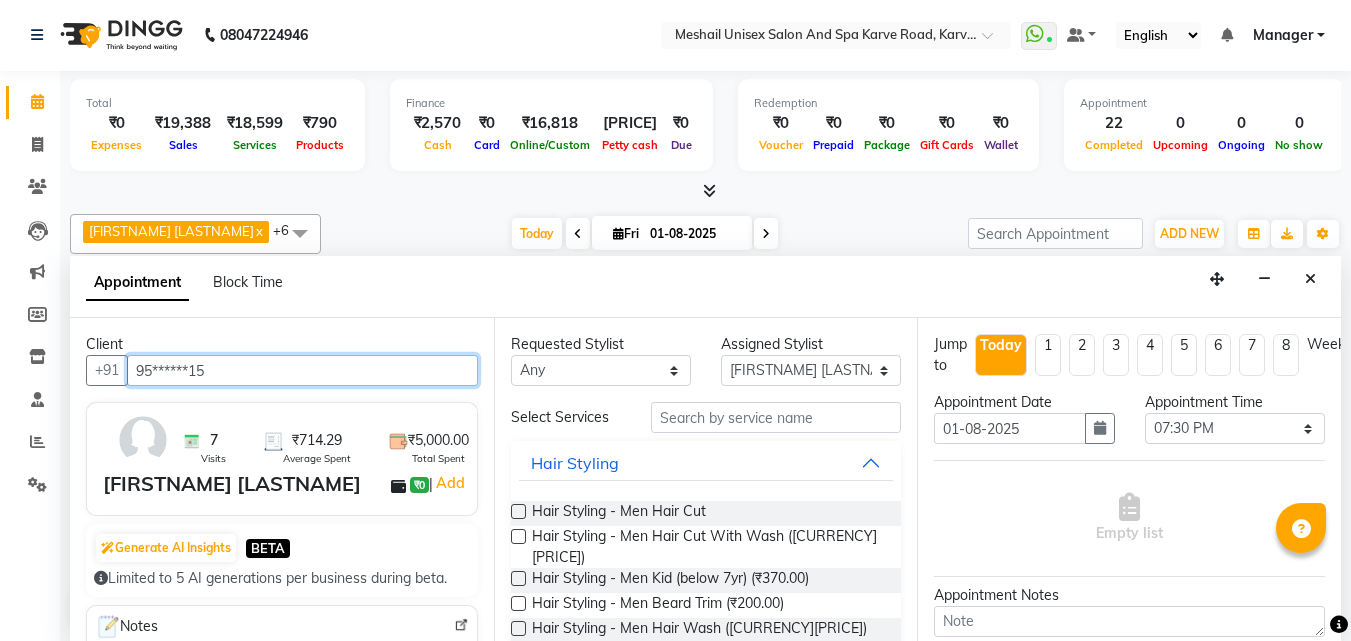 type on "95******15" 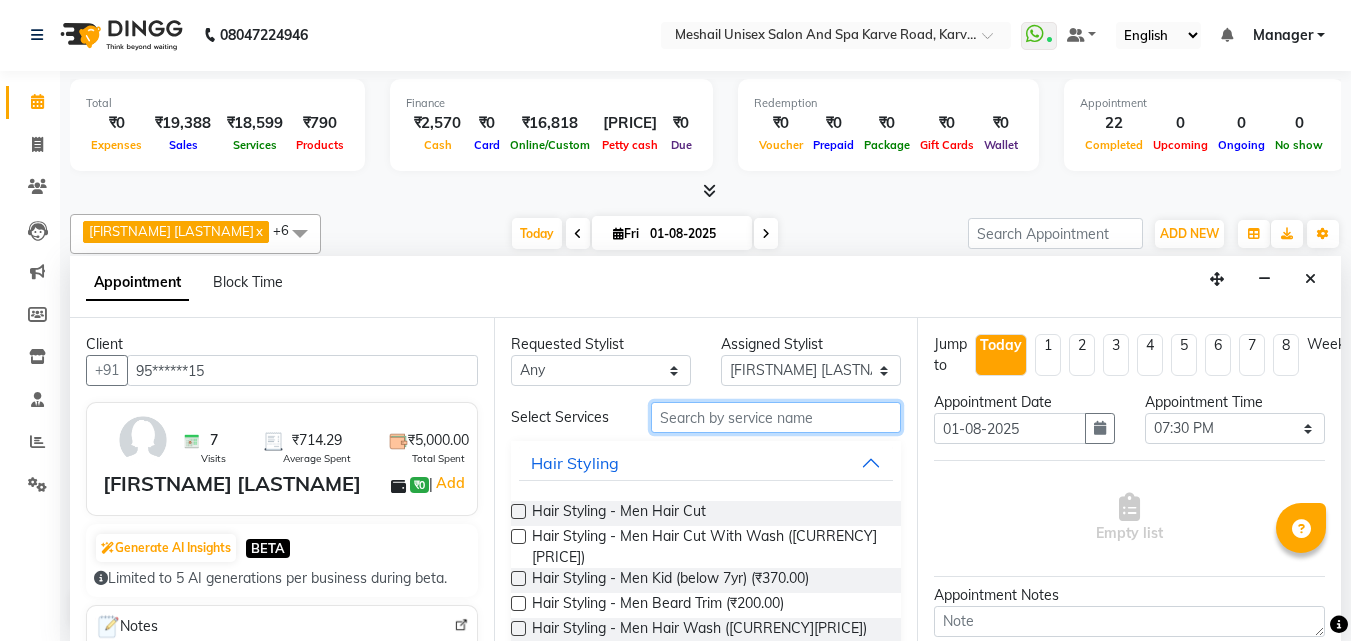 click at bounding box center [776, 417] 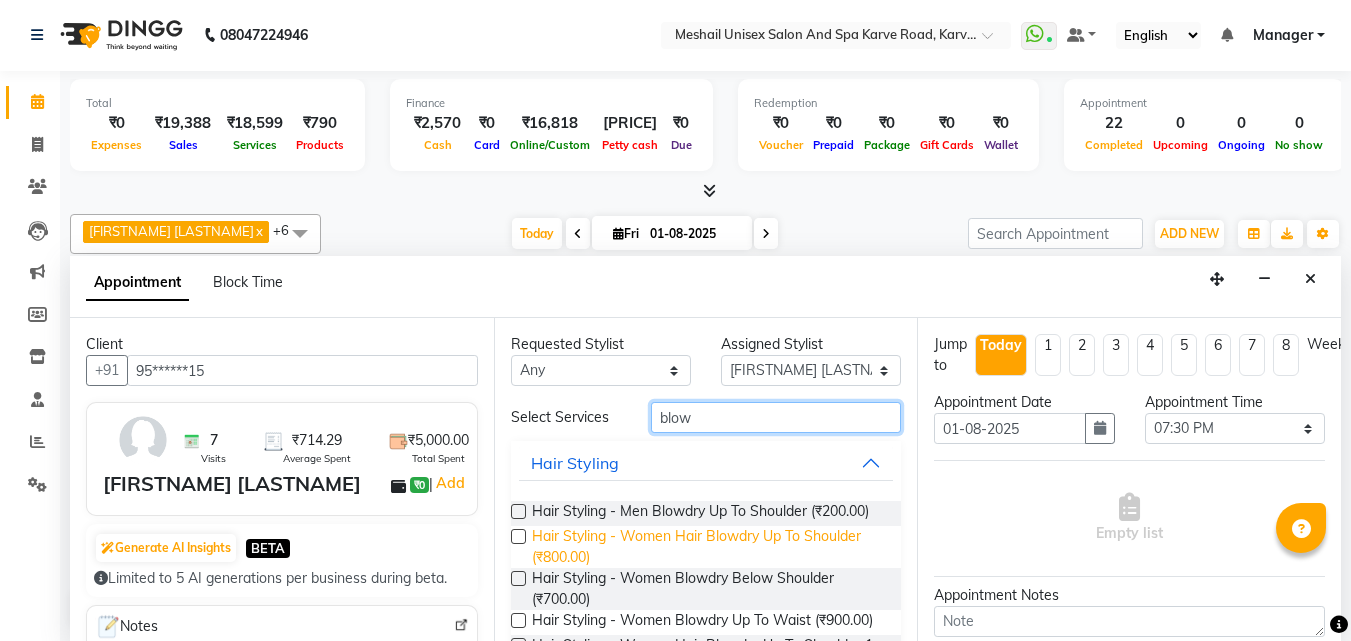 scroll, scrollTop: 100, scrollLeft: 0, axis: vertical 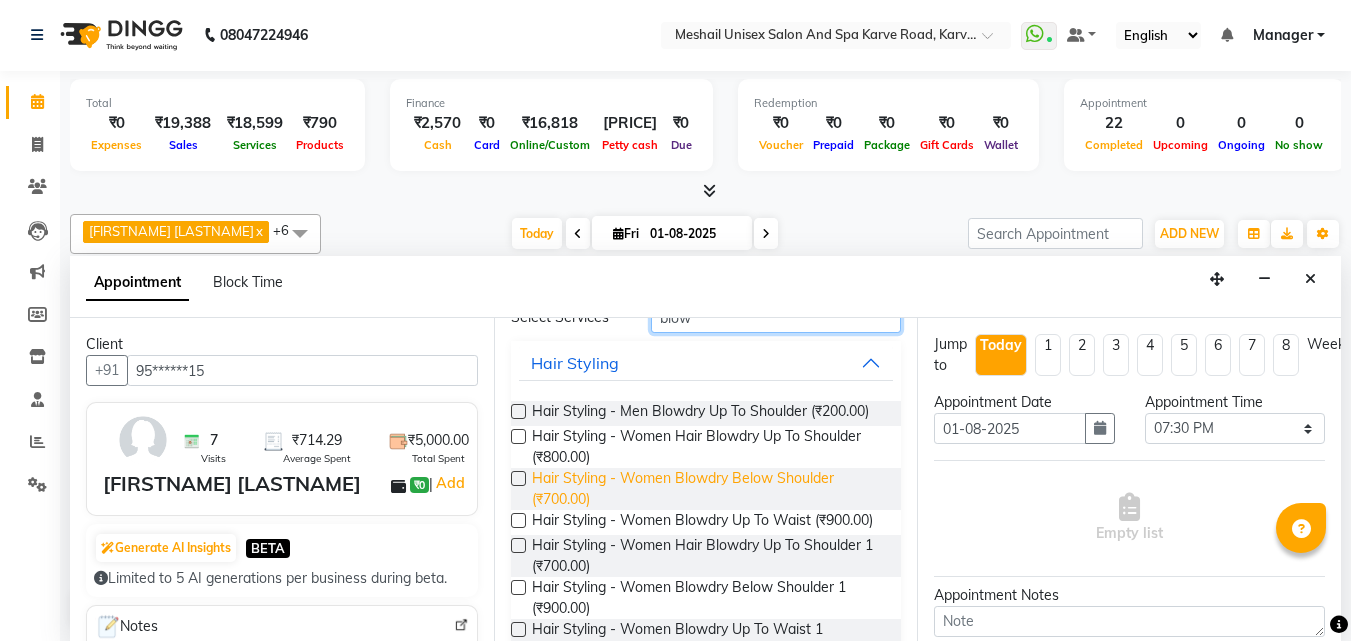 type on "blow" 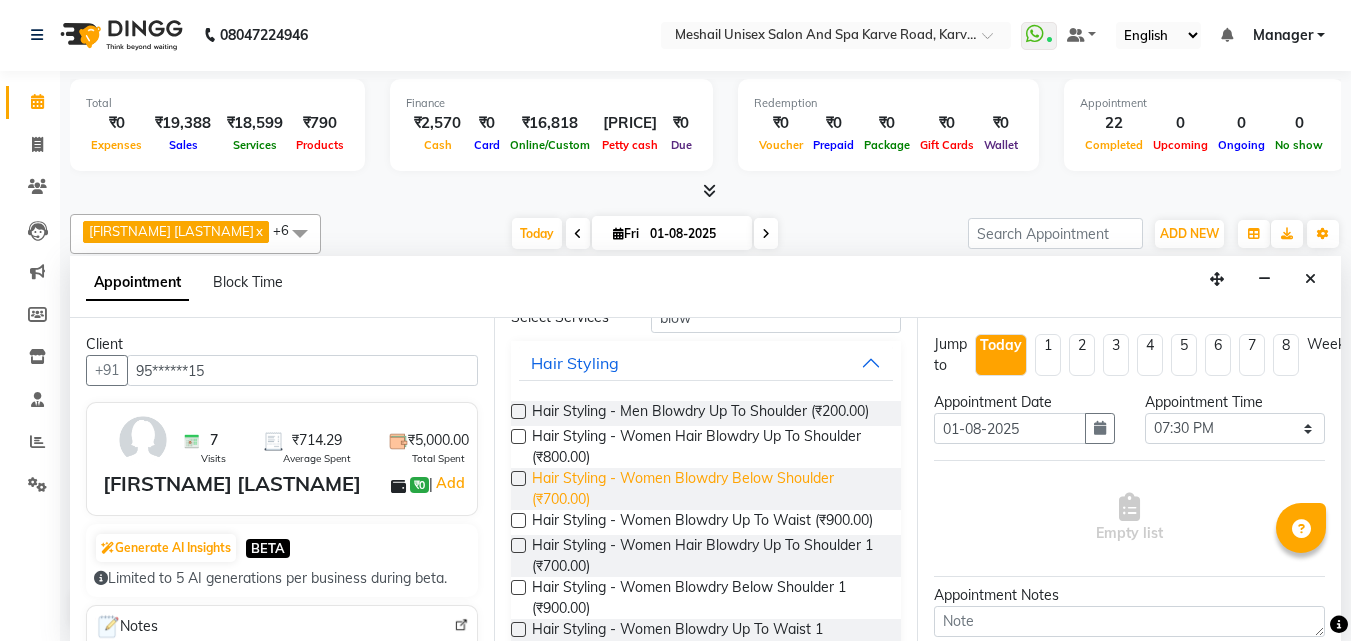 click on "Hair Styling - Women Blowdry Below Shoulder (₹700.00)" at bounding box center [709, 489] 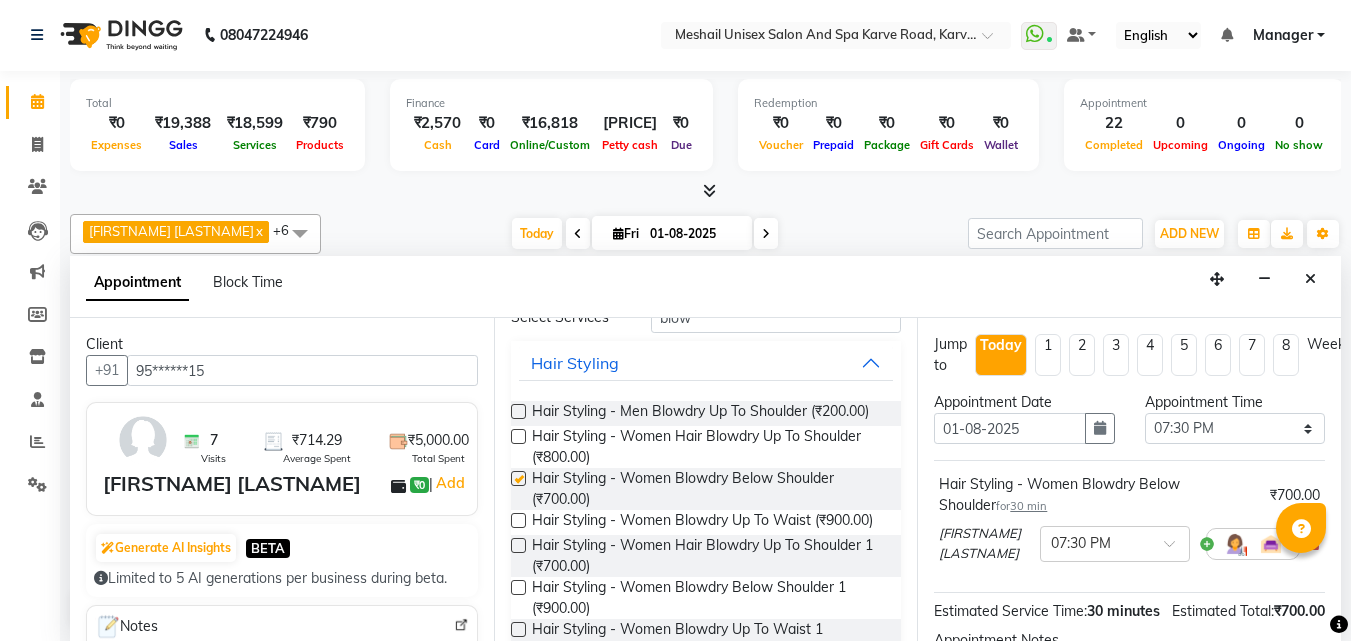 checkbox on "false" 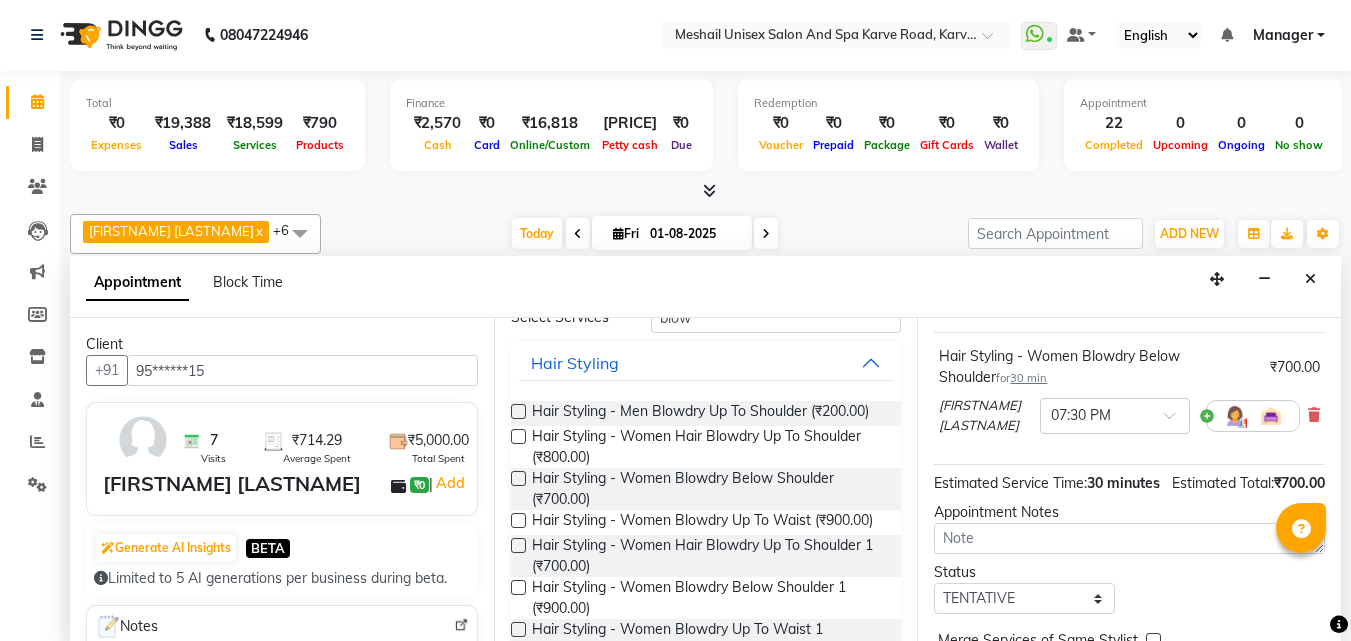 scroll, scrollTop: 263, scrollLeft: 0, axis: vertical 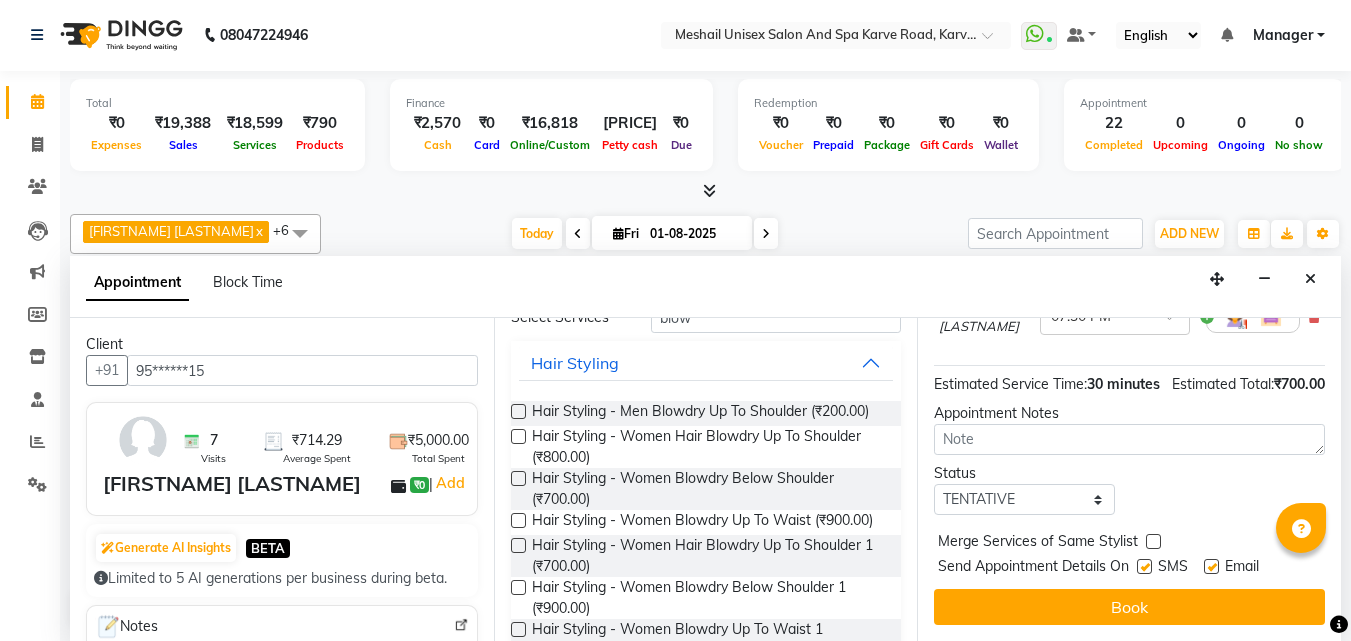click at bounding box center (1144, 566) 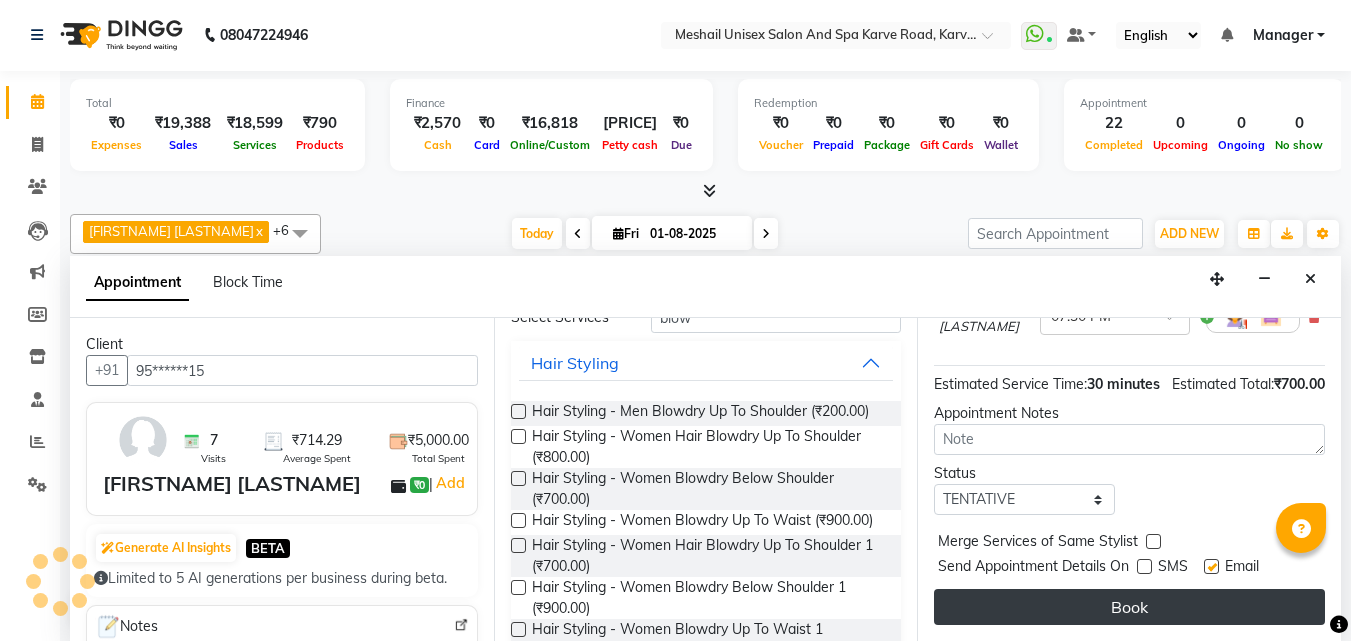 click on "Book" at bounding box center [1129, 607] 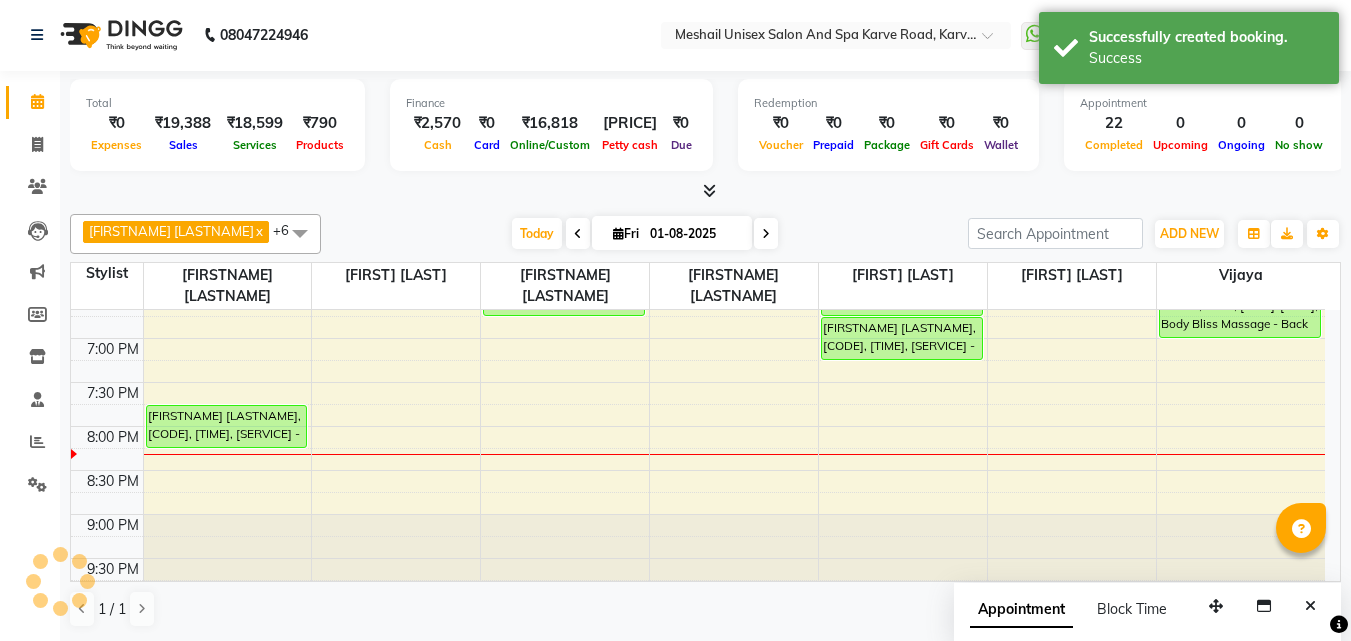 scroll, scrollTop: 0, scrollLeft: 0, axis: both 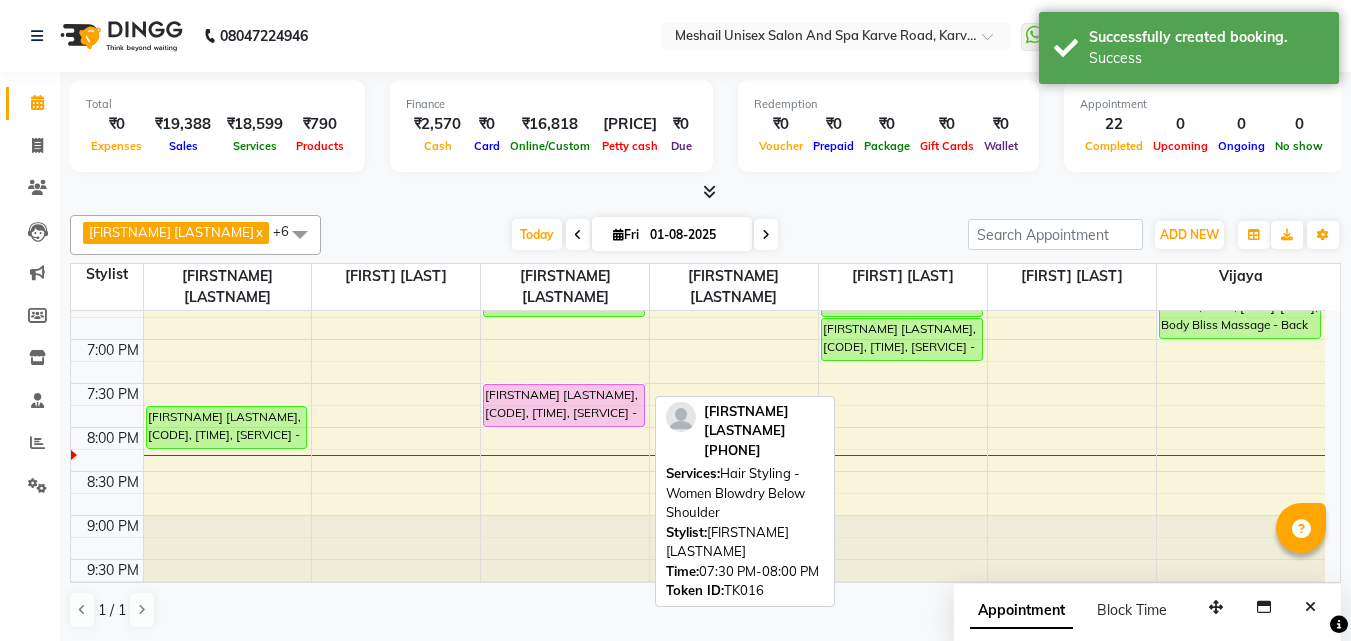 click on "[FIRSTNAME] [LASTNAME], [CODE], [TIME], [SERVICE] - [SERVICE]" at bounding box center (564, 405) 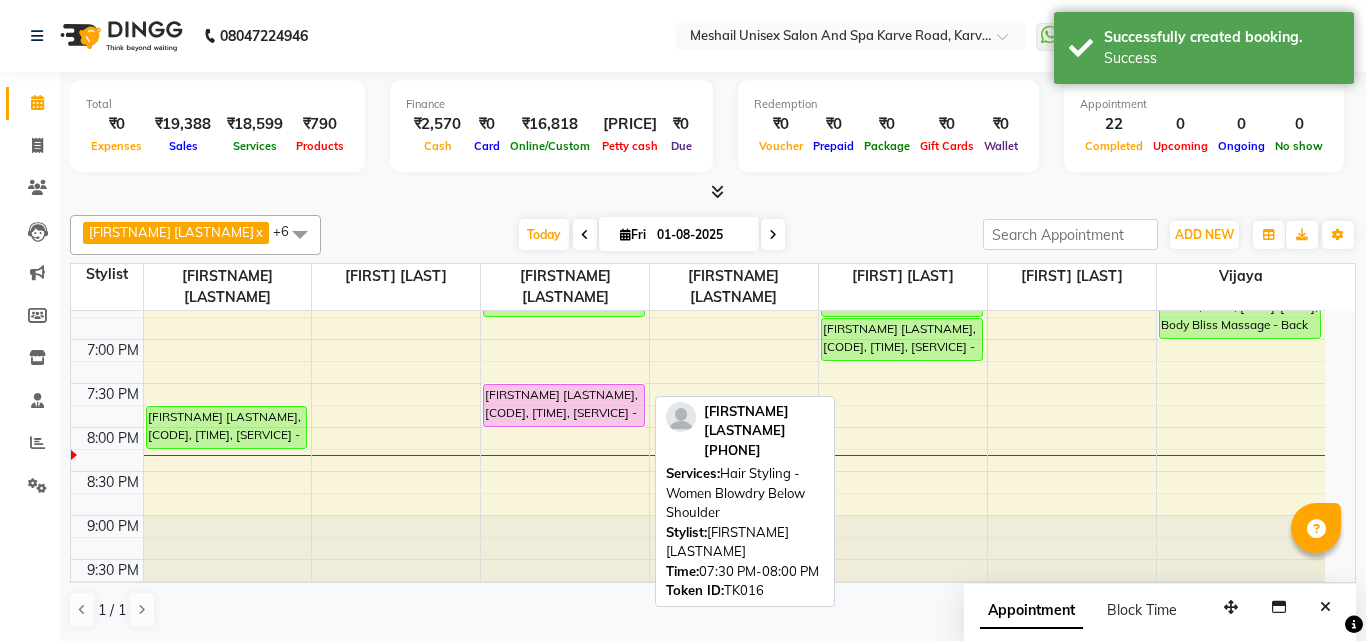 select on "7" 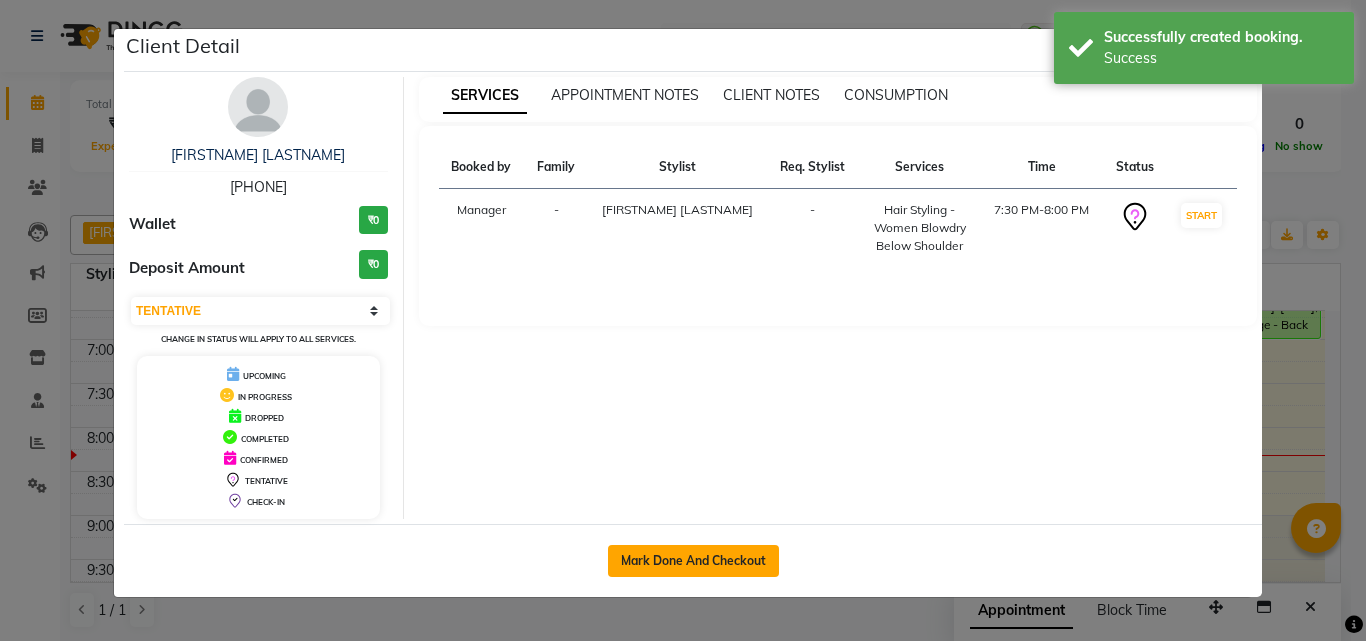 click on "Mark Done And Checkout" 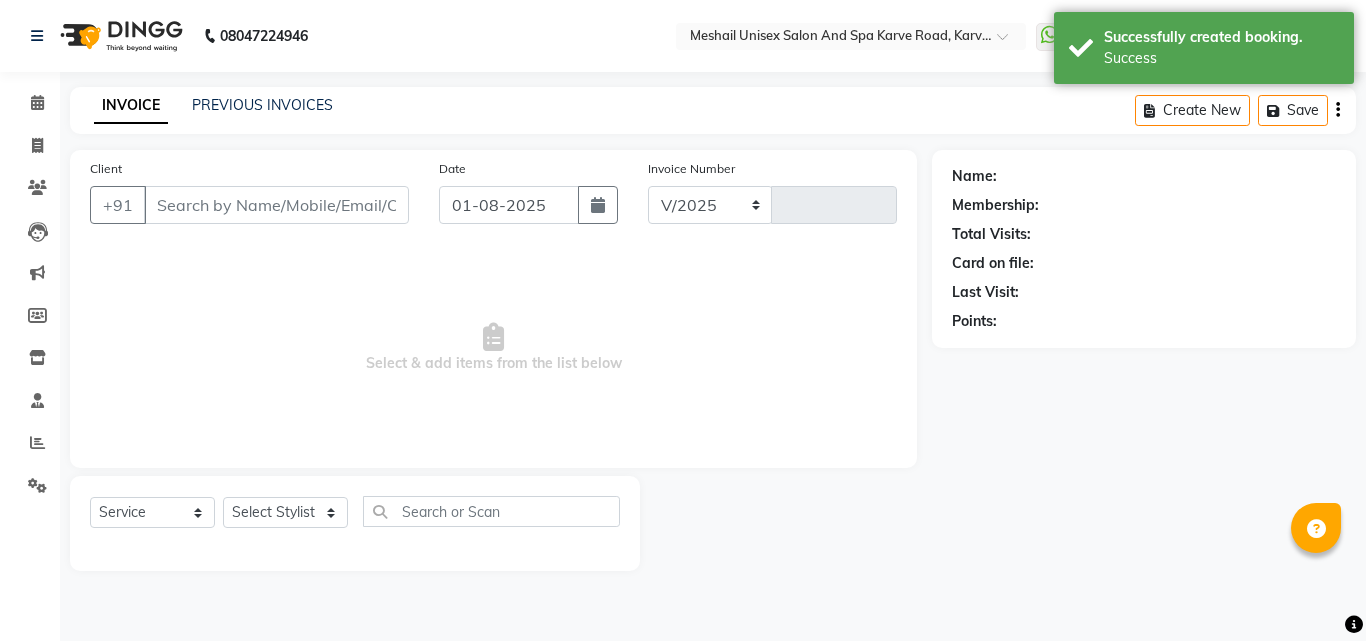 select on "6713" 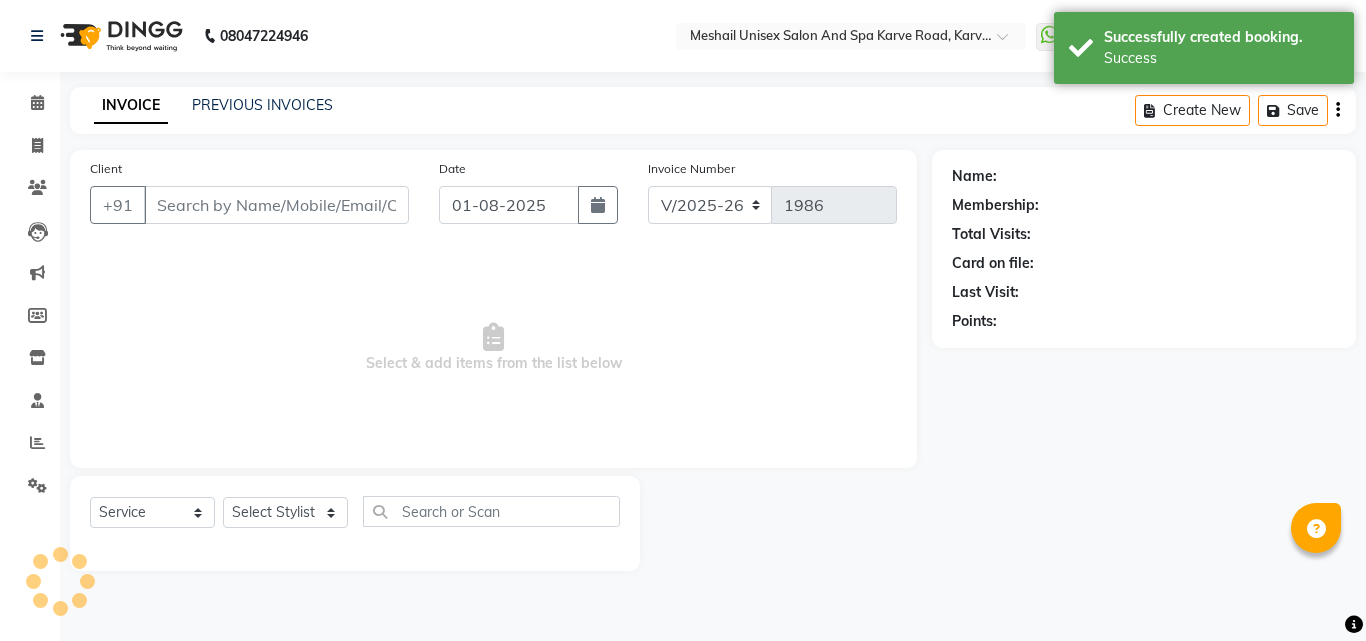 type on "95******15" 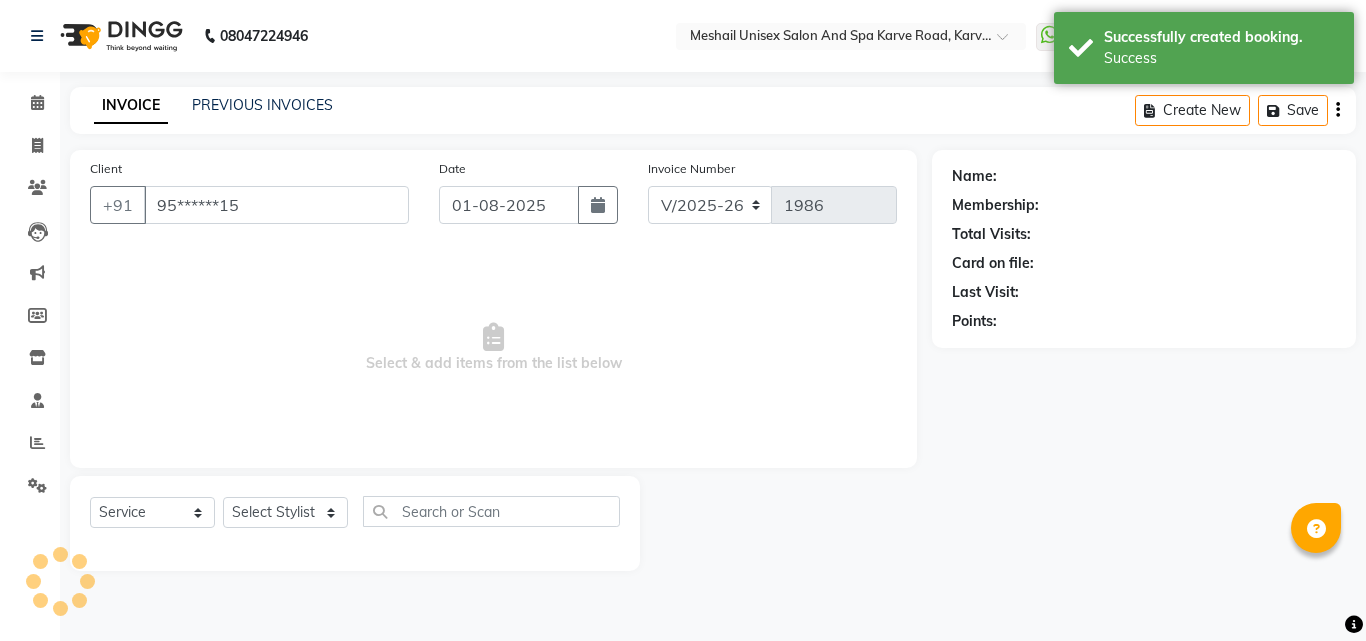 select on "52968" 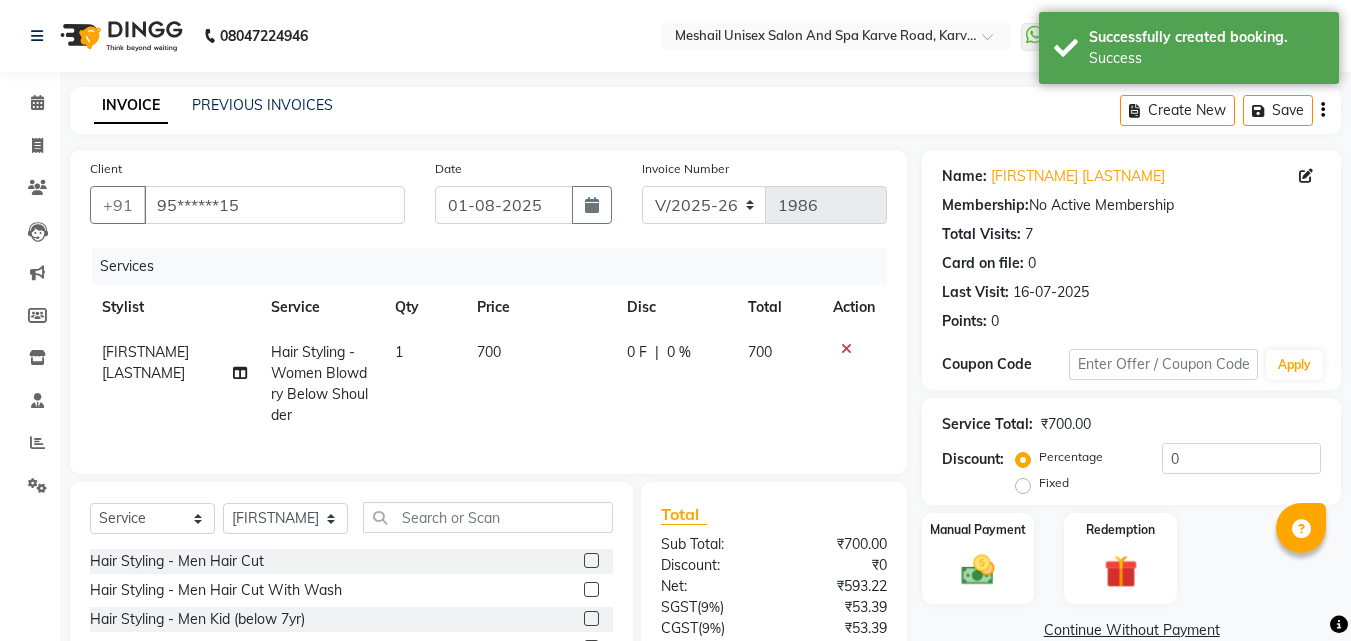 click on "Manual Payment" 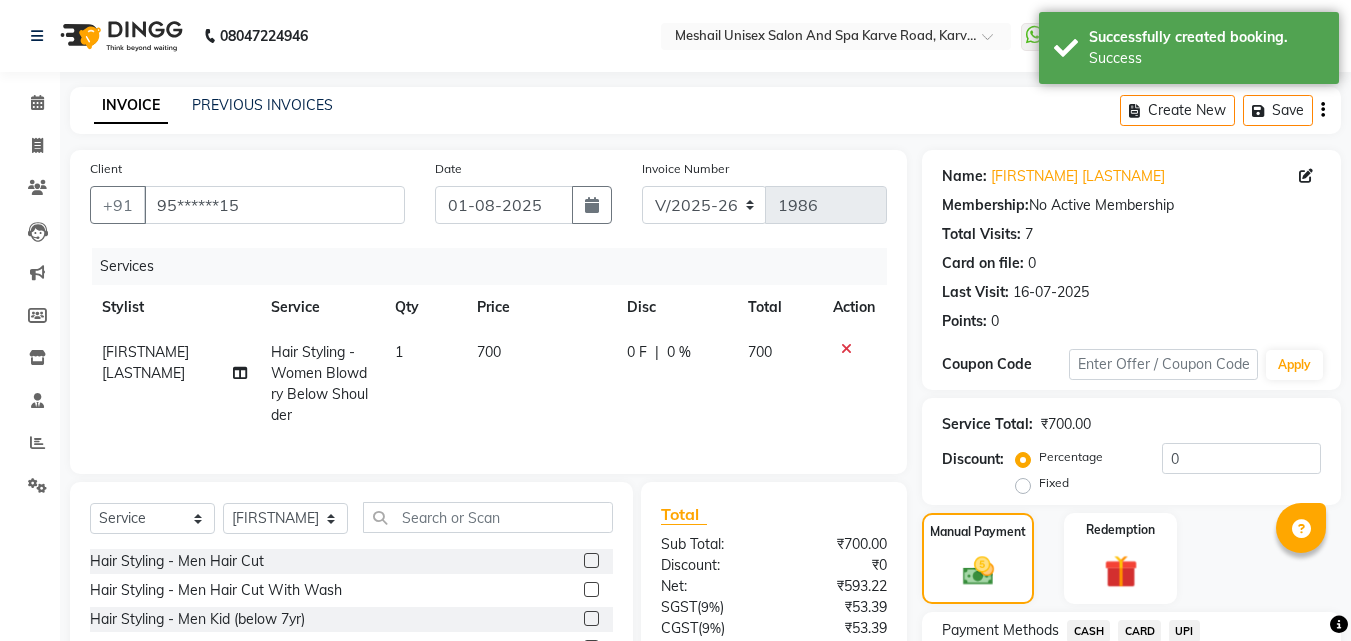 scroll, scrollTop: 181, scrollLeft: 0, axis: vertical 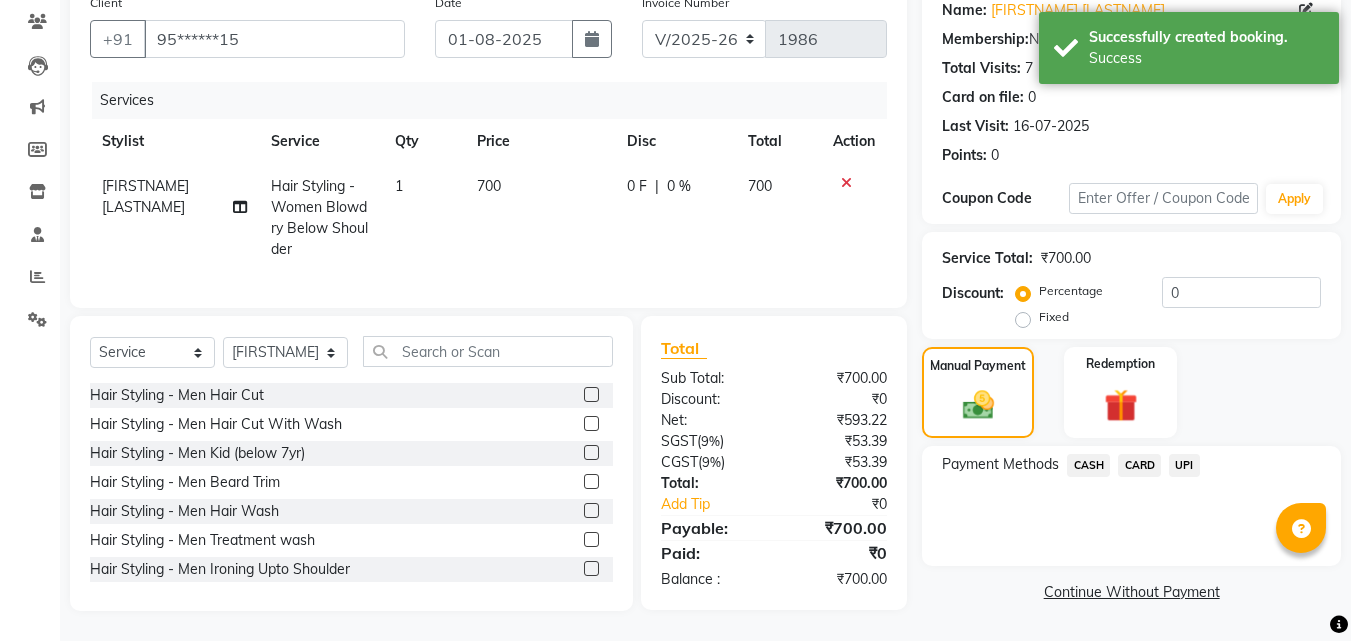click on "UPI" 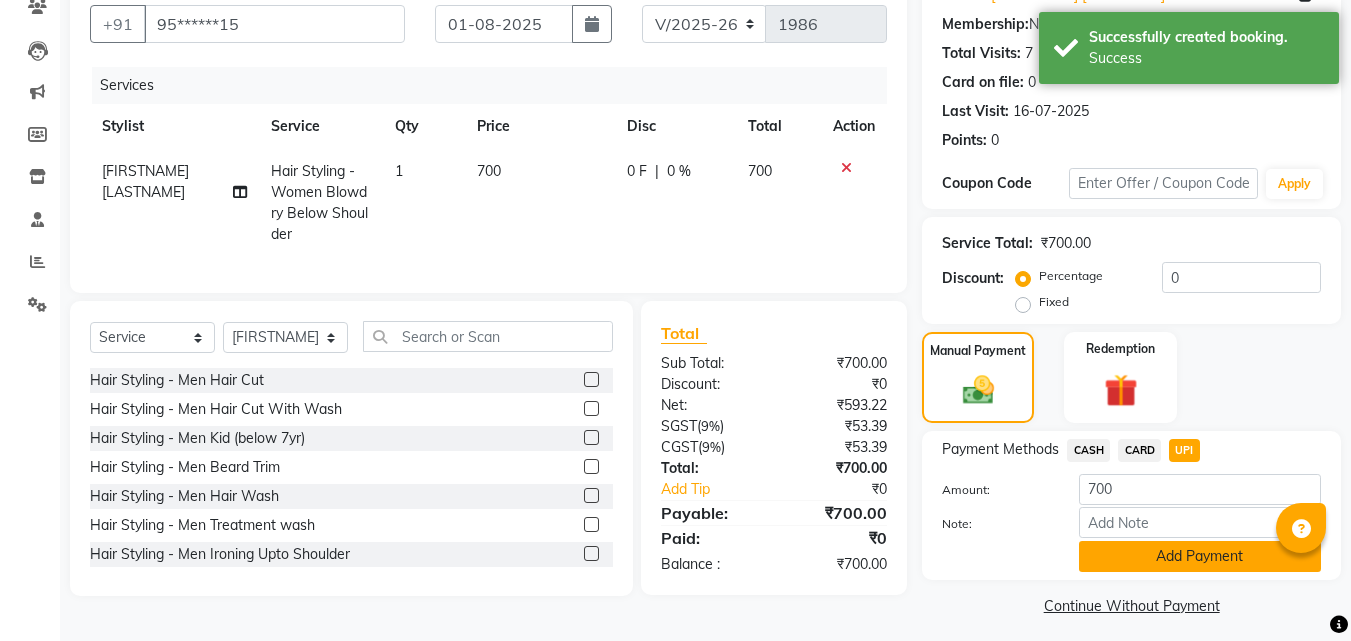 click on "Add Payment" 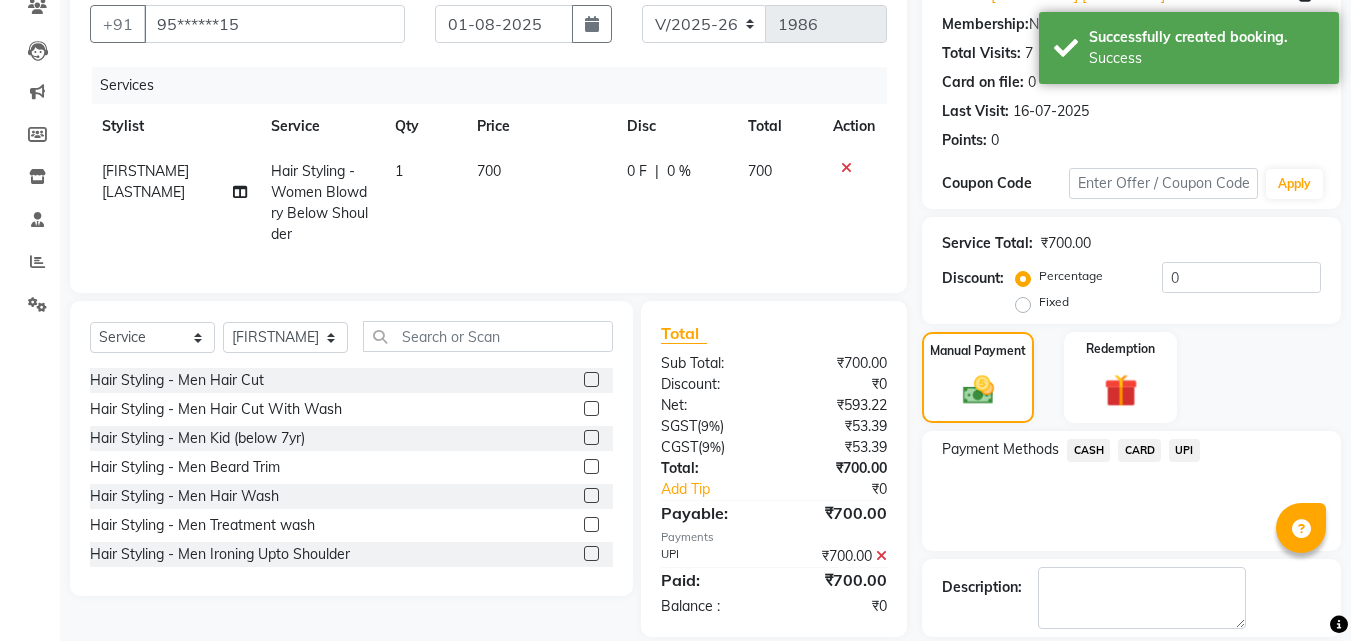 scroll, scrollTop: 275, scrollLeft: 0, axis: vertical 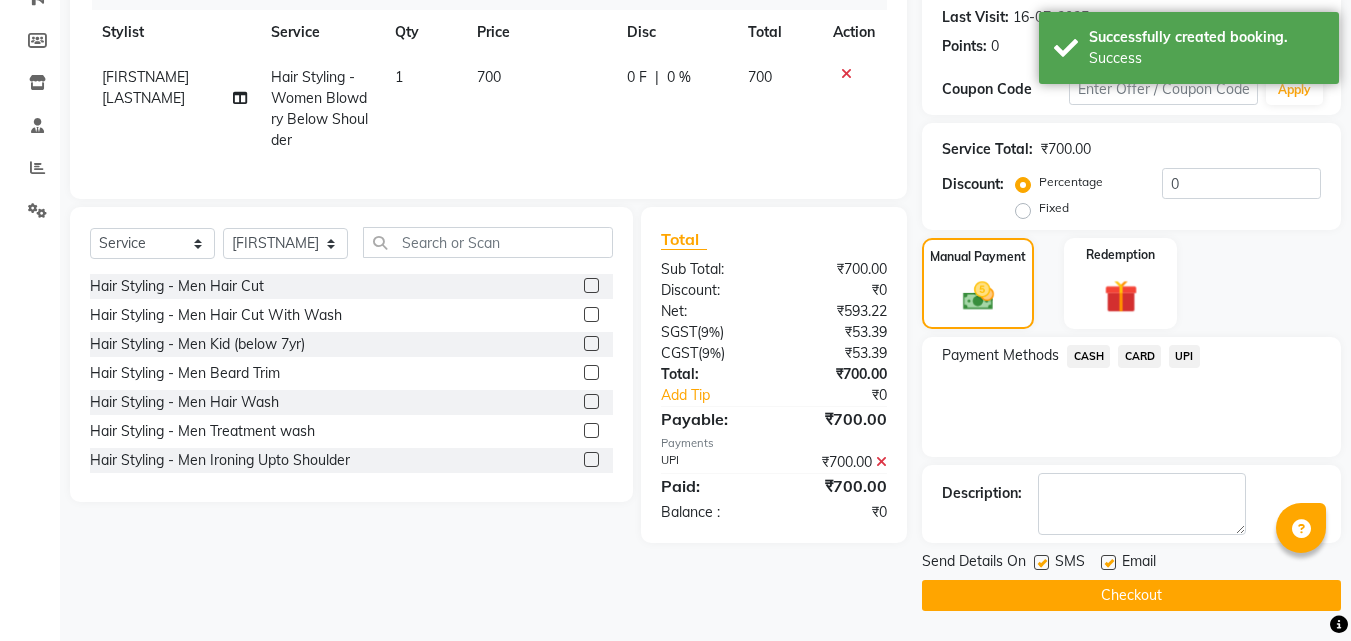 click on "SMS" 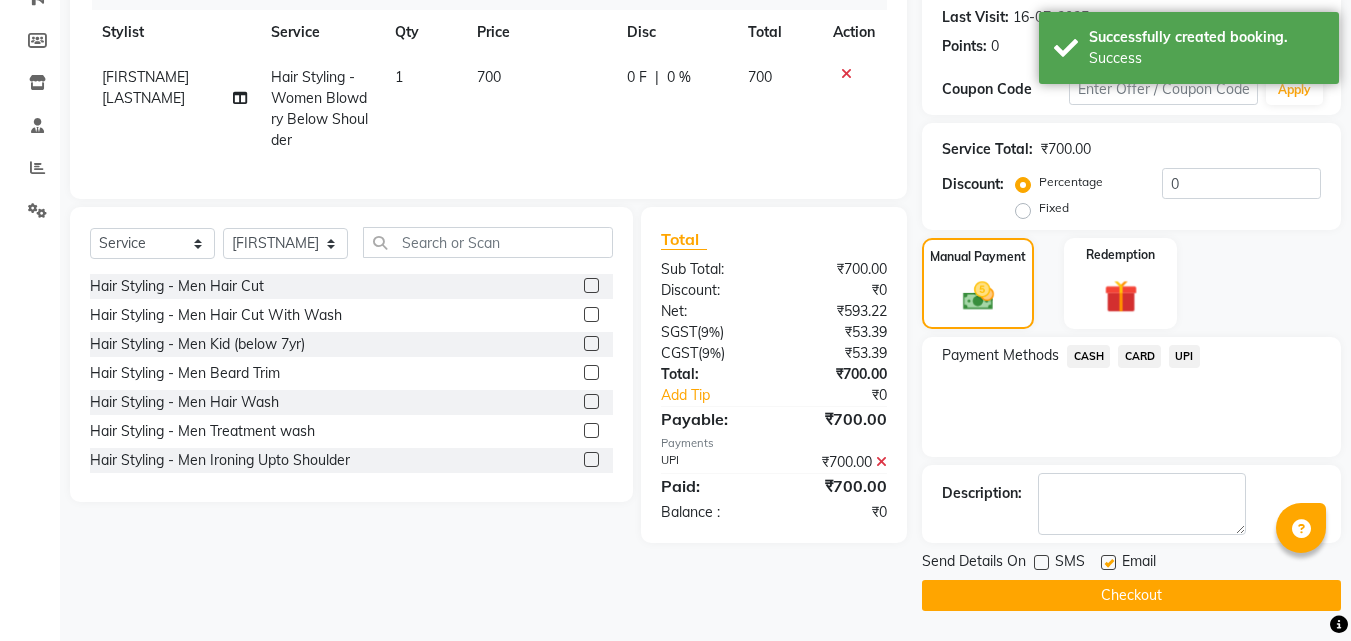 click on "Checkout" 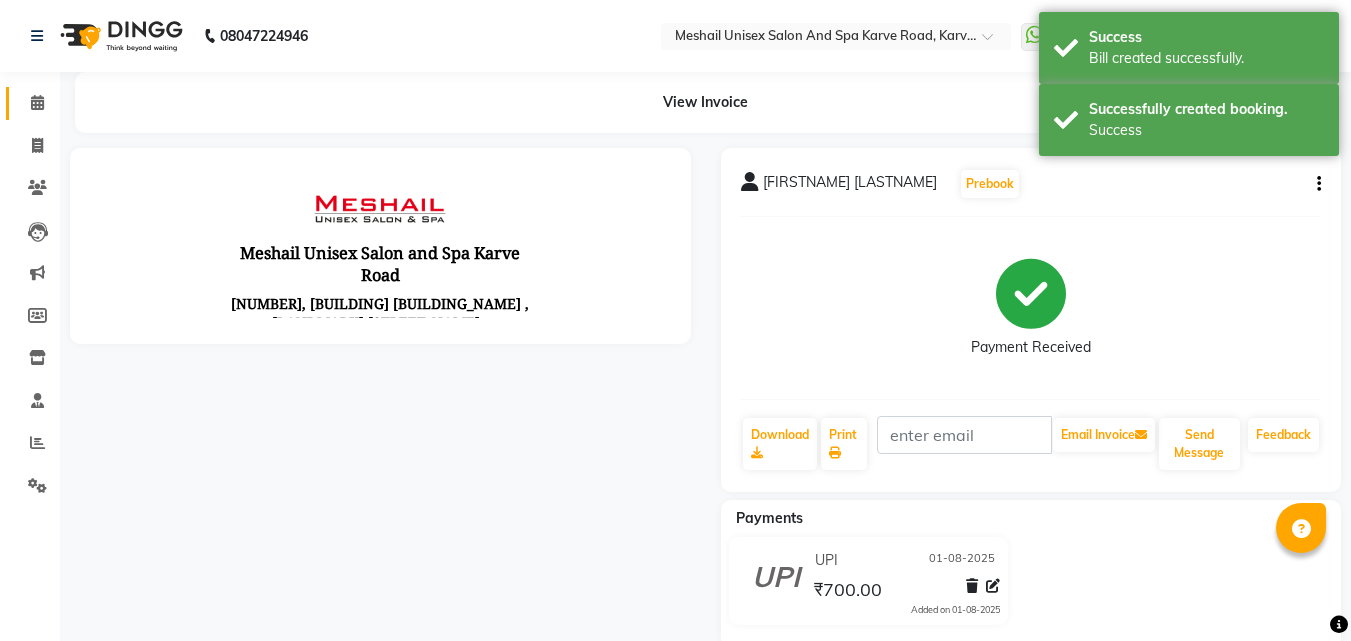 scroll, scrollTop: 0, scrollLeft: 0, axis: both 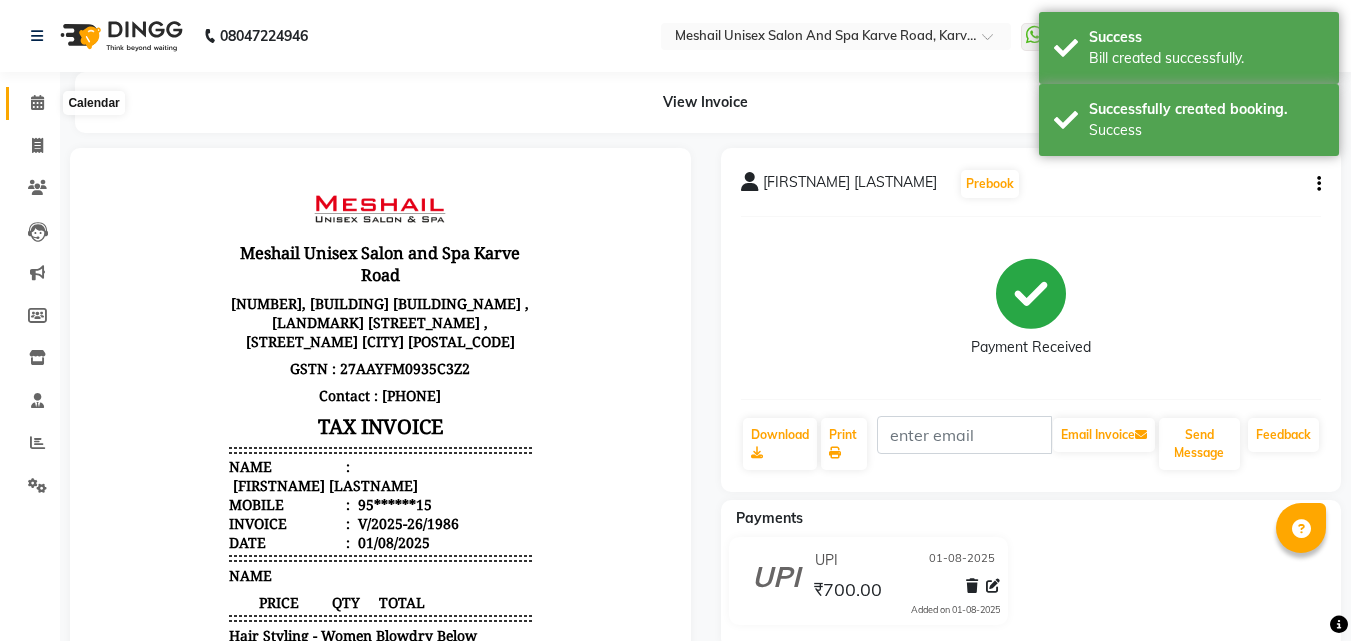 click 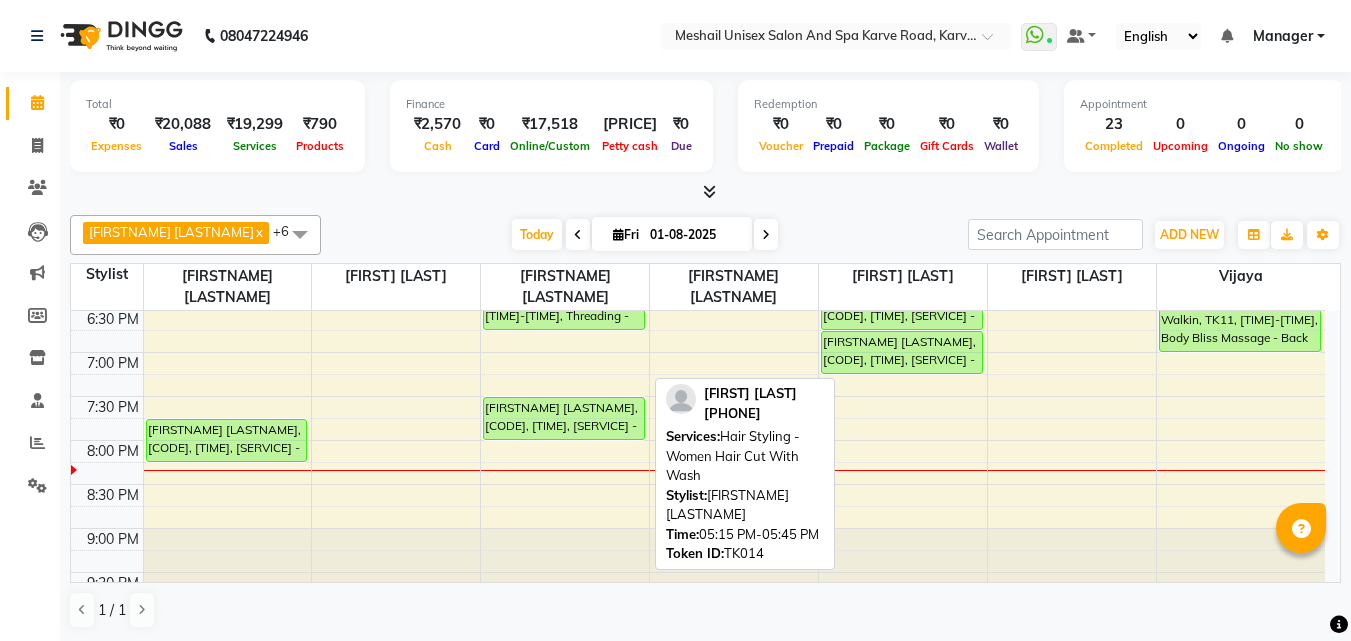 scroll, scrollTop: 851, scrollLeft: 0, axis: vertical 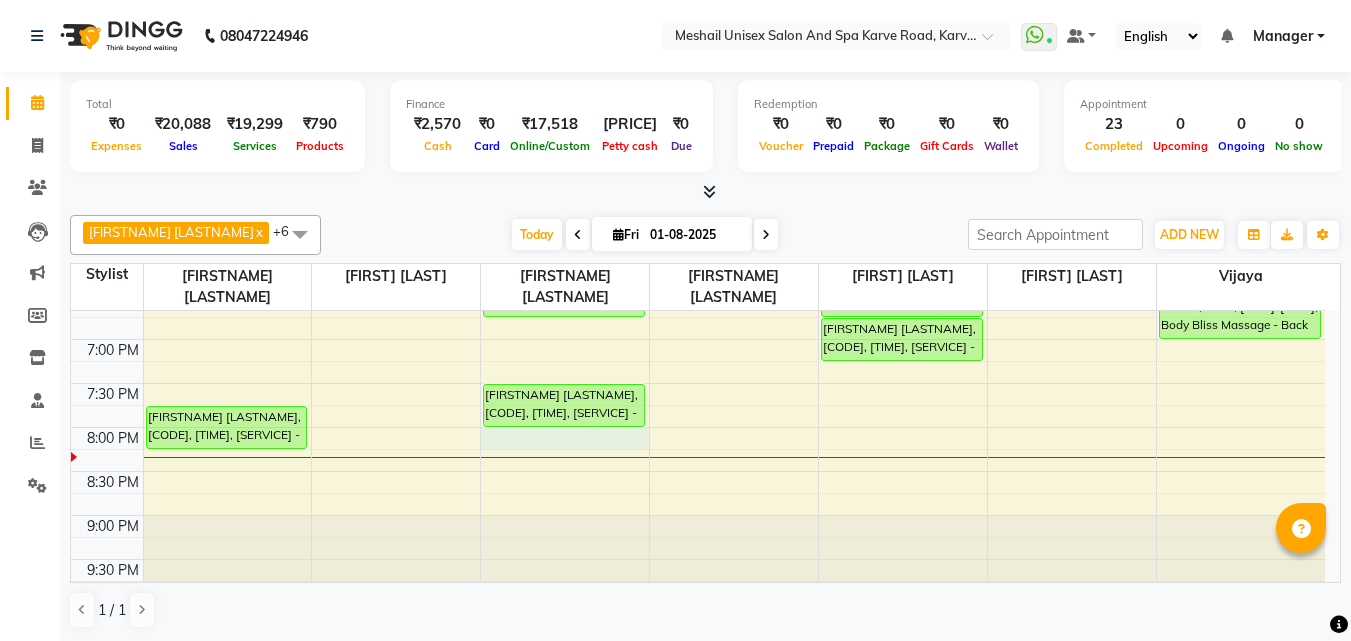 click on "Anand Kulkarni, TK04, [TIME]-[TIME], Hair Styling - Men Hair Cut,Hair Styling - Men Beard Trim Sunila Sakpal, TK03, [TIME]-[TIME], Hair Styling - Women Treatment wash Amit Patil, TK08, [TIME]-[TIME], Hair Styling - Men Beard Trim Anand Kulkarni, TK15, [TIME]-[TIME], Hair Styling - Women Hair Cut With Wash Daksha Sadolikar, TK14, [TIME]-[TIME], Hair Styling - Women Hair Cut With Wash Daksha Sadolikar, TK14, [TIME]-[TIME], Hair Styling - Women Hair Cut Daksha Sadolikar, TK14, [TIME]-[TIME], Threading - Women Eye Brows Abha Joglekar, TK16, [TIME]-[TIME], Hair Styling - Women Blowdry Below Shoulder Chinmay, TK01, [TIME]-[TIME], Hair Styling - Men Hair Cut Vedant, TK07, [TIME]-[TIME], Hair Styling - Men Hair Cut" at bounding box center [698, 31] 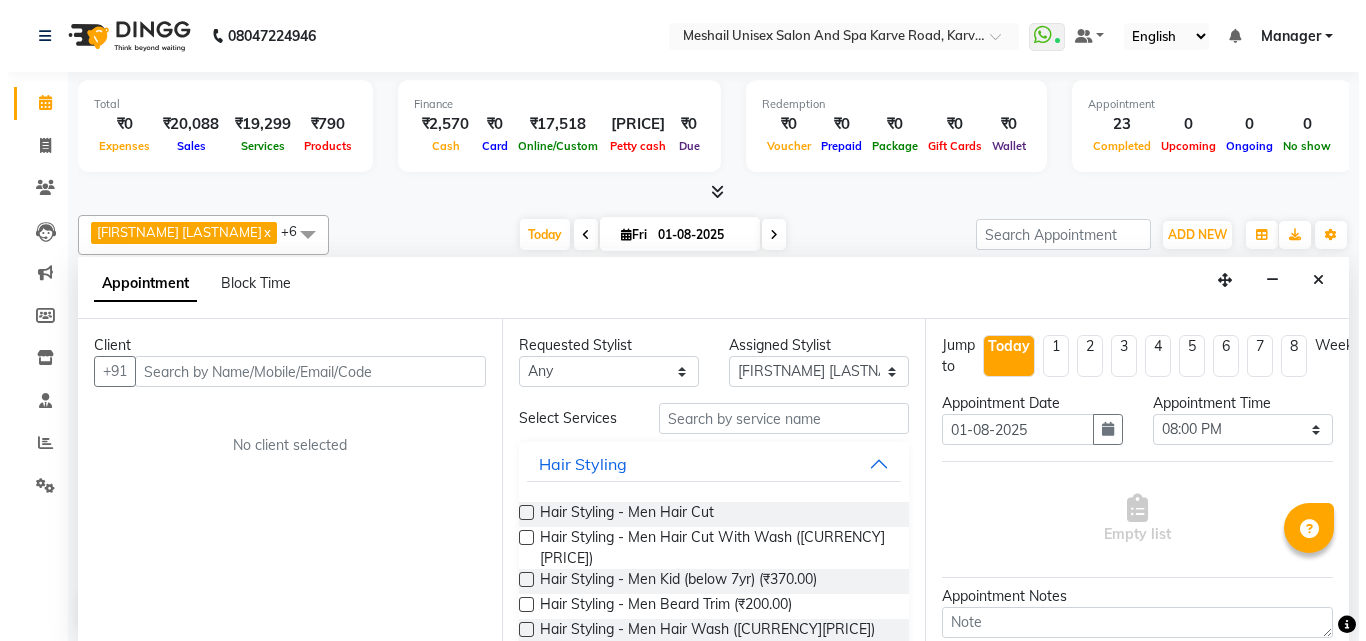 scroll, scrollTop: 1, scrollLeft: 0, axis: vertical 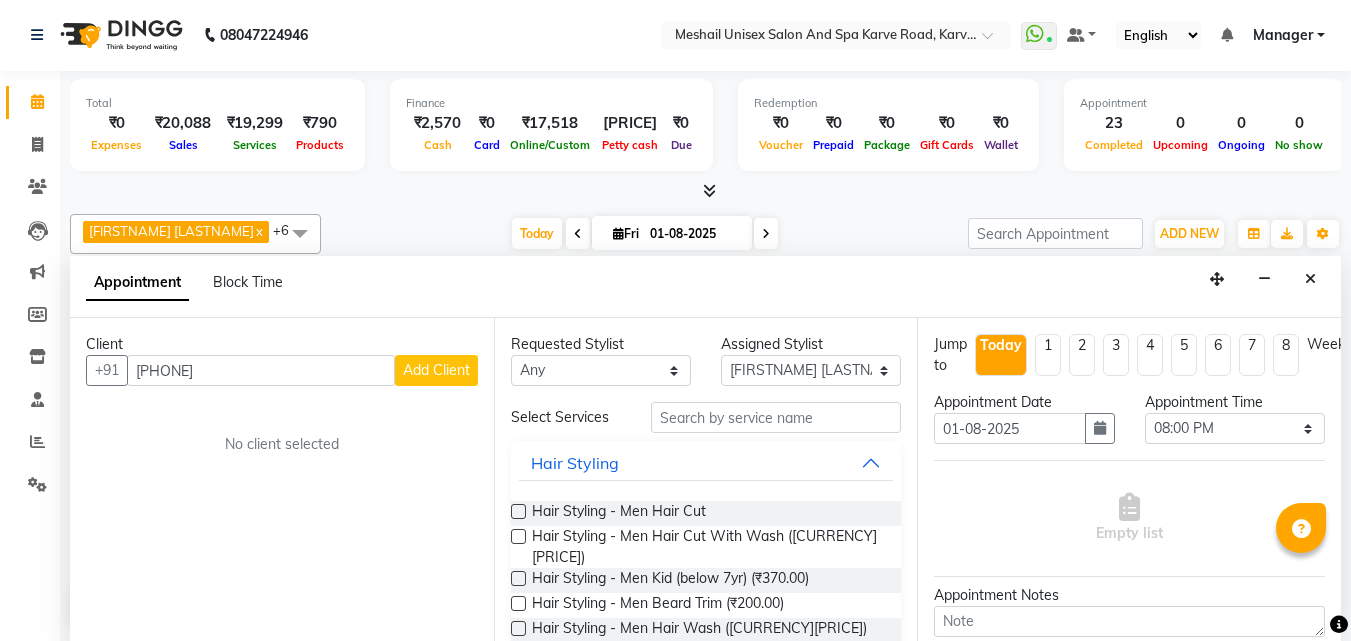 type on "[PHONE]" 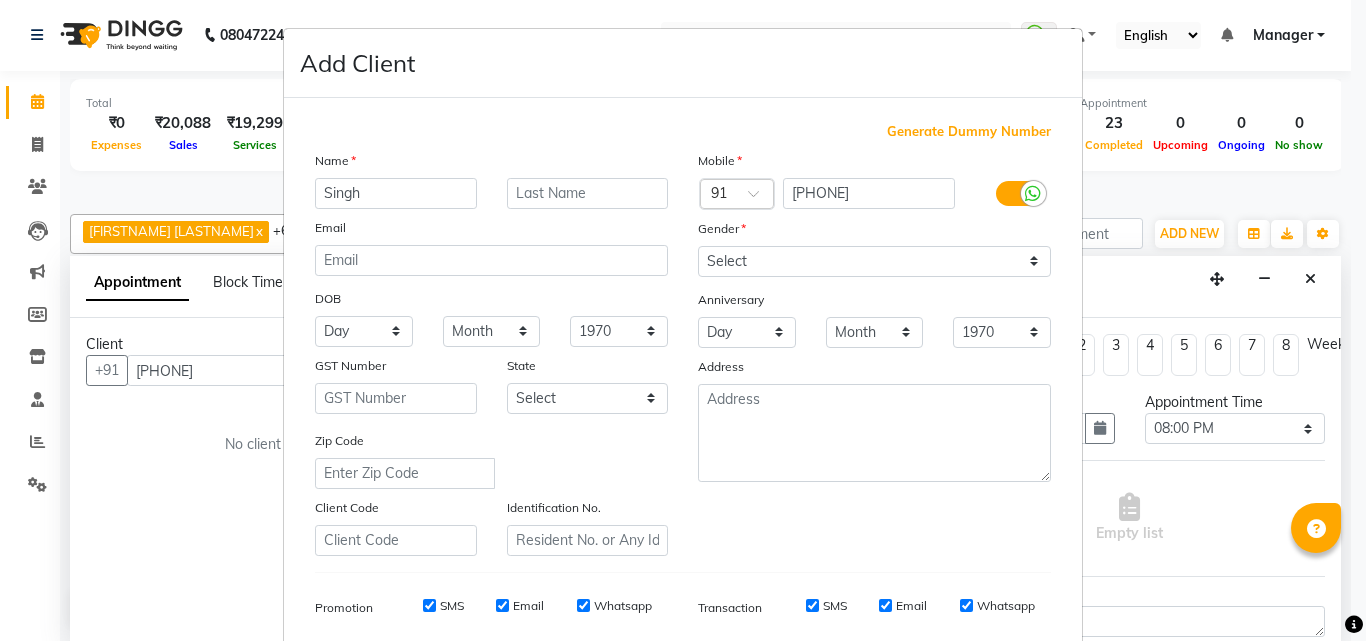 type on "Singh" 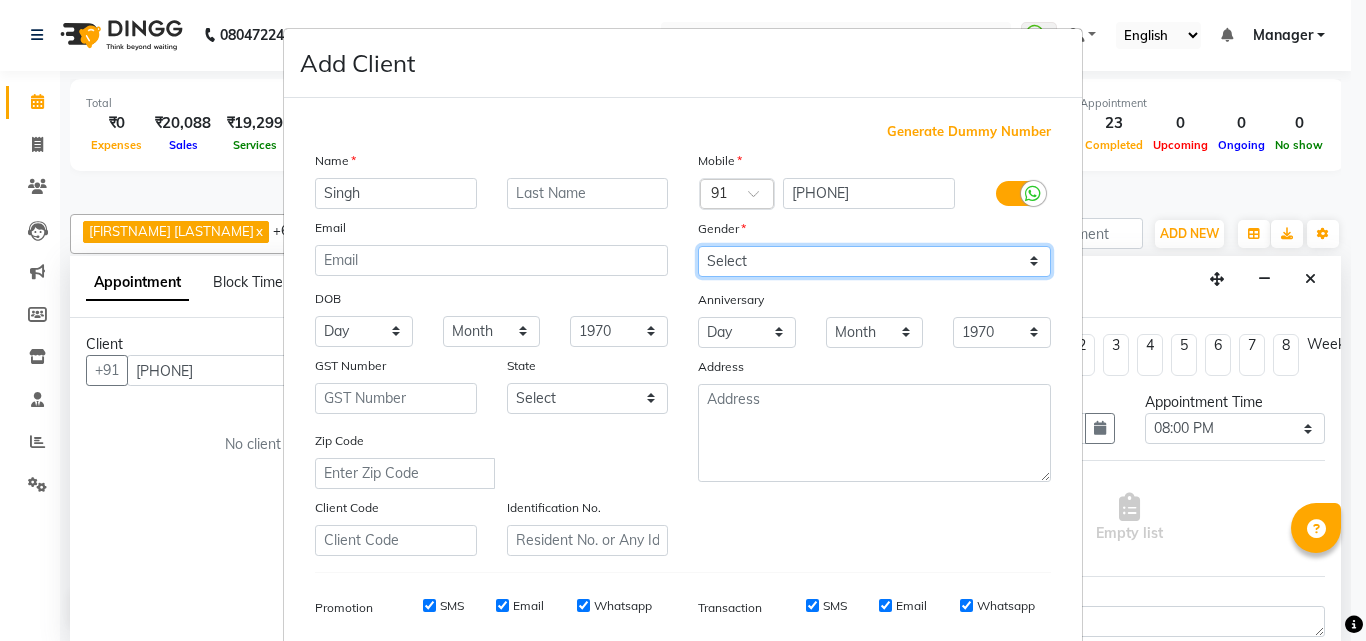 click on "Select Male Female Other Prefer Not To Say" at bounding box center (874, 261) 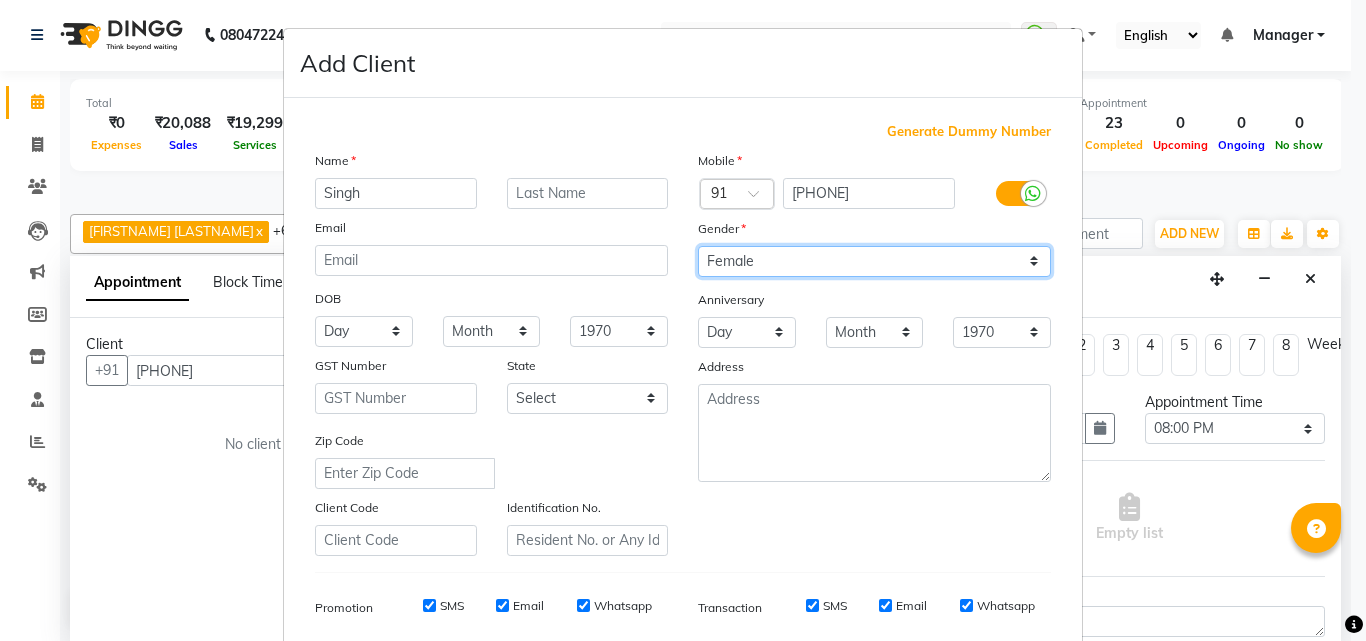 click on "Select Male Female Other Prefer Not To Say" at bounding box center [874, 261] 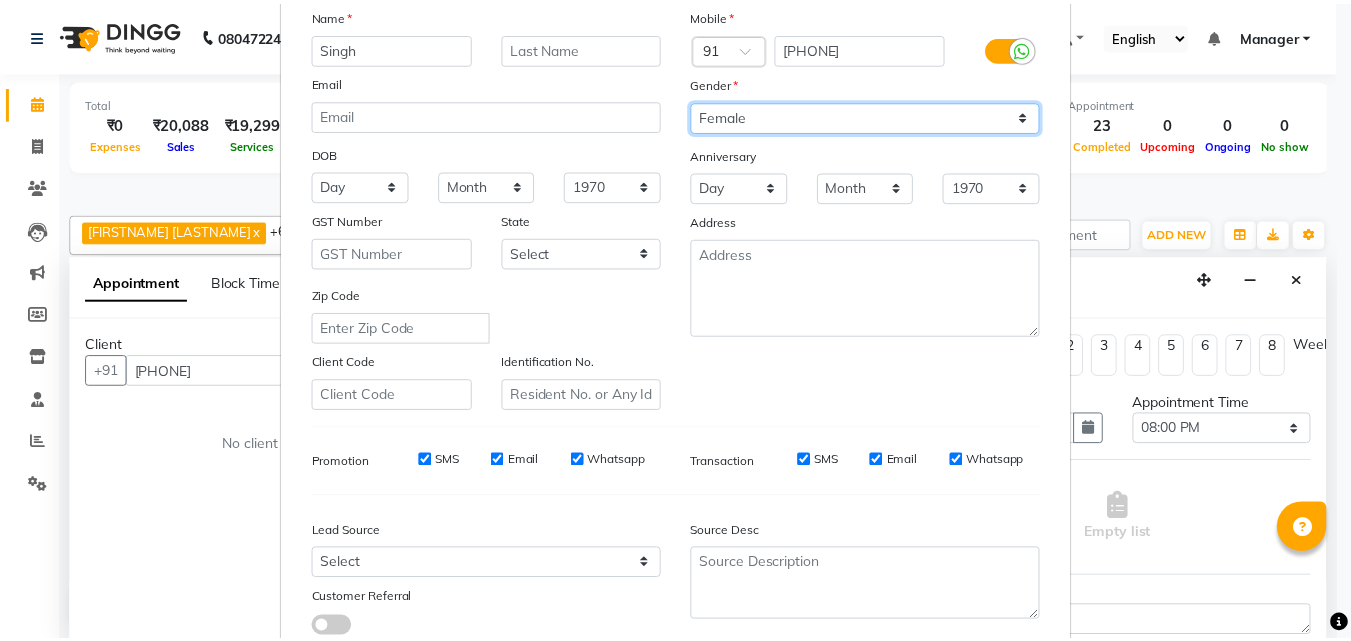 scroll, scrollTop: 282, scrollLeft: 0, axis: vertical 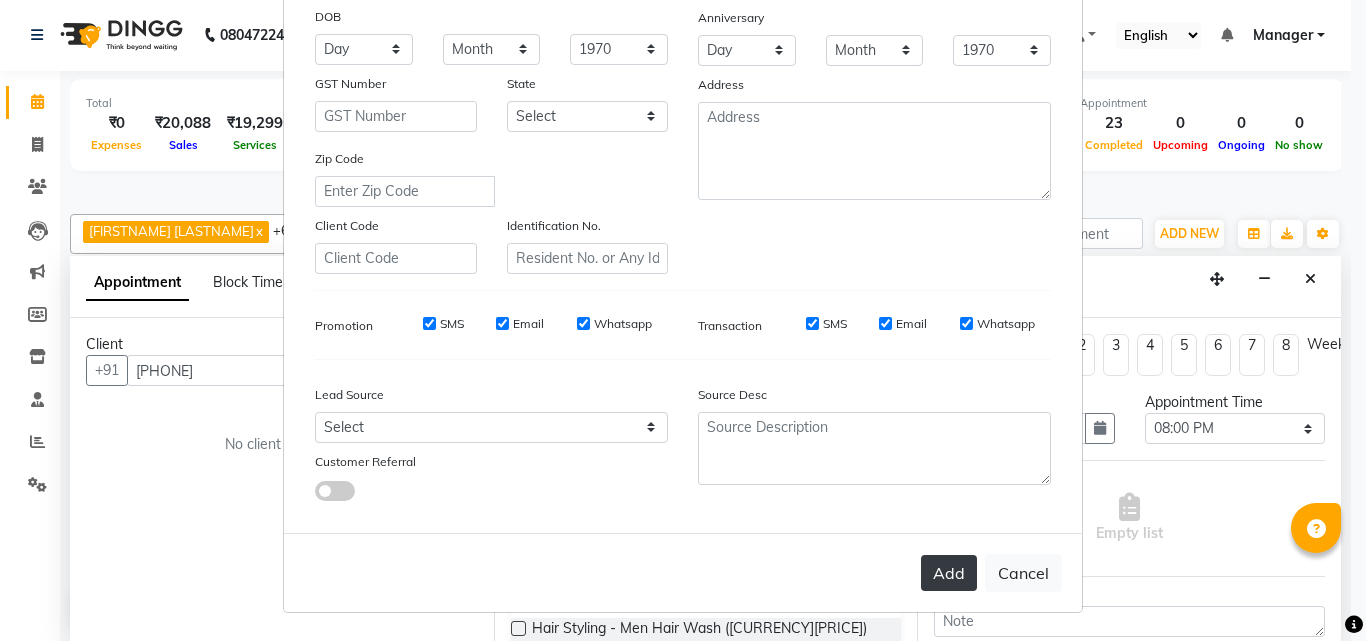 click on "Add" at bounding box center (949, 573) 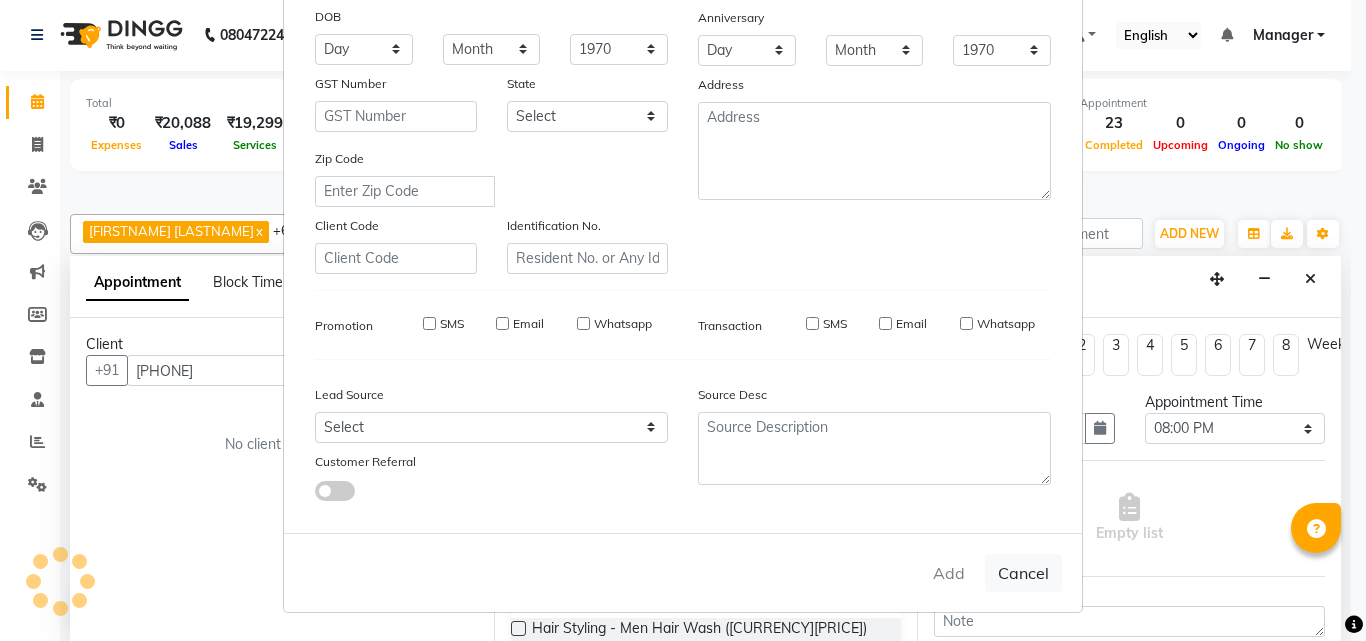 type on "78******19" 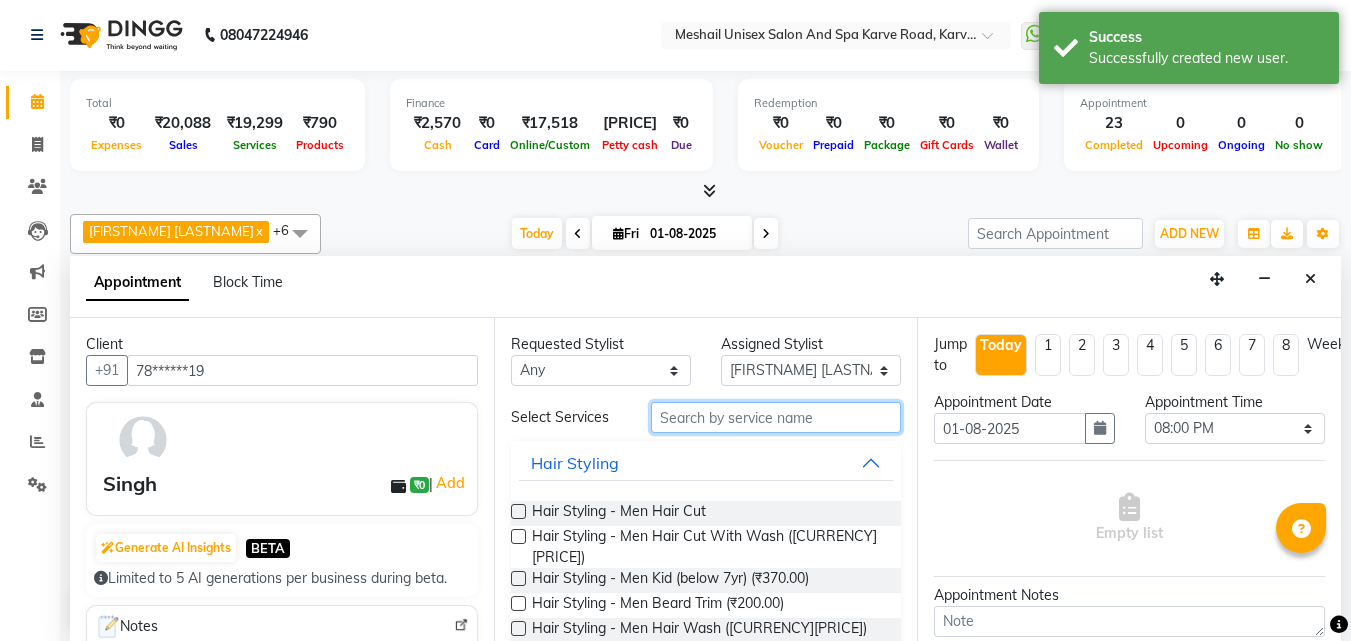 click at bounding box center [776, 417] 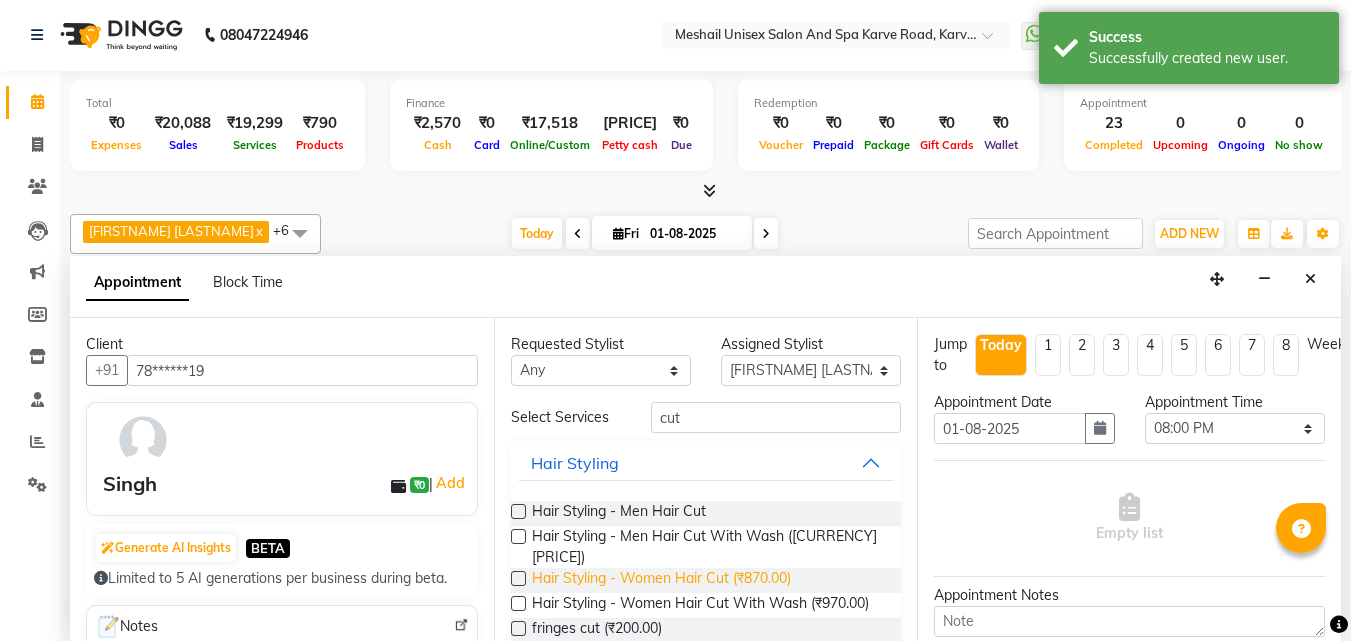 click on "Hair Styling - Women Hair Cut (₹870.00)" at bounding box center (661, 580) 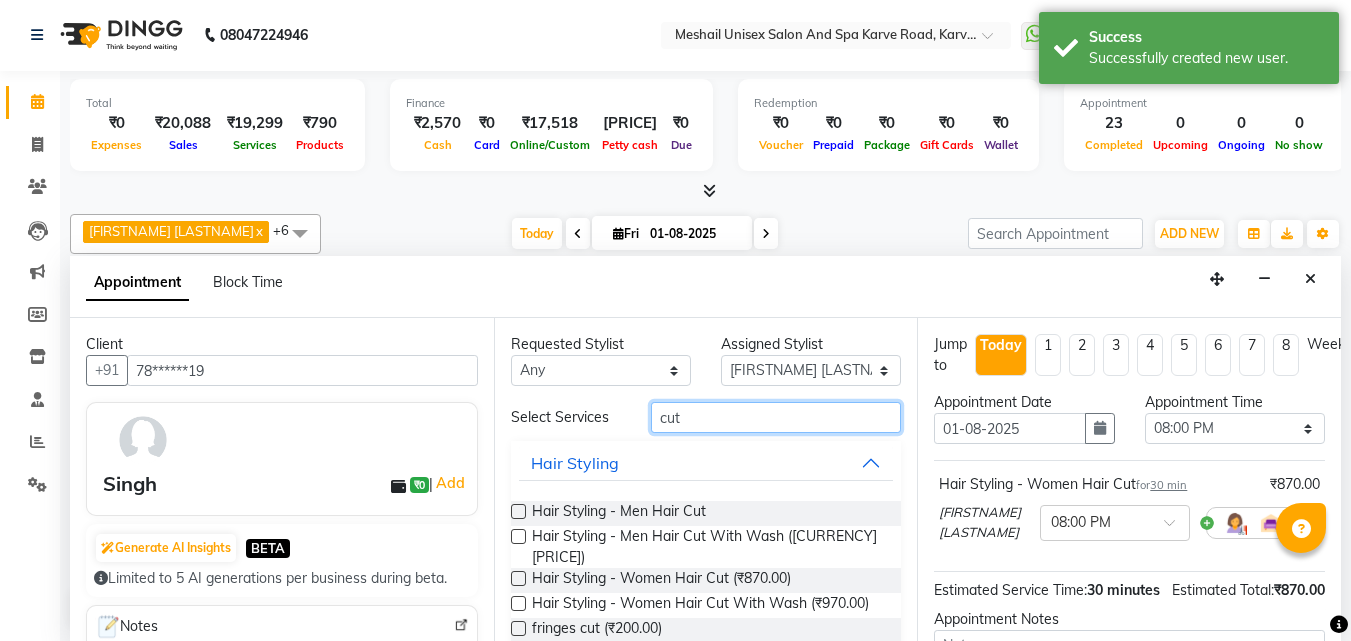 click on "cut" at bounding box center [776, 417] 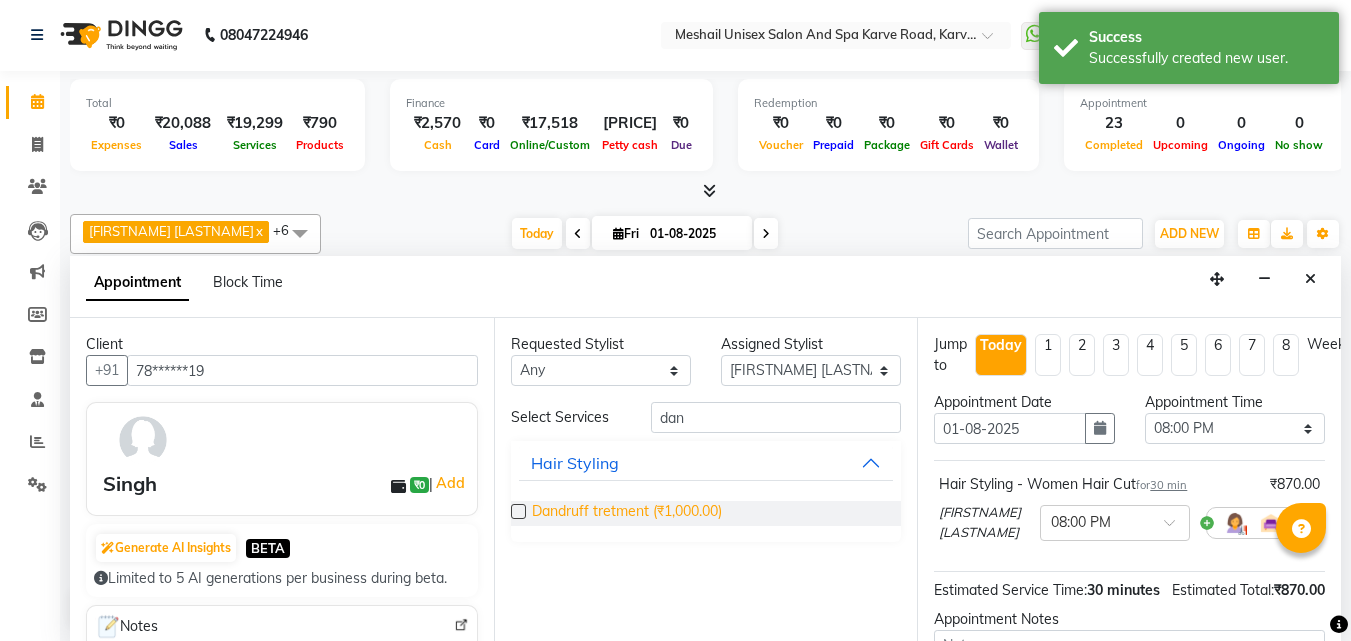 click on "Dandruff tretment (₹1,000.00)" at bounding box center [627, 513] 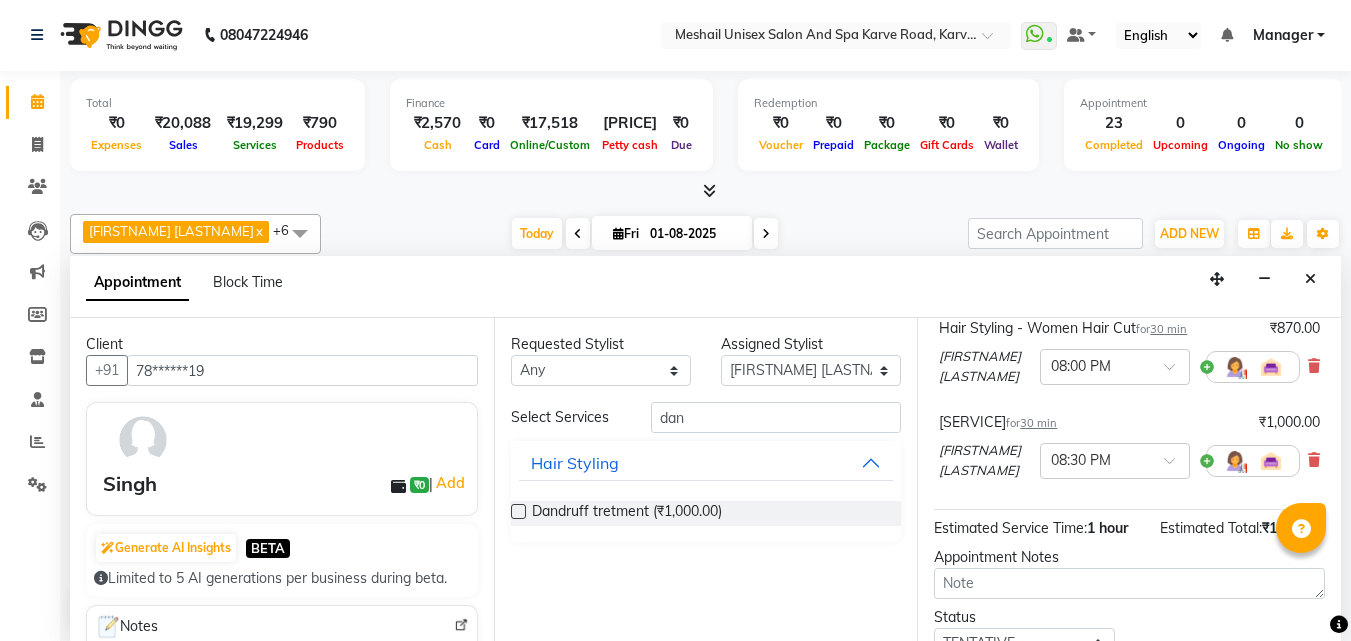 scroll, scrollTop: 315, scrollLeft: 0, axis: vertical 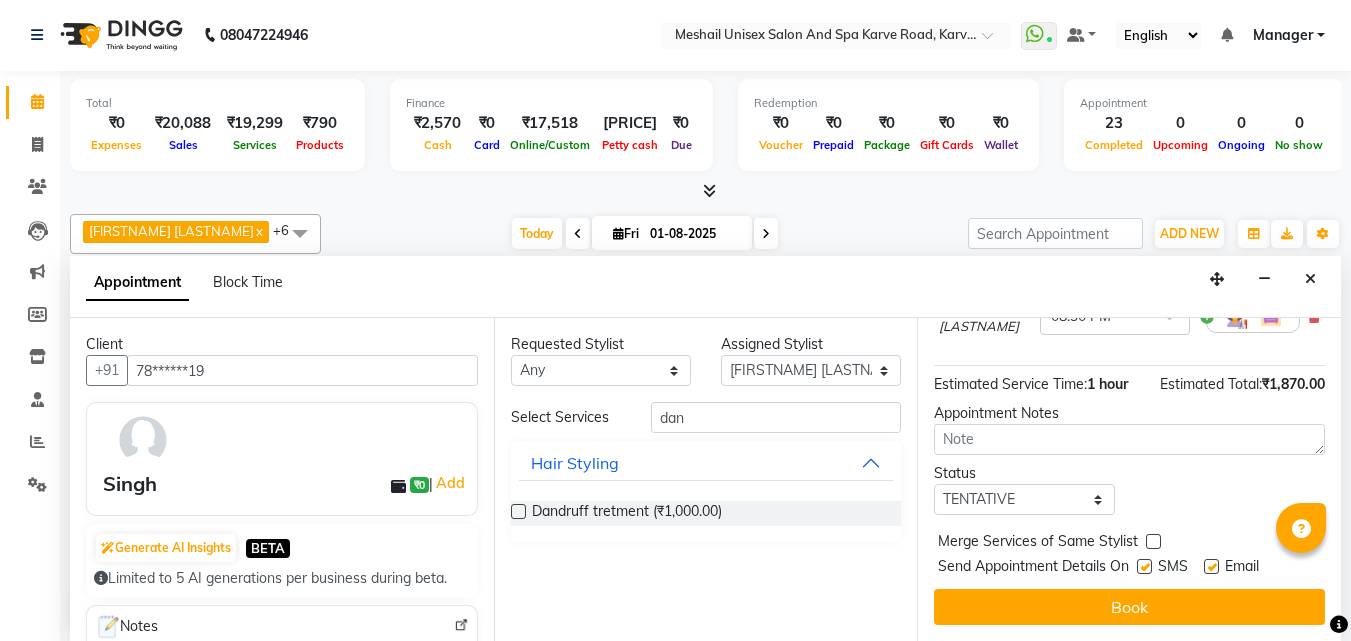click at bounding box center (1144, 566) 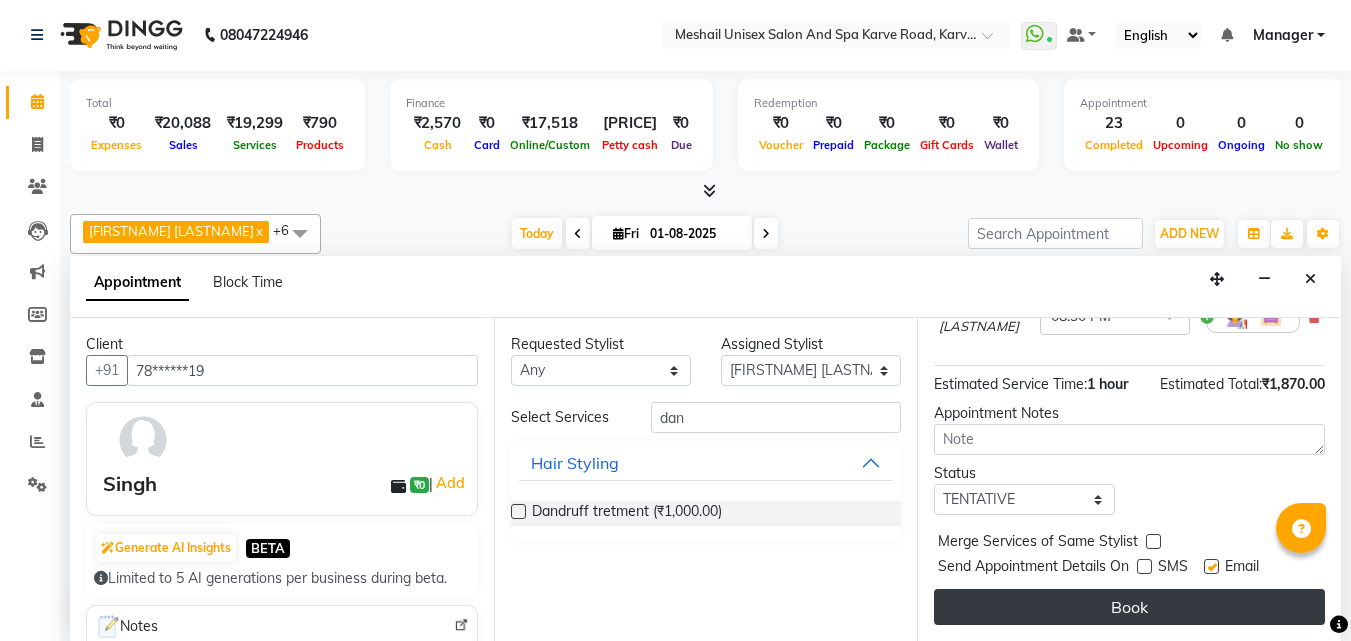 click on "Book" at bounding box center [1129, 607] 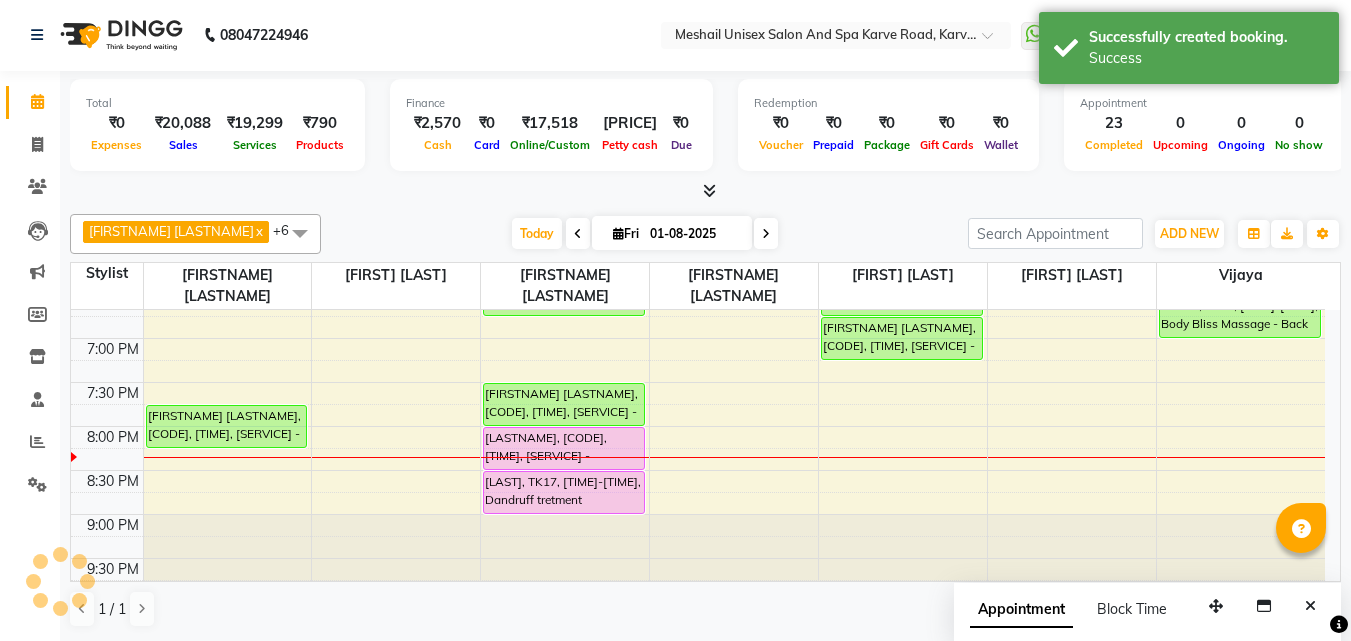 scroll, scrollTop: 0, scrollLeft: 0, axis: both 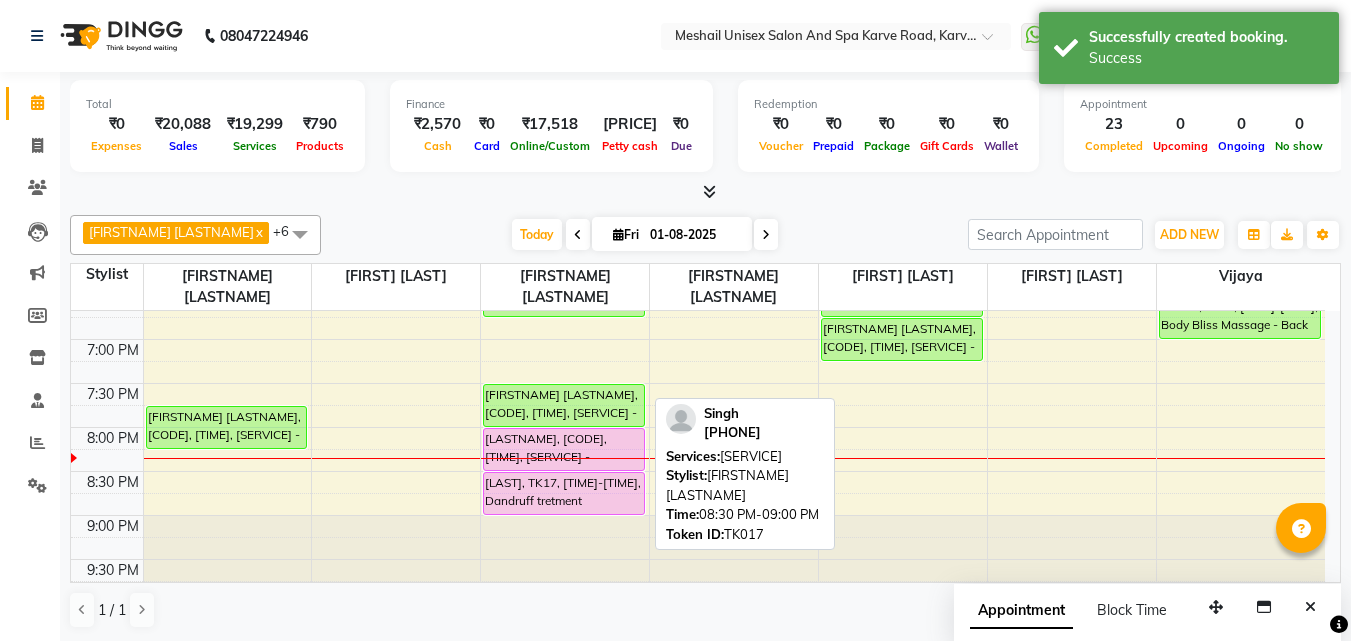 click on "[LAST], TK17, [TIME]-[TIME], Dandruff tretment" at bounding box center [564, 493] 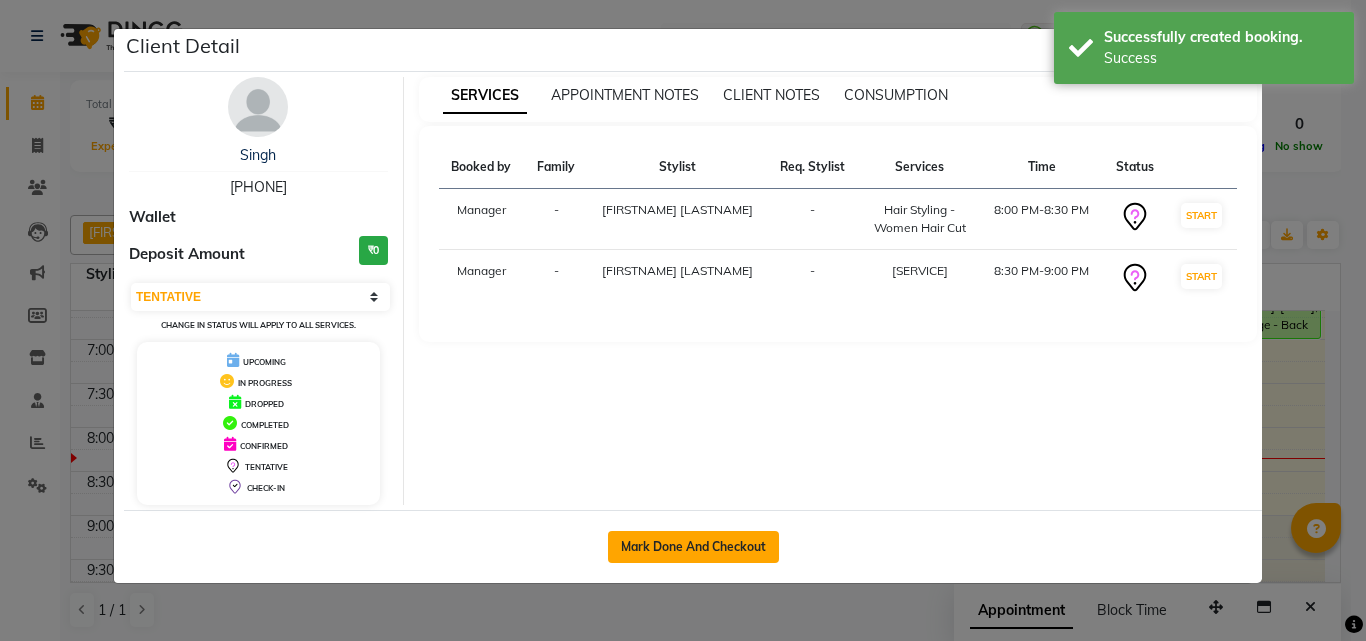 click on "Mark Done And Checkout" 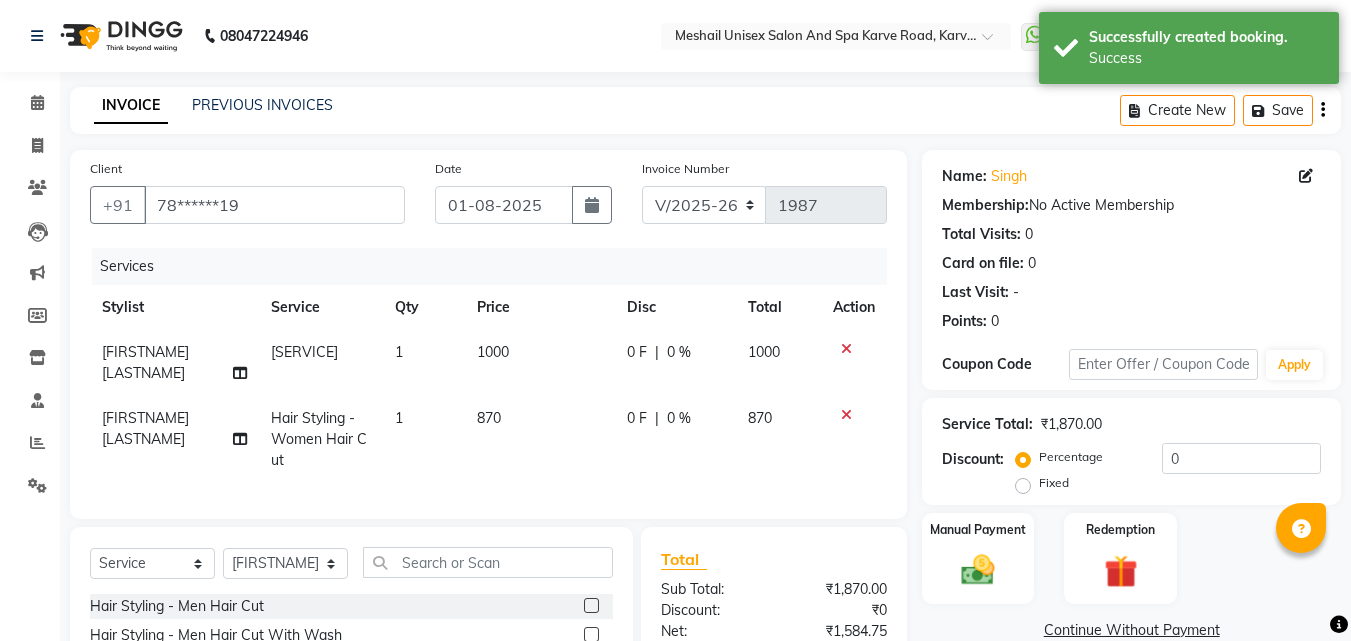 scroll, scrollTop: 226, scrollLeft: 0, axis: vertical 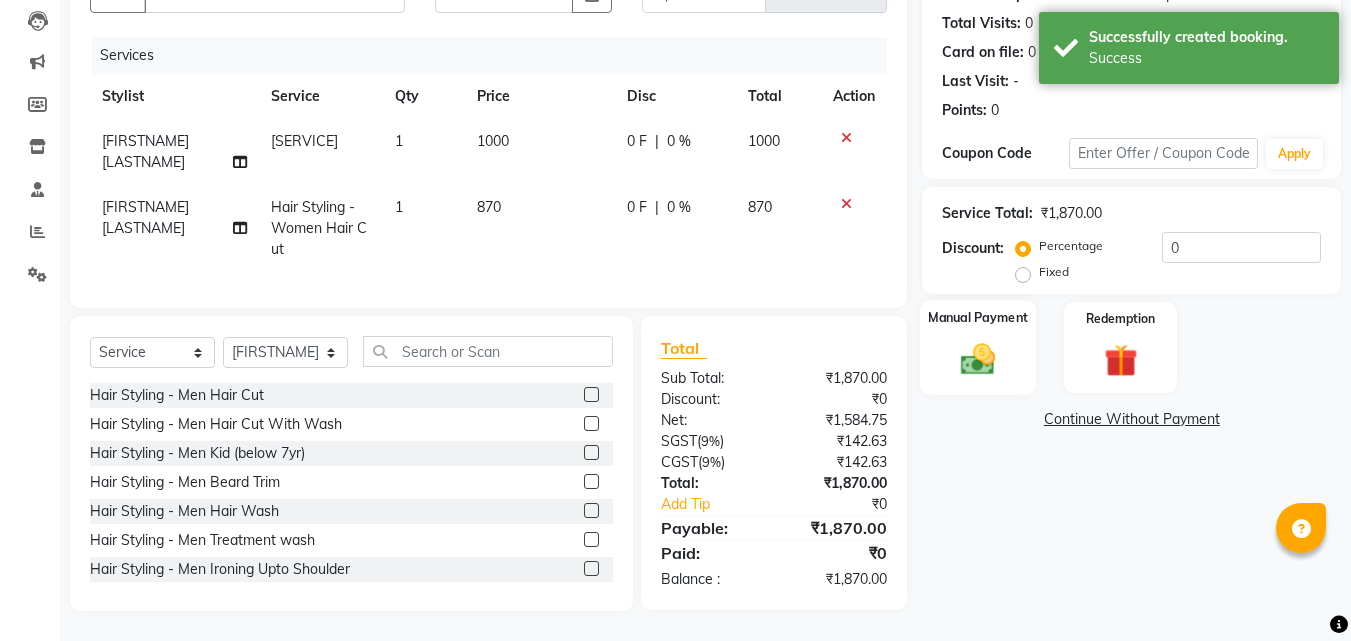 click on "Manual Payment" 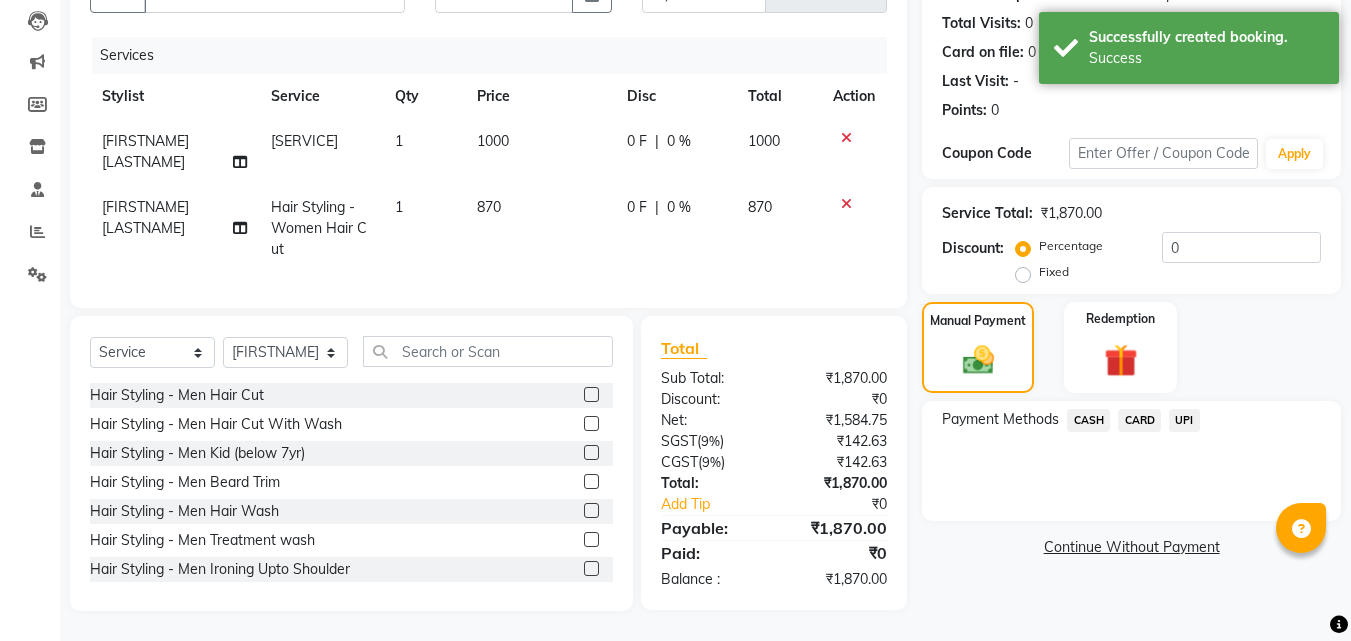 click on "UPI" 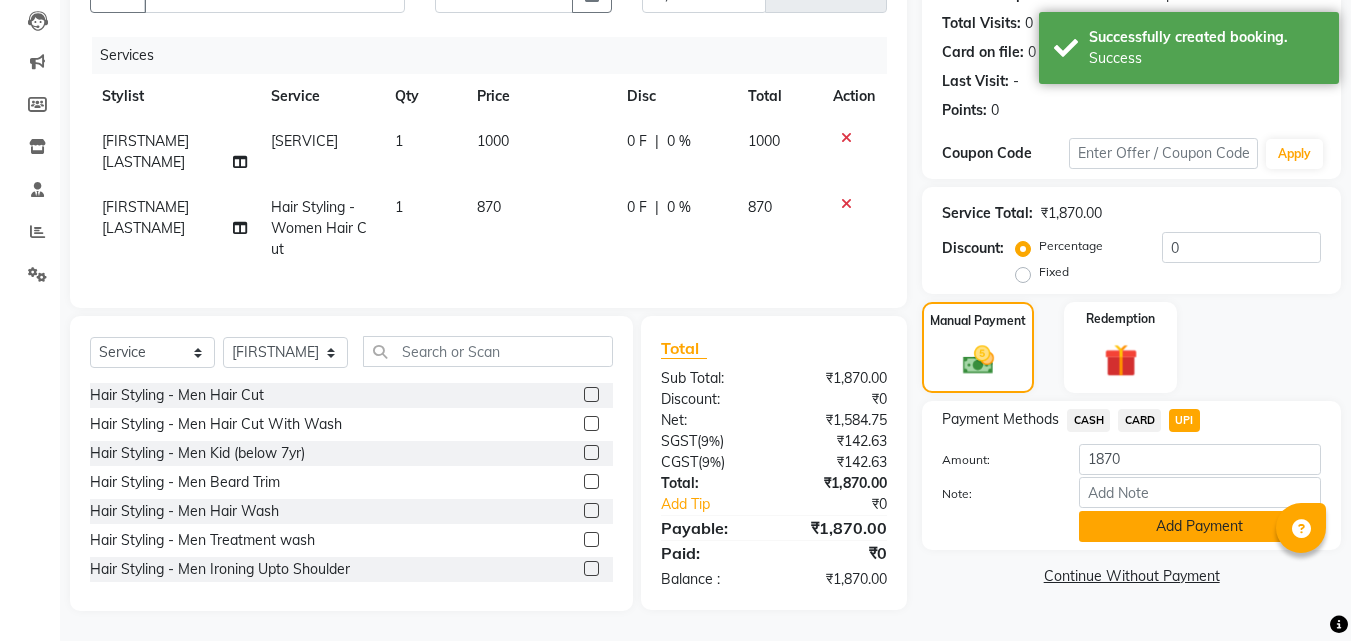 click on "Add Payment" 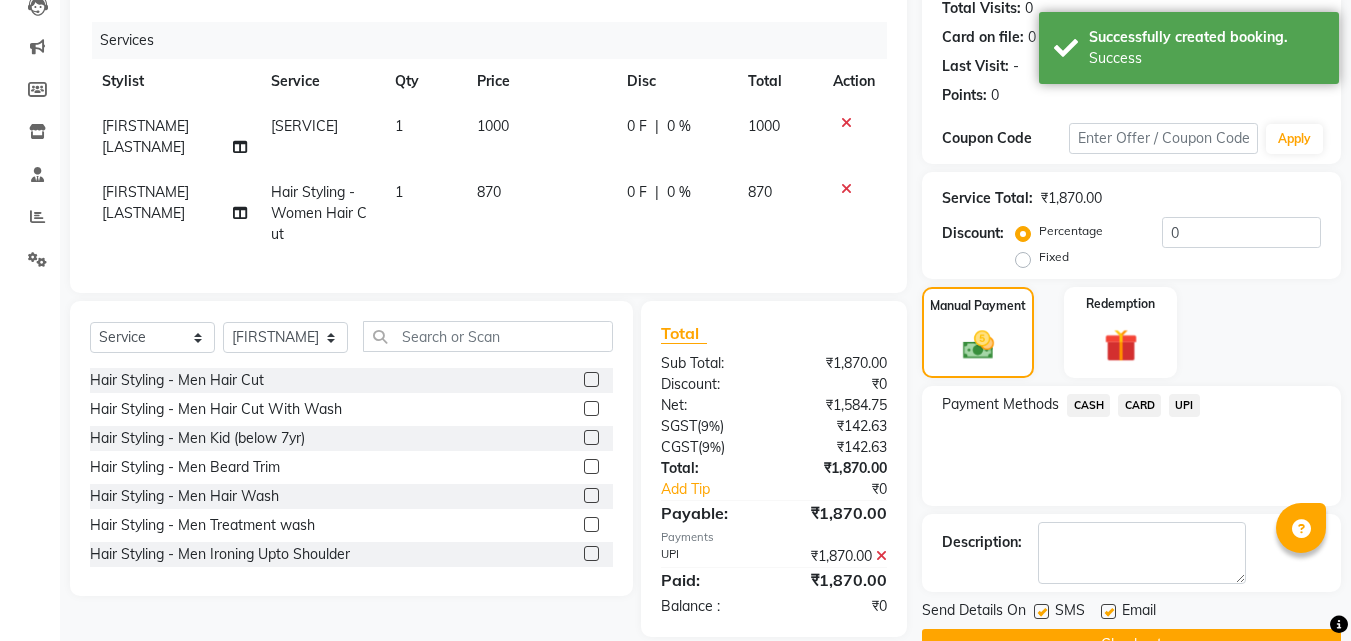 scroll, scrollTop: 275, scrollLeft: 0, axis: vertical 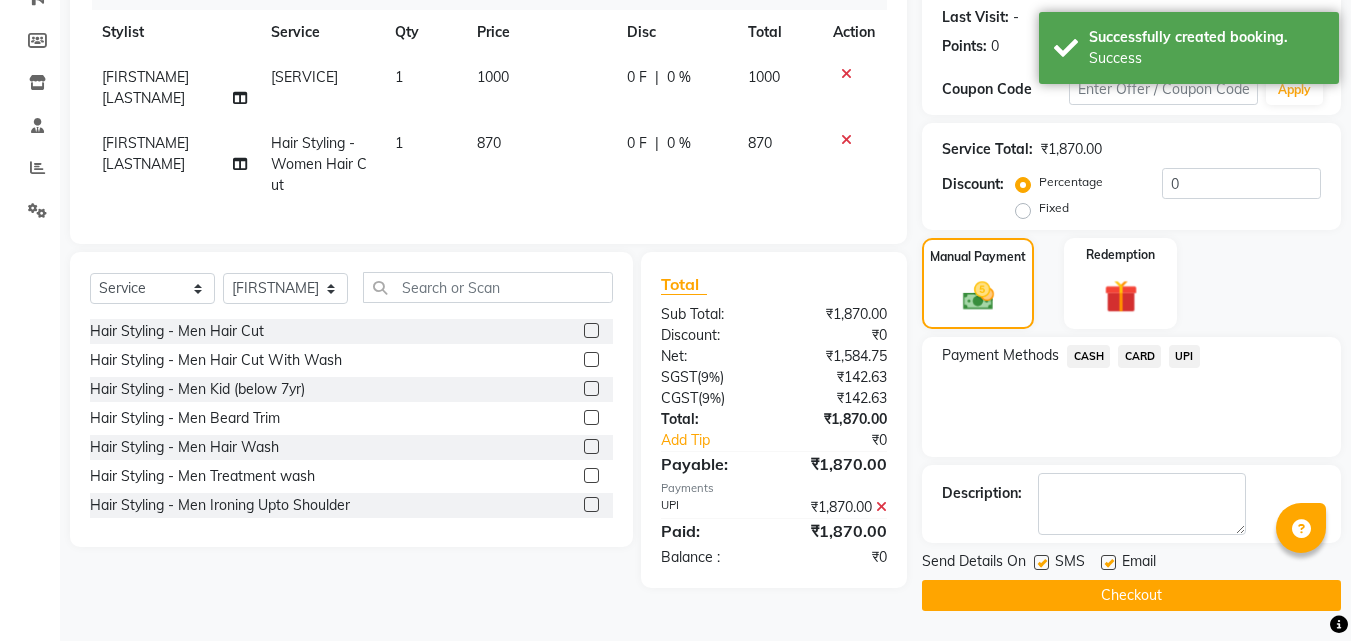 click 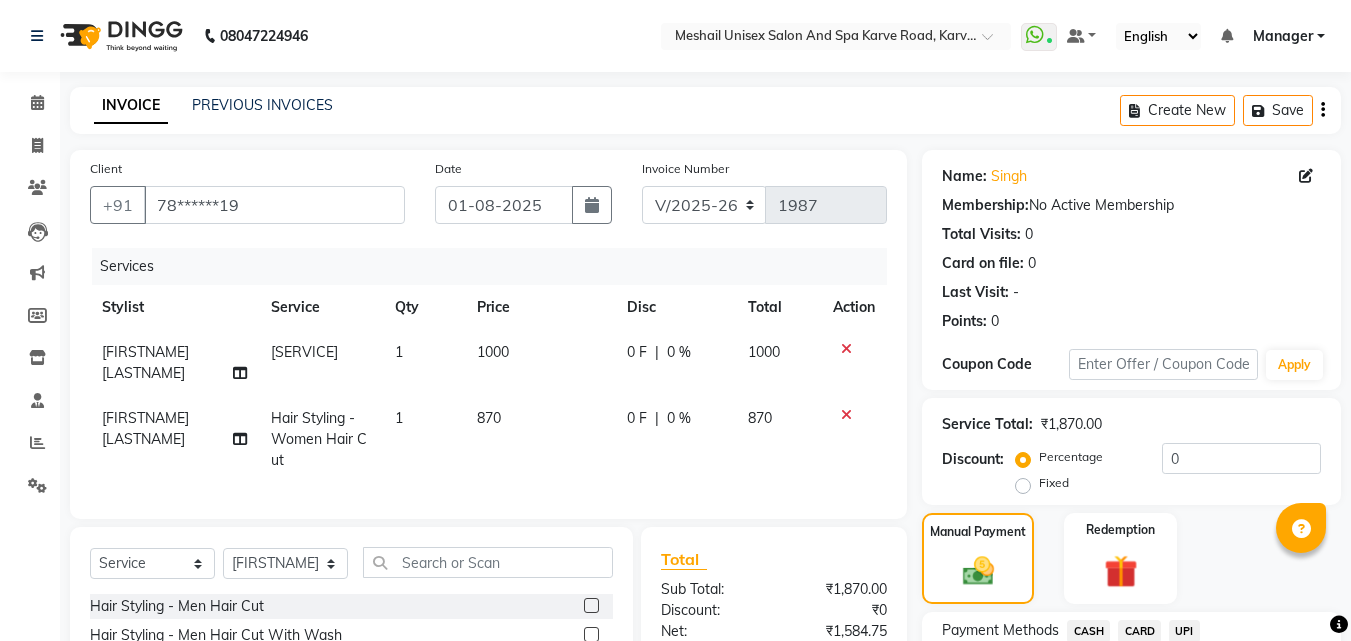 scroll, scrollTop: 275, scrollLeft: 0, axis: vertical 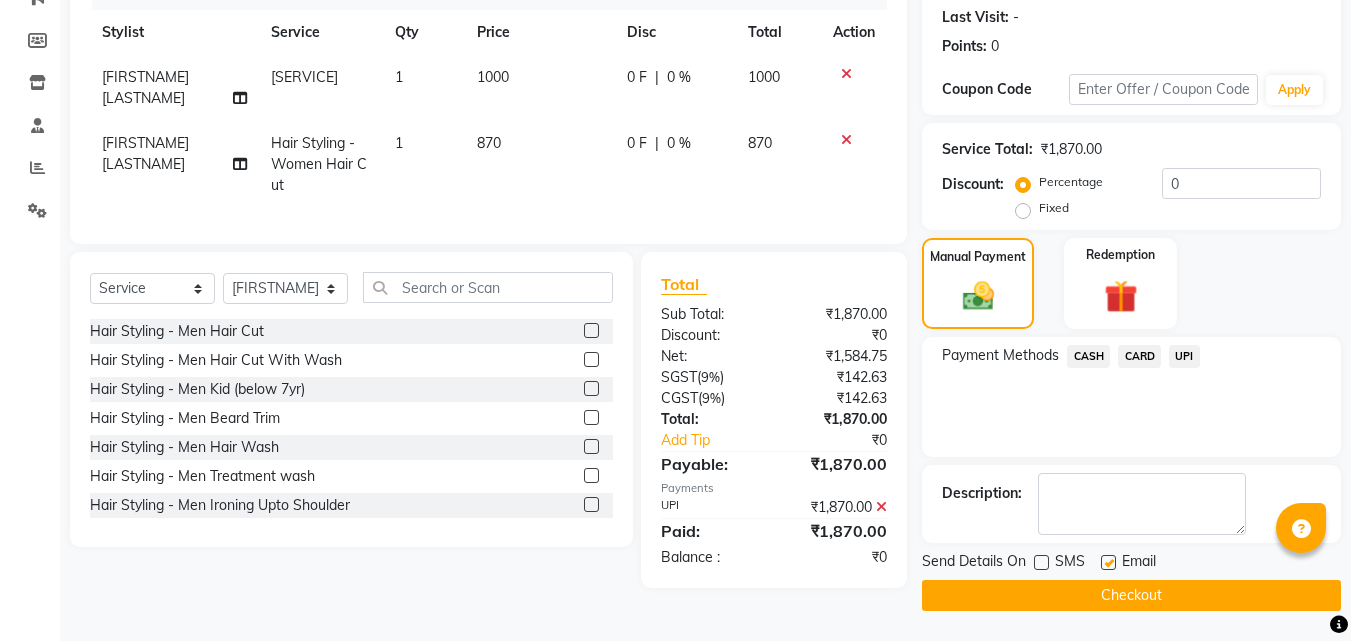 click on "Checkout" 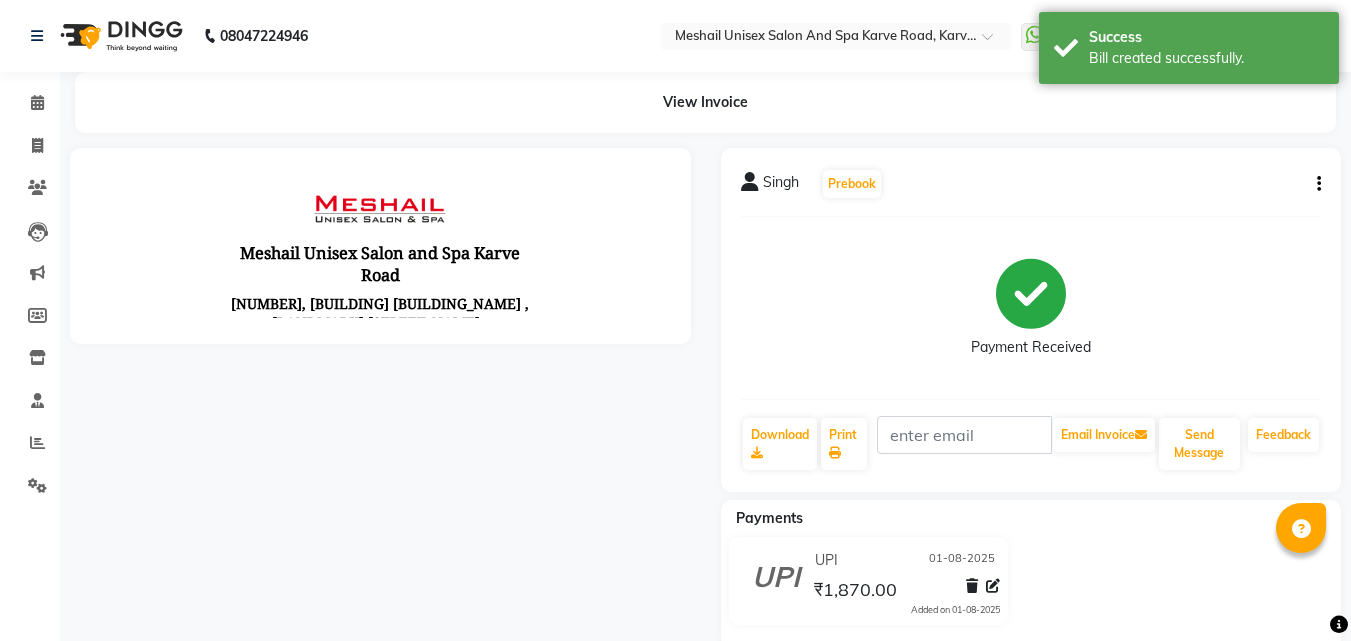 scroll, scrollTop: 0, scrollLeft: 0, axis: both 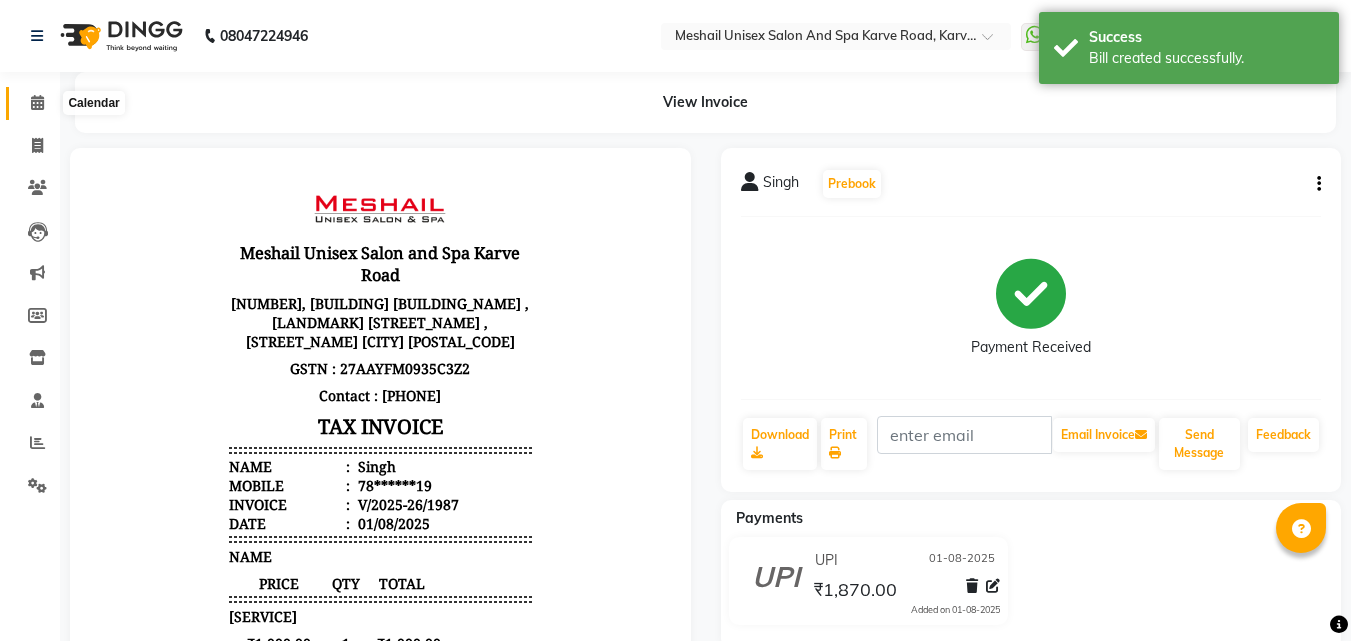 click 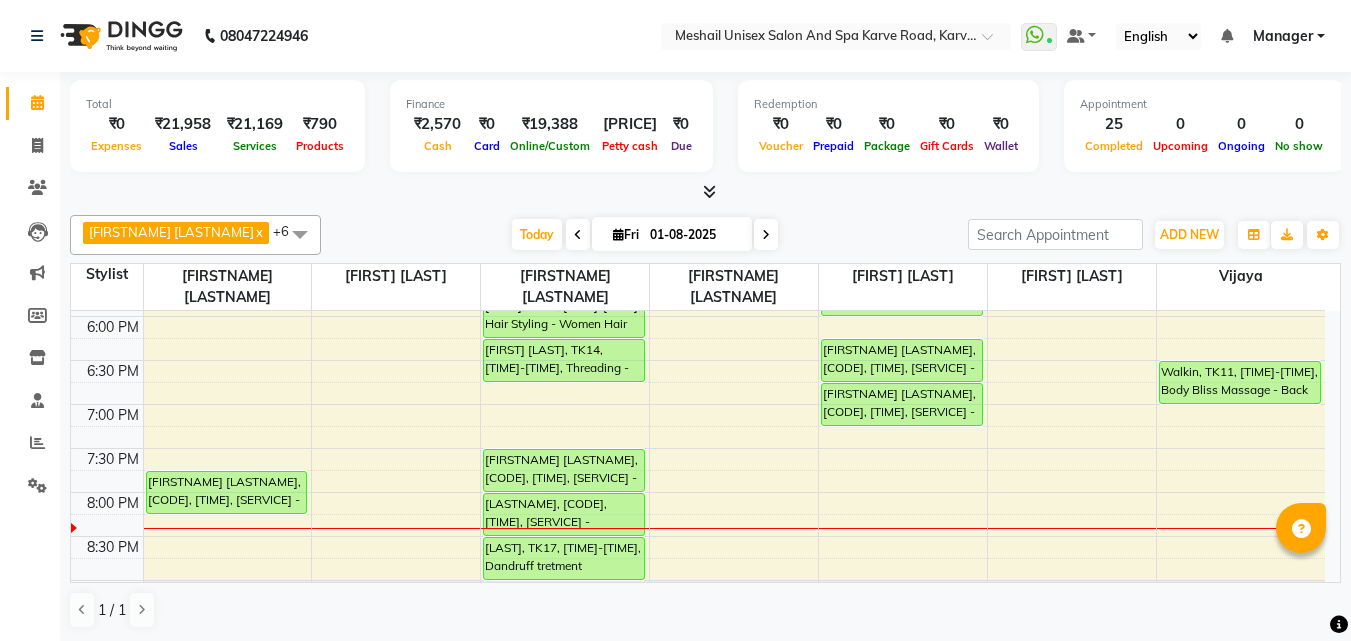 scroll, scrollTop: 751, scrollLeft: 0, axis: vertical 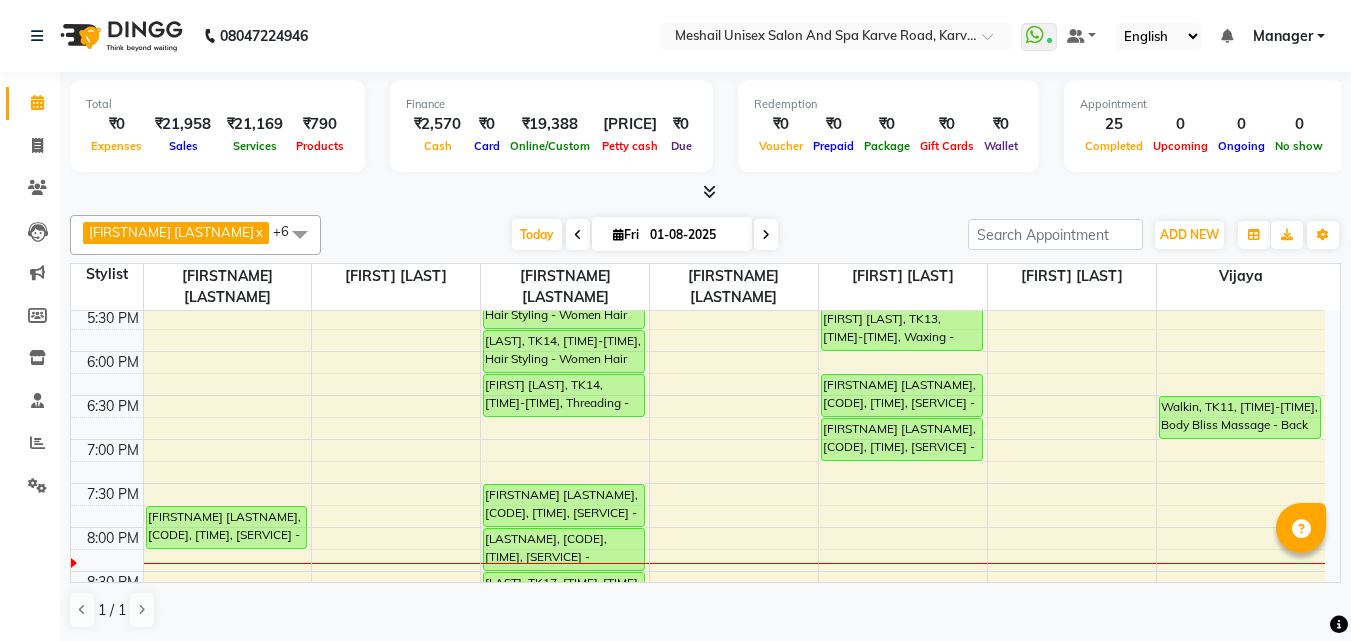 click on "Abha Joglekar, TK16, [TIME]-[TIME], Hair Styling - Women Blowdry Below Shoulder Singh, TK17, [TIME]-[TIME], Hair Styling - Women Hair Cut Singh, TK17, [TIME]-[TIME], Dandruff tretment" at bounding box center (698, 131) 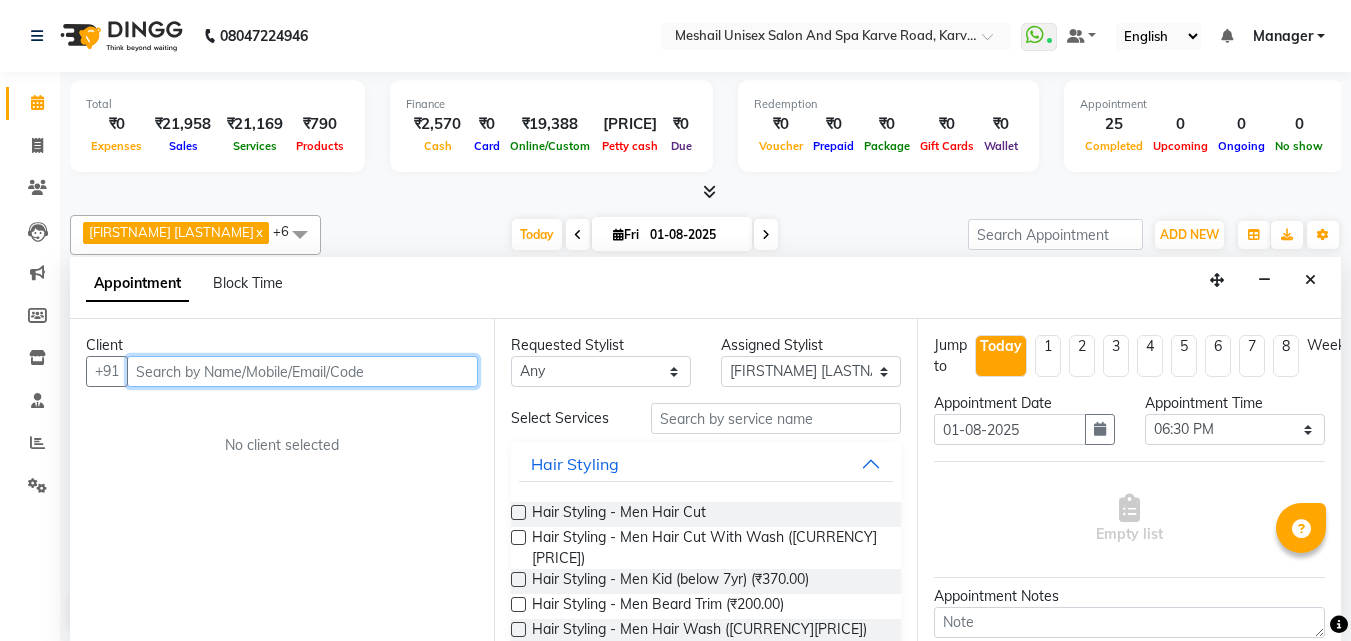 scroll, scrollTop: 1, scrollLeft: 0, axis: vertical 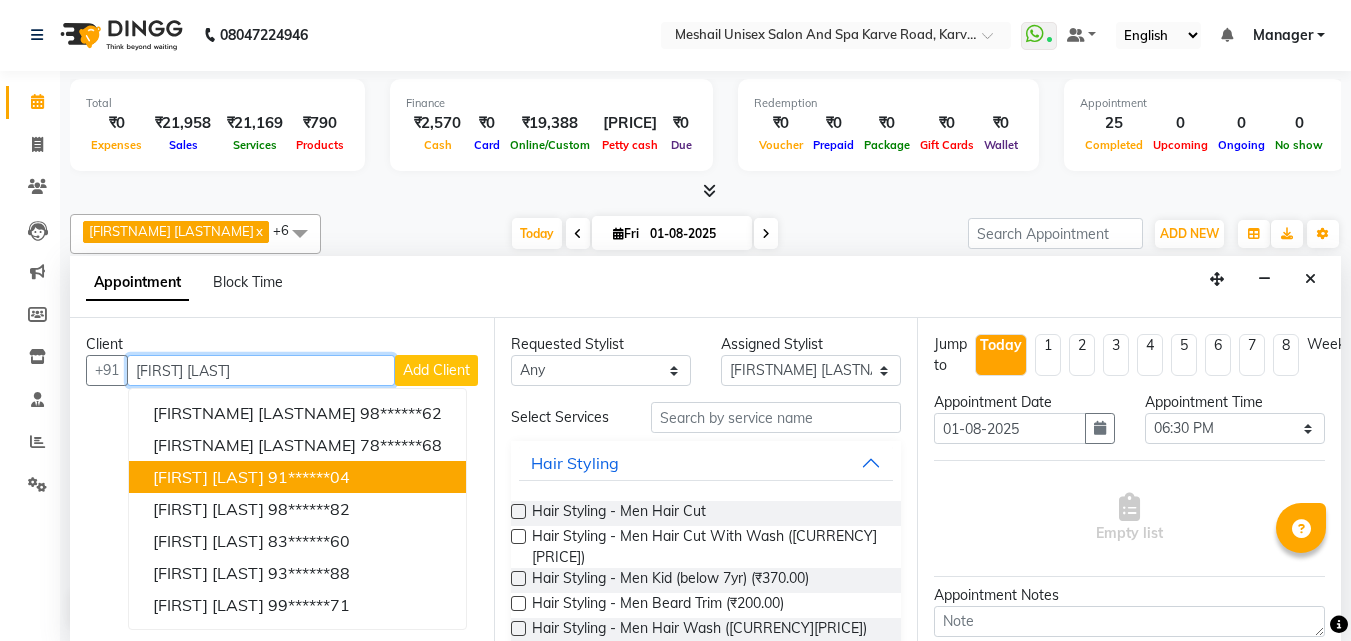 click on "[FIRST] [LAST] [PHONE]" at bounding box center [297, 477] 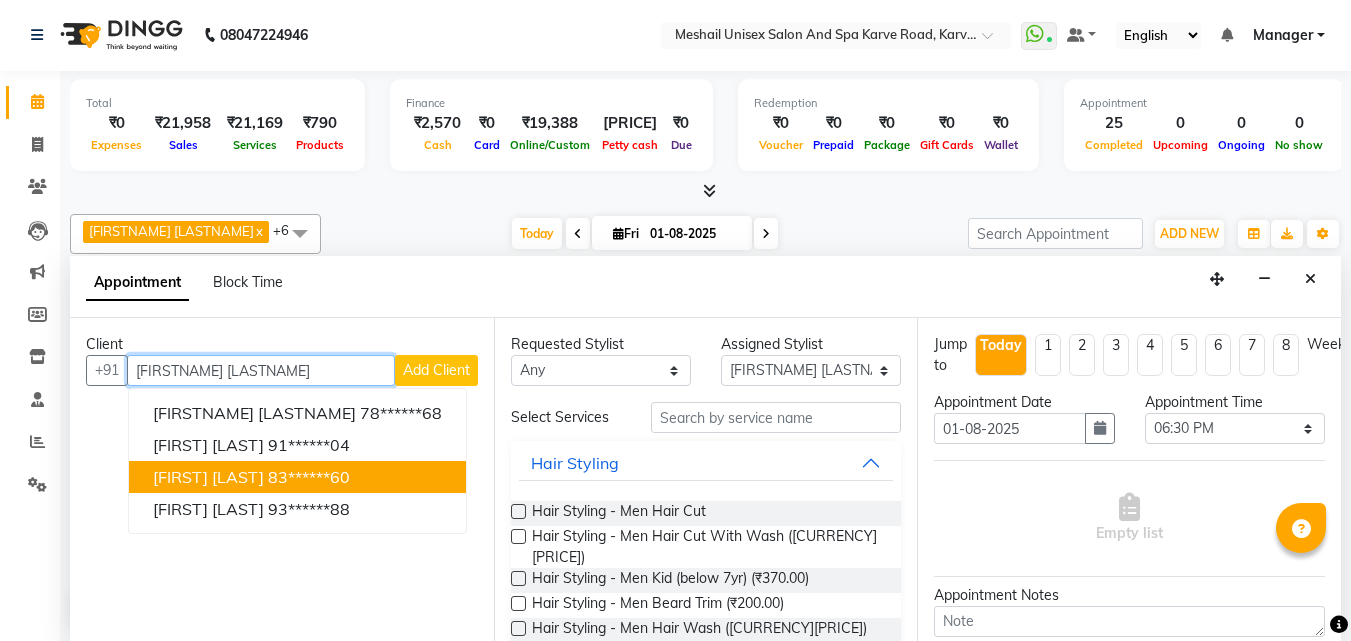 click on "[FIRST] [LAST] [PHONE]" at bounding box center [297, 477] 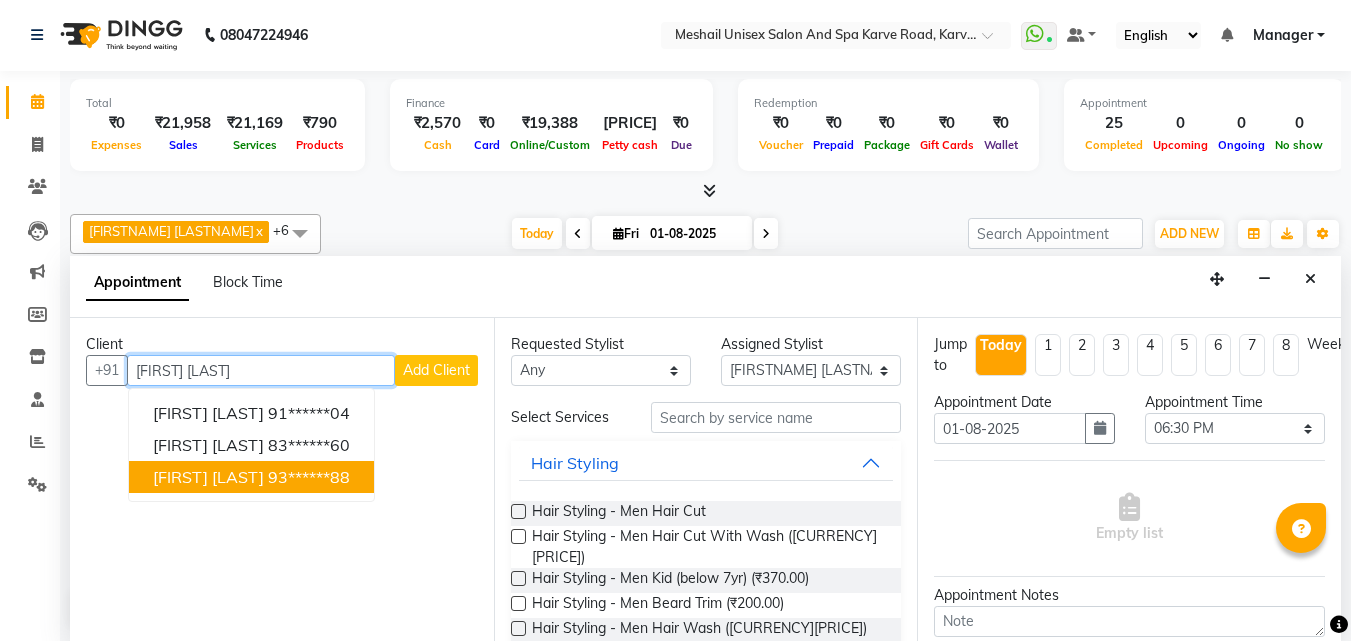 click on "93******88" at bounding box center (309, 477) 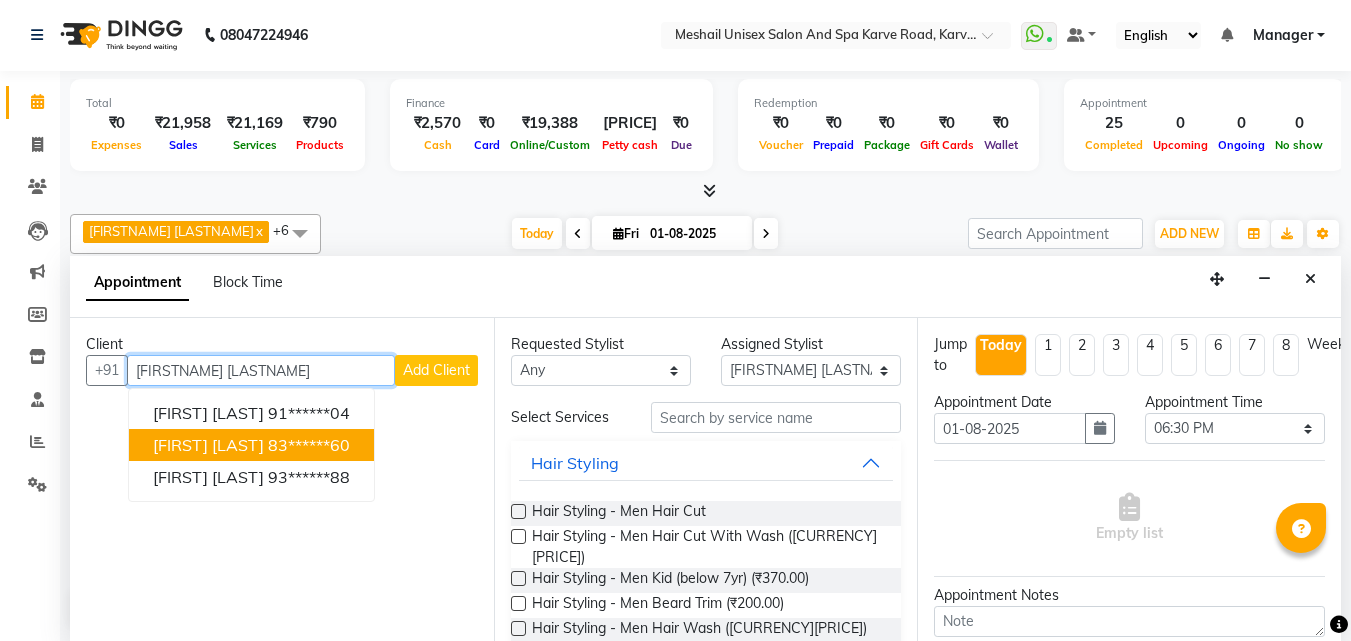 click on "83******60" at bounding box center (309, 445) 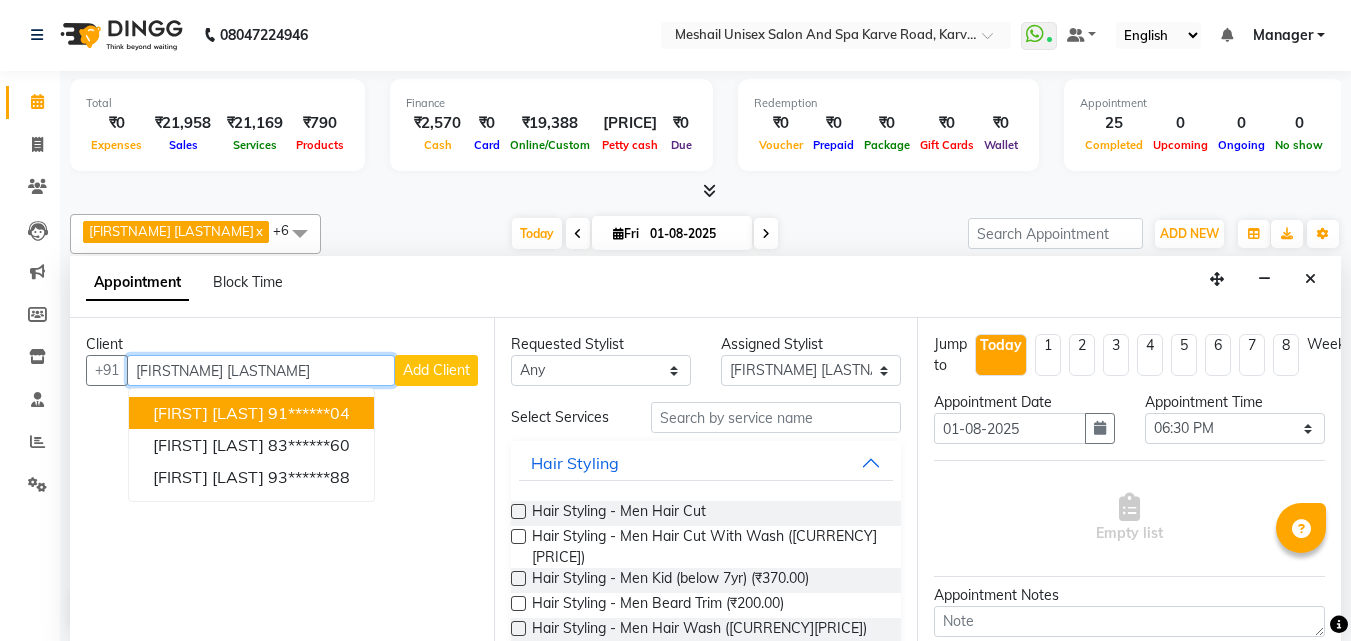 click on "[FIRST] [LAST] [PHONE]" at bounding box center (251, 413) 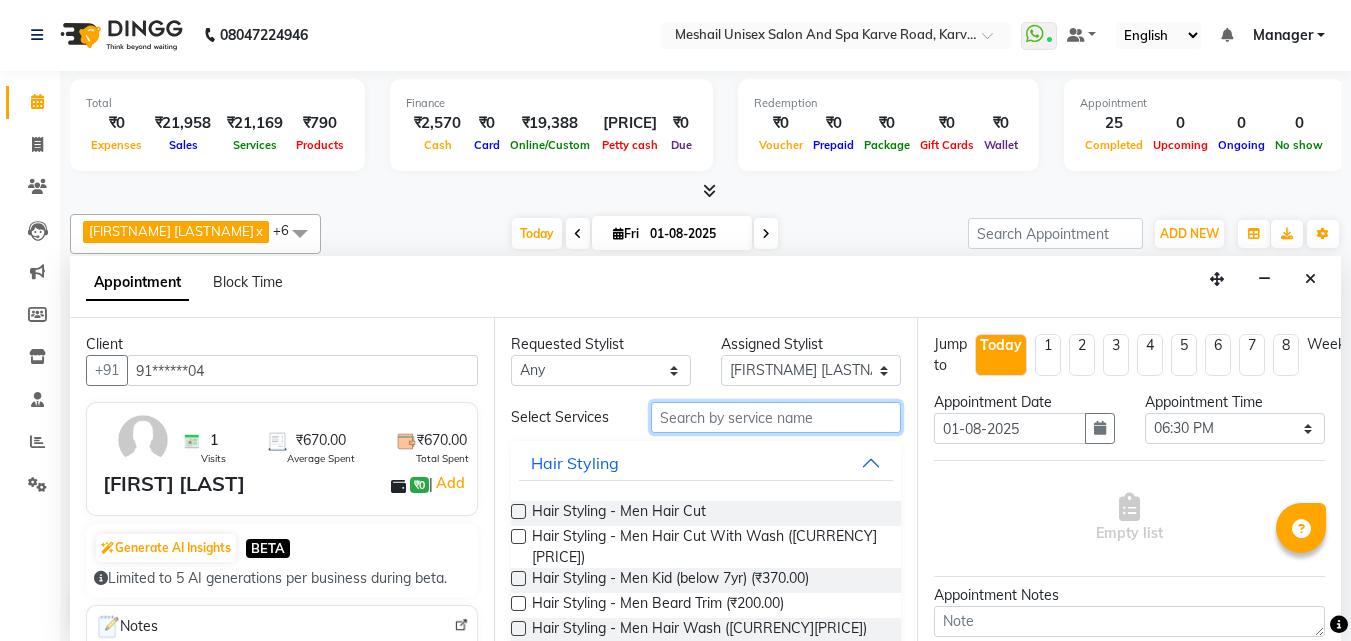 click at bounding box center (776, 417) 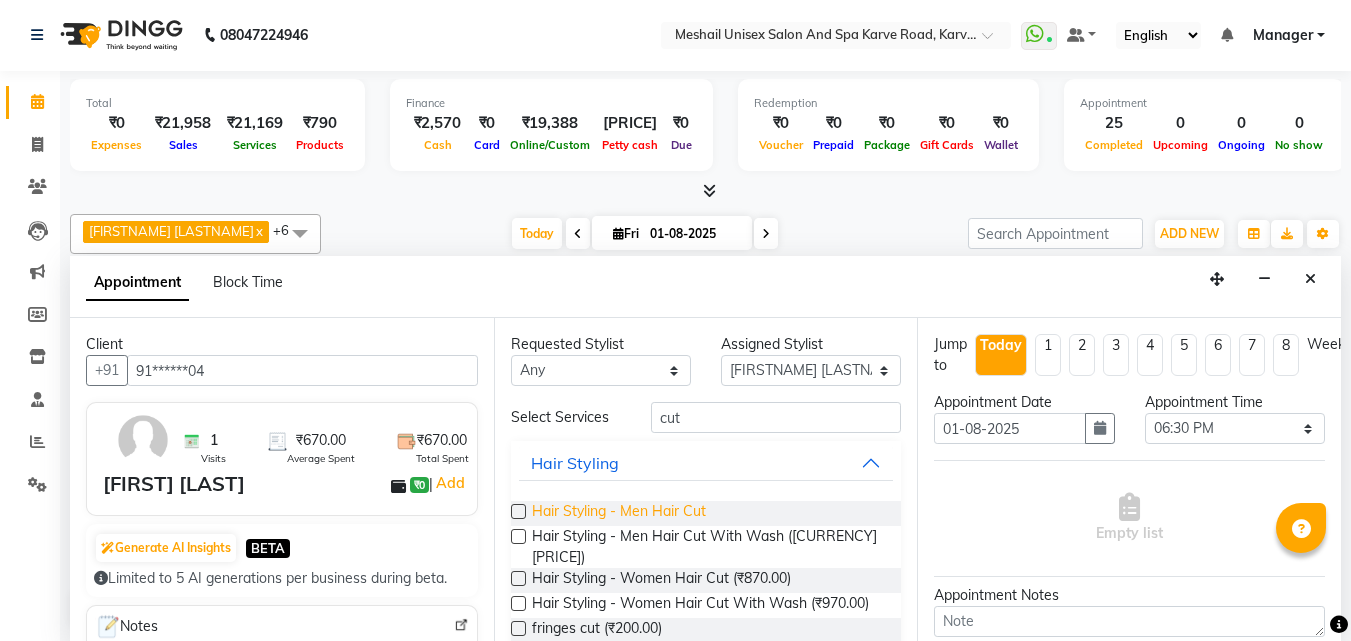 click on "Hair Styling - Men Hair Cut" at bounding box center [619, 513] 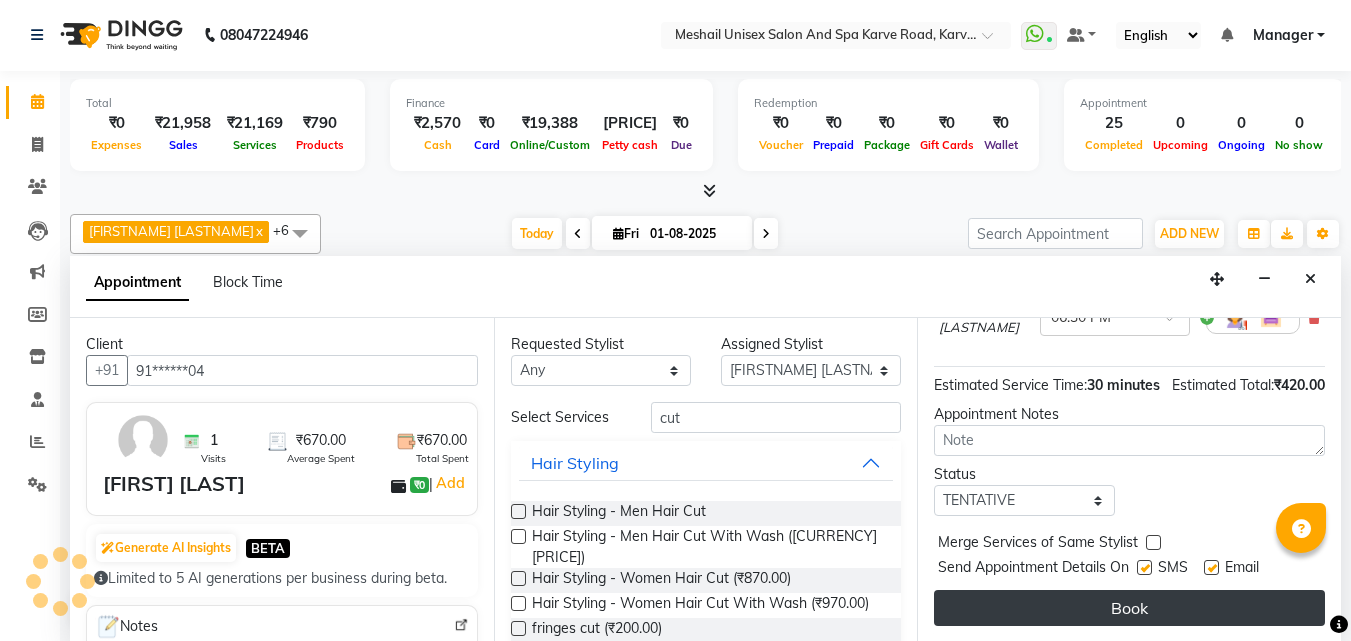 scroll, scrollTop: 242, scrollLeft: 0, axis: vertical 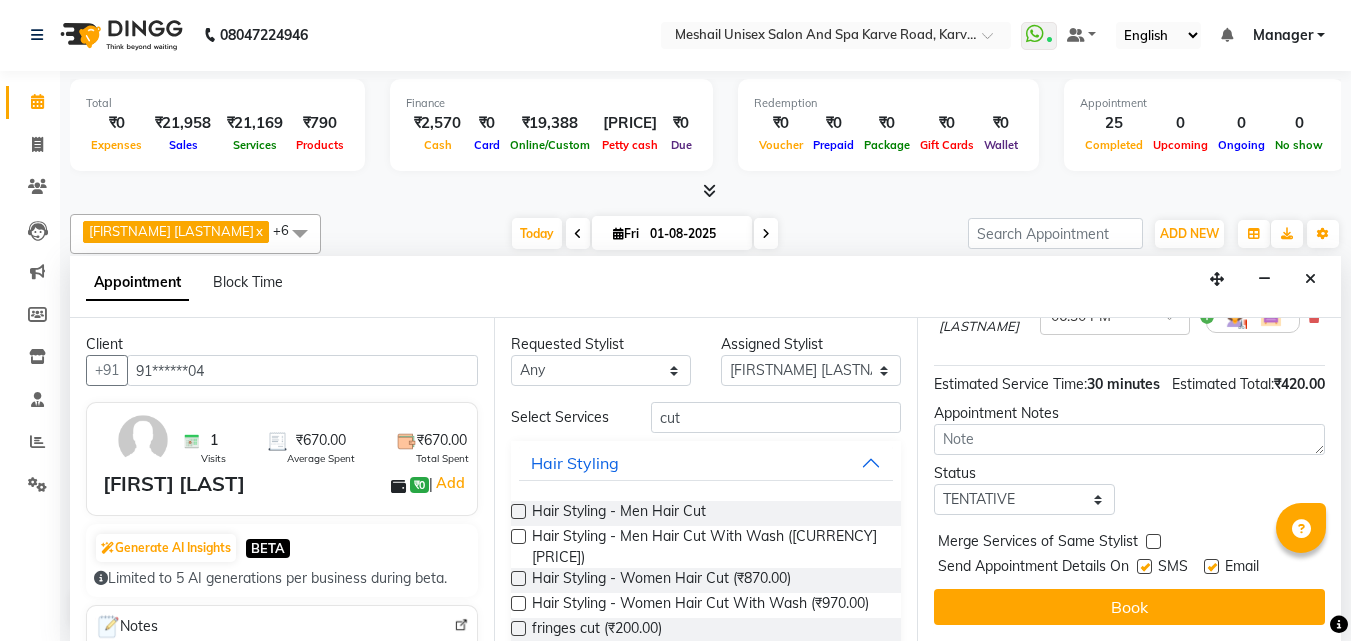 click at bounding box center [1144, 566] 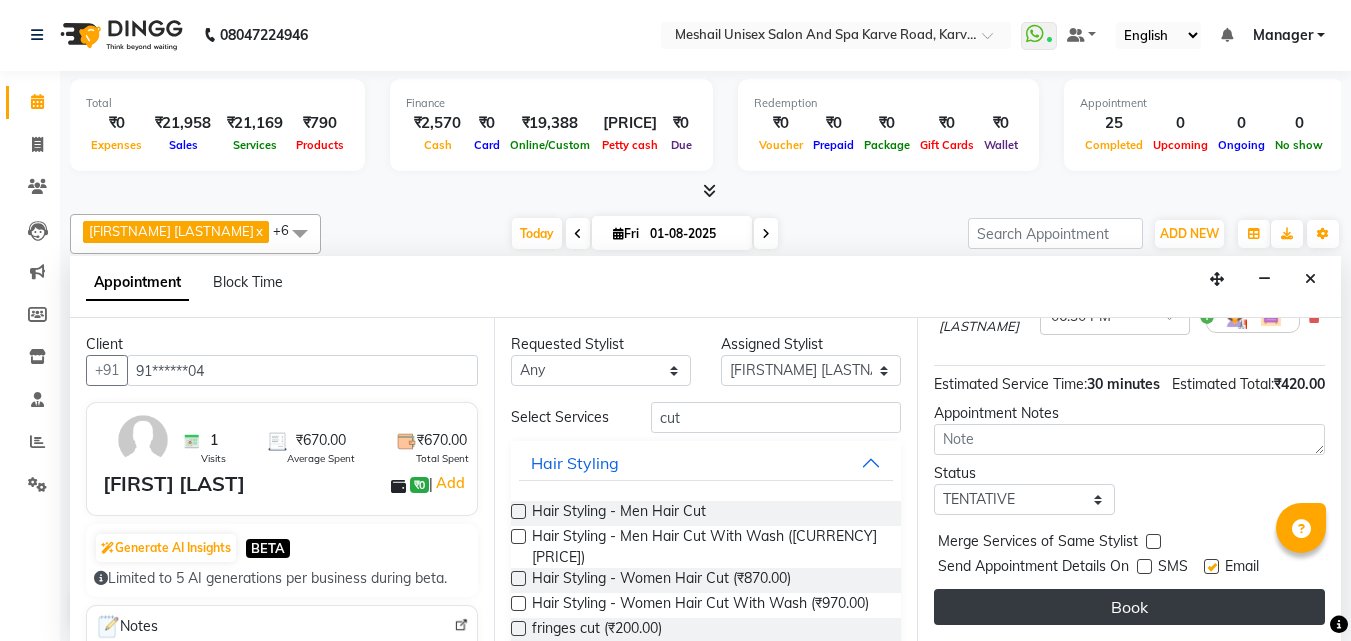 click on "Book" at bounding box center [1129, 607] 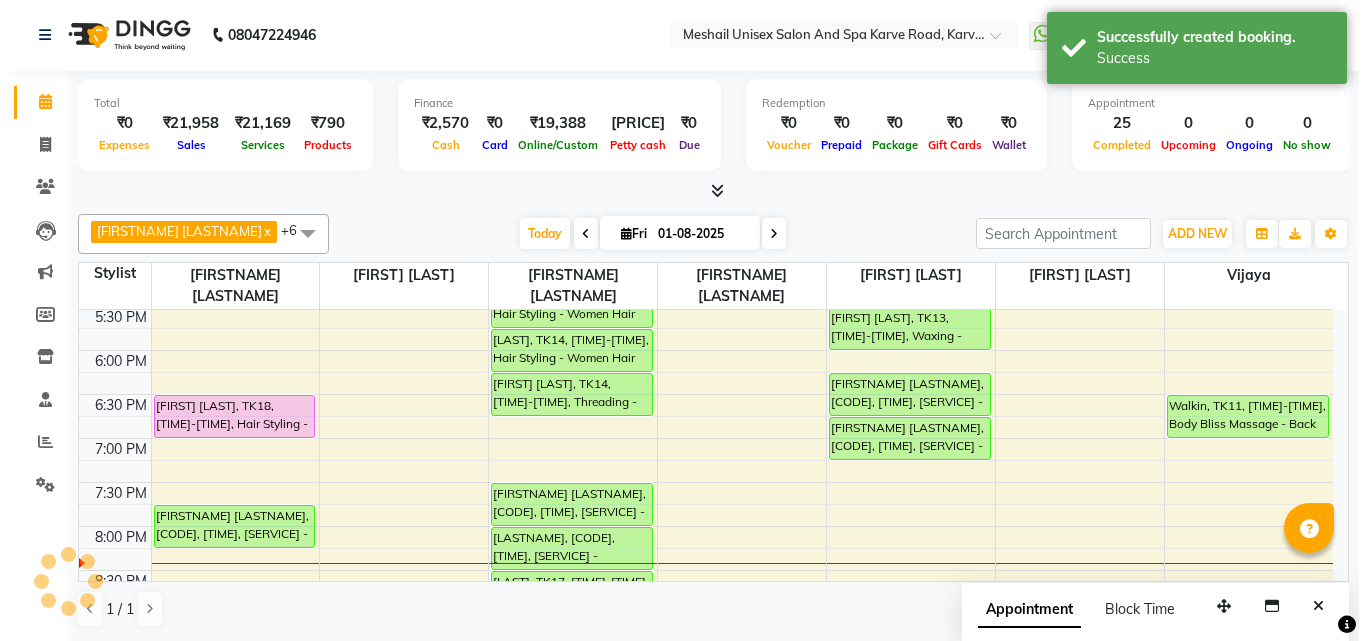 scroll, scrollTop: 0, scrollLeft: 0, axis: both 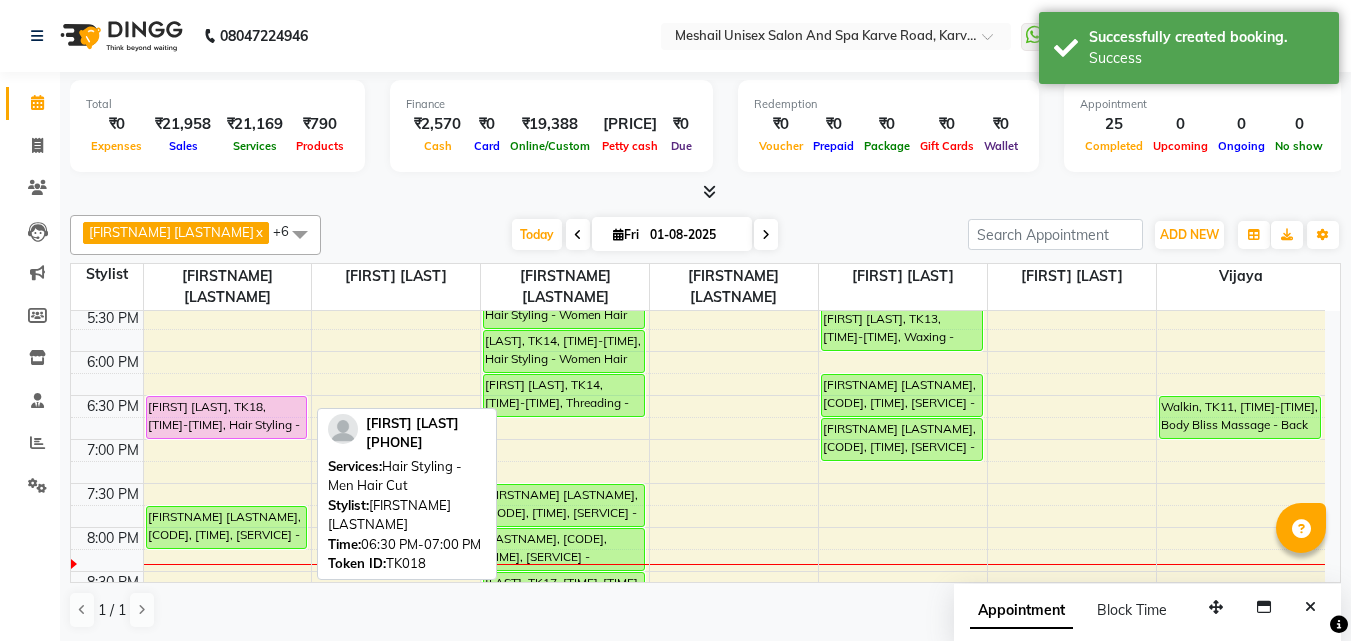 click on "[FIRST] [LAST], TK18, [TIME]-[TIME], Hair Styling - Men Hair Cut" at bounding box center [227, 417] 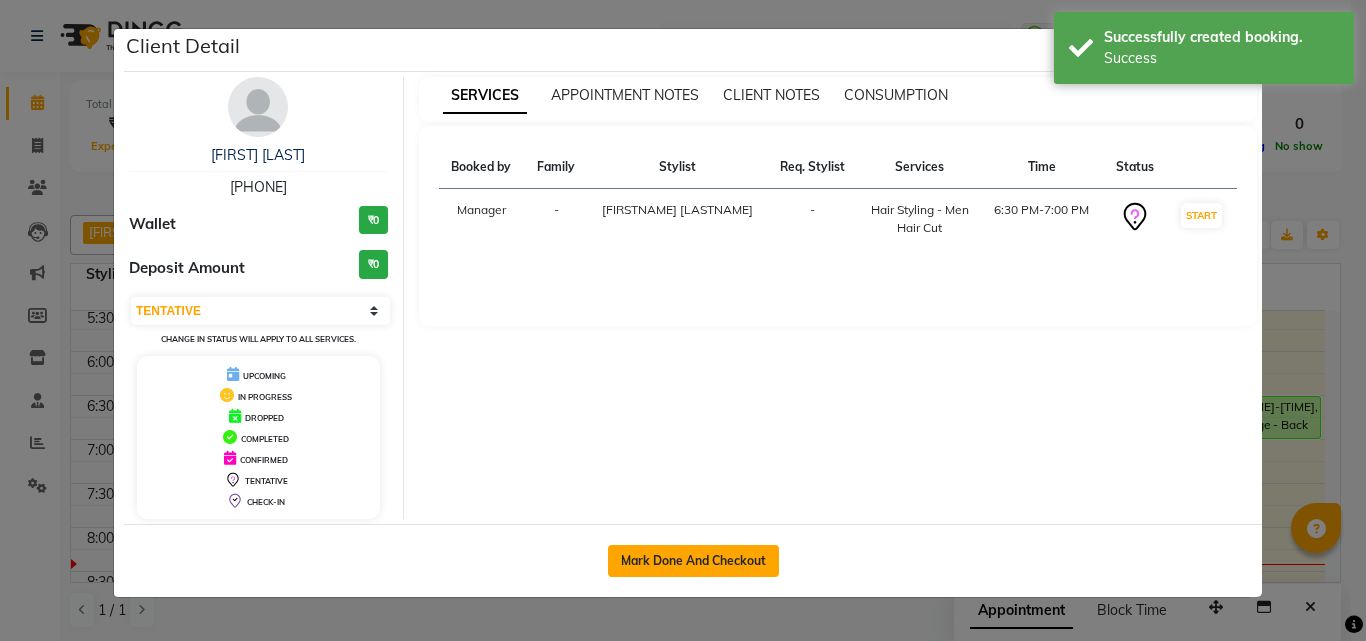 click on "Mark Done And Checkout" 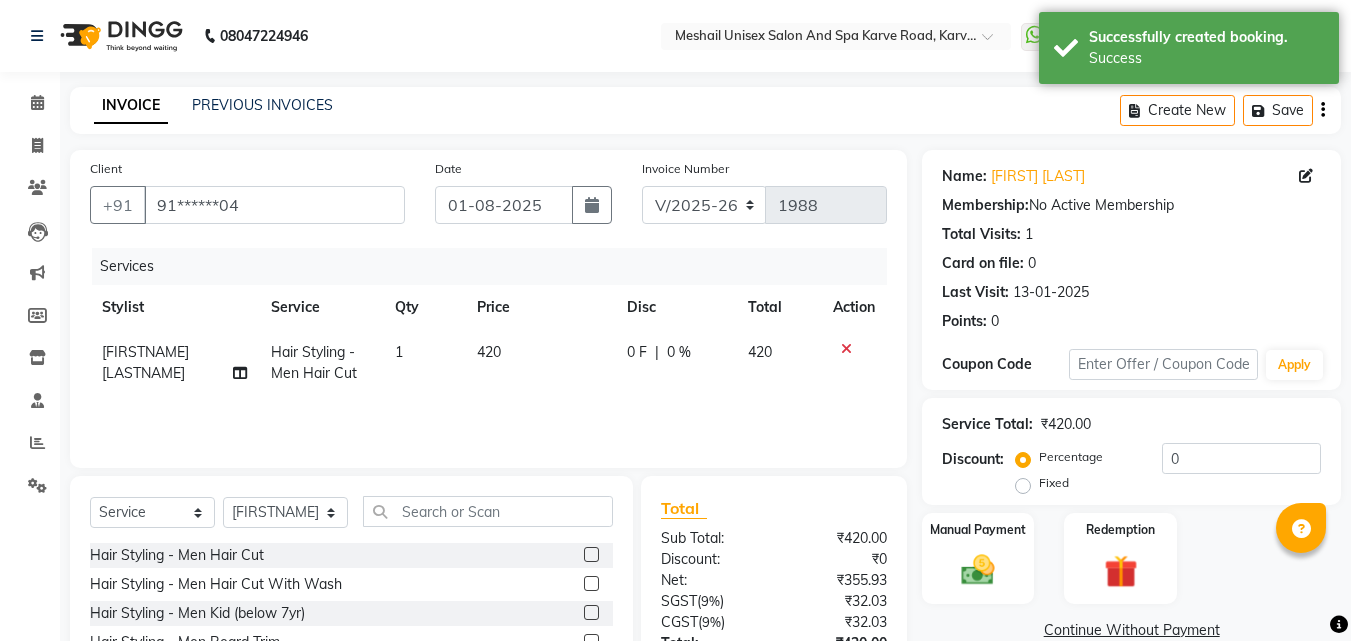 click 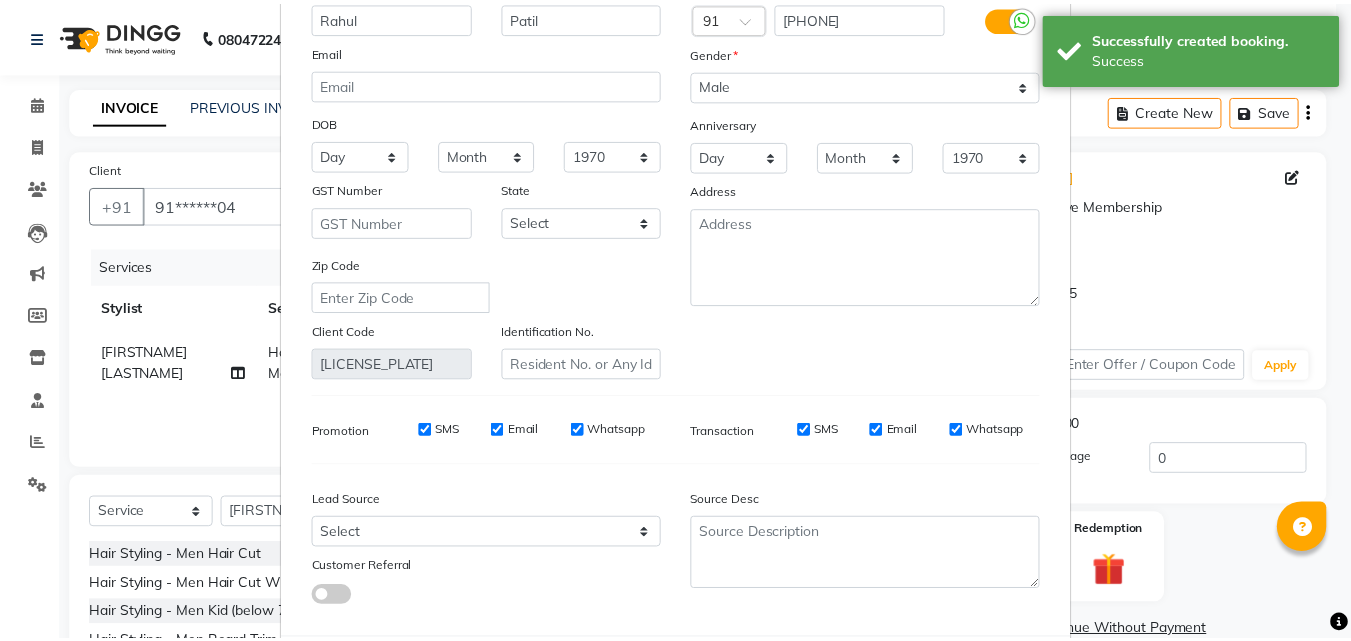 scroll, scrollTop: 246, scrollLeft: 0, axis: vertical 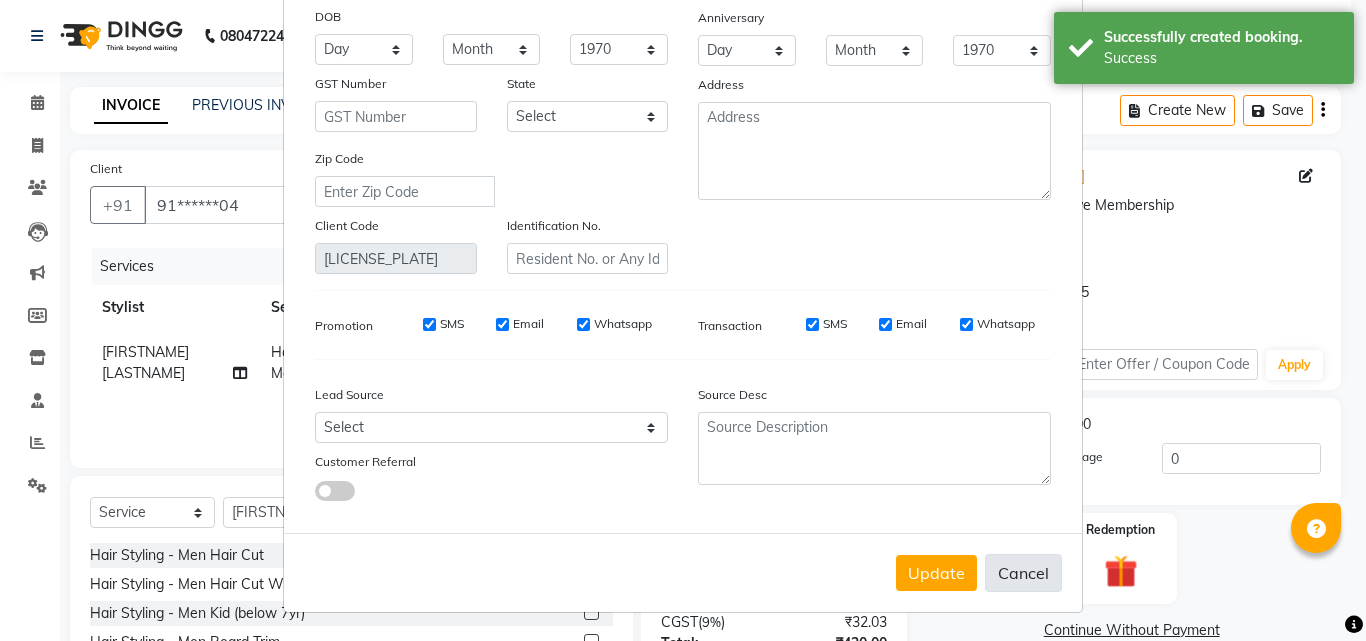 click on "Cancel" at bounding box center (1023, 573) 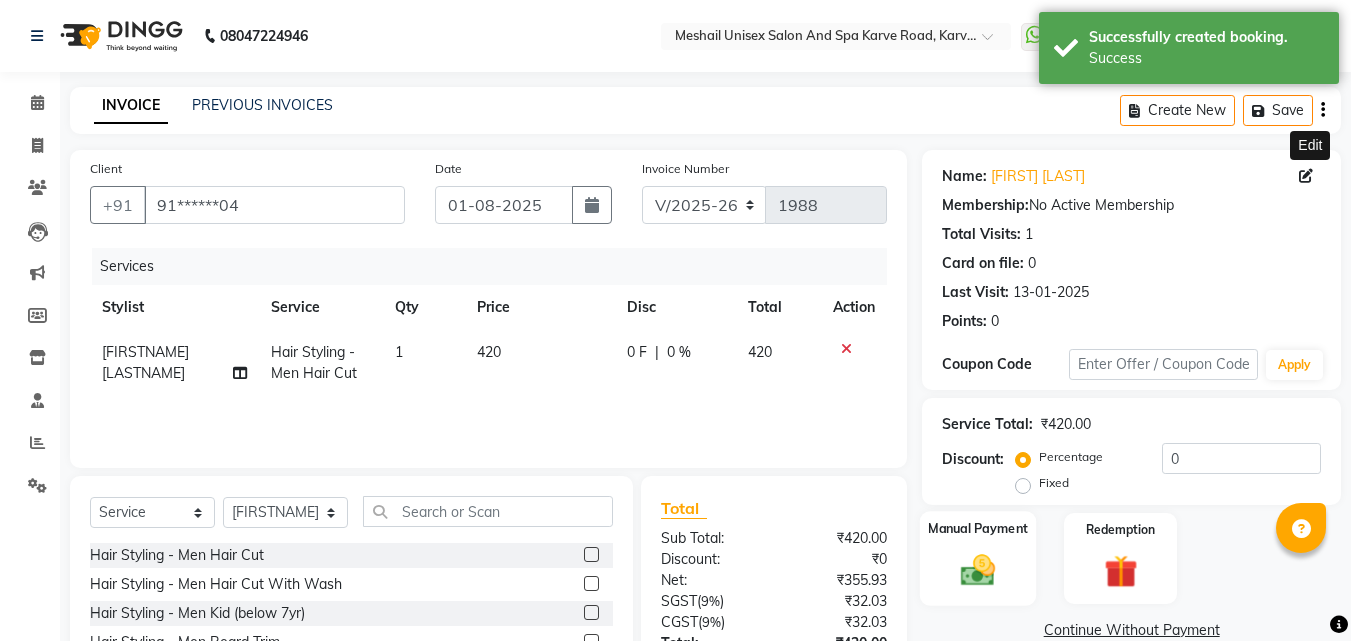click on "Manual Payment" 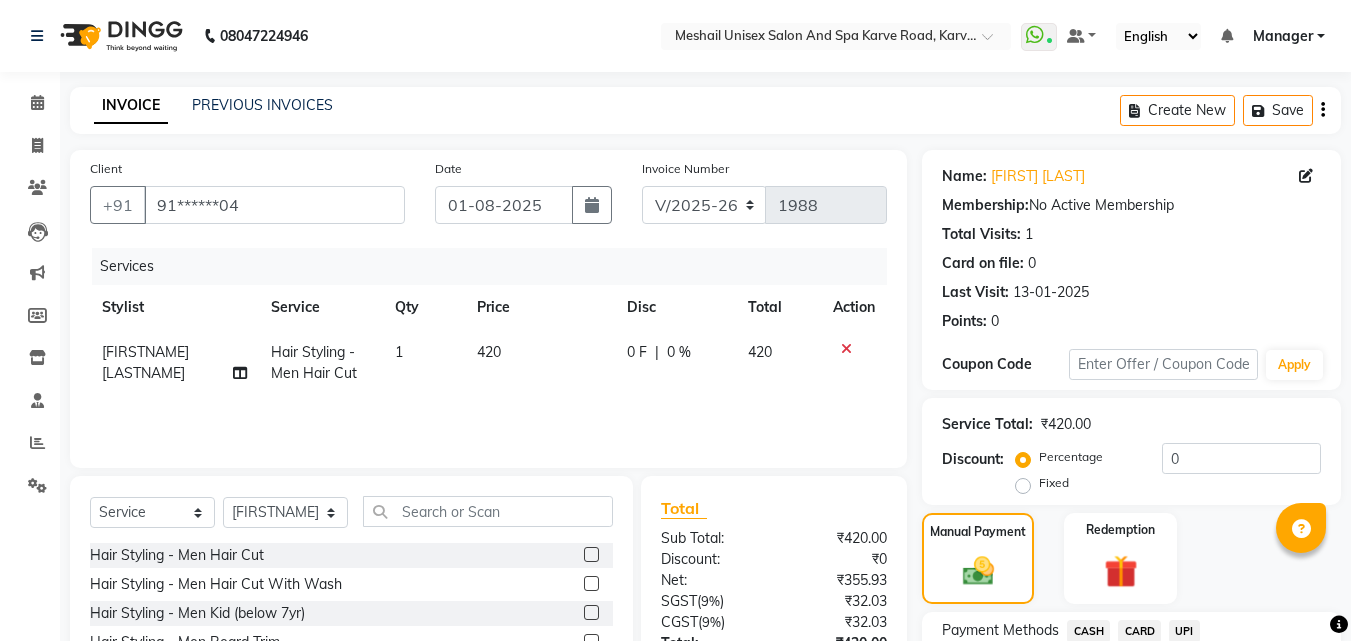 click on "CASH" 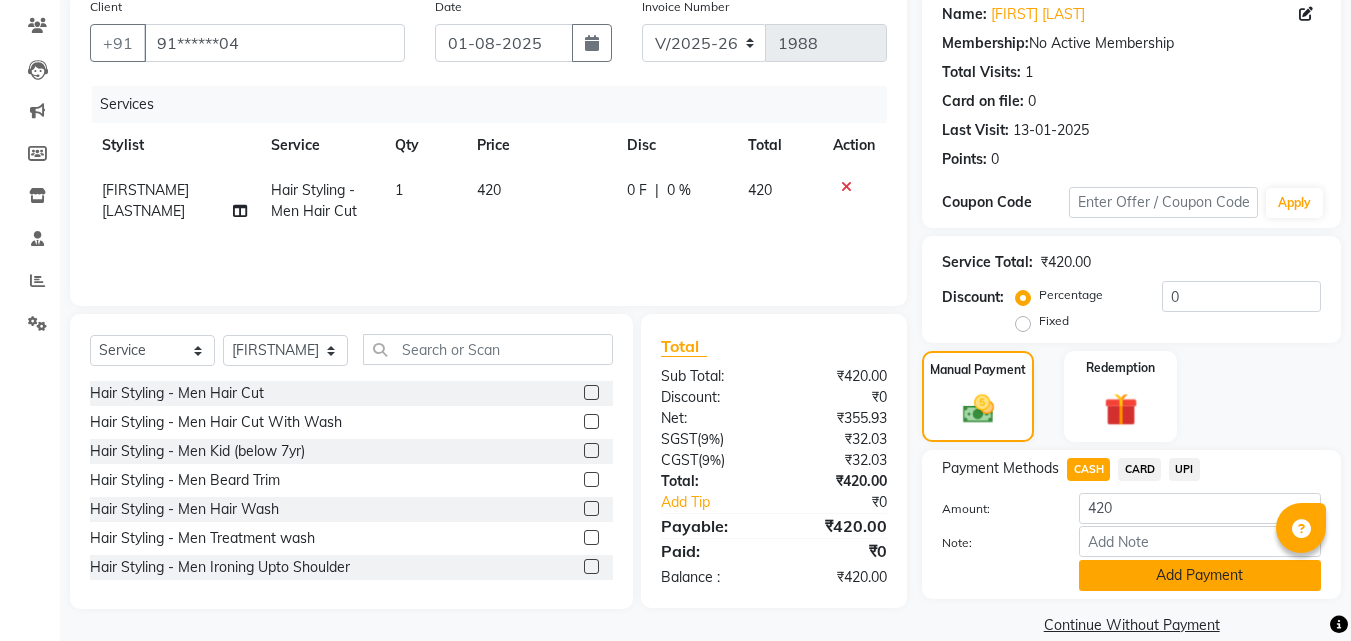 click on "Add Payment" 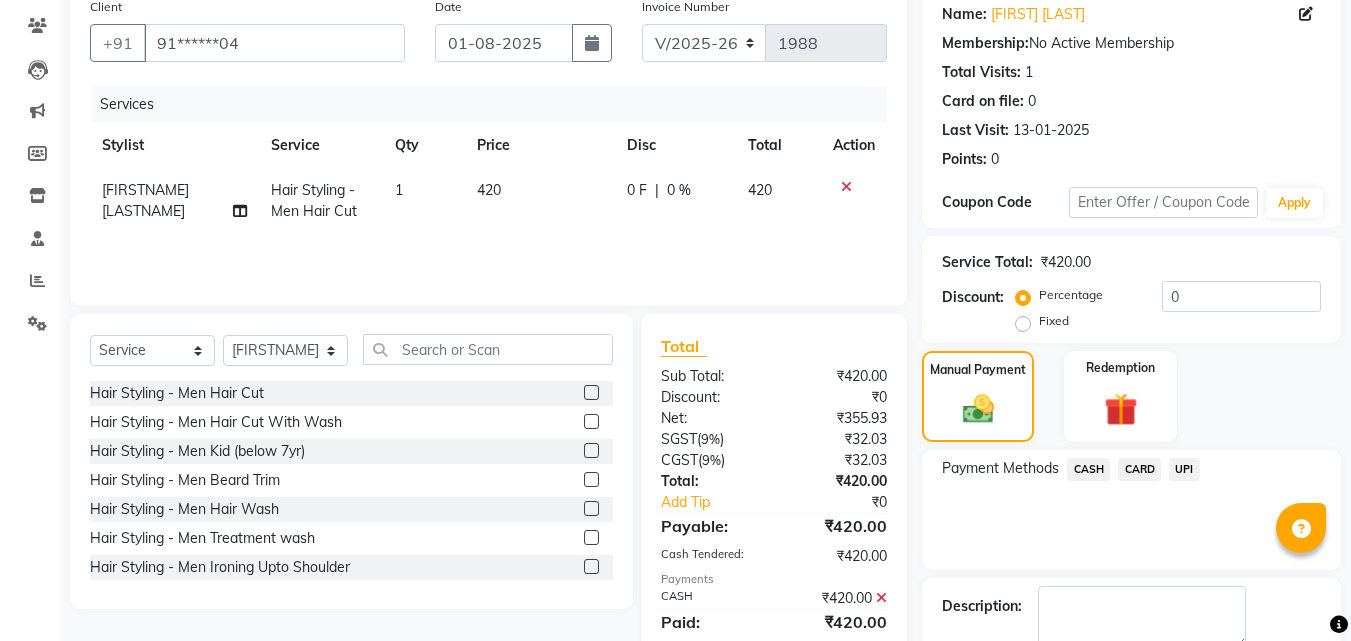 scroll, scrollTop: 275, scrollLeft: 0, axis: vertical 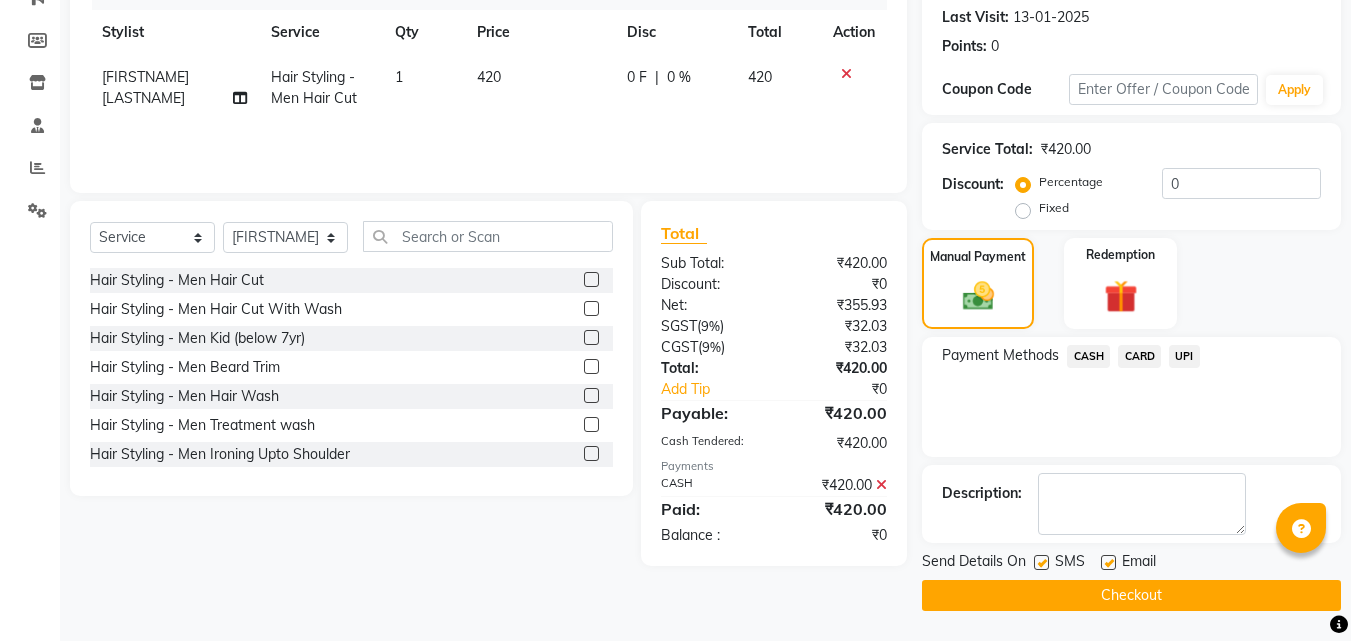click 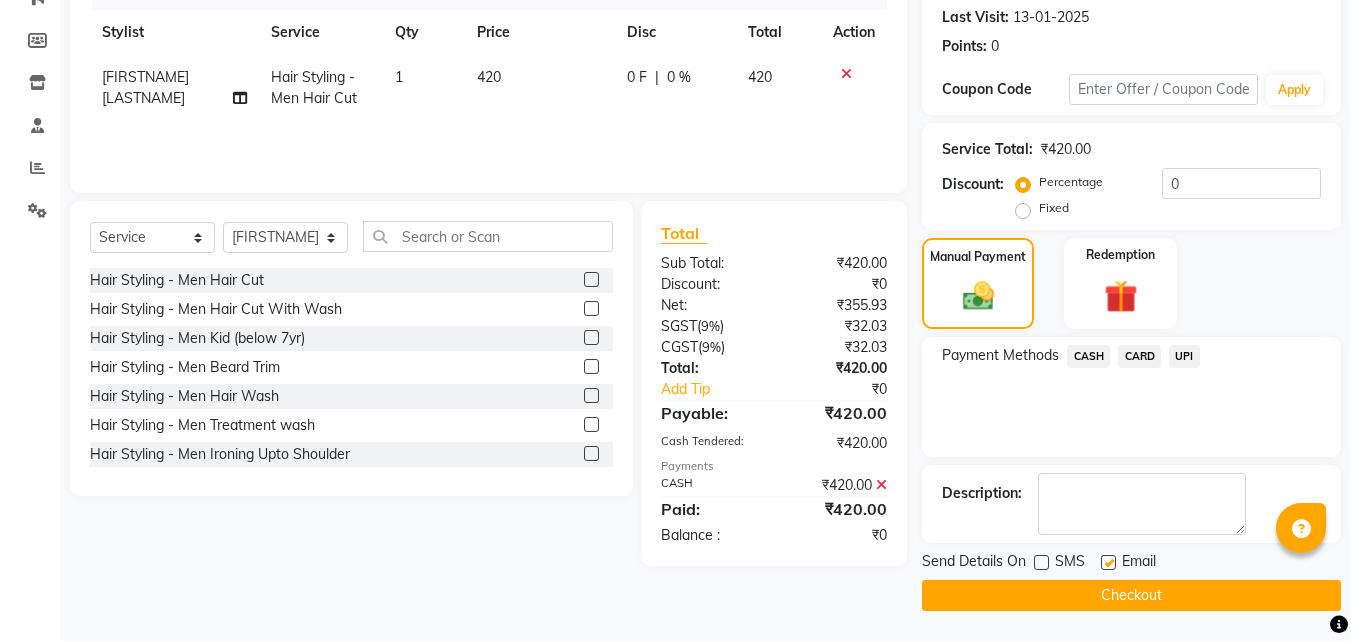 click on "Checkout" 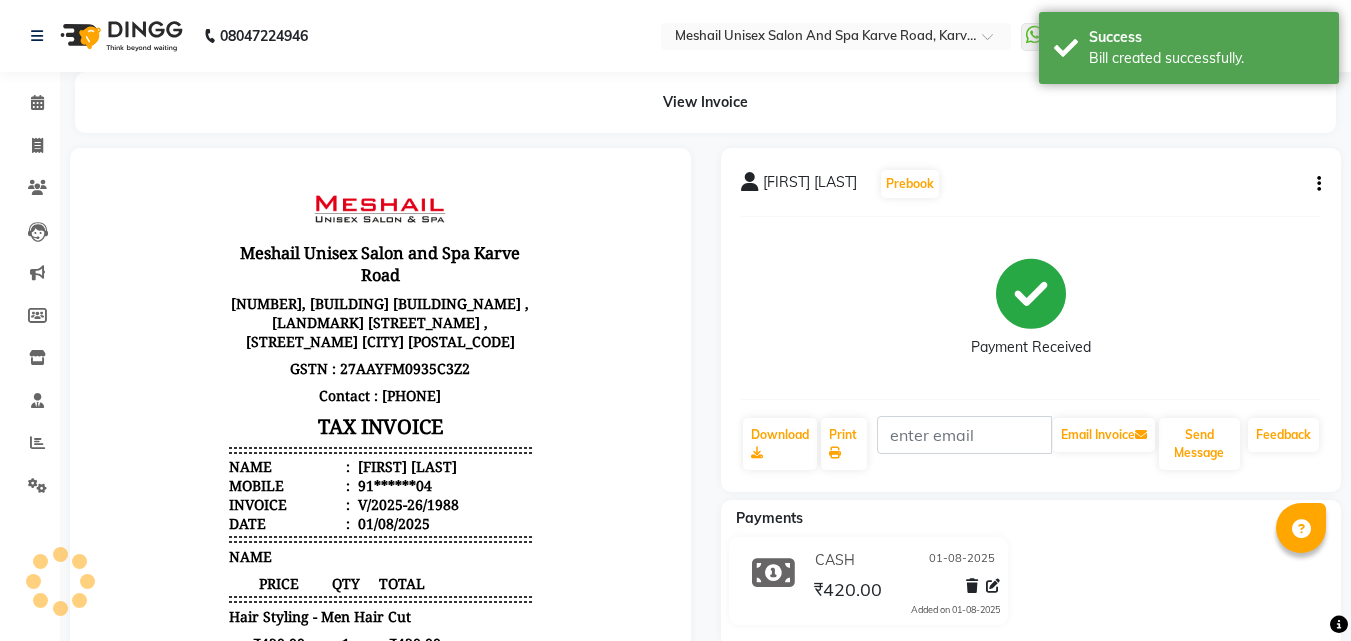 scroll, scrollTop: 0, scrollLeft: 0, axis: both 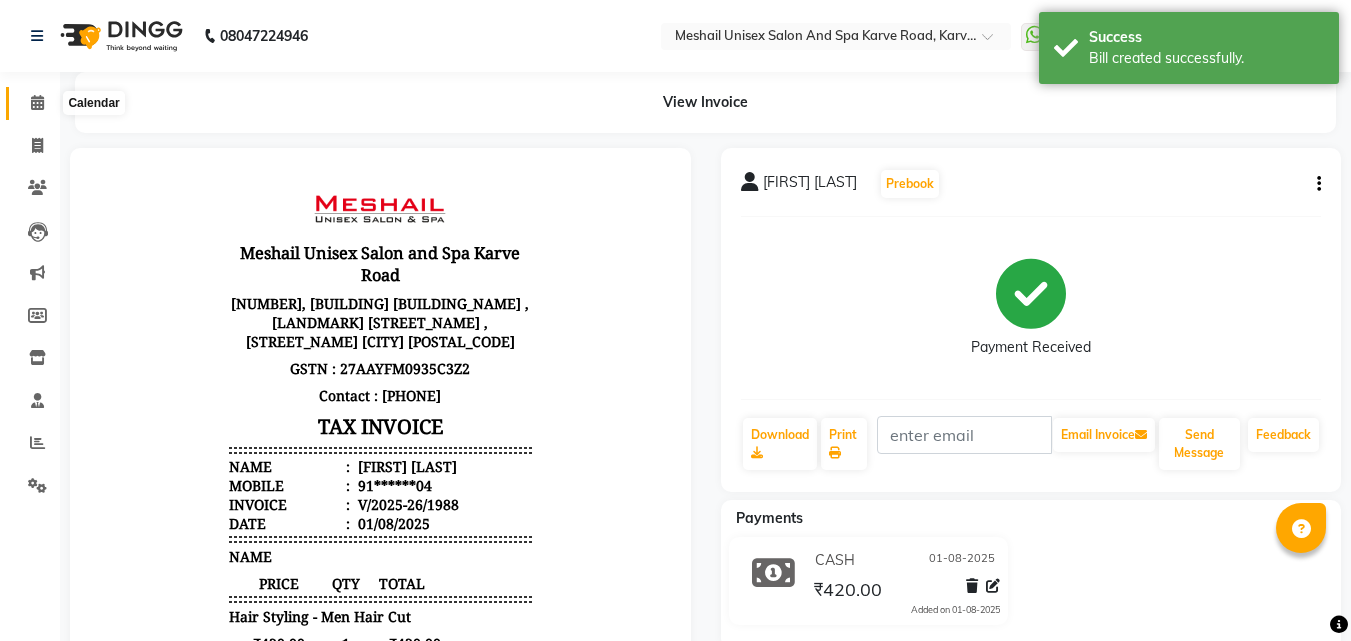 click 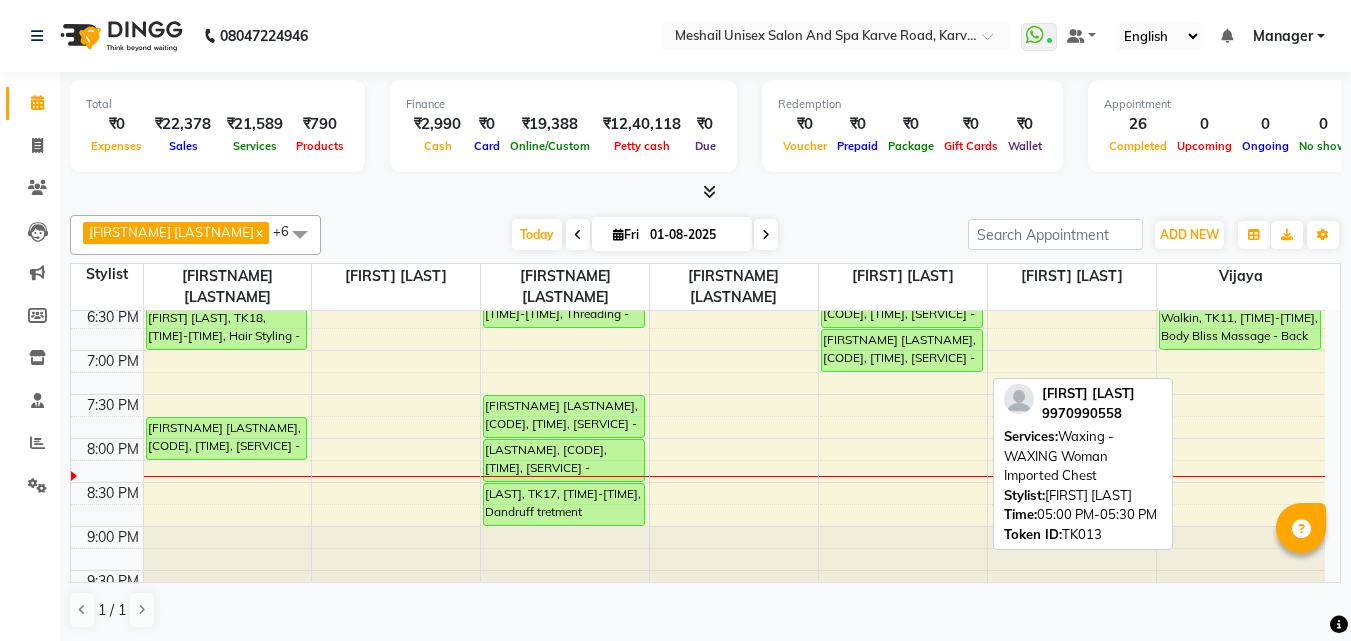 scroll, scrollTop: 851, scrollLeft: 0, axis: vertical 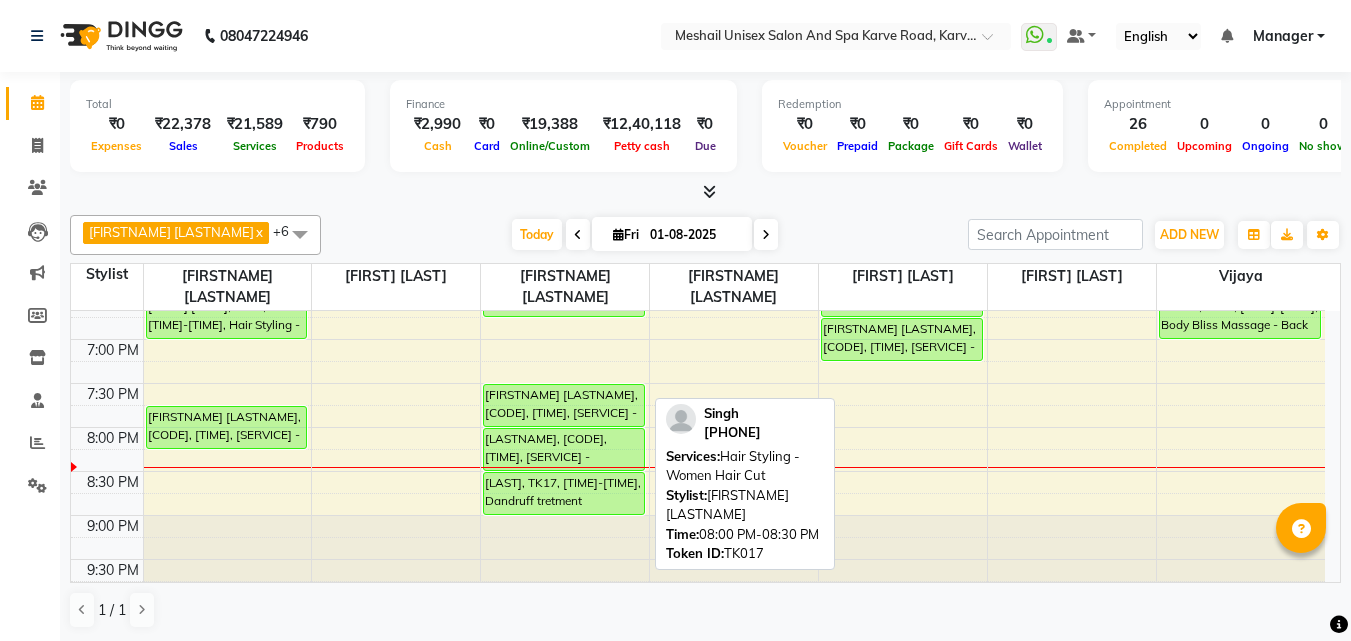 click on "[LASTNAME], [CODE], [TIME], [SERVICE] - [SERVICE]" at bounding box center [564, 449] 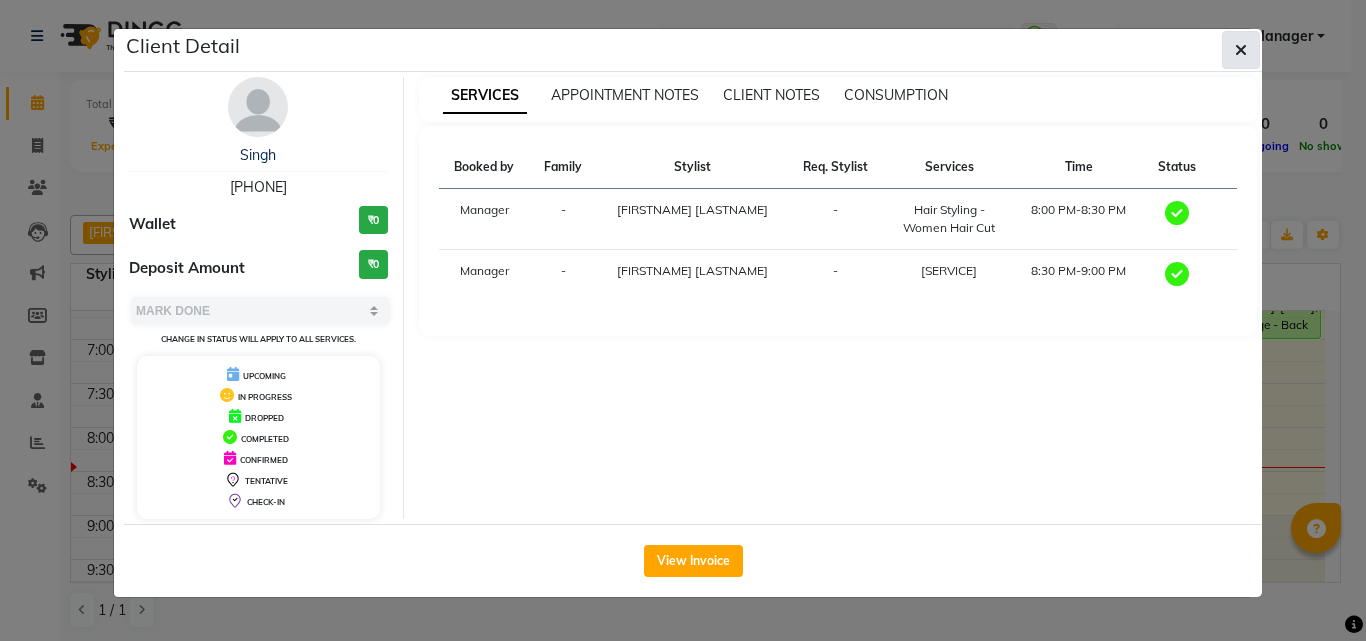 click 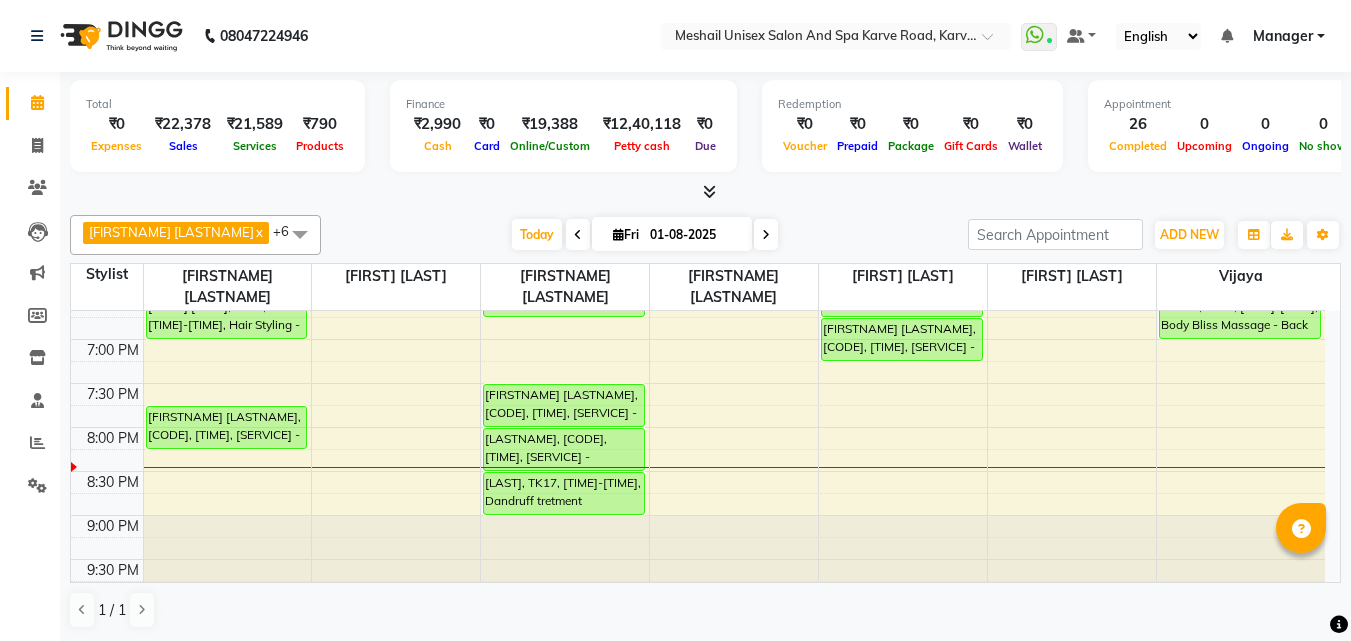 click on "Meshail Unisex Salon And Spa Karve Road, Karve Road WhatsApp Status ✕ Status: Connected Most Recent Message: [DATE] [TIME] Recent Service Activity: [DATE] [TIME] Default Panel My Panel English ENGLISH Español العربية मराठी हिंदी ગુજરાતી தமிழ் 中文 Notifications nothing to show Manager Manage Profile Change Password Sign out Version:3.15.9" 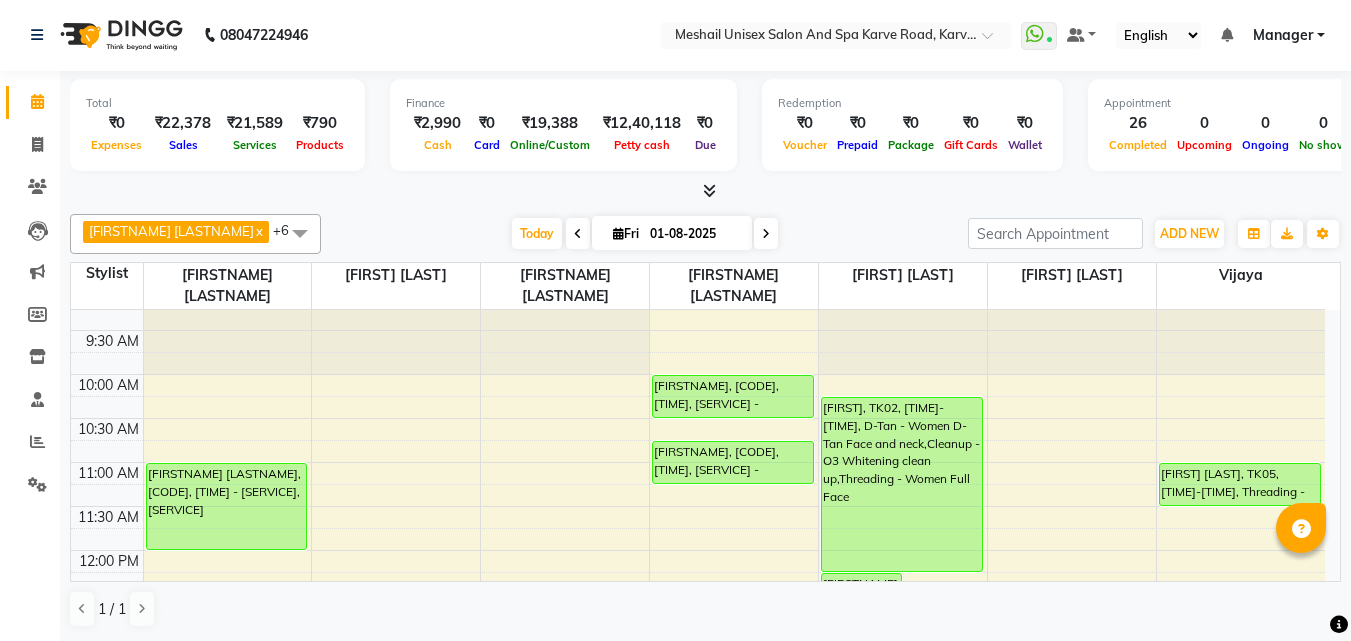 scroll, scrollTop: 0, scrollLeft: 0, axis: both 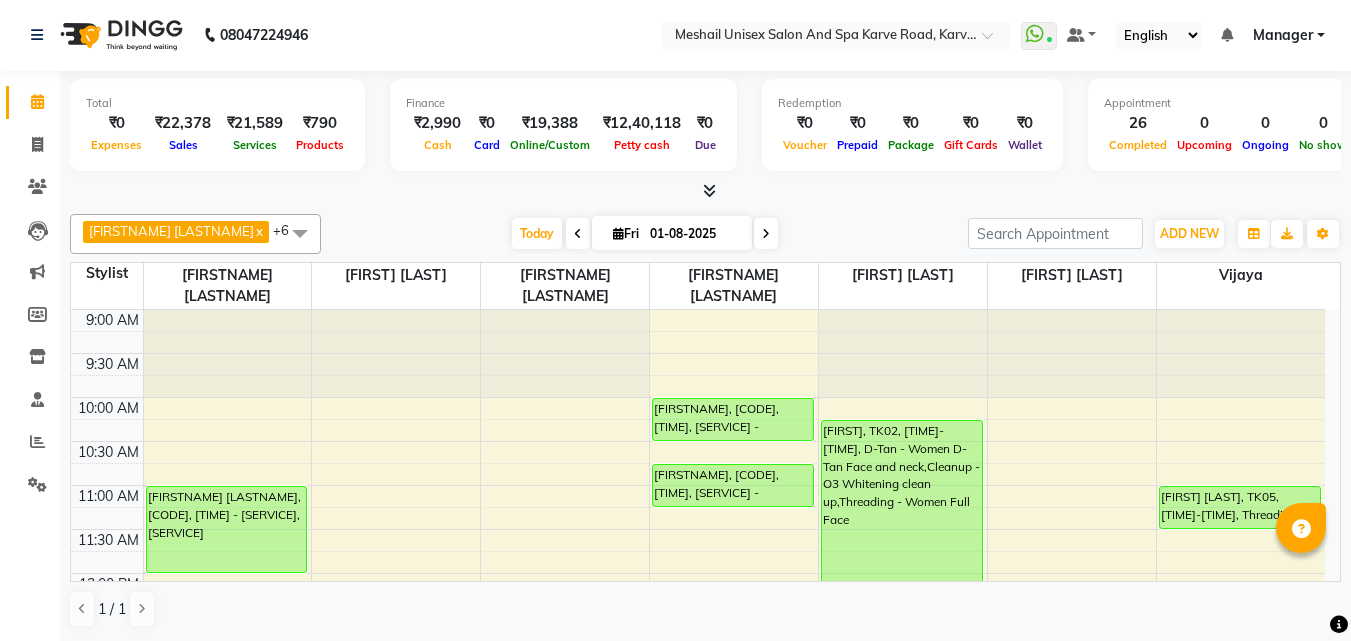 click on "Today  Fri 01-08-2025" at bounding box center [644, 234] 